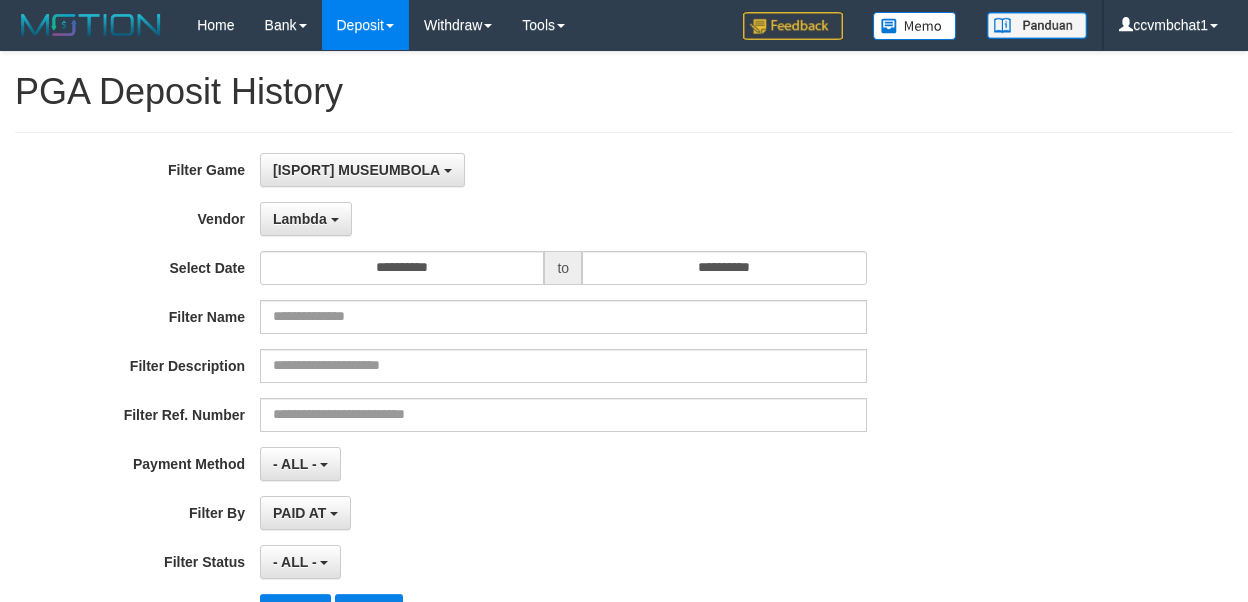 select on "**********" 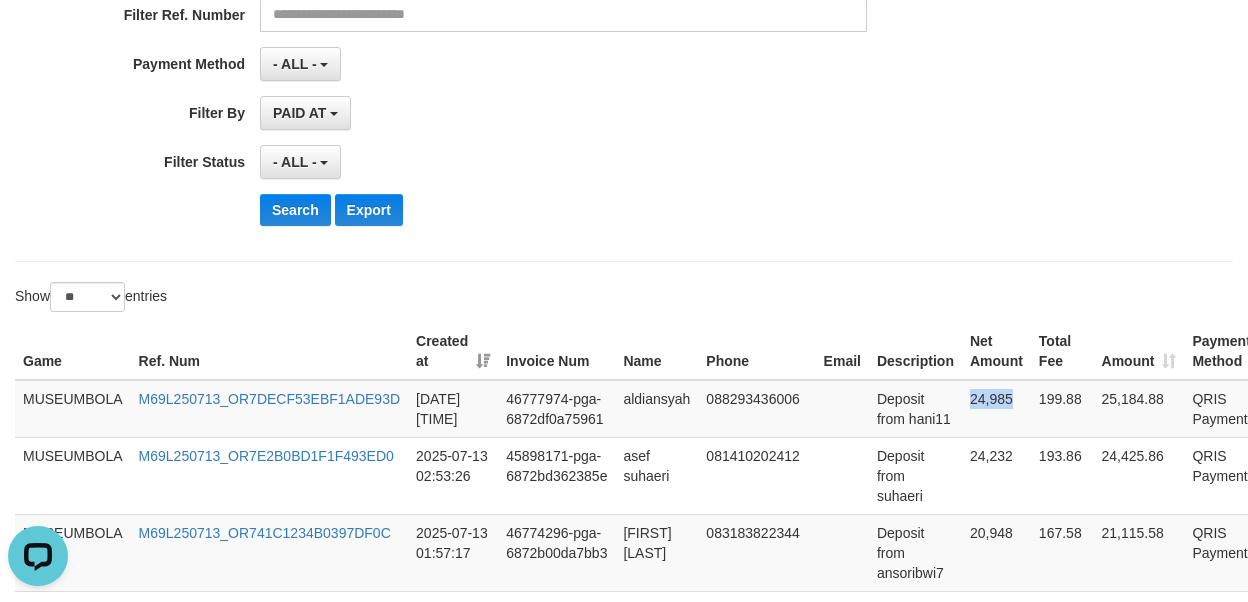 scroll, scrollTop: 0, scrollLeft: 0, axis: both 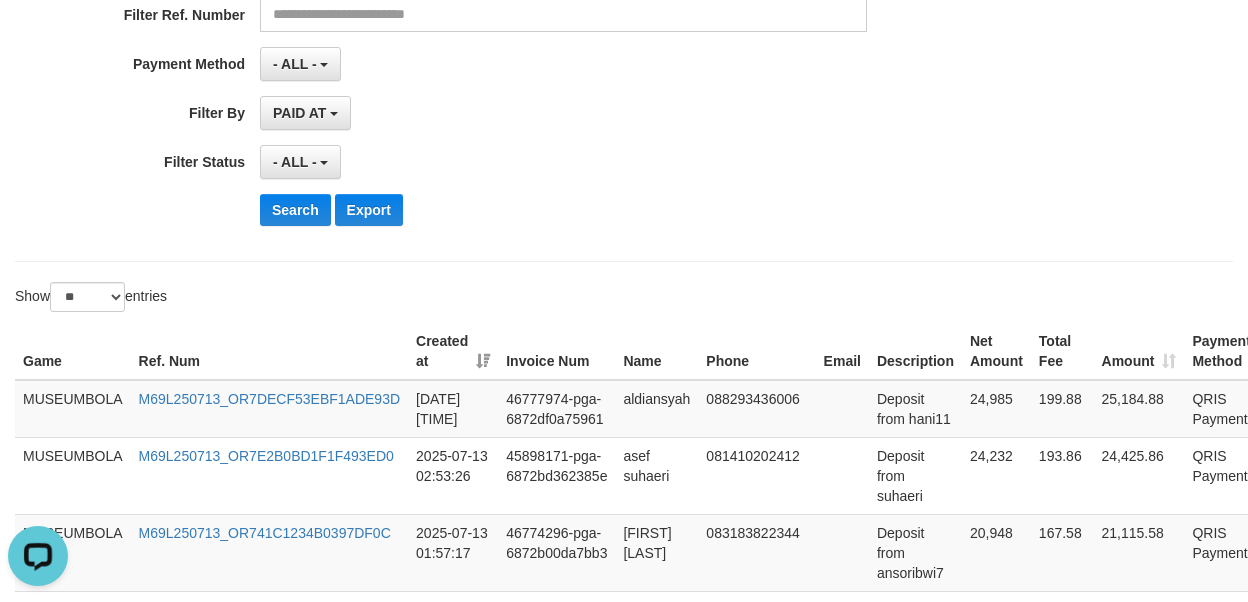 click on "- ALL -    SELECT ALL  - ALL -  SELECT STATUS
PENDING/UNPAID
PAID
CANCELED
EXPIRED" at bounding box center [563, 162] 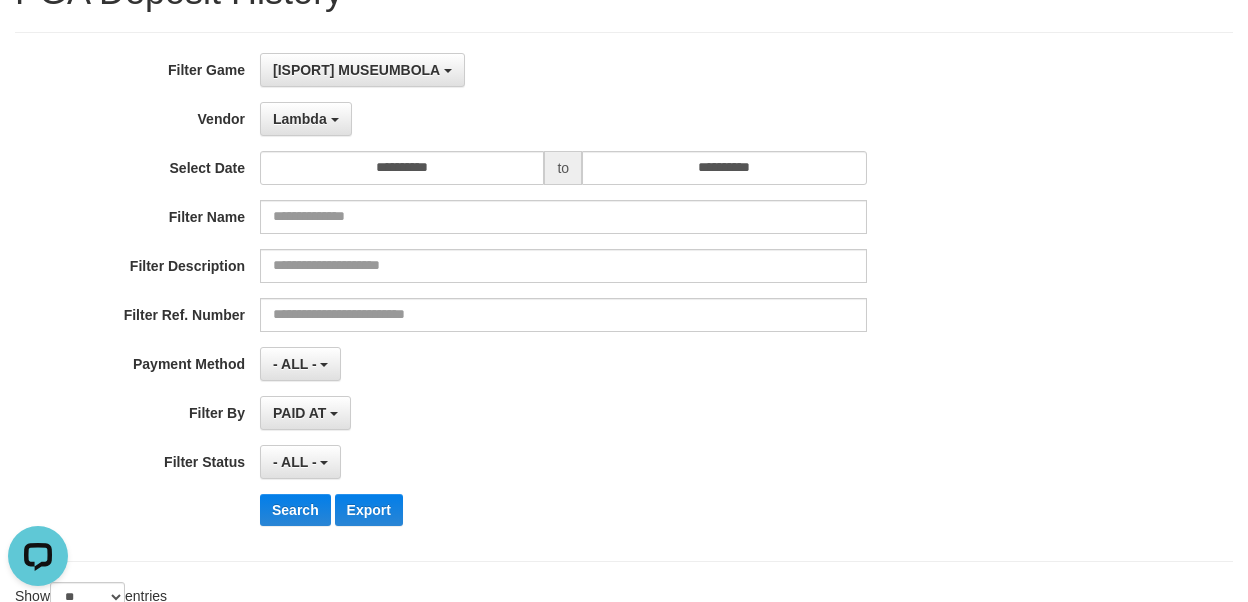 scroll, scrollTop: 400, scrollLeft: 0, axis: vertical 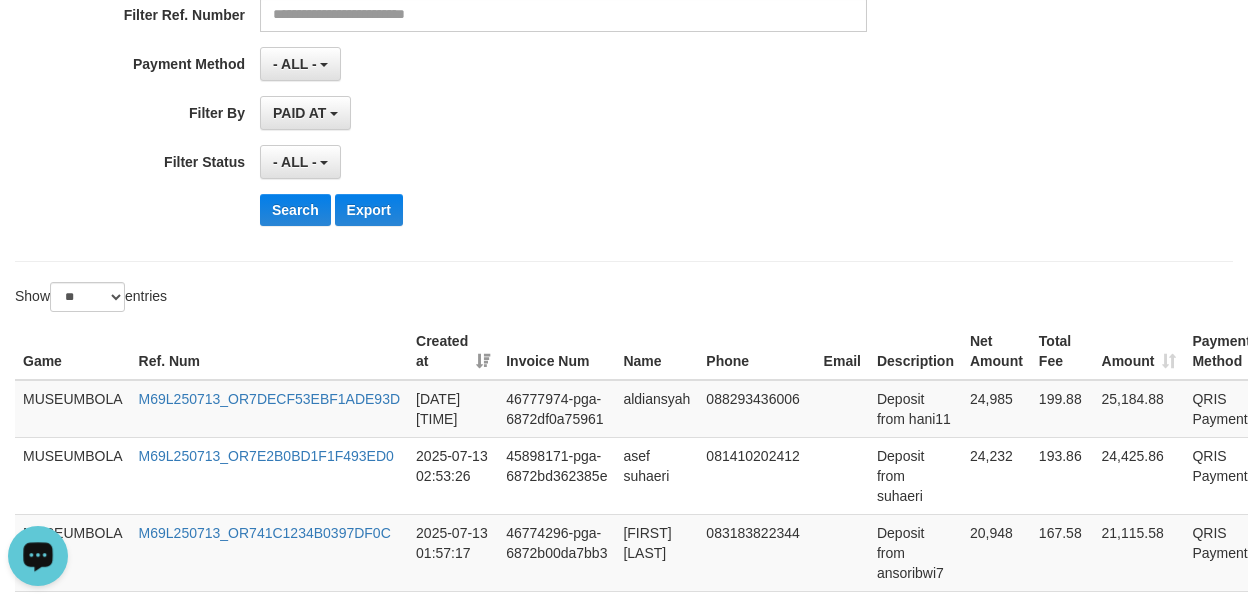 click 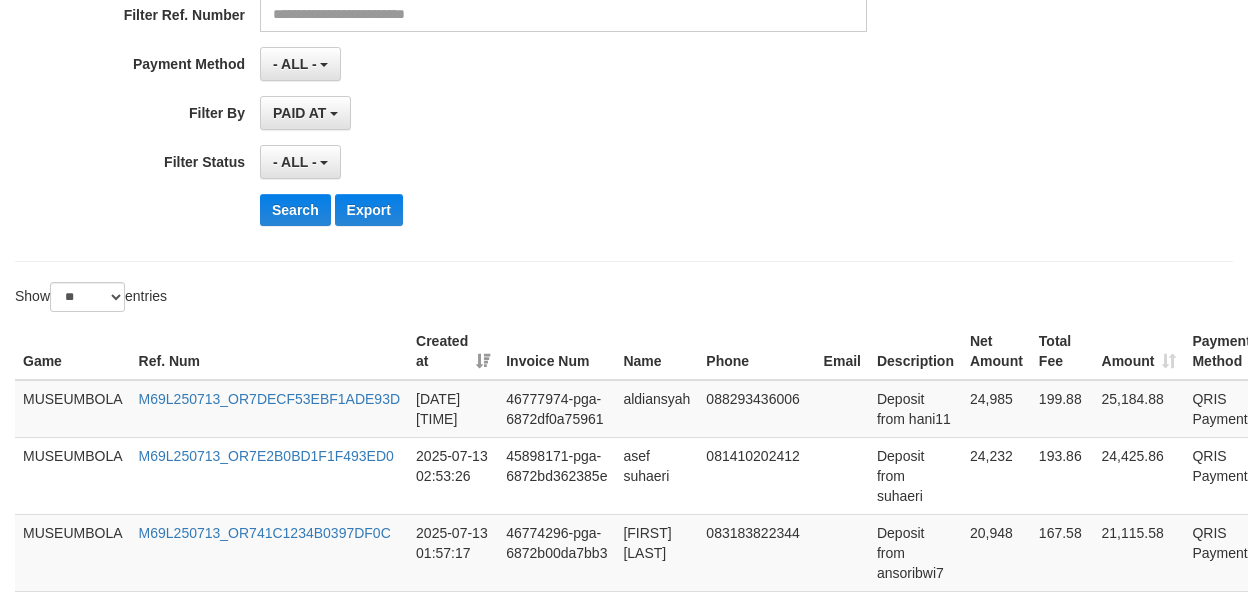 drag, startPoint x: 602, startPoint y: 203, endPoint x: 433, endPoint y: 168, distance: 172.58621 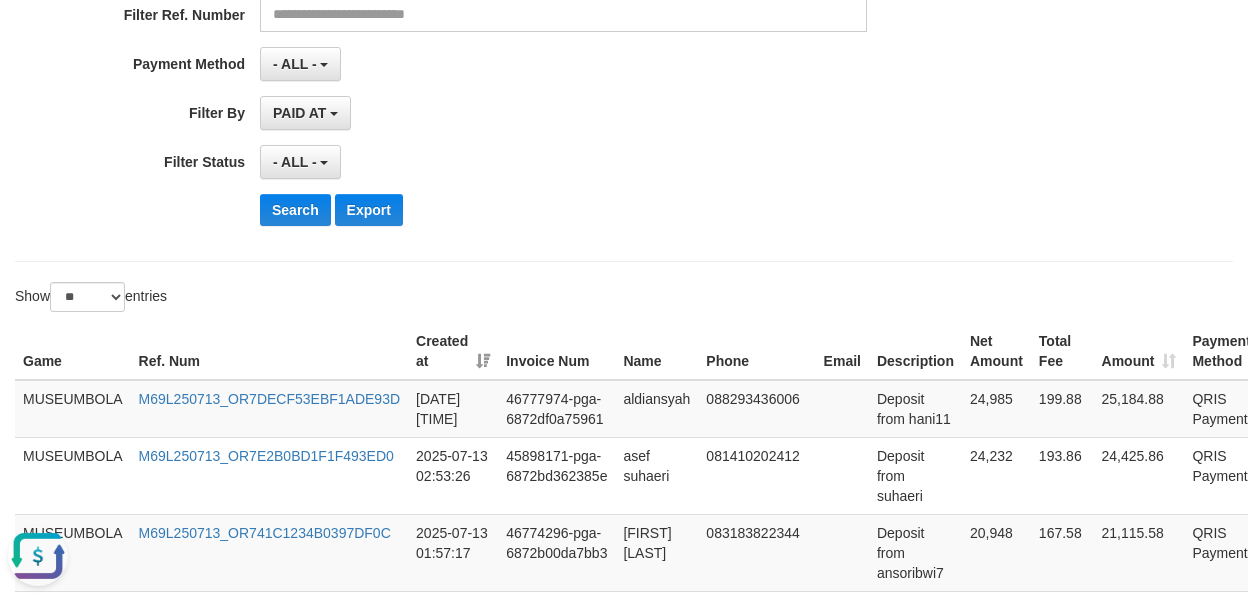 click on "- ALL -    SELECT ALL  - ALL -  SELECT STATUS
PENDING/UNPAID
PAID
CANCELED
EXPIRED" at bounding box center (563, 162) 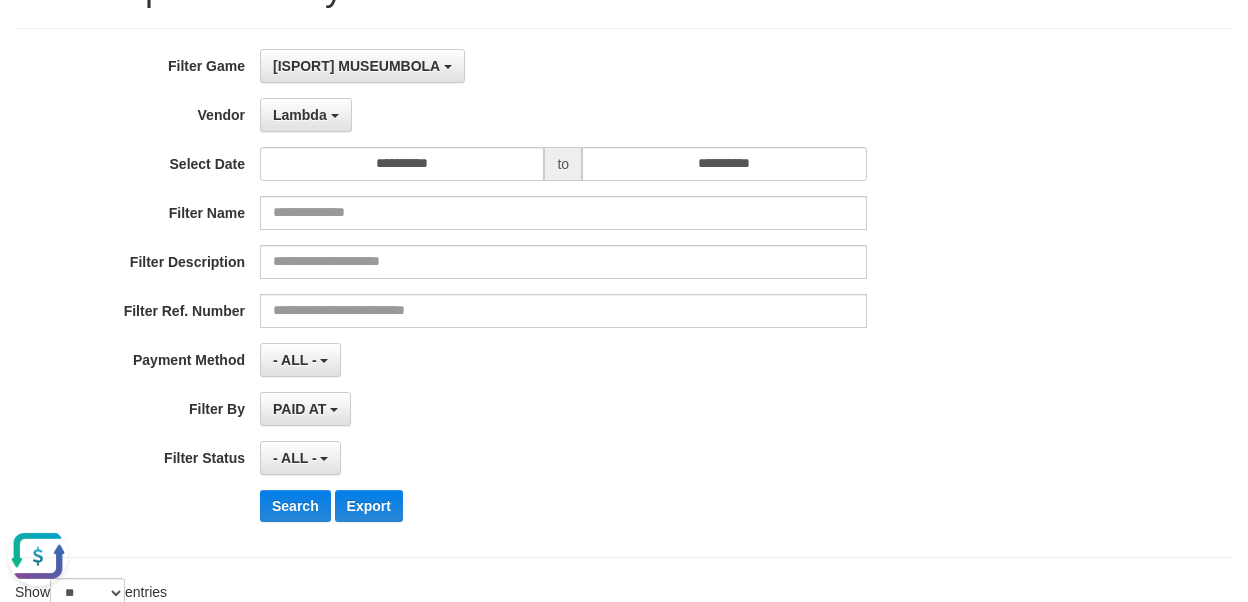 scroll, scrollTop: 0, scrollLeft: 0, axis: both 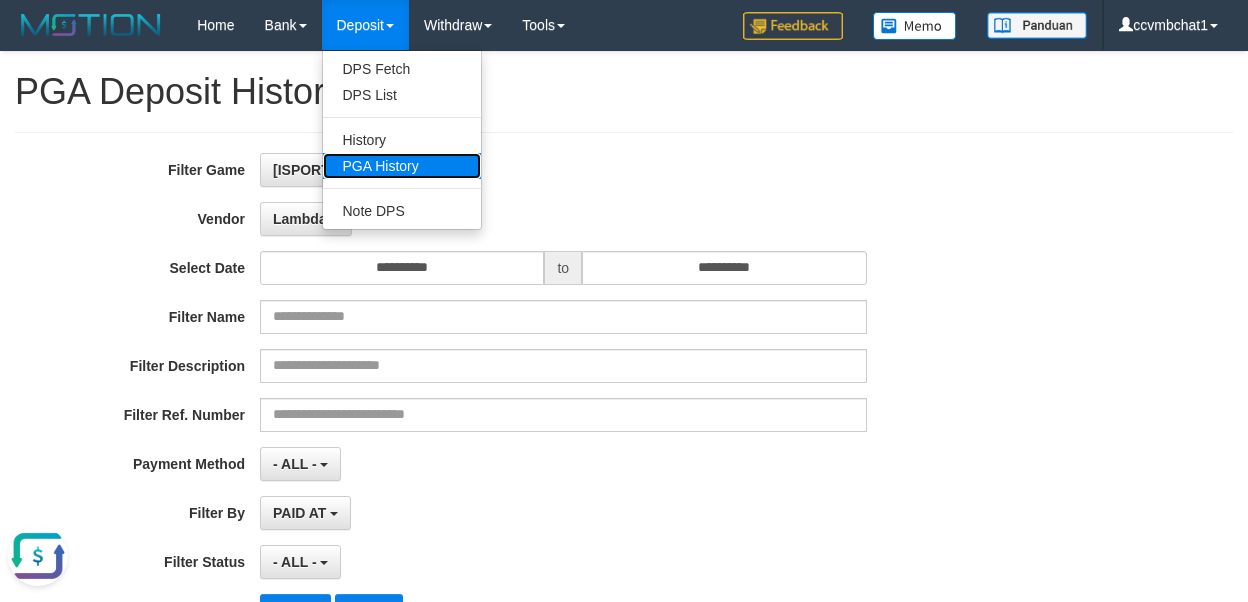click on "PGA History" at bounding box center (402, 166) 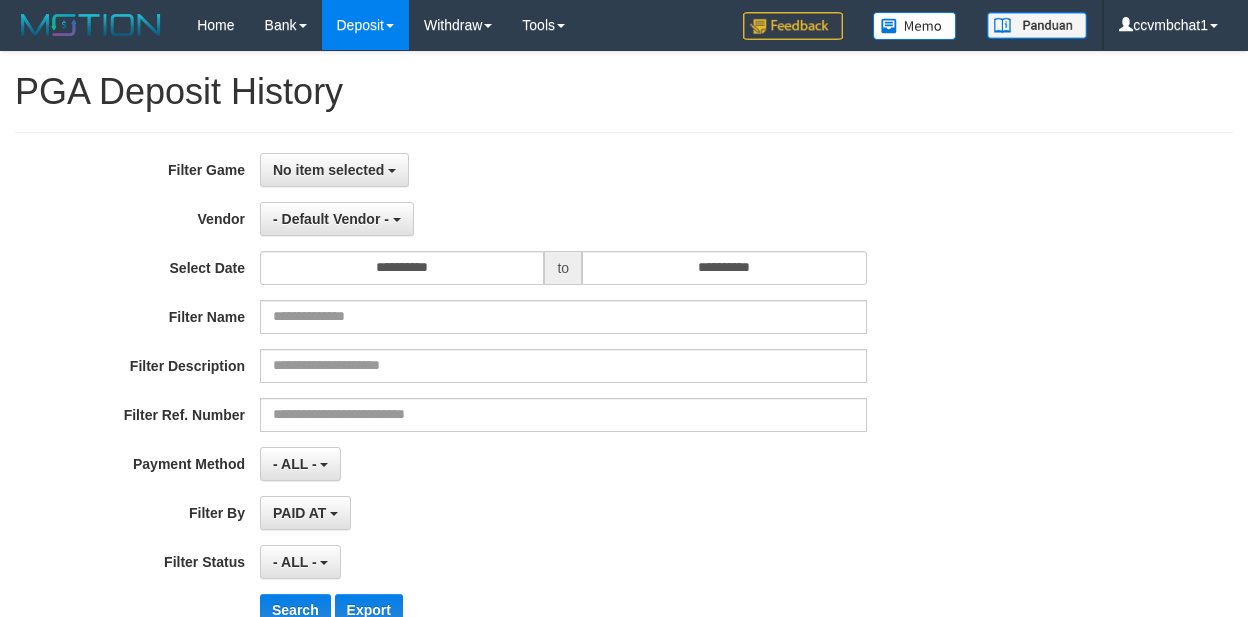 select 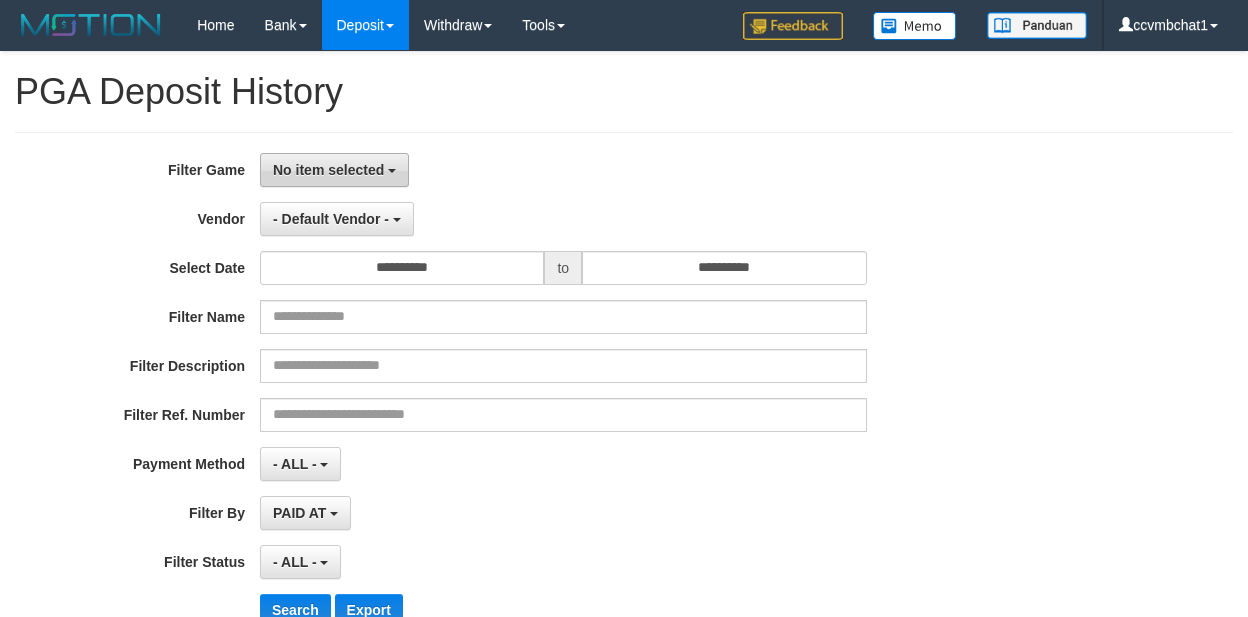 click on "No item selected" at bounding box center (334, 170) 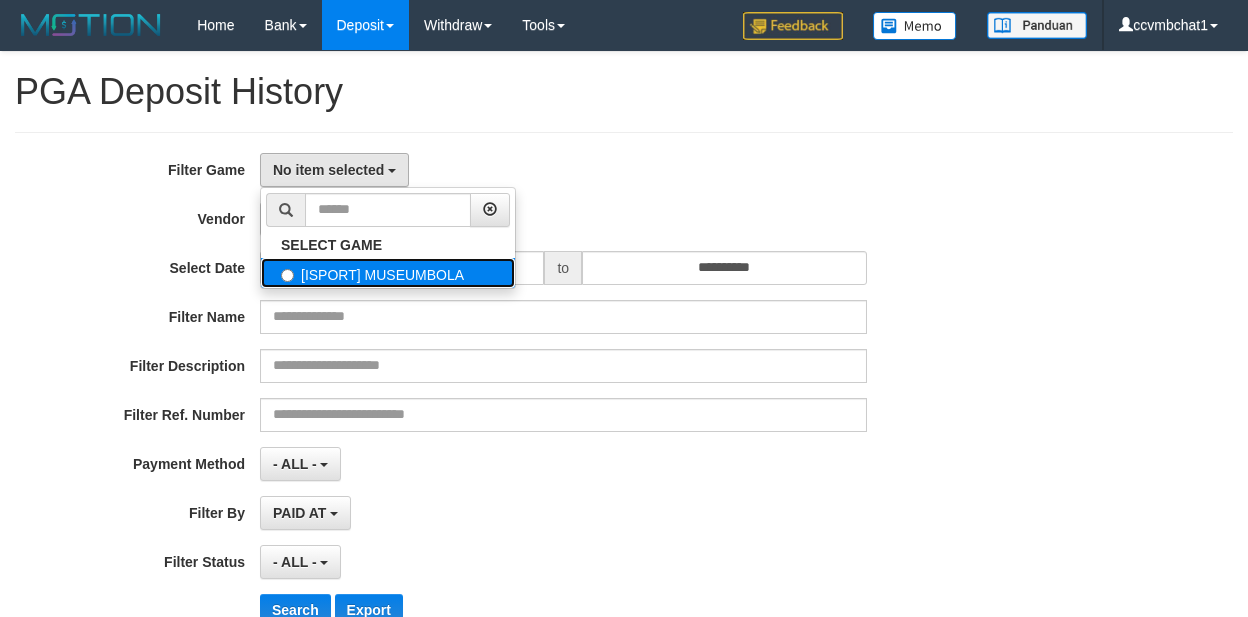 click on "[ISPORT] MUSEUMBOLA" at bounding box center (388, 273) 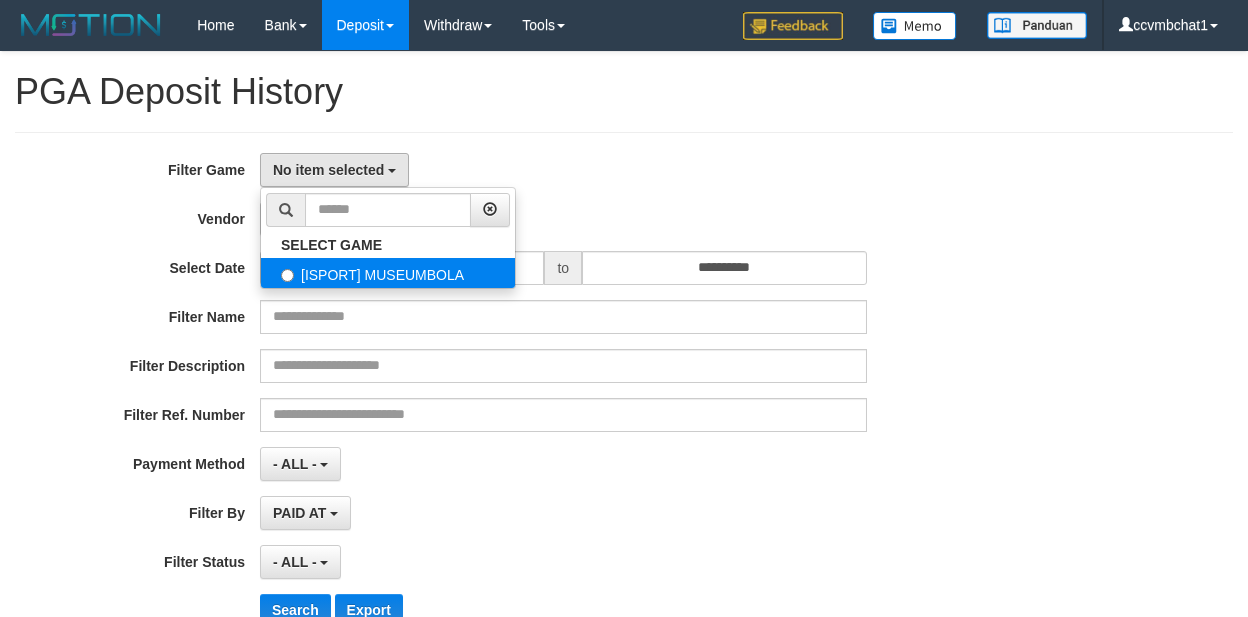 select on "****" 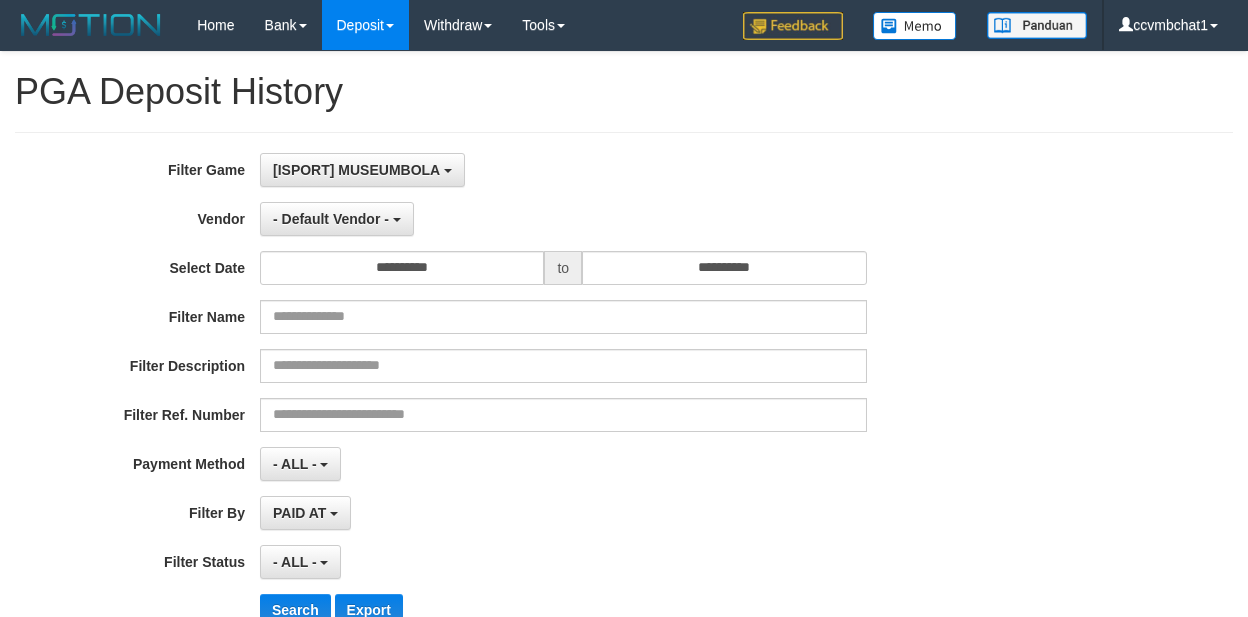scroll, scrollTop: 18, scrollLeft: 0, axis: vertical 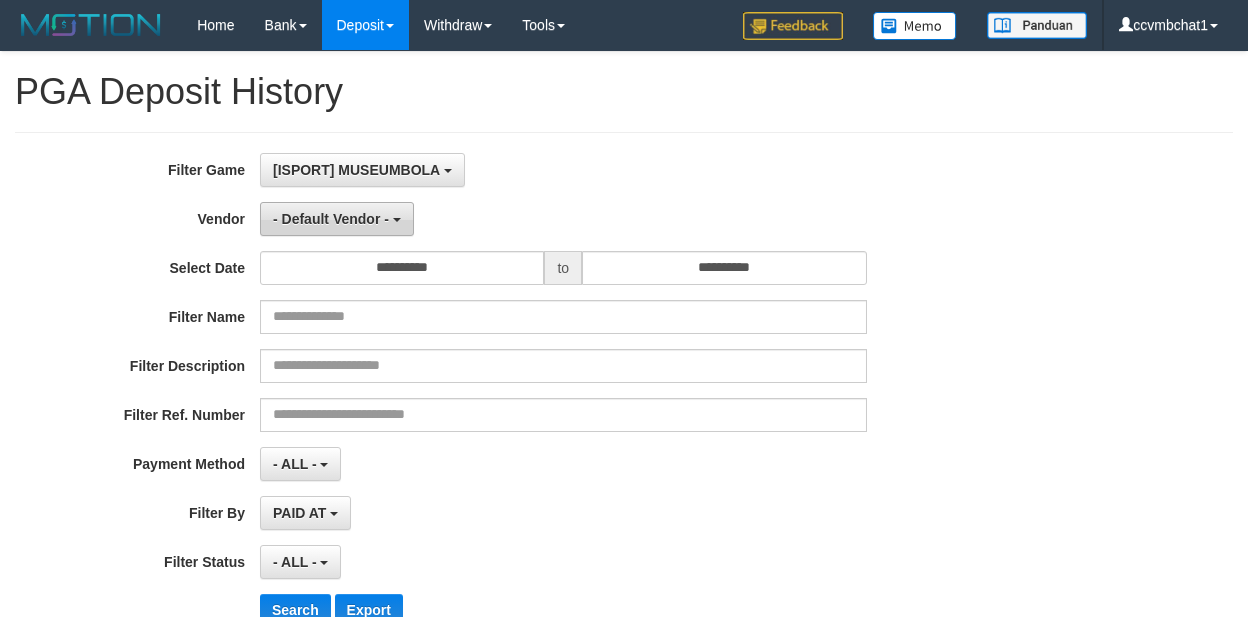 click on "- Default Vendor -" at bounding box center (331, 219) 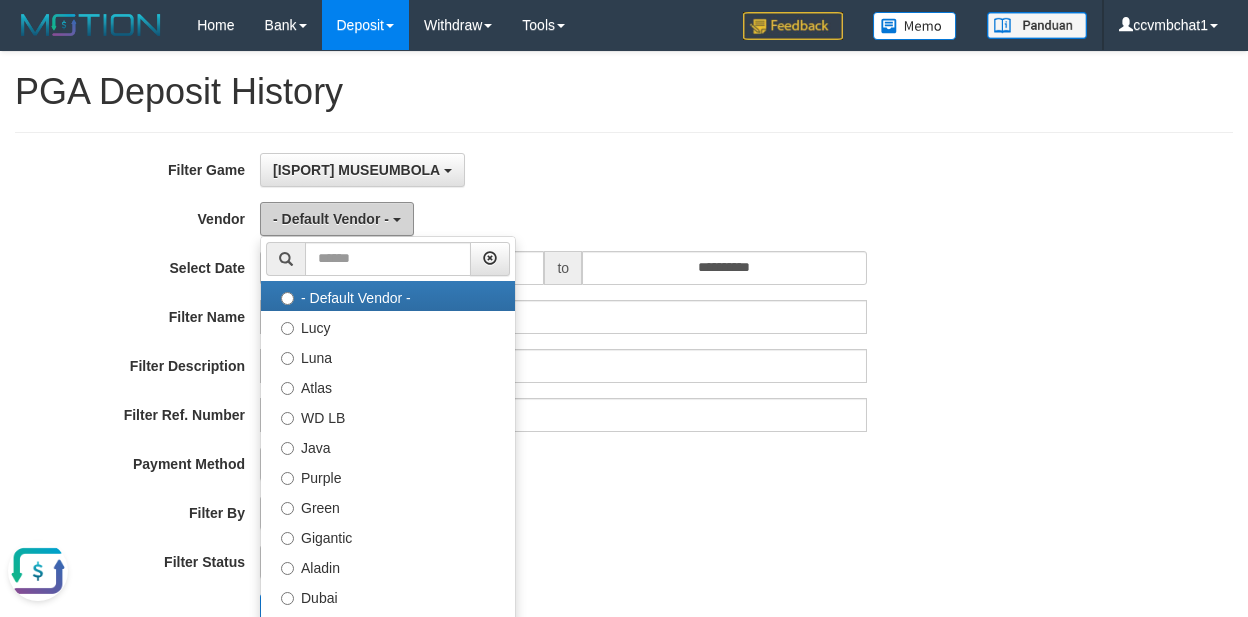 scroll, scrollTop: 0, scrollLeft: 0, axis: both 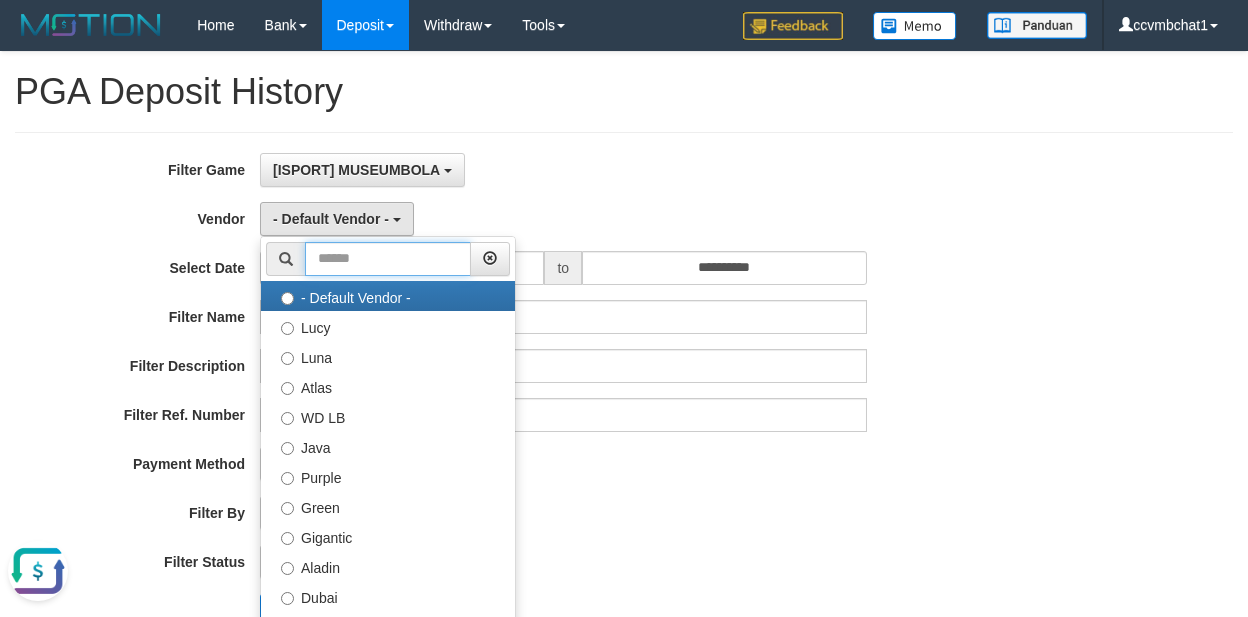 click at bounding box center (388, 259) 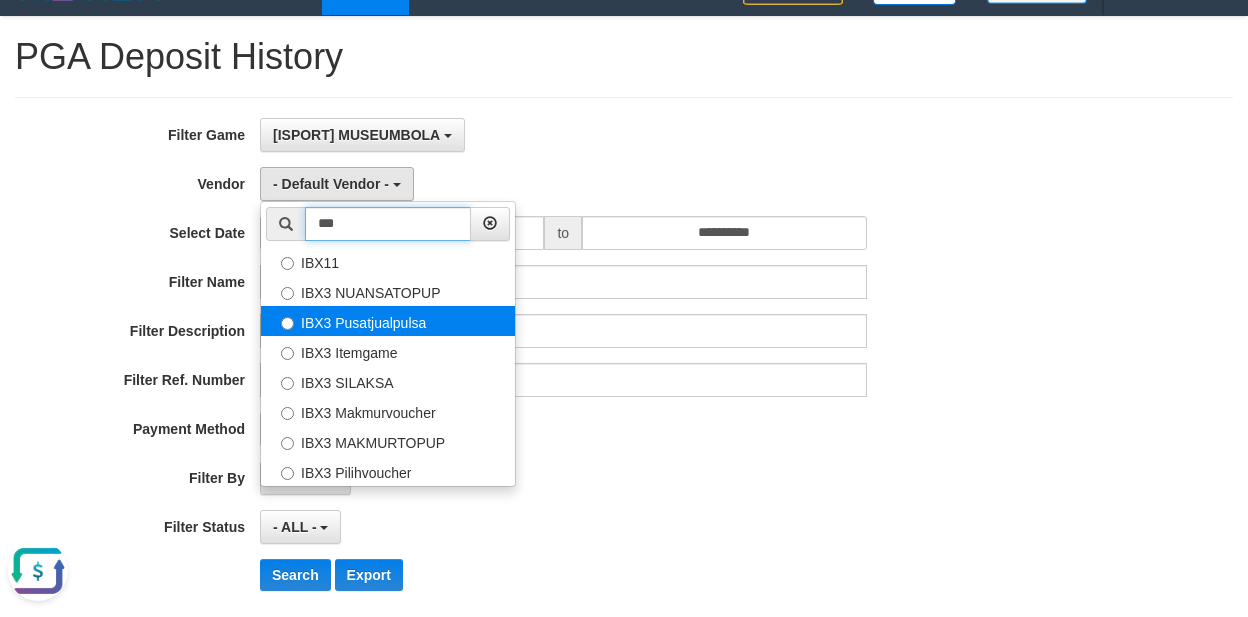 scroll, scrollTop: 0, scrollLeft: 0, axis: both 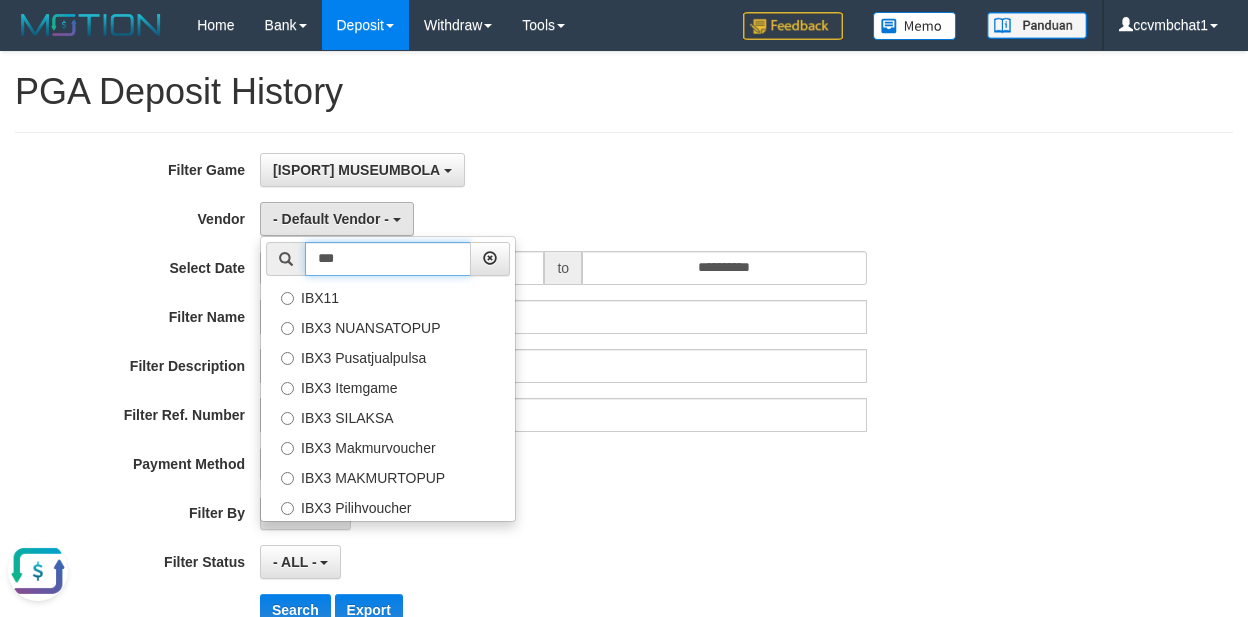 type on "***" 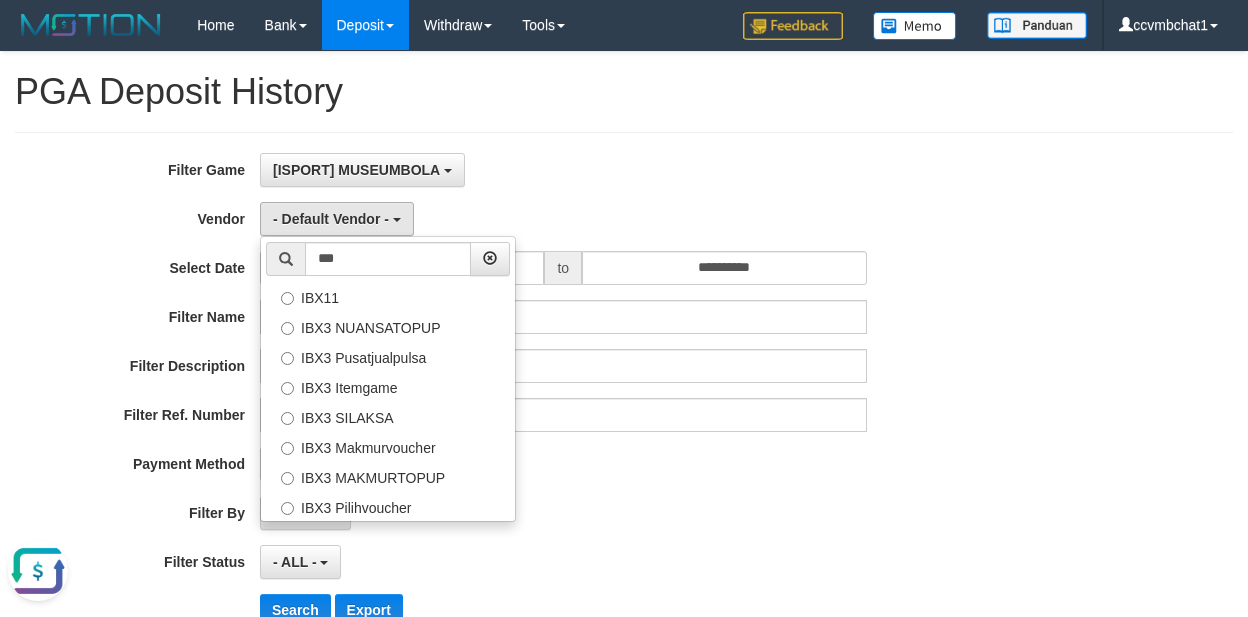 click at bounding box center [38, 571] 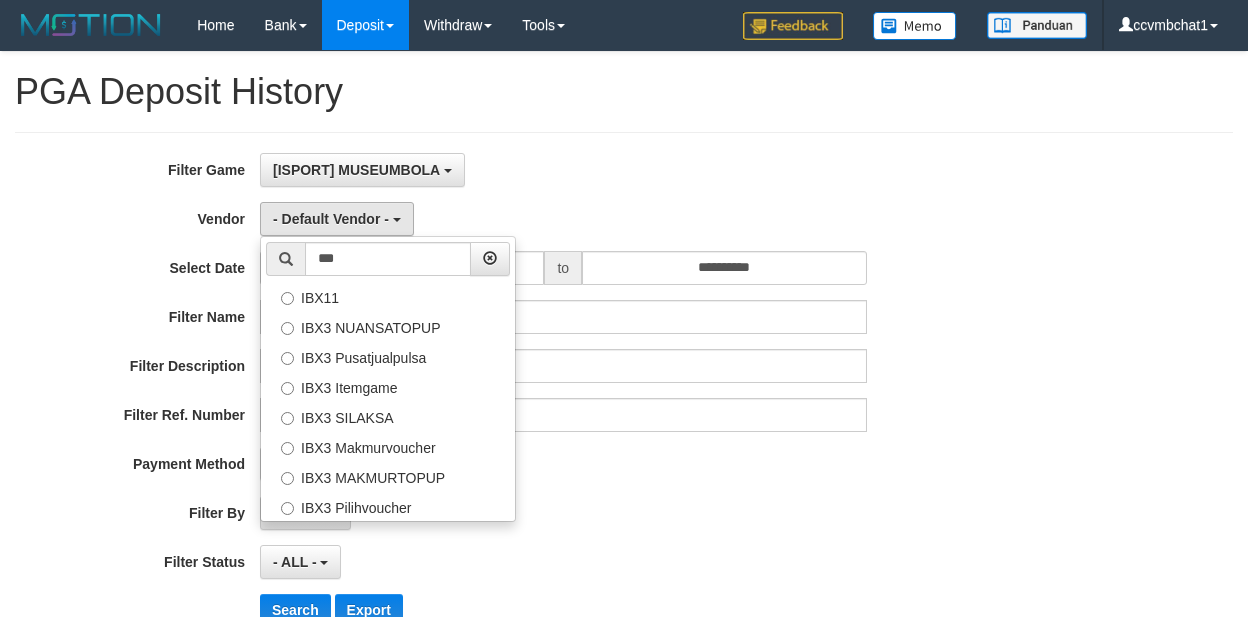 click on "**********" at bounding box center [520, 397] 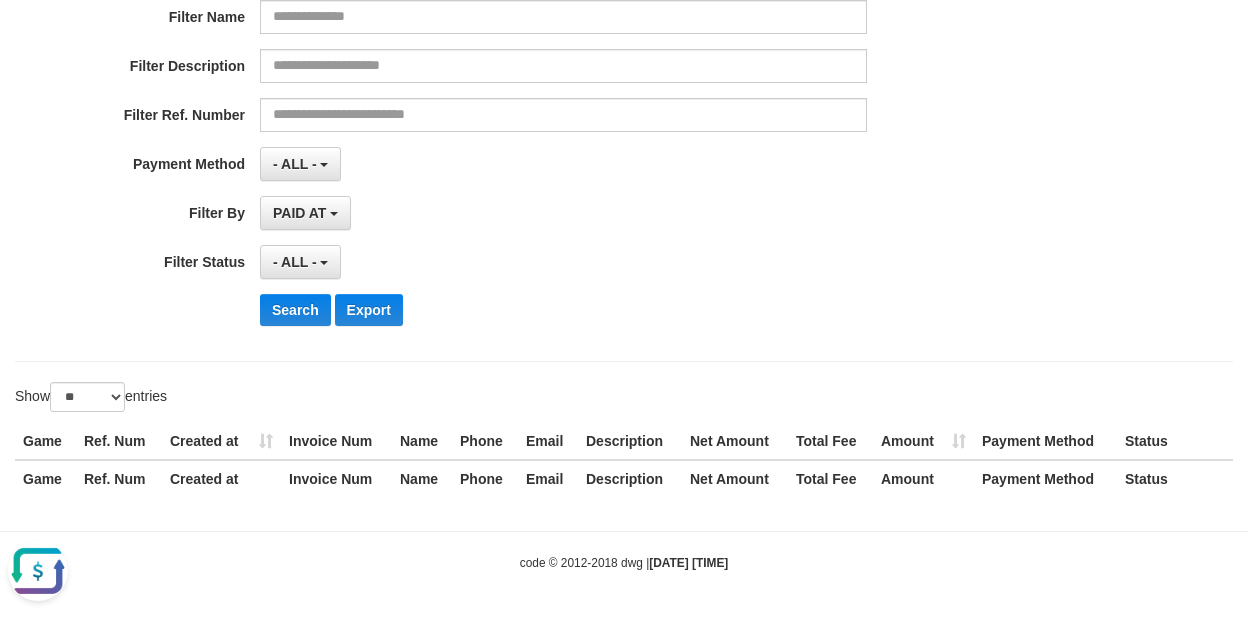 scroll, scrollTop: 305, scrollLeft: 0, axis: vertical 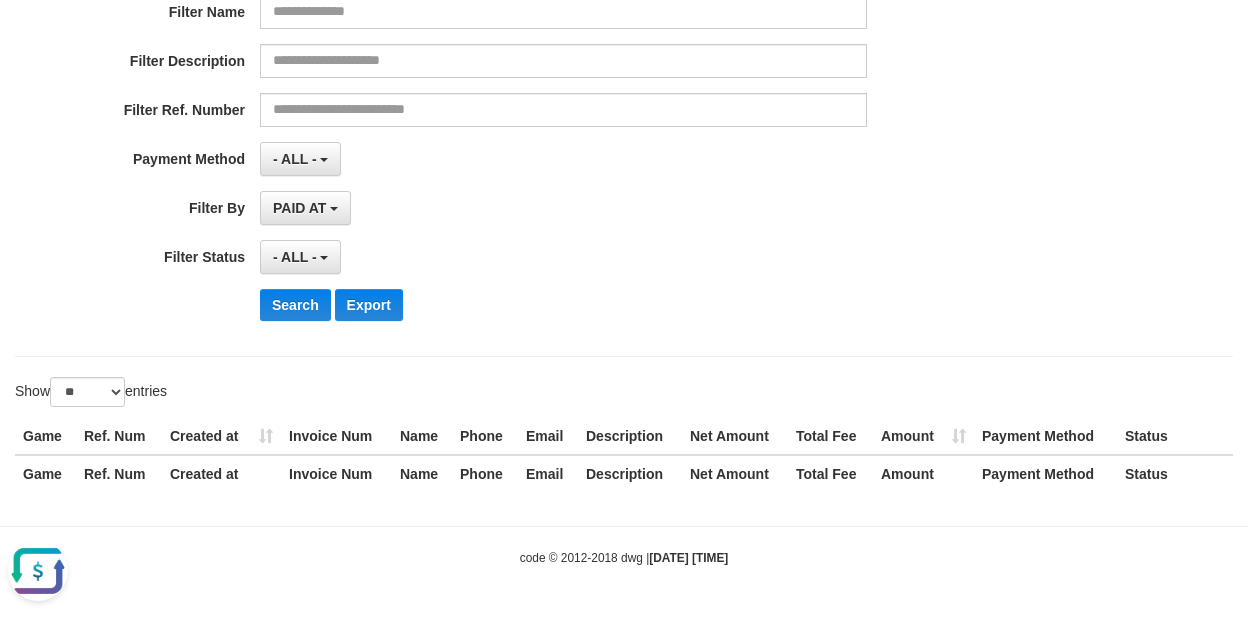 click at bounding box center (38, 571) 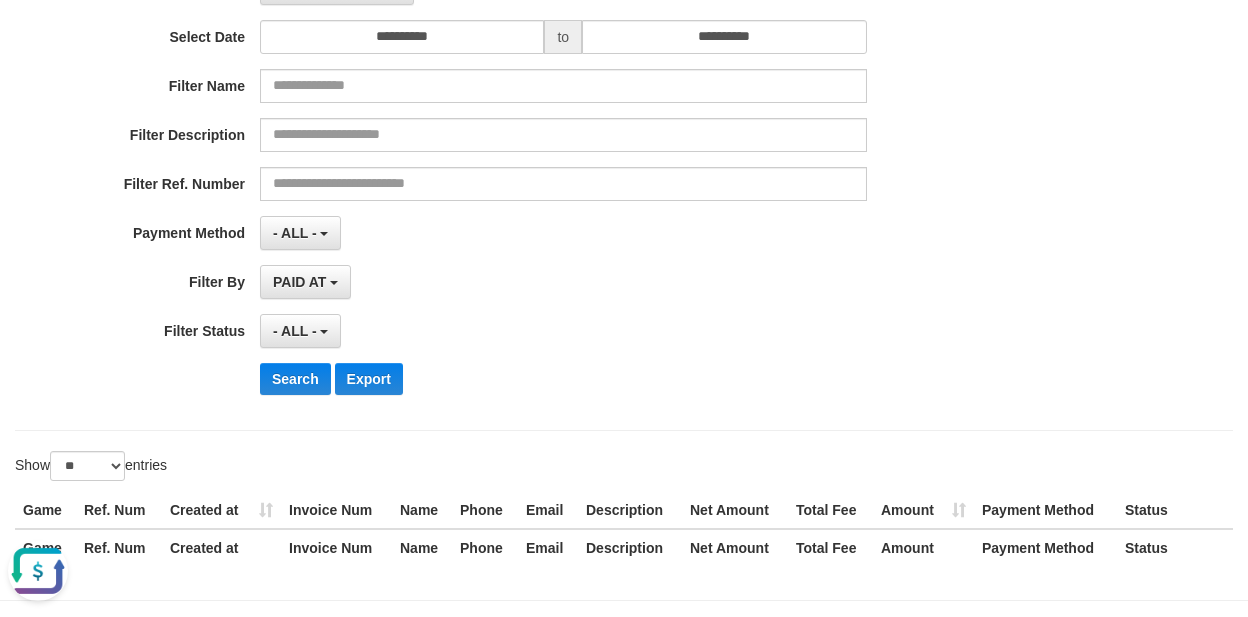 scroll, scrollTop: 0, scrollLeft: 0, axis: both 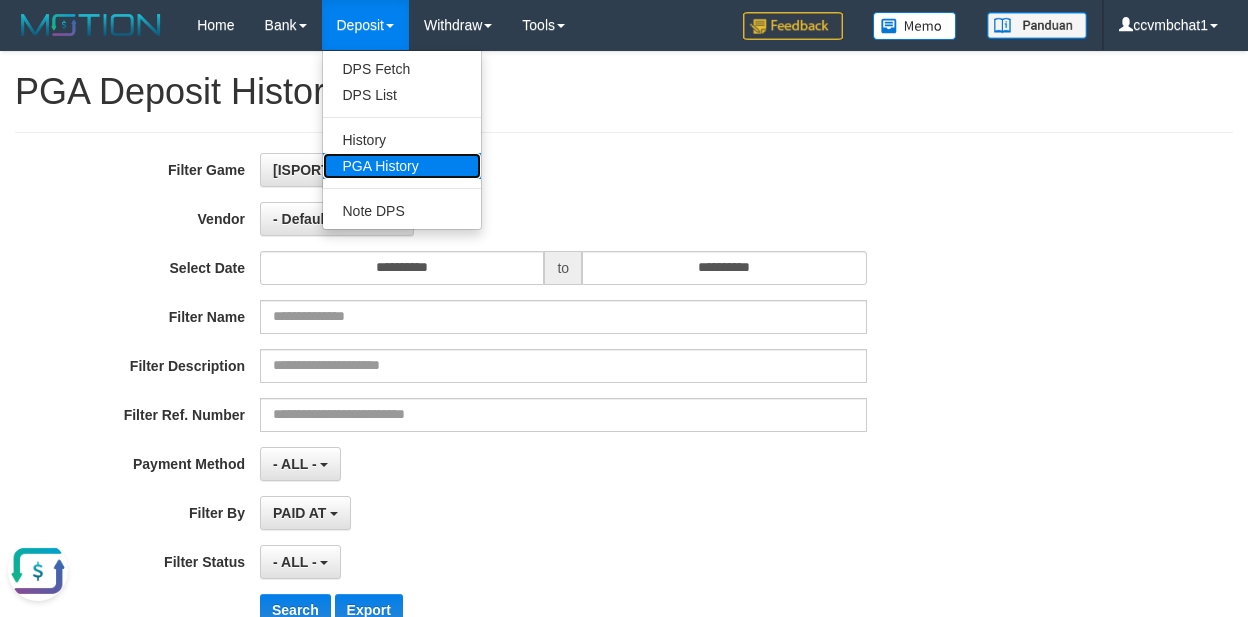 click on "PGA History" at bounding box center (402, 166) 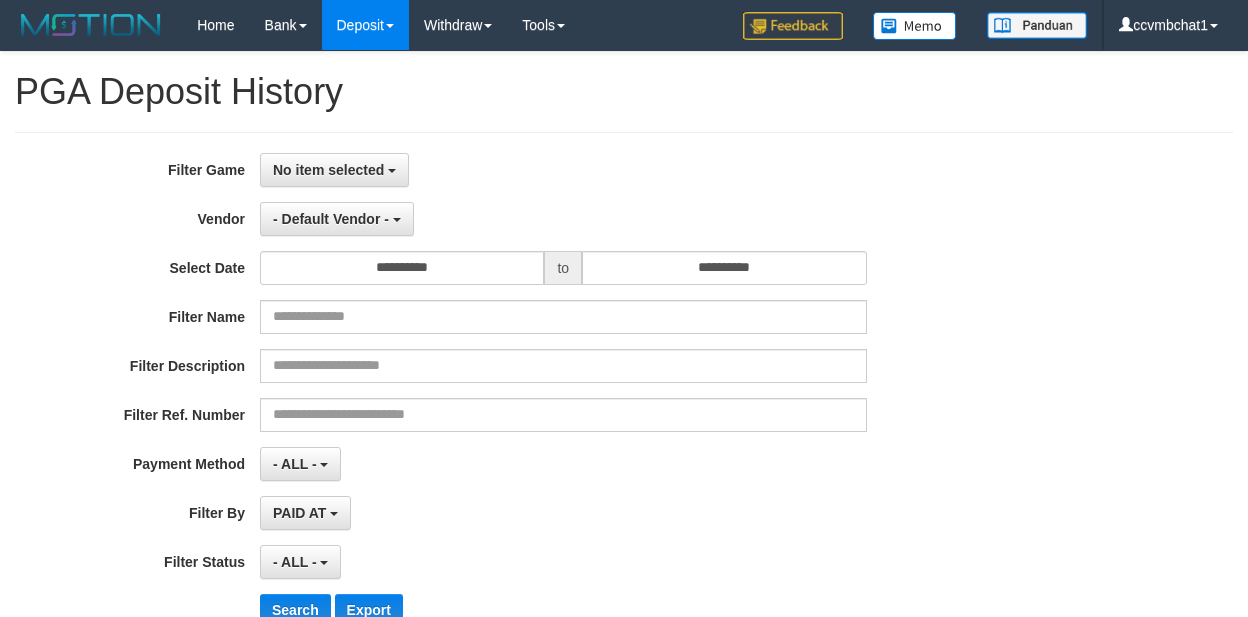 select 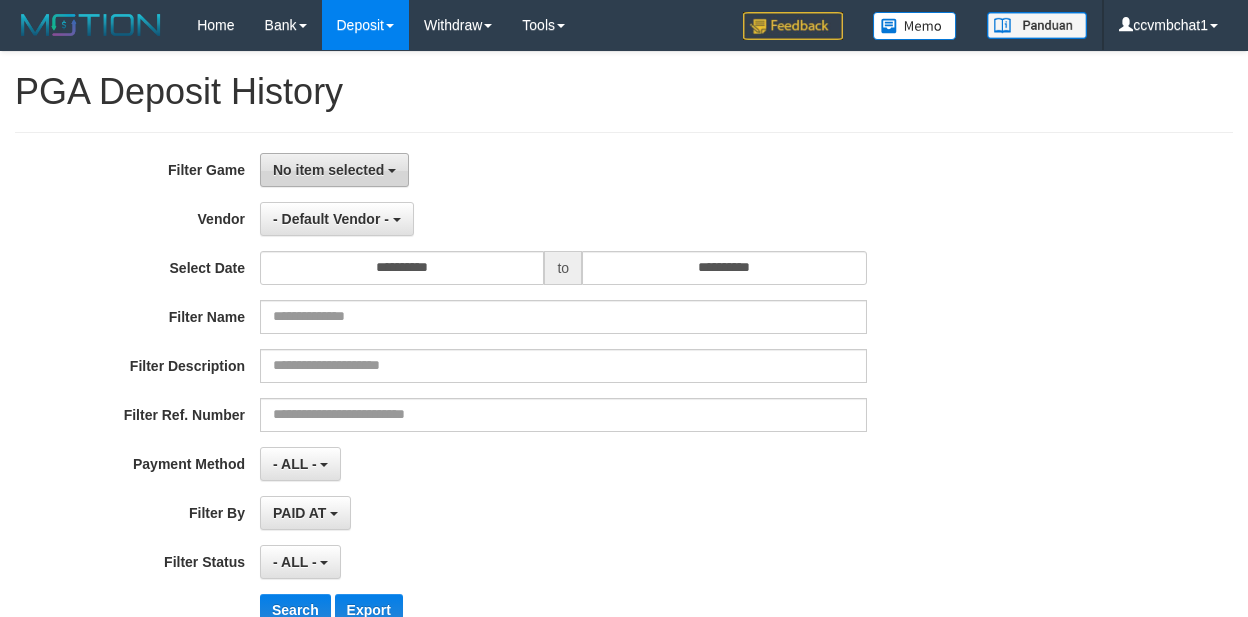click on "No item selected" at bounding box center [328, 170] 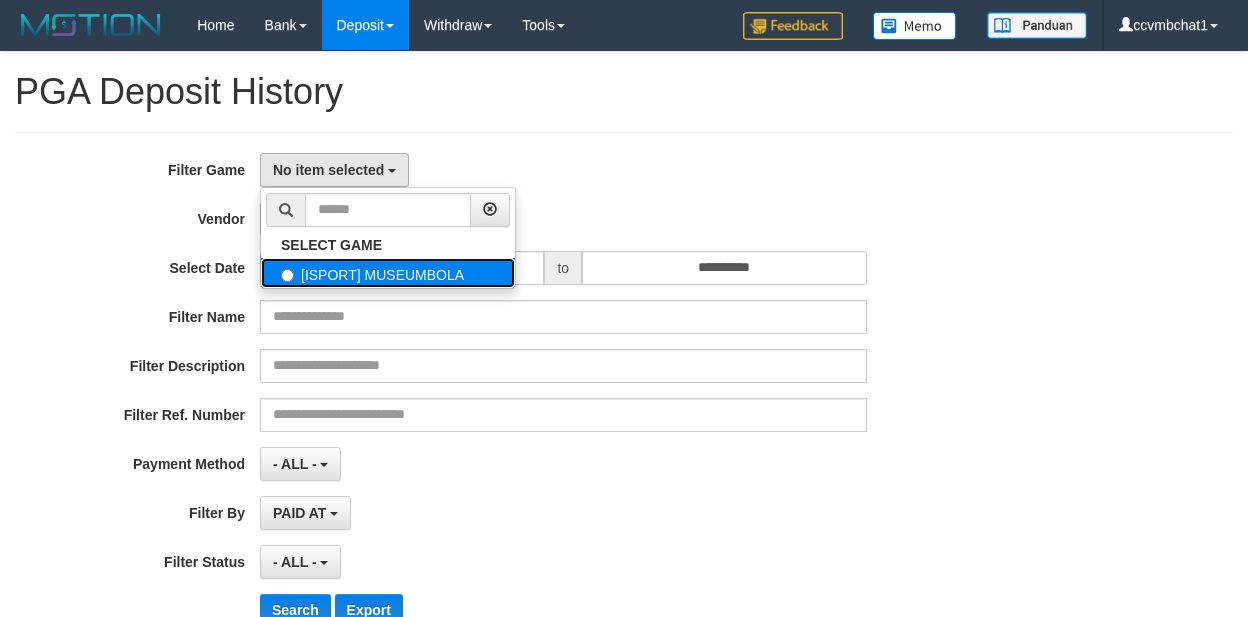 click on "[ISPORT] MUSEUMBOLA" at bounding box center (388, 273) 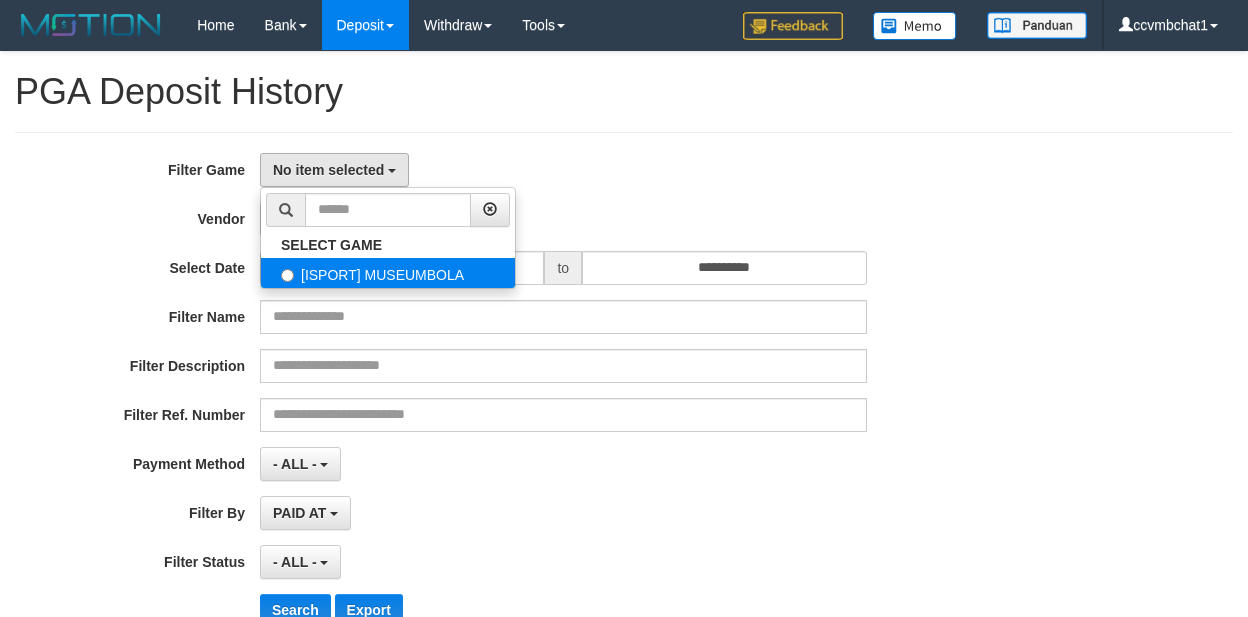 select on "****" 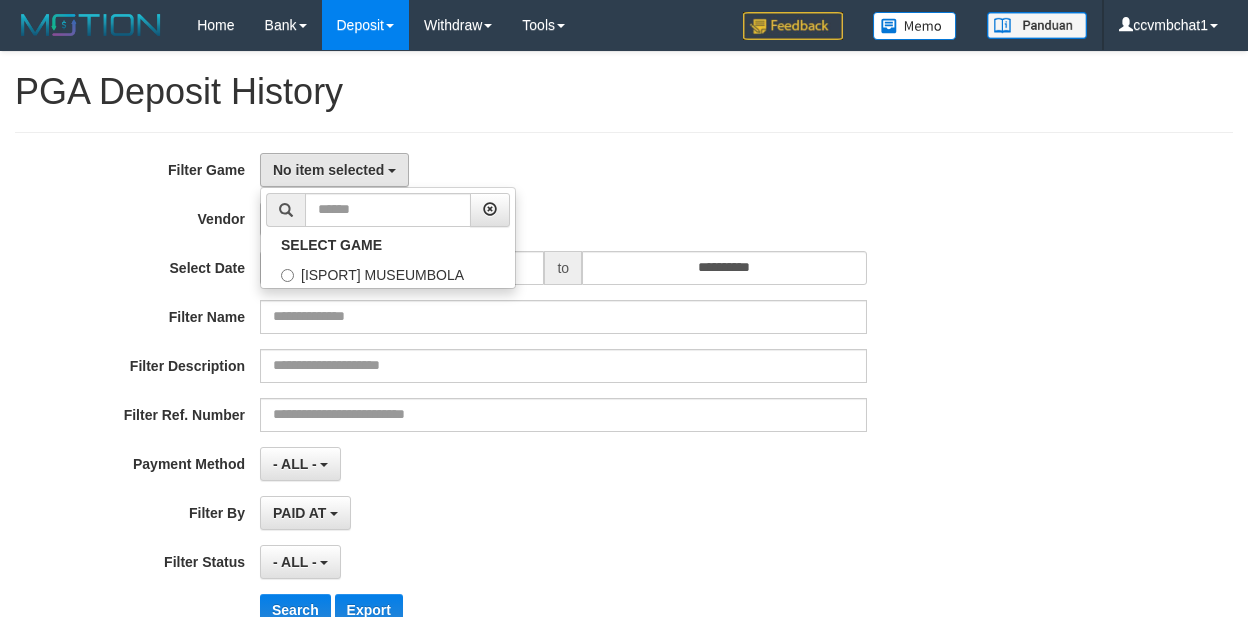 scroll, scrollTop: 18, scrollLeft: 0, axis: vertical 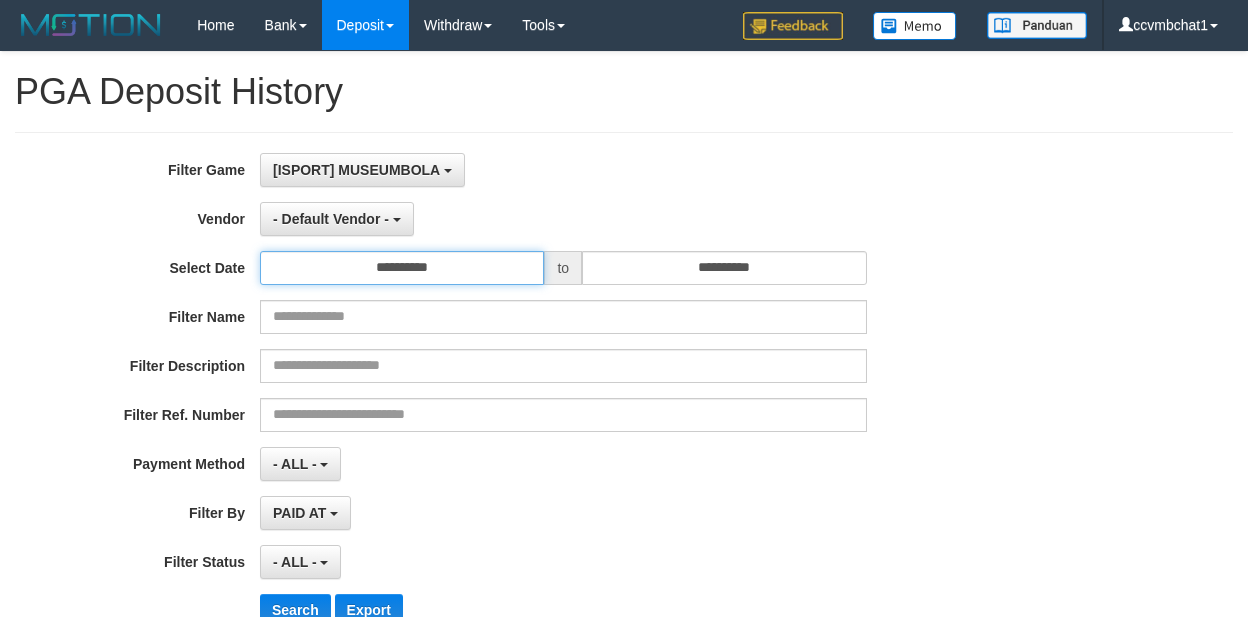 click on "**********" at bounding box center (402, 268) 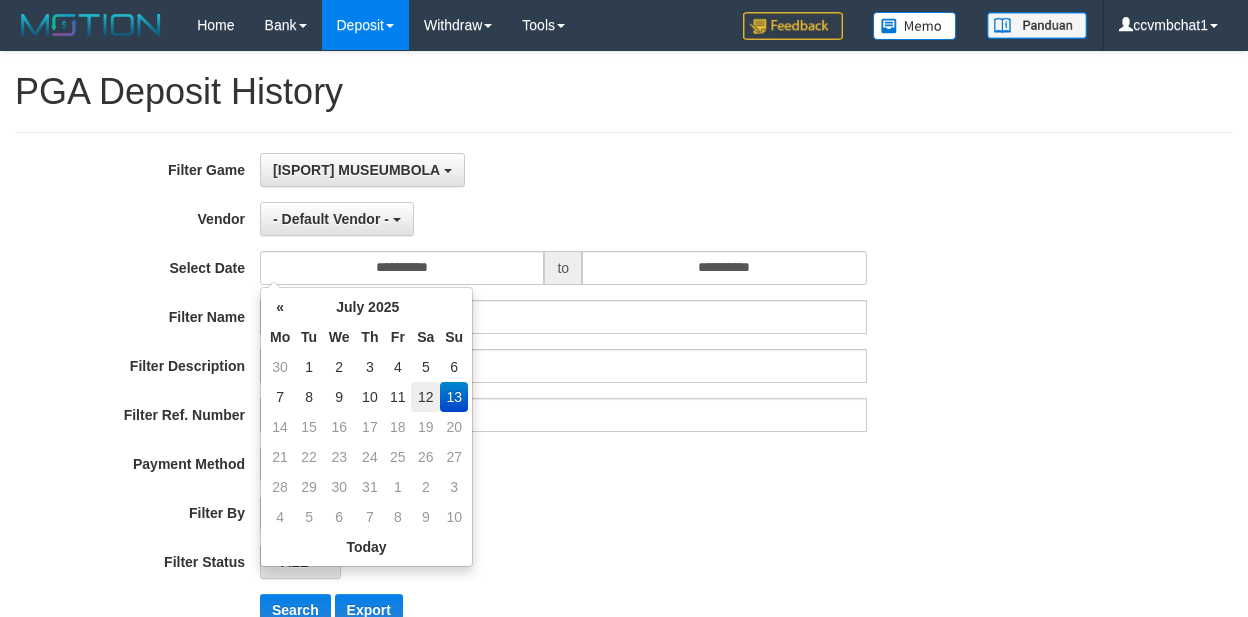 click on "12" at bounding box center [425, 397] 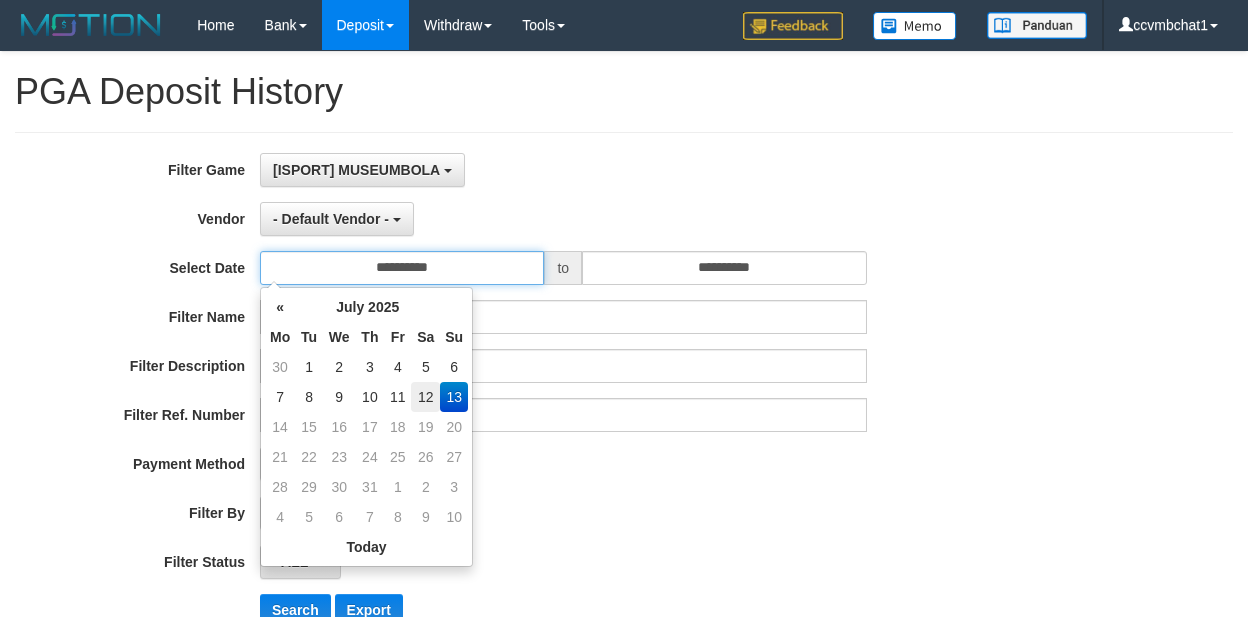 type on "**********" 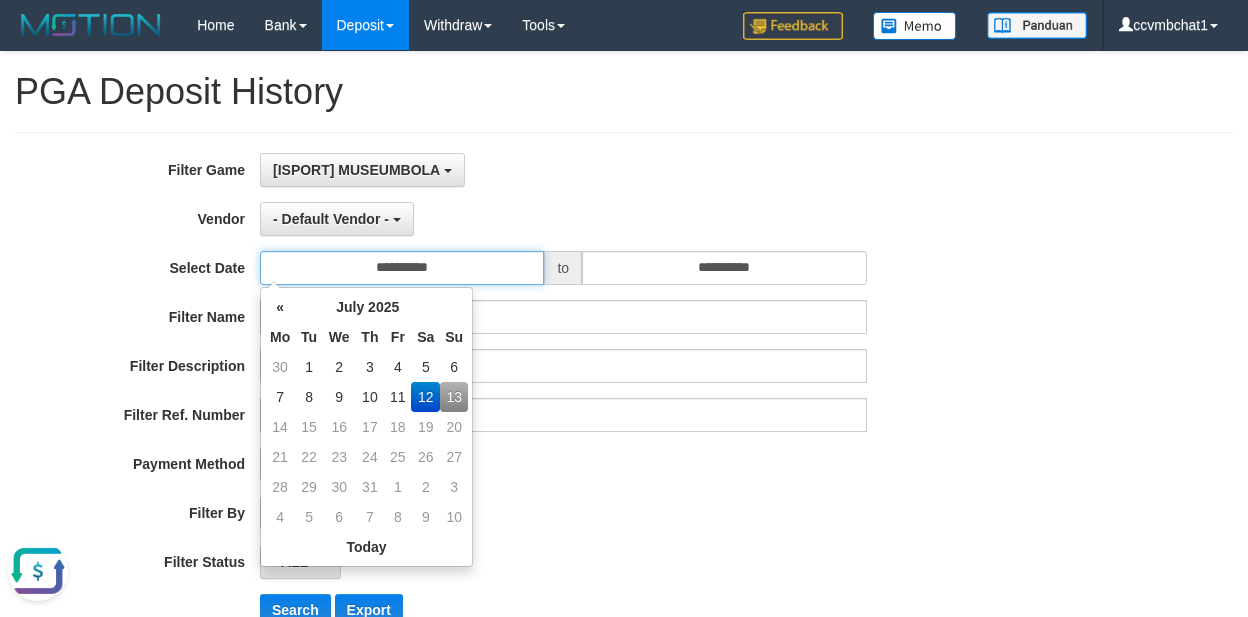 scroll, scrollTop: 0, scrollLeft: 0, axis: both 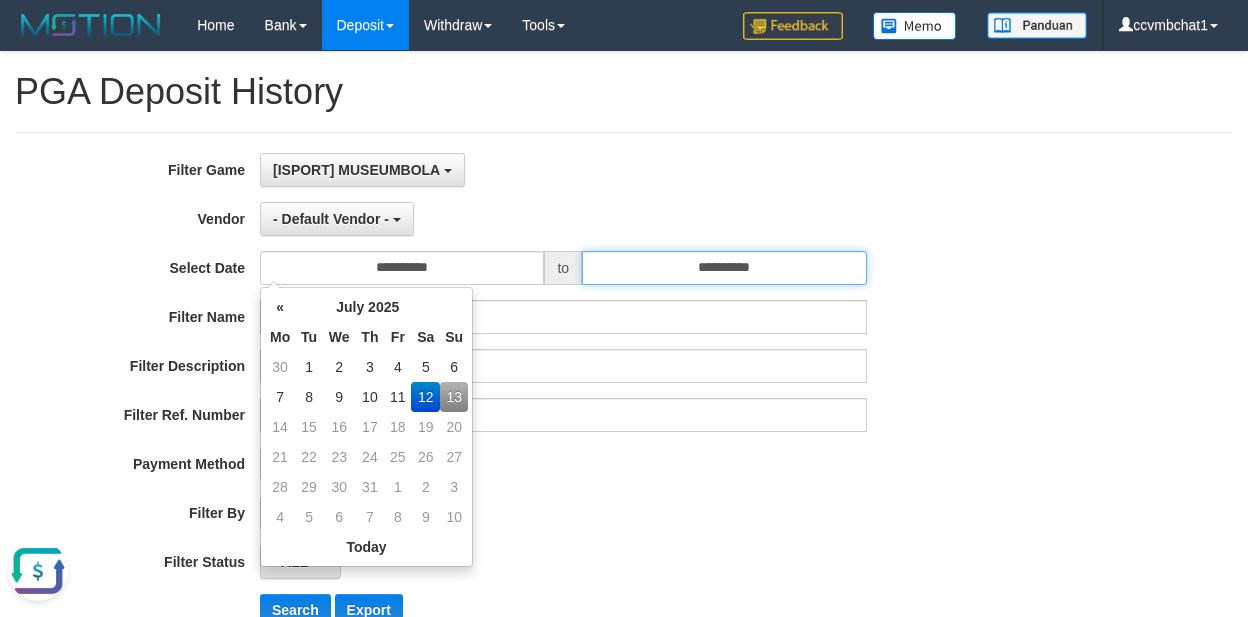 click on "**********" at bounding box center [724, 268] 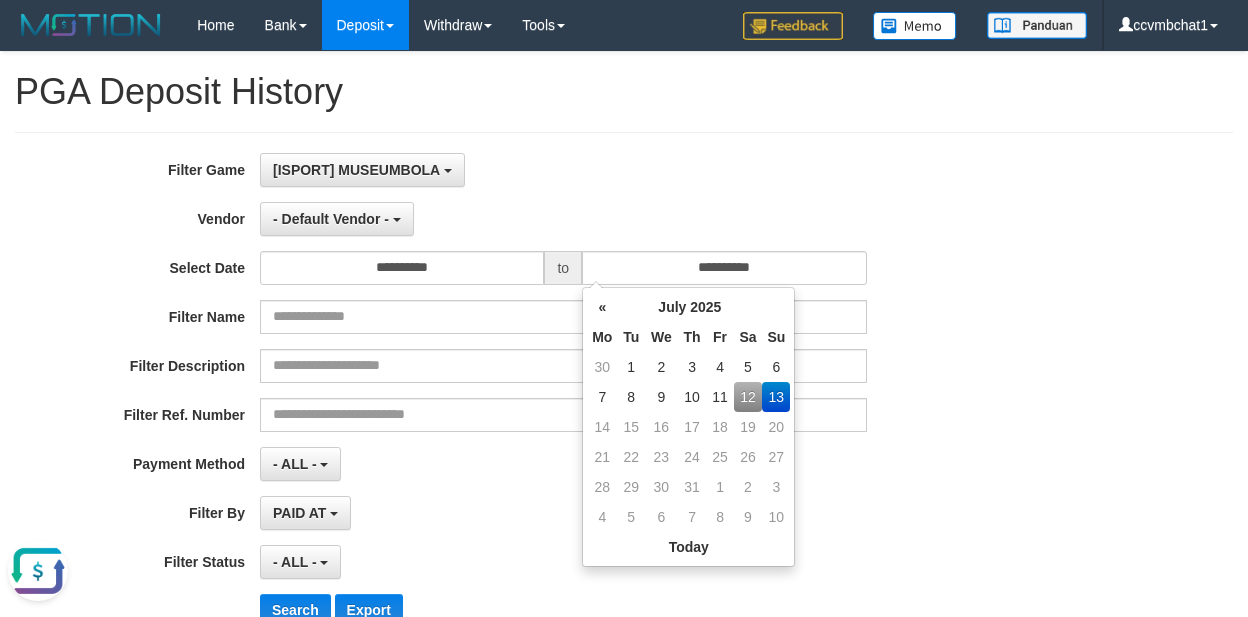 click on "13" at bounding box center [776, 397] 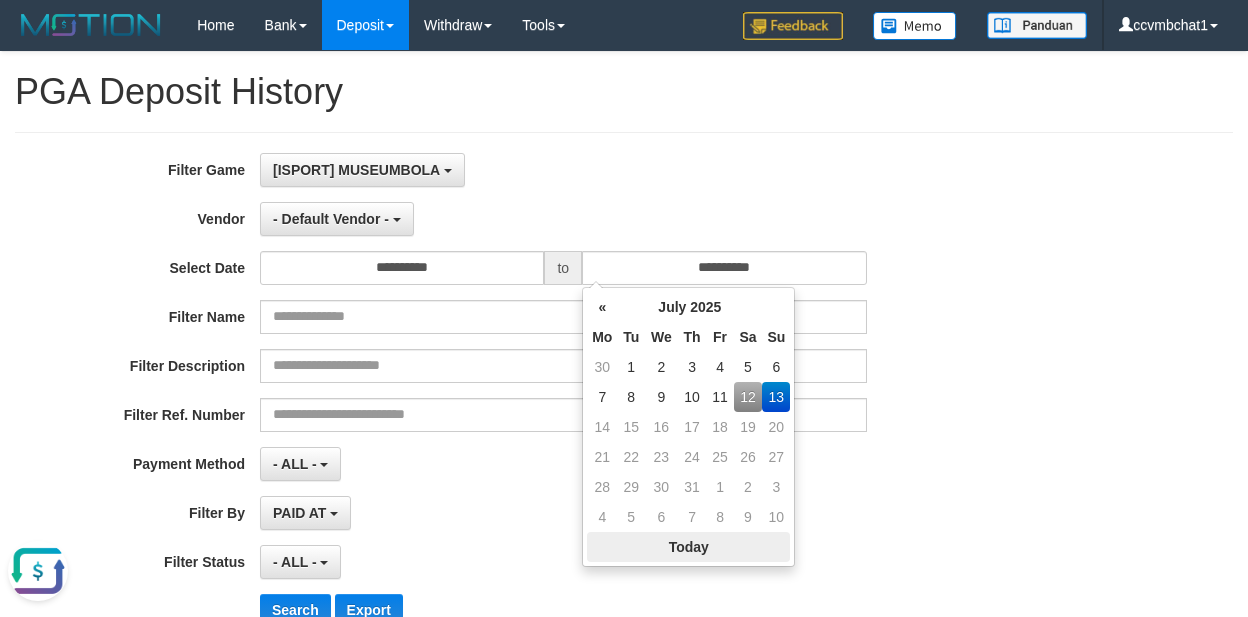 click on "Today" at bounding box center [688, 547] 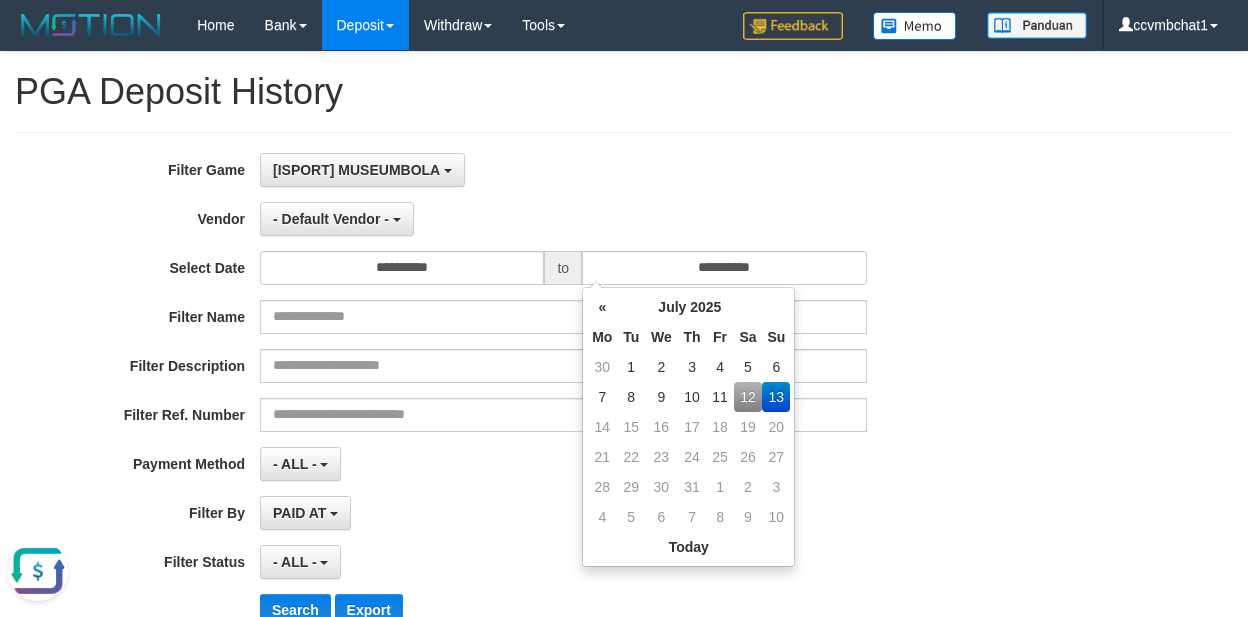click on "13" at bounding box center (776, 397) 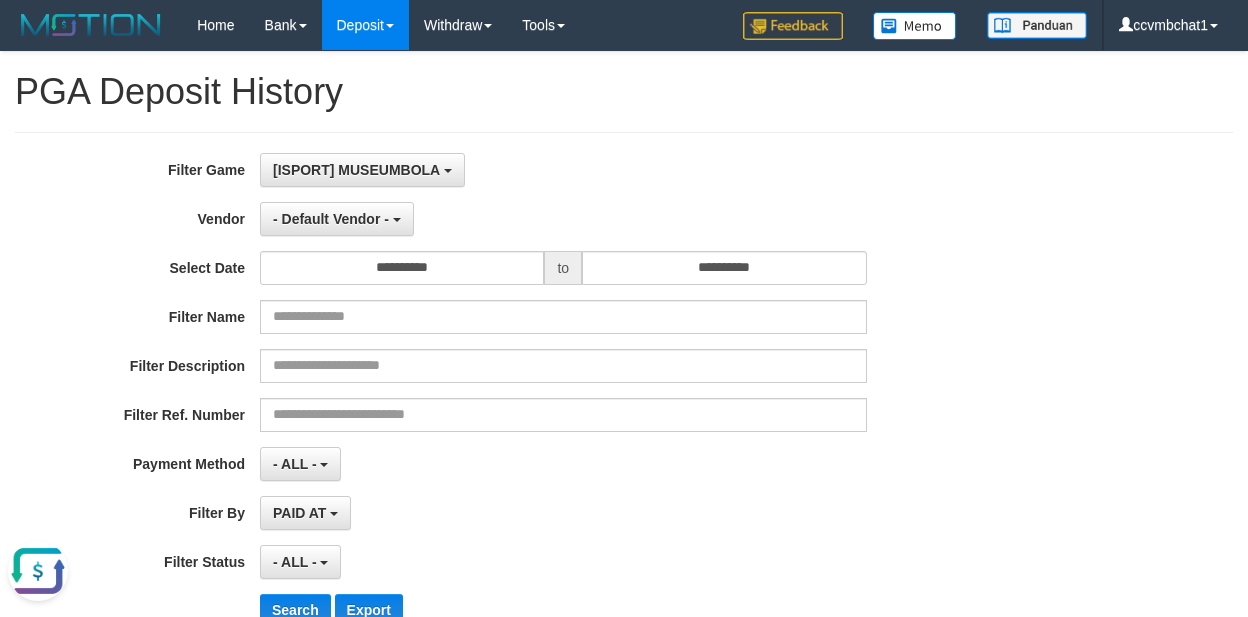click on "PAID AT
PAID AT
CREATED AT" at bounding box center [563, 513] 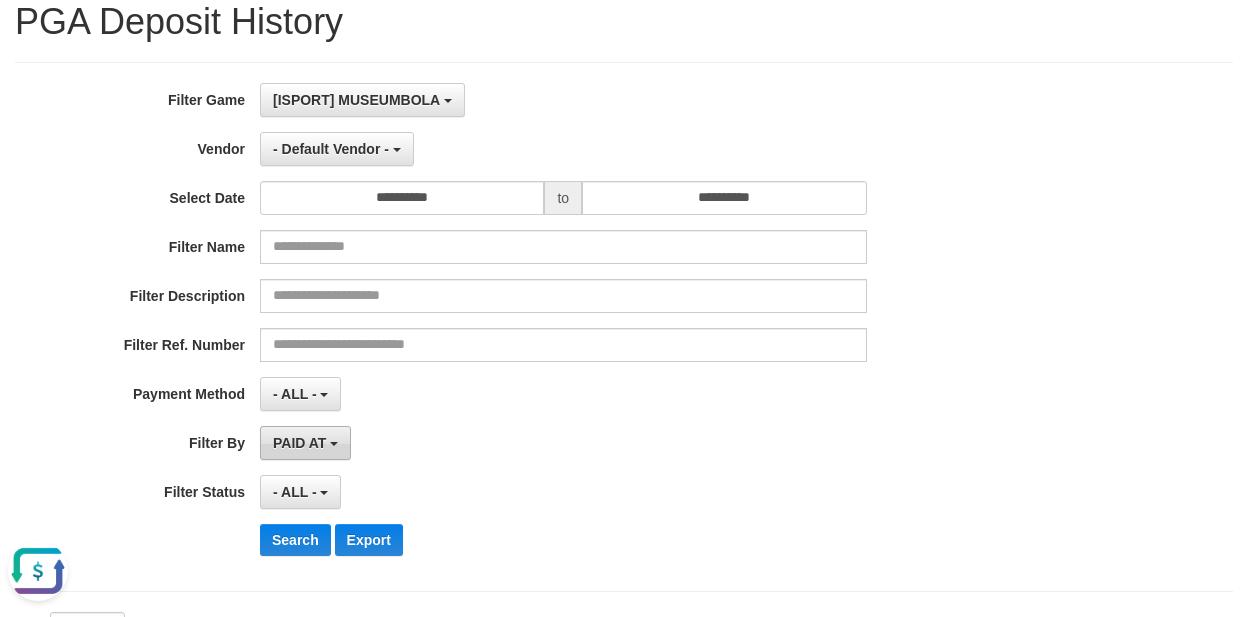 scroll, scrollTop: 100, scrollLeft: 0, axis: vertical 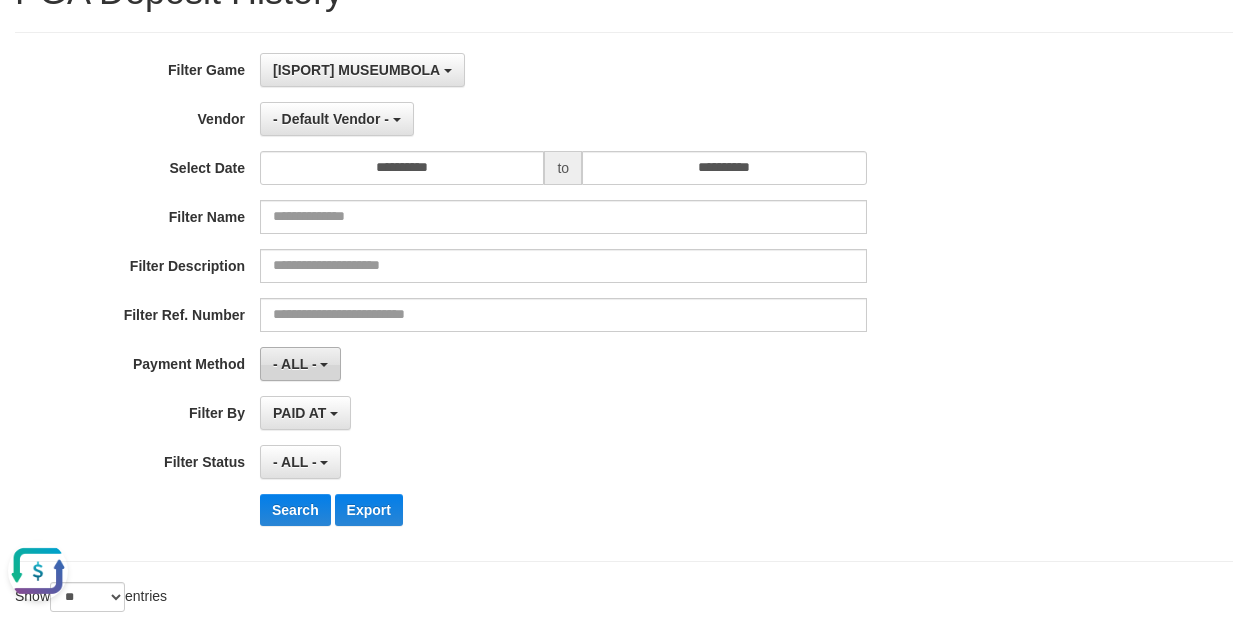 click at bounding box center [324, 365] 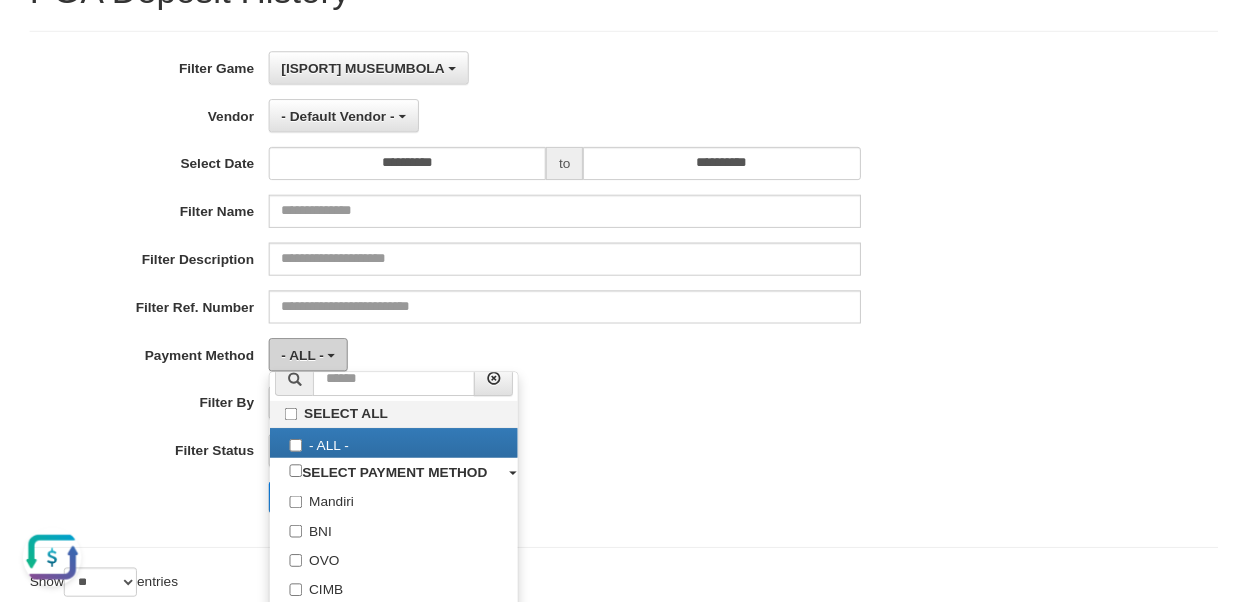 scroll, scrollTop: 0, scrollLeft: 0, axis: both 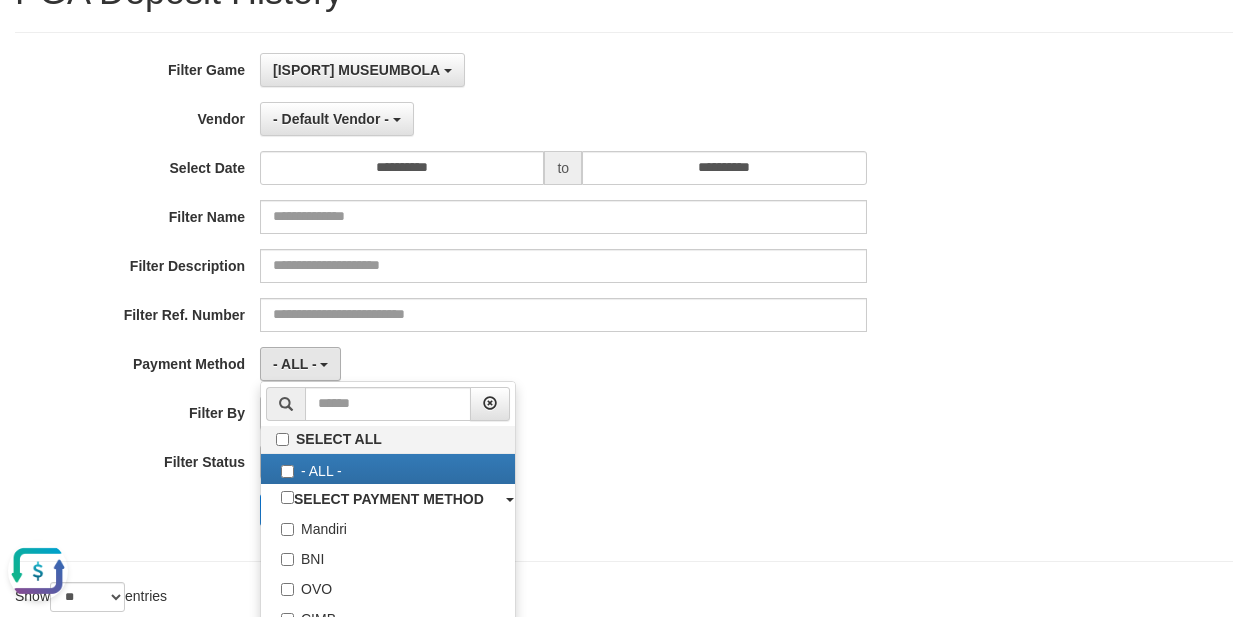 click on "**********" at bounding box center (520, 297) 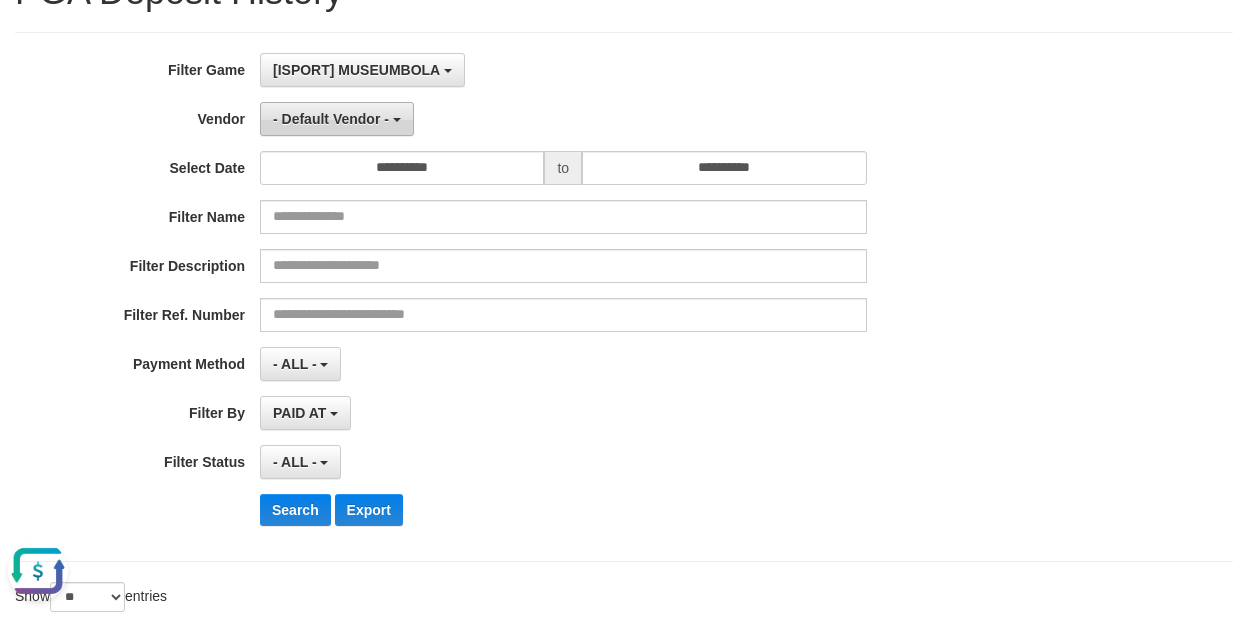 click on "- Default Vendor -" at bounding box center (331, 119) 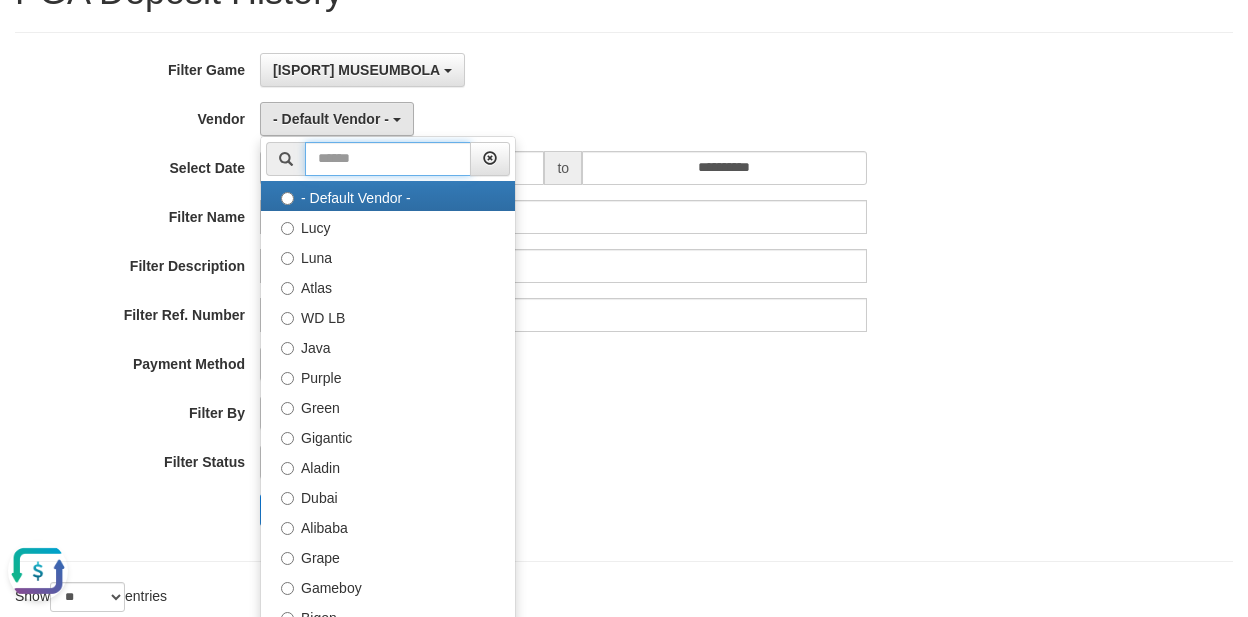 click at bounding box center (388, 159) 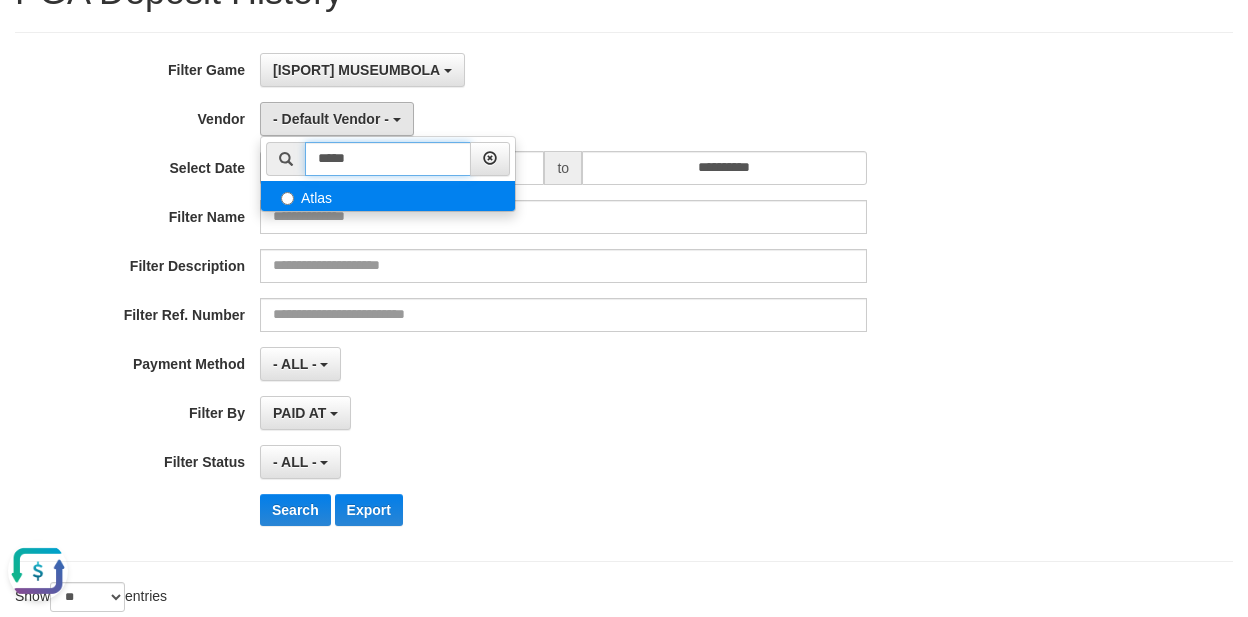 type on "*****" 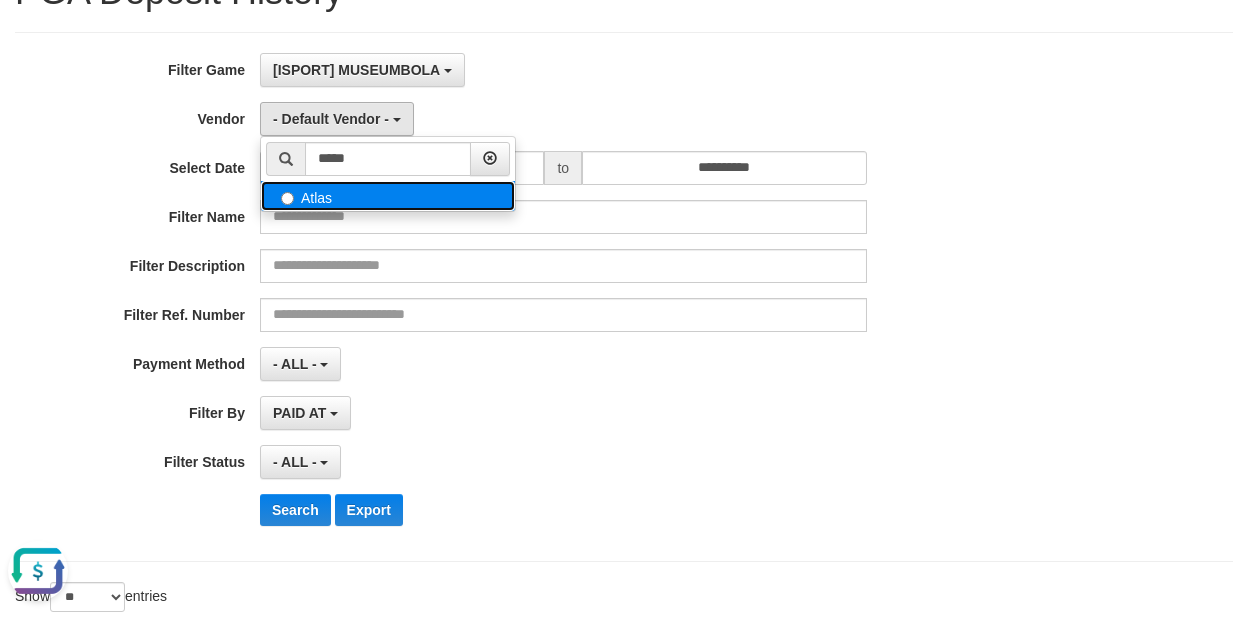 click on "Atlas" at bounding box center (388, 196) 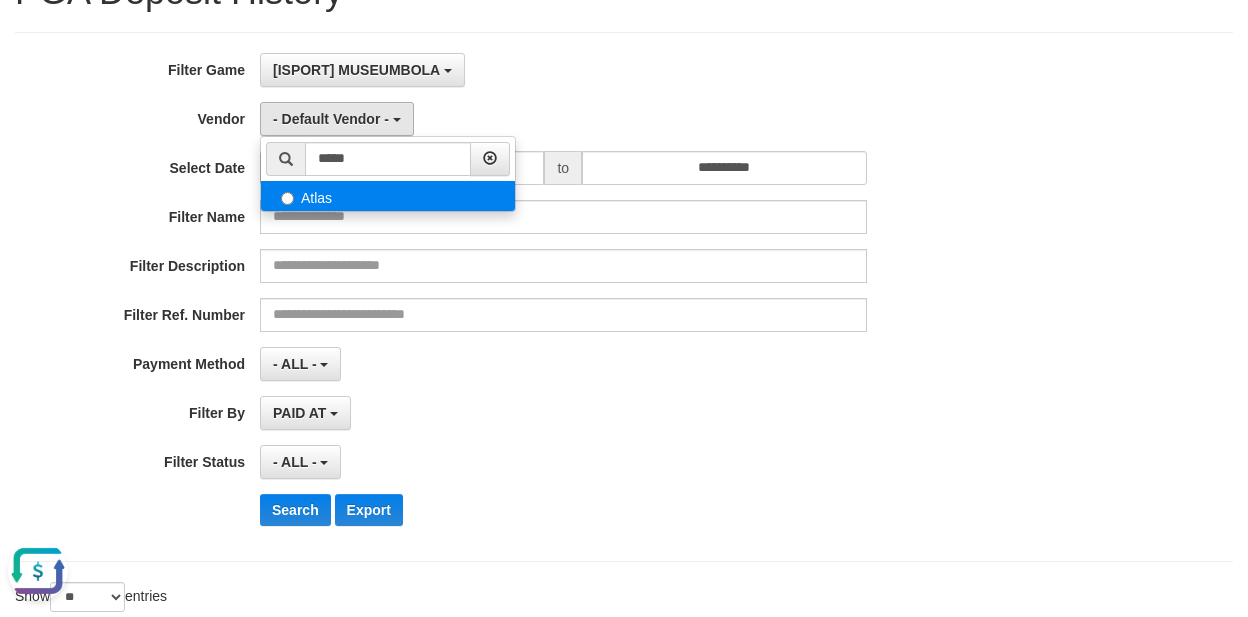 select on "**********" 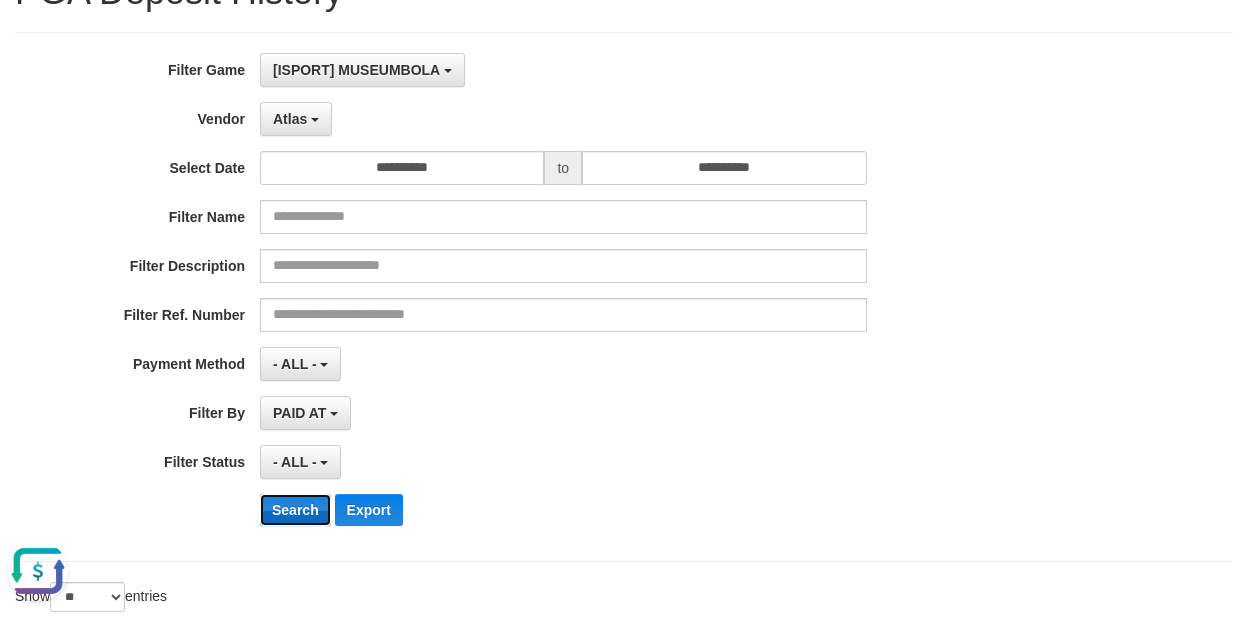 click on "Search" at bounding box center [295, 510] 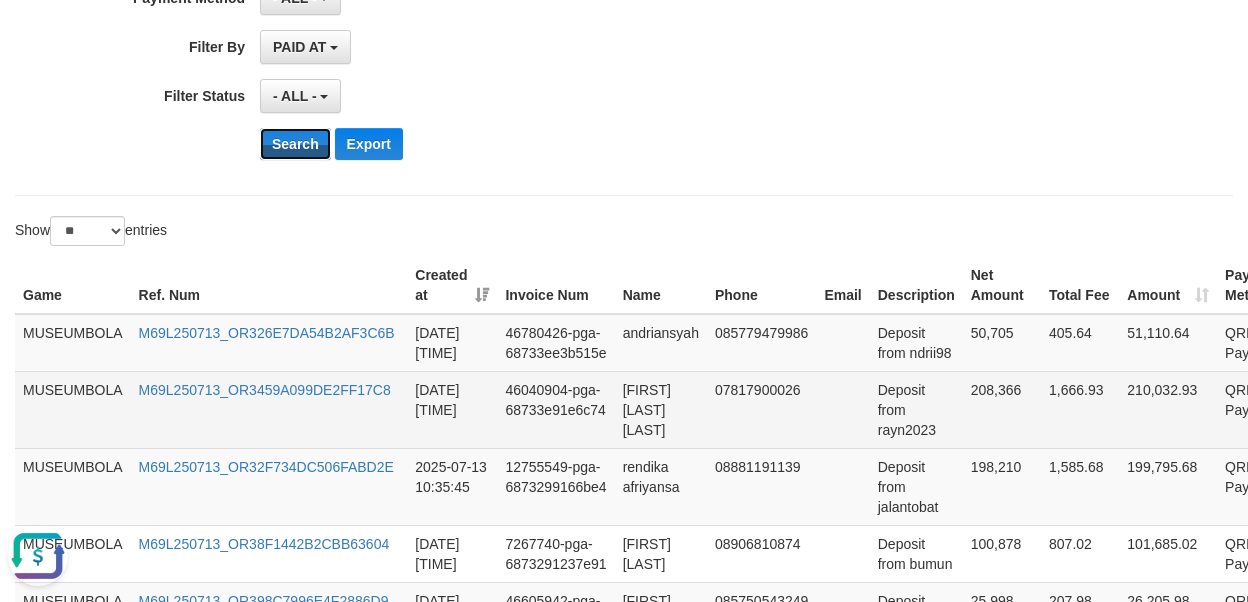 scroll, scrollTop: 500, scrollLeft: 0, axis: vertical 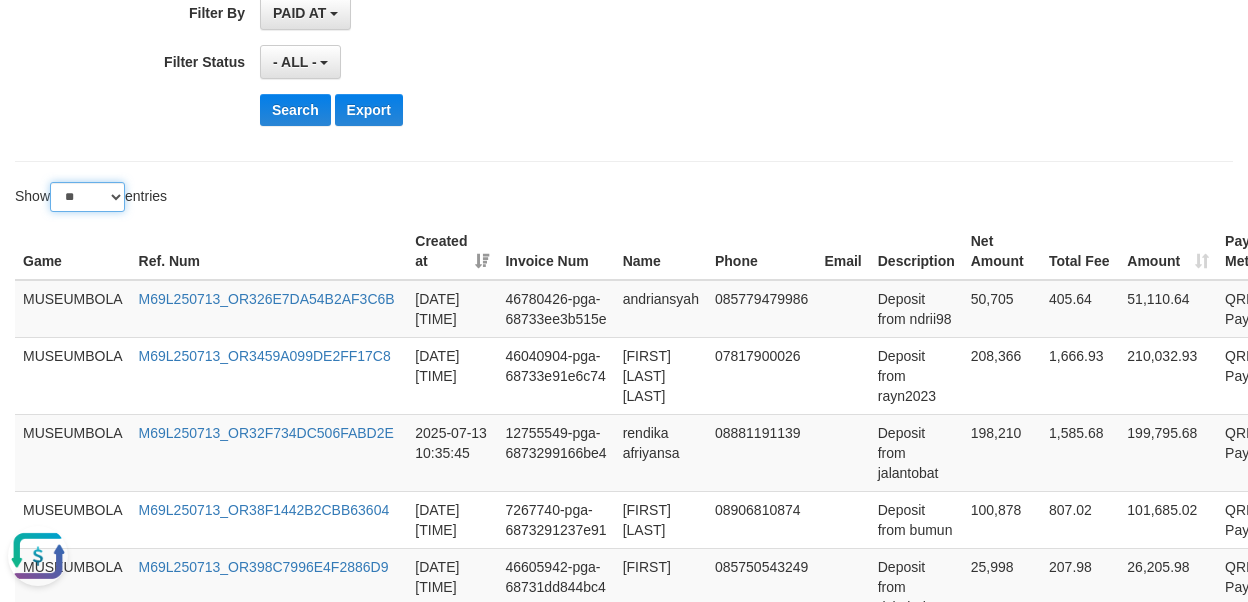 click on "** ** ** ***" at bounding box center (87, 197) 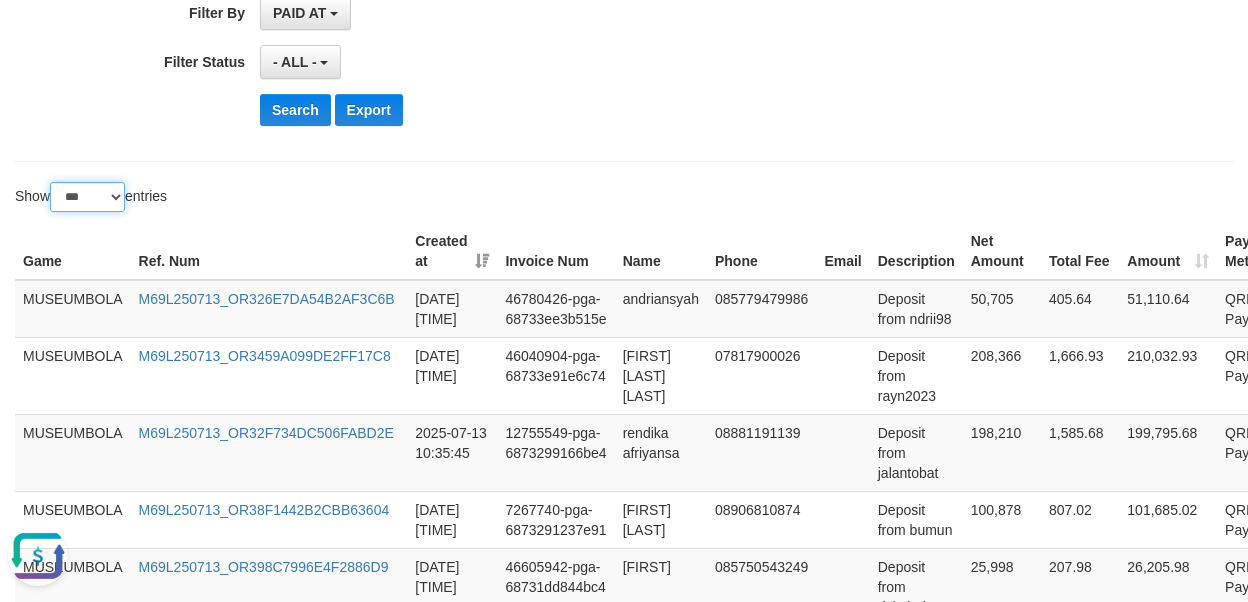 click on "** ** ** ***" at bounding box center (87, 197) 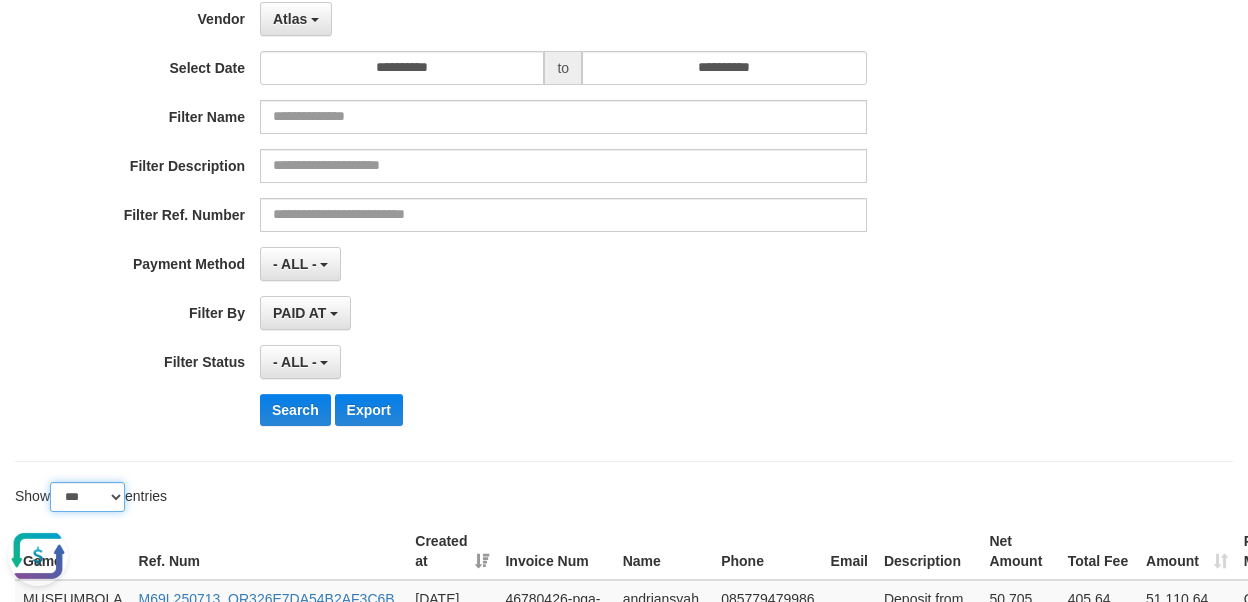 scroll, scrollTop: 300, scrollLeft: 0, axis: vertical 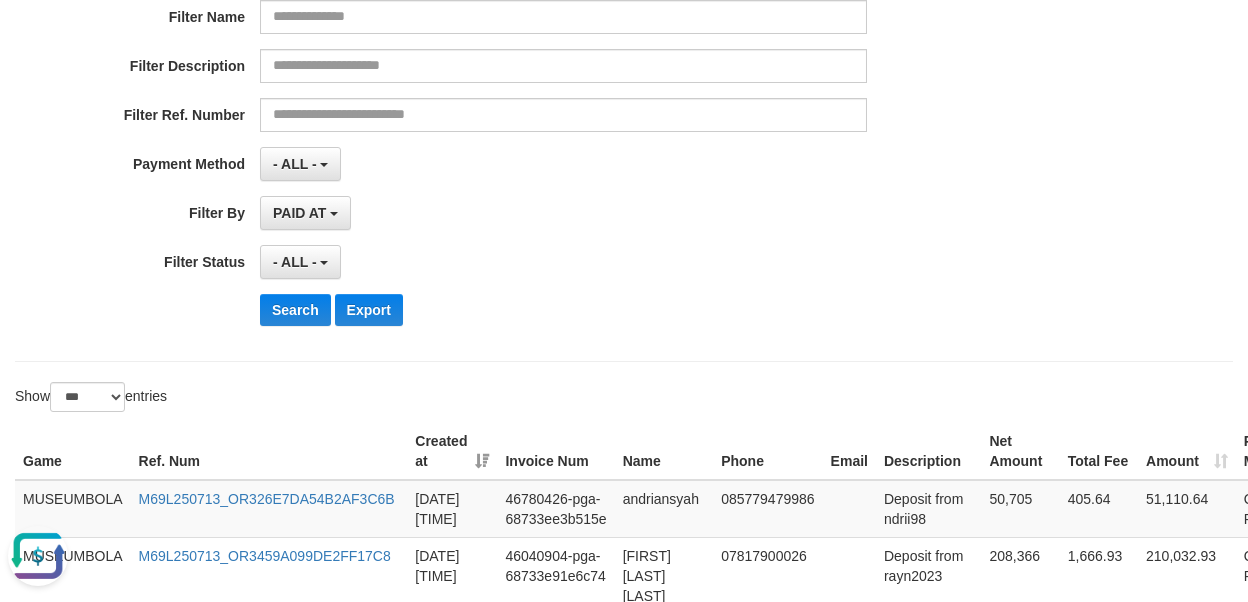 click at bounding box center [38, 556] 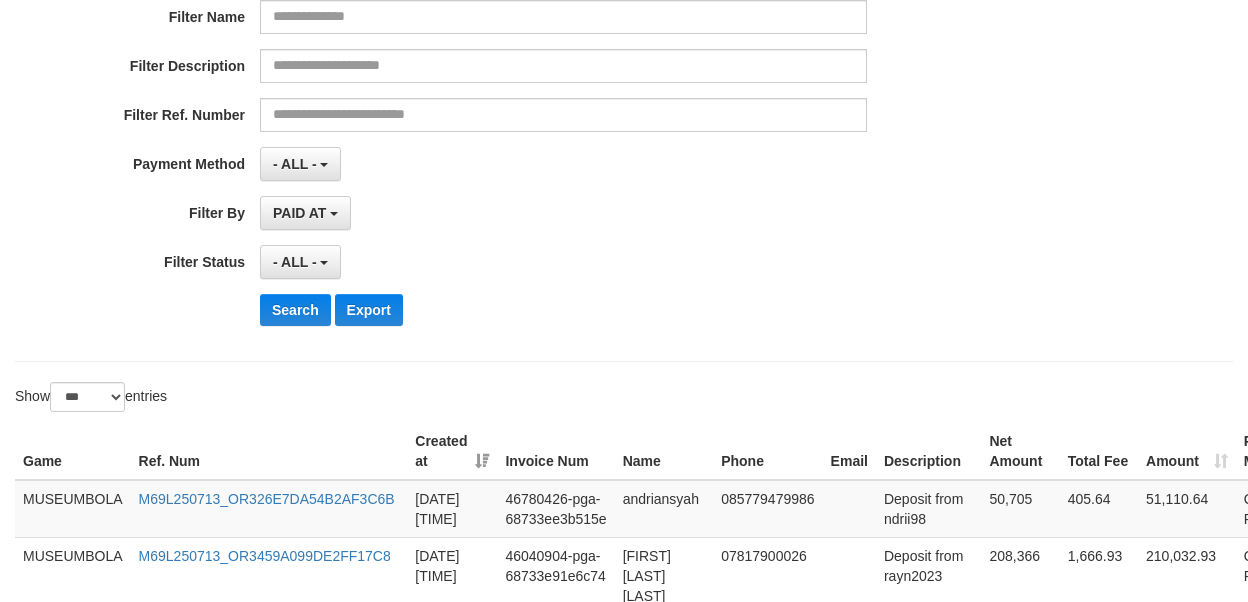 click on "Search
Export" at bounding box center (650, 310) 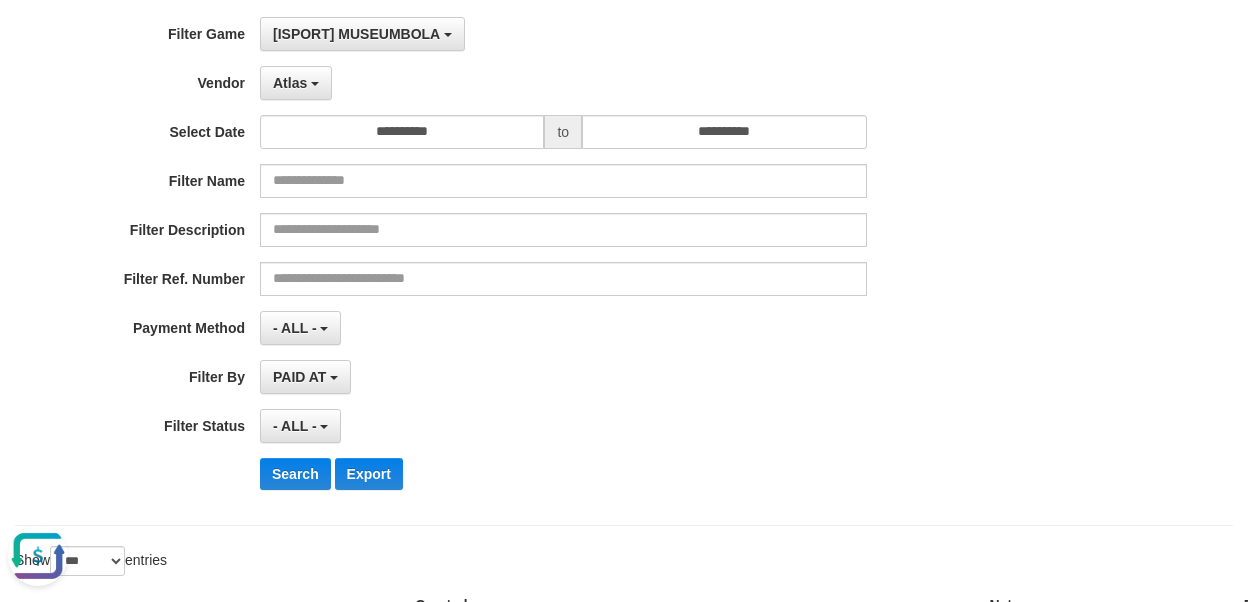 scroll, scrollTop: 100, scrollLeft: 0, axis: vertical 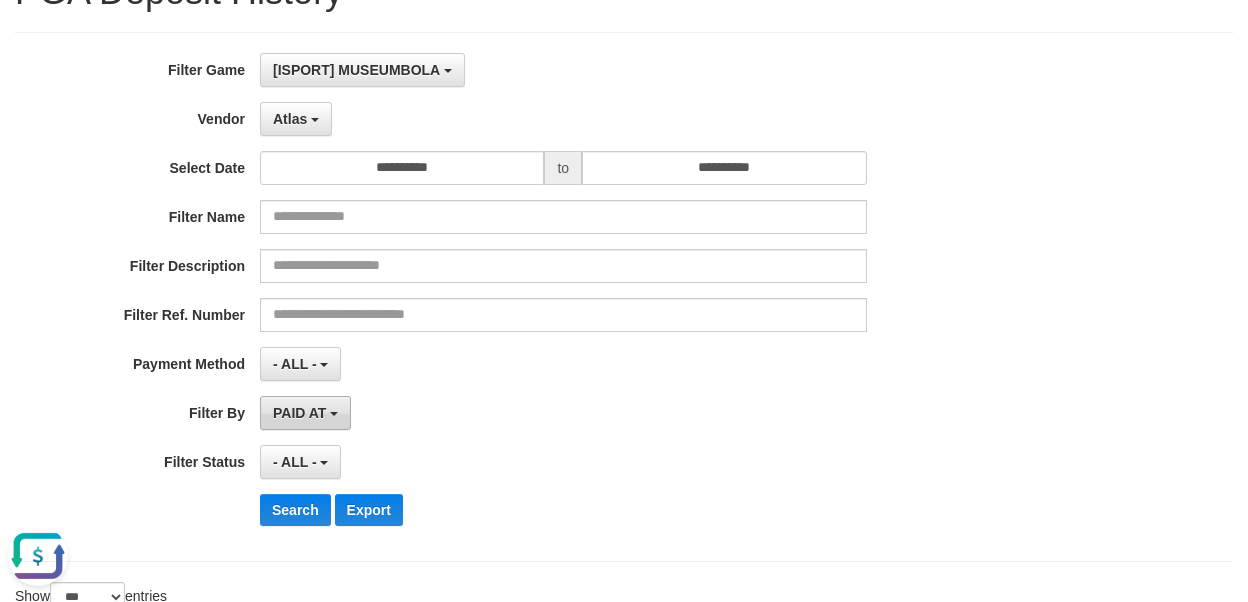 click on "PAID AT" at bounding box center [305, 413] 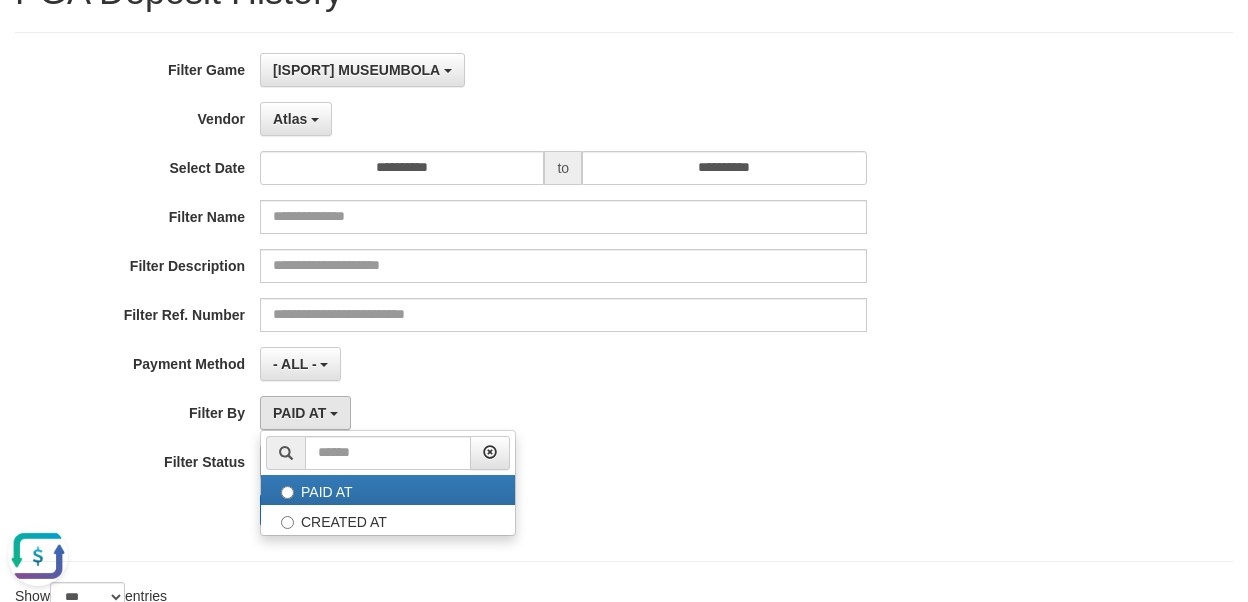 click on "PAID AT
PAID AT
CREATED AT" at bounding box center [563, 413] 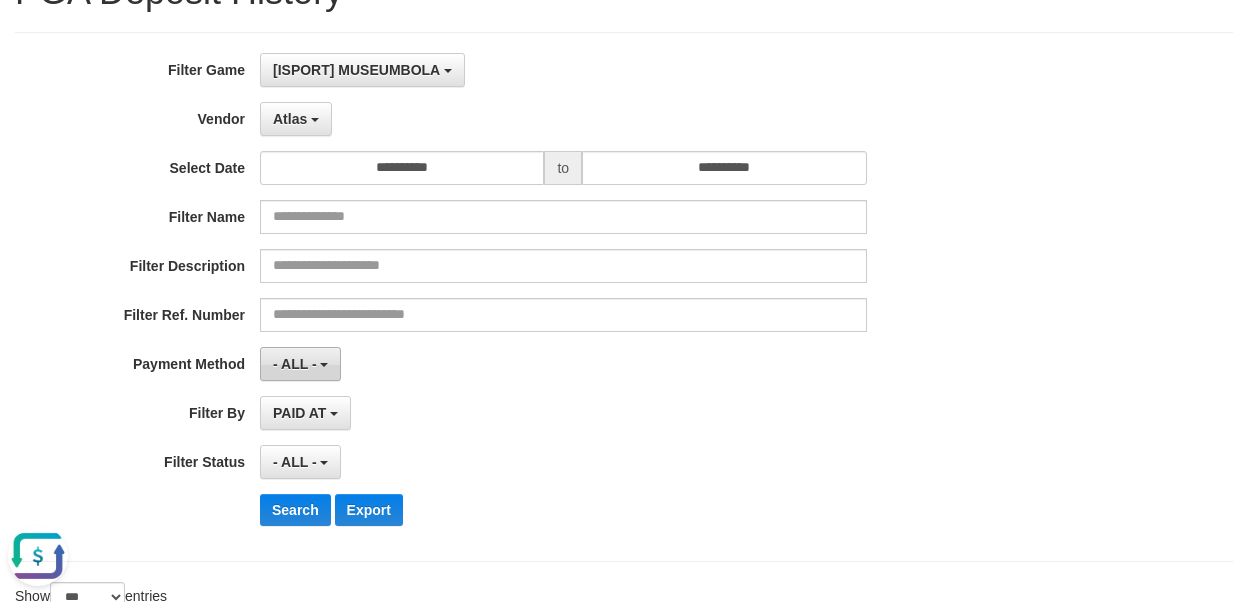 click on "- ALL -" at bounding box center [295, 364] 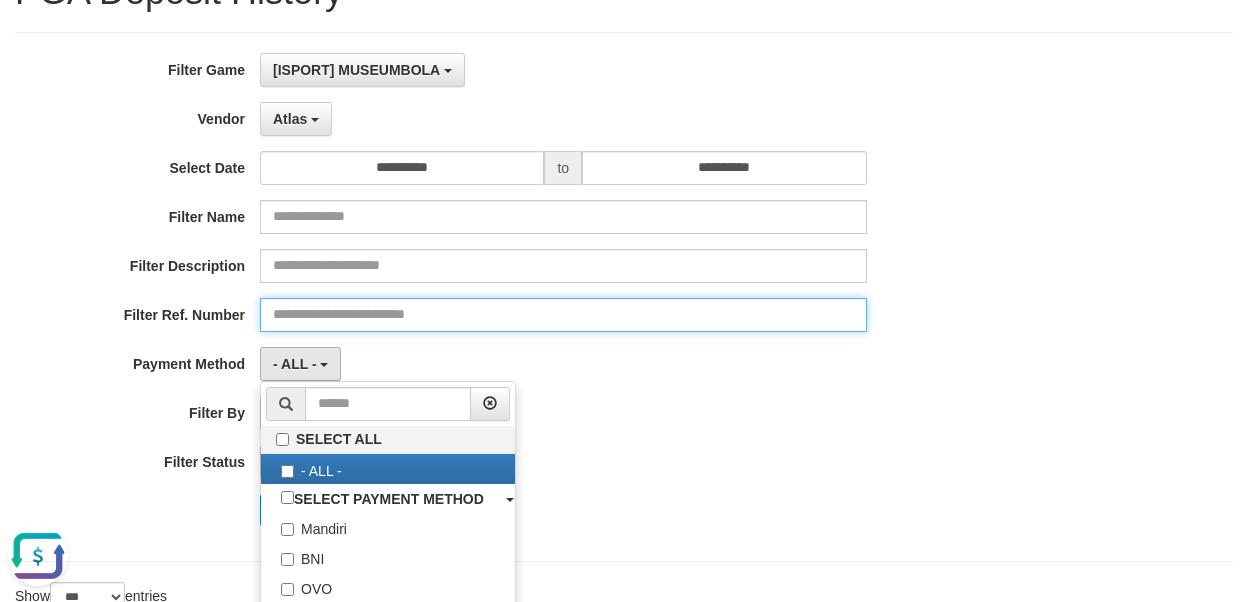 click at bounding box center (563, 315) 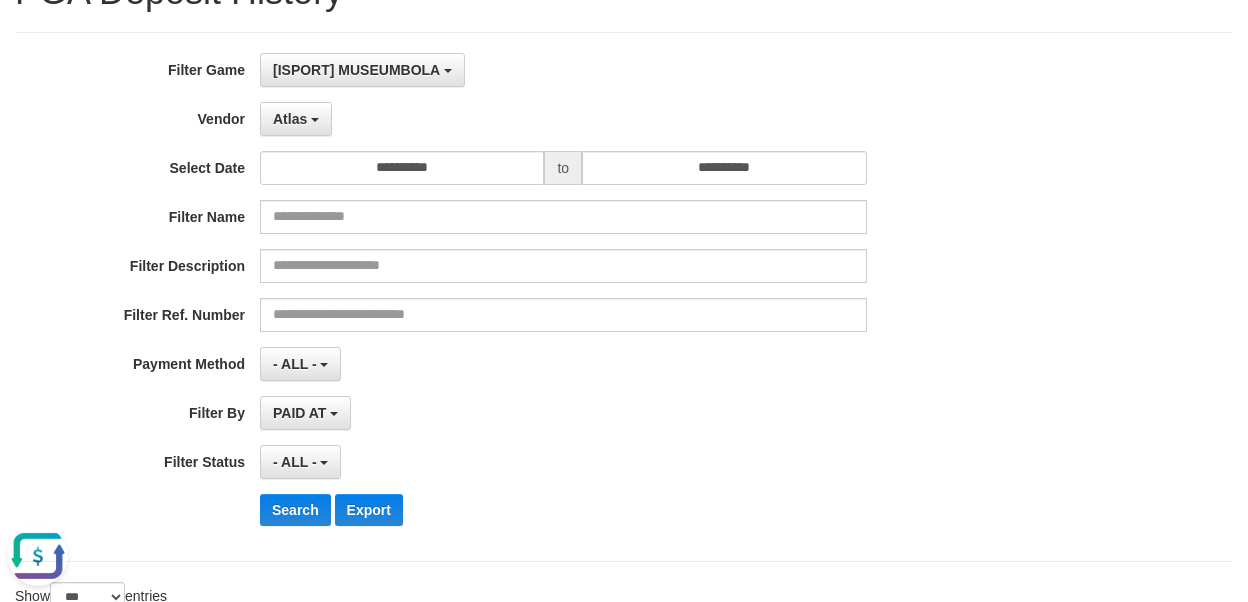 click on "- ALL -    SELECT ALL  - ALL -  SELECT PAYMENT METHOD
Mandiri
BNI
OVO
CIMB
BRI
MAYBANK
PERMATA
DANAMON
INDOMARET
ALFAMART
GOPAY
CC
BCA
QRIS
SINARMAS
LINKAJA
SHOPEEPAY
ATMBERSAMA
DANA
ARTHAGRAHA
SAMPOERNA
OCBCNISP" at bounding box center [563, 364] 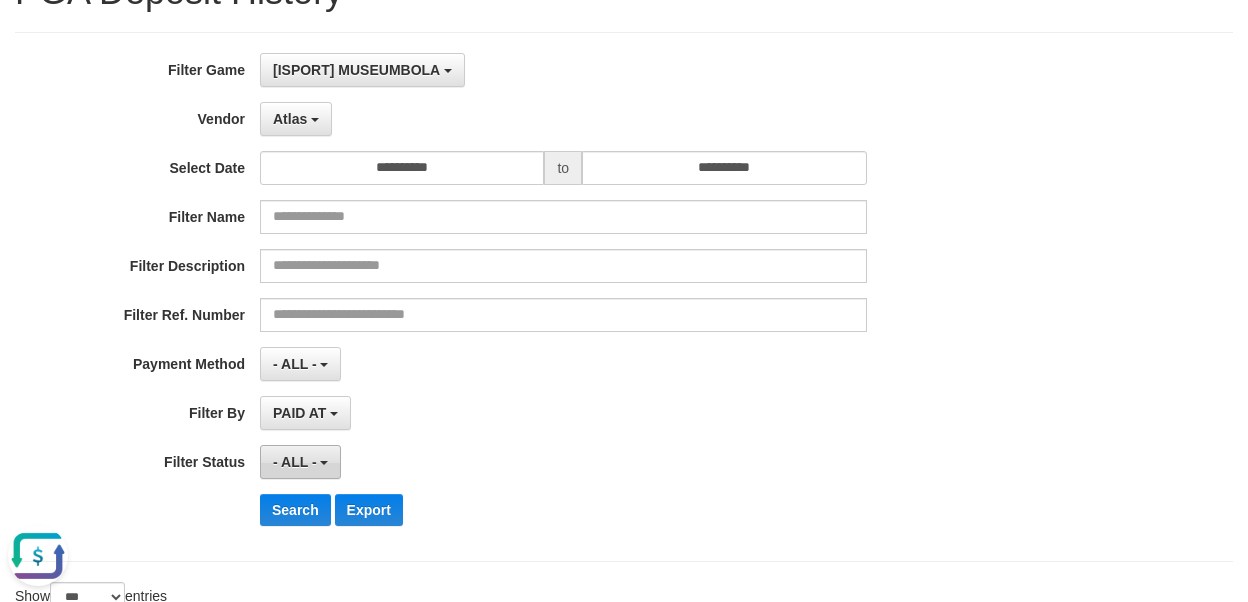 click on "- ALL -" at bounding box center [300, 462] 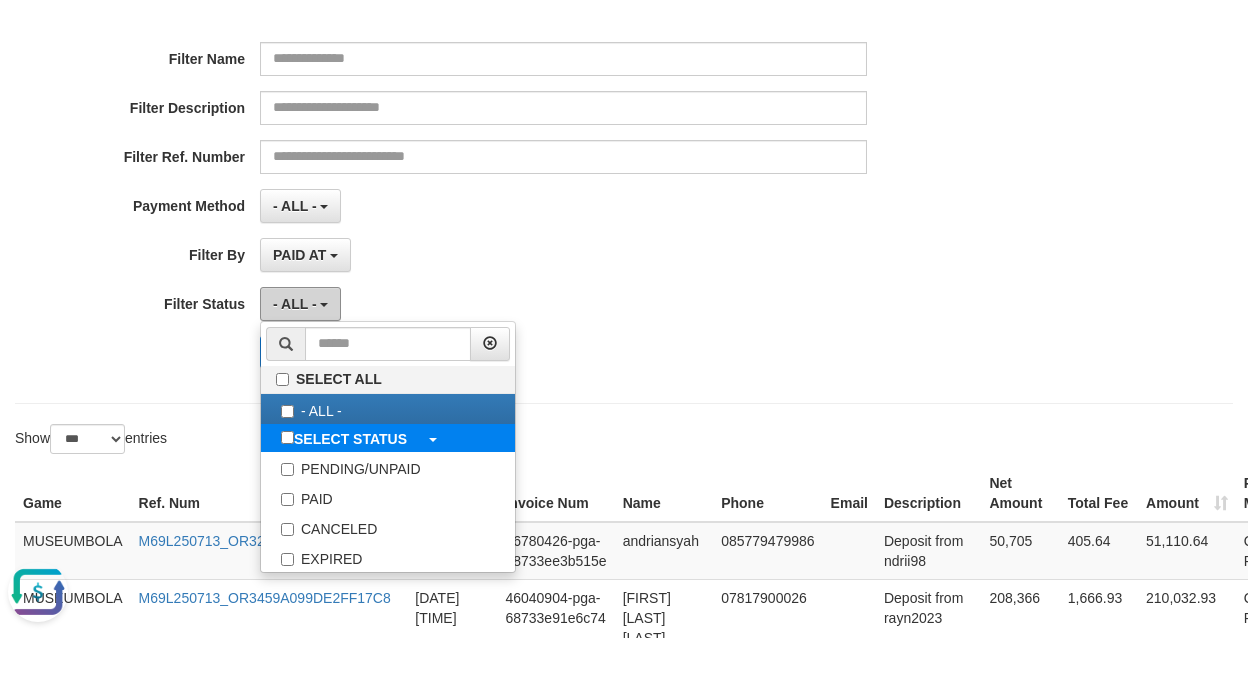 scroll, scrollTop: 300, scrollLeft: 0, axis: vertical 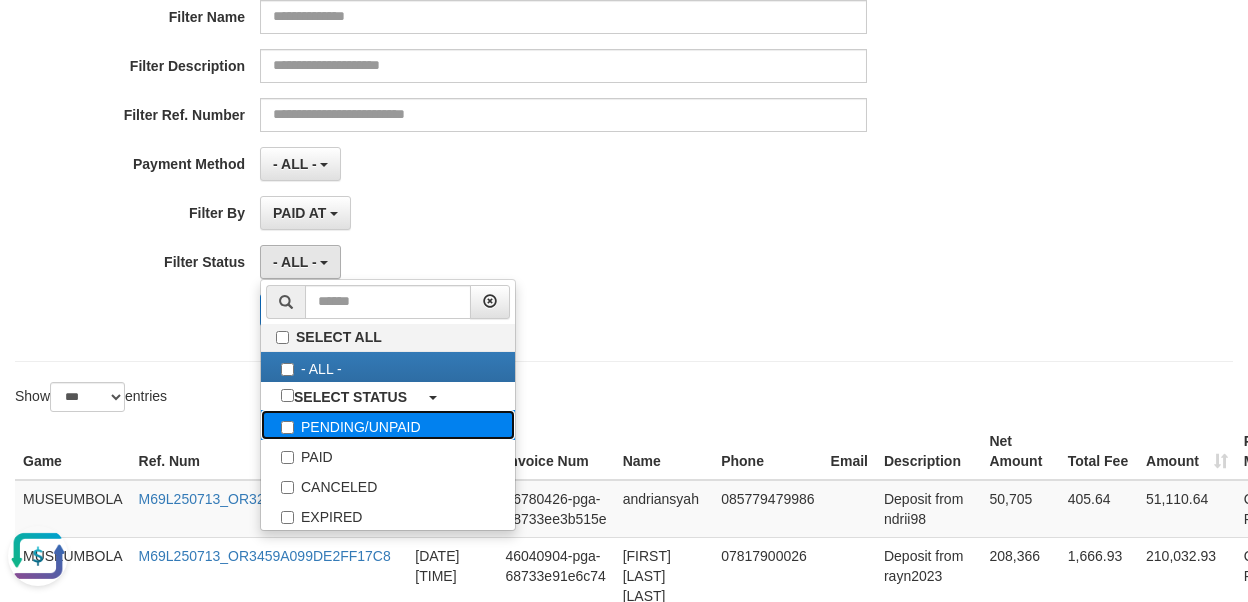 click on "PENDING/UNPAID" at bounding box center (388, 425) 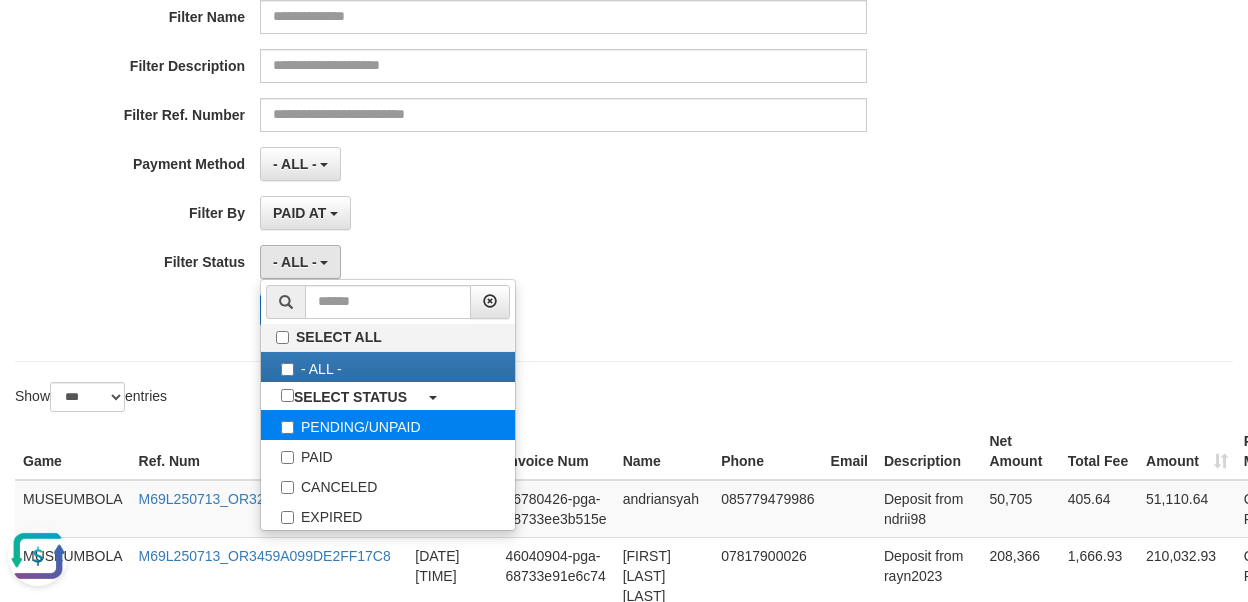 select on "*" 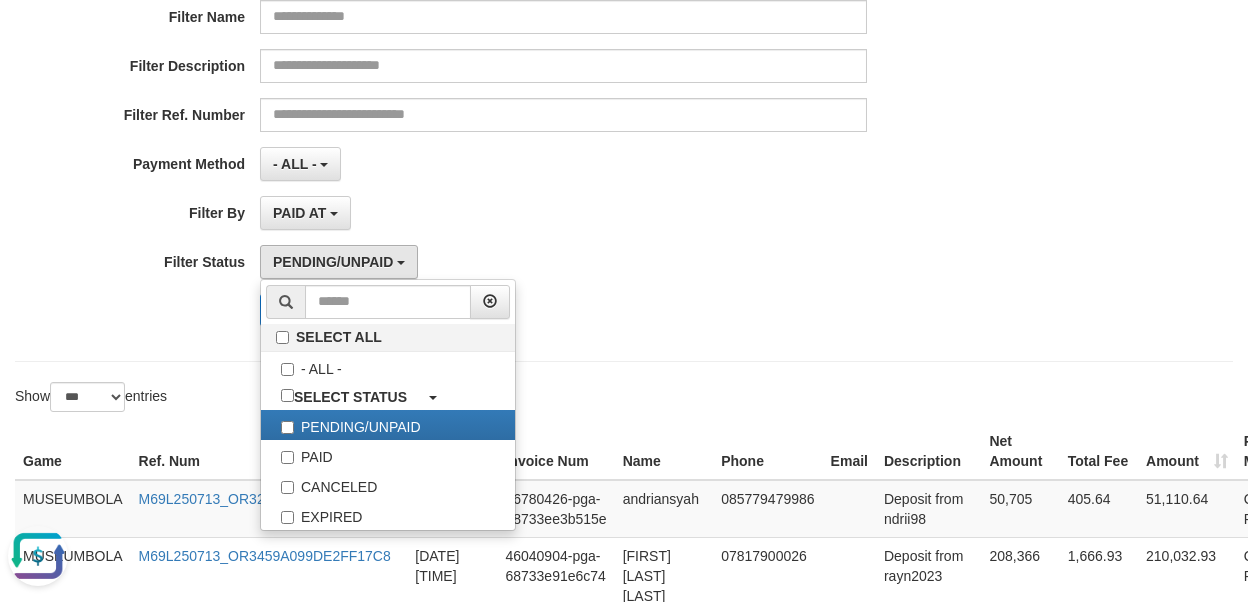 click on "PAID AT
PAID AT
CREATED AT" at bounding box center [563, 213] 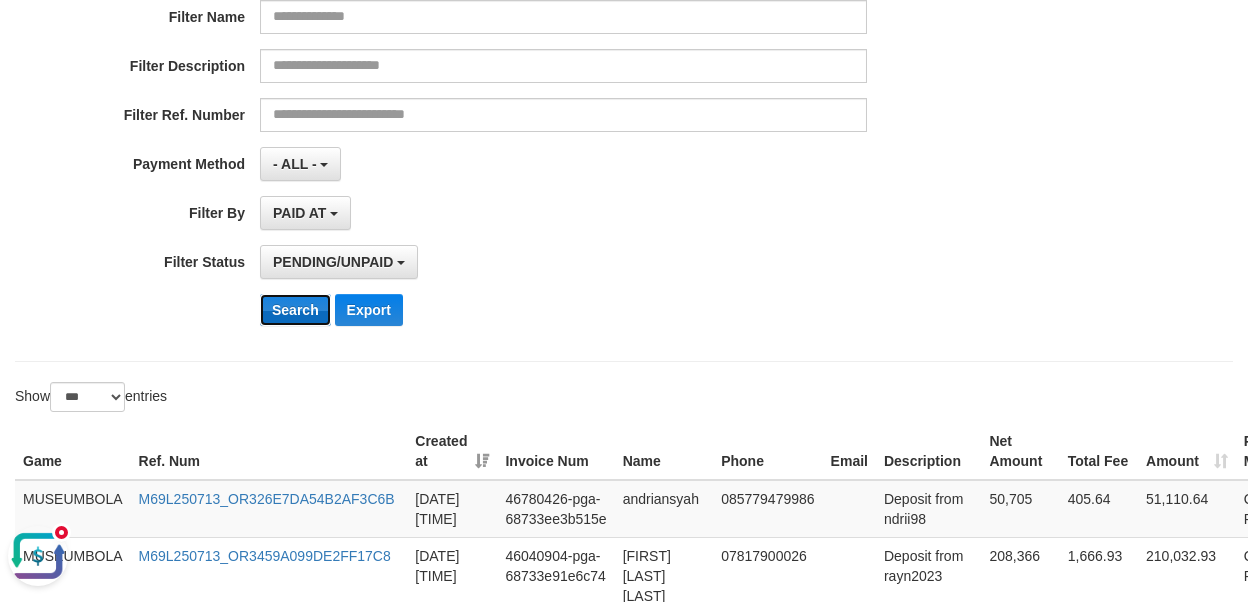 click on "Search" at bounding box center [295, 310] 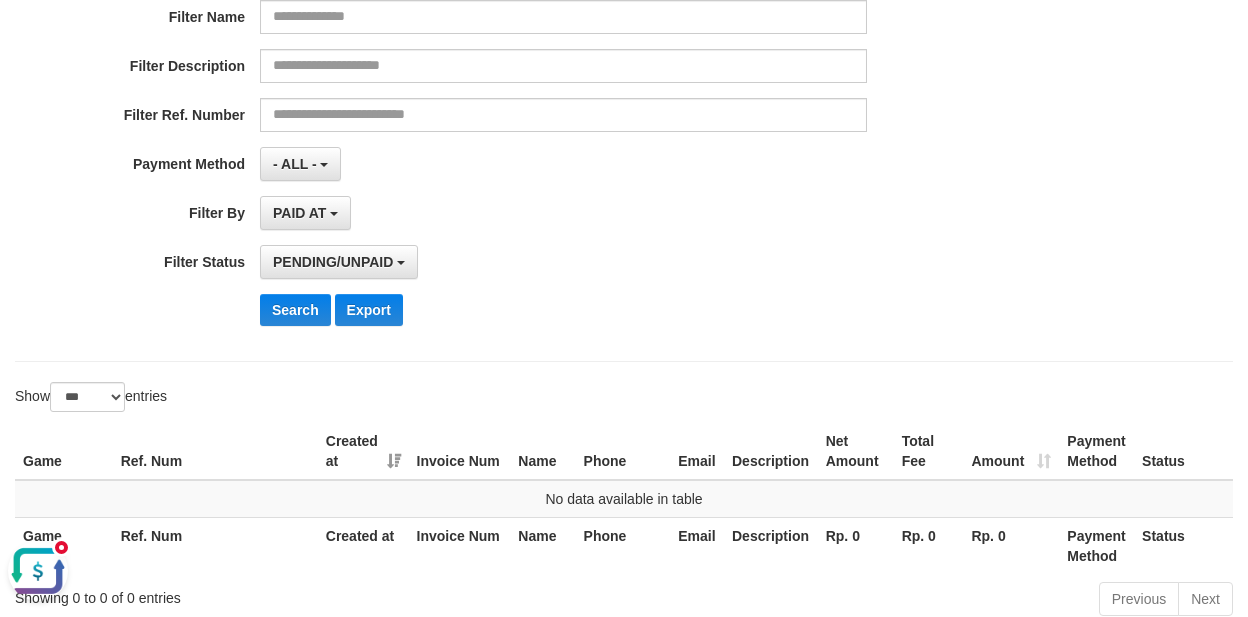 drag, startPoint x: 26, startPoint y: 546, endPoint x: 32, endPoint y: 1098, distance: 552.0326 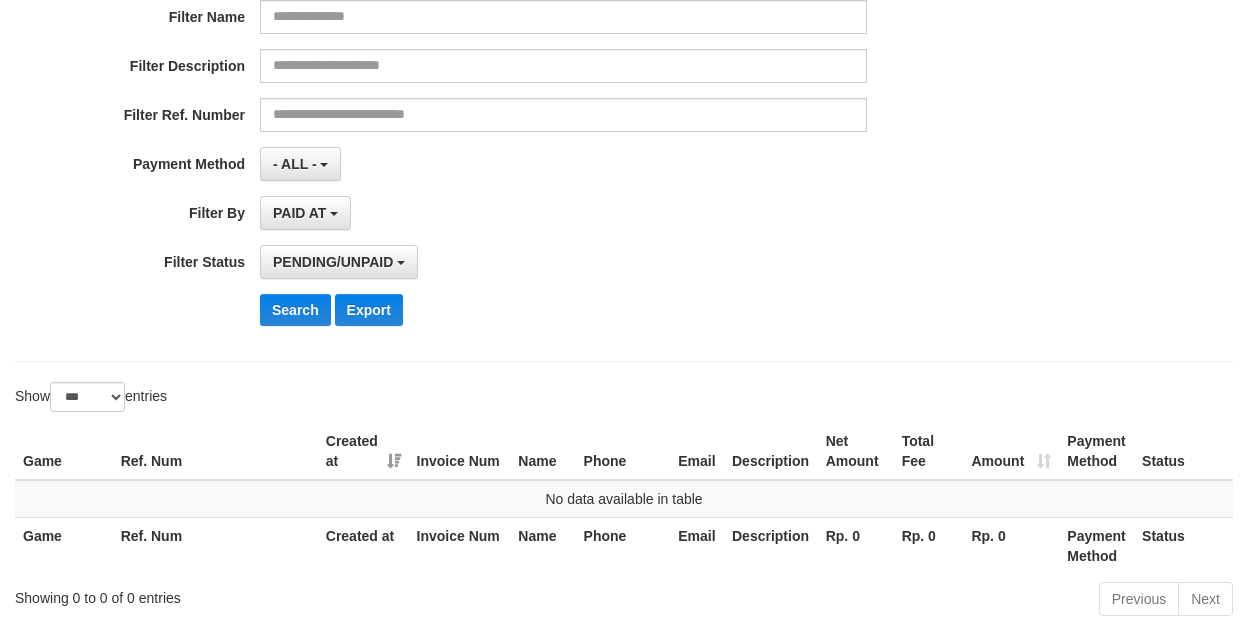 click on "**********" at bounding box center [624, 187] 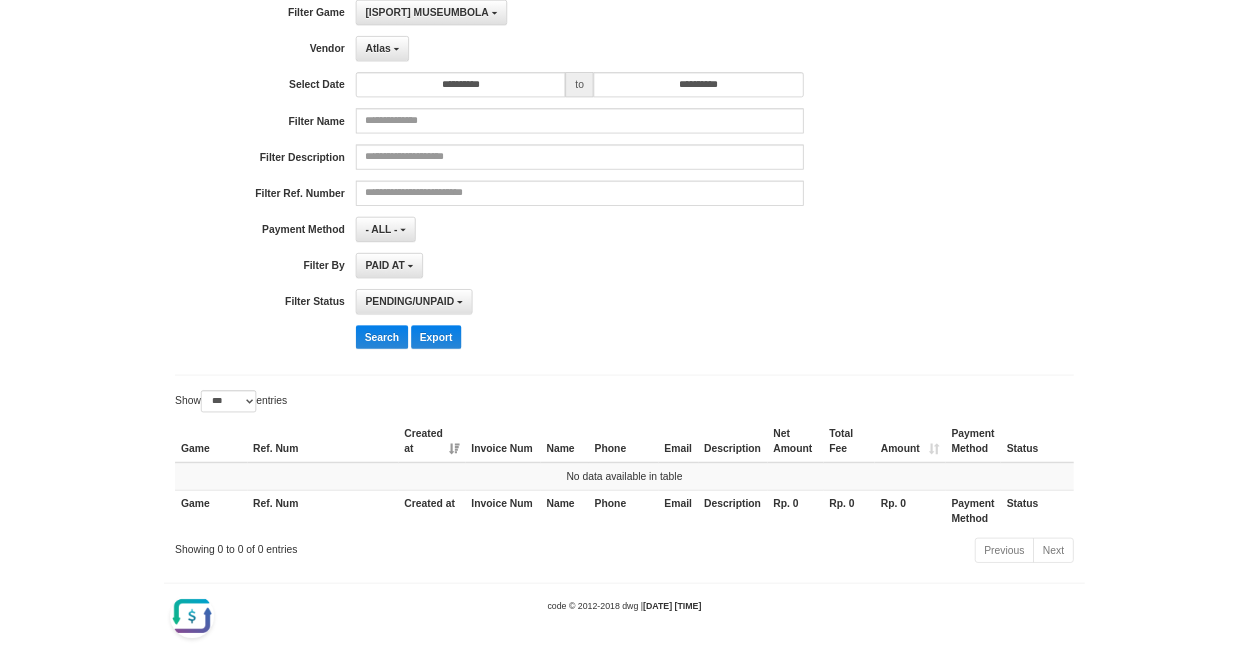 scroll, scrollTop: 154, scrollLeft: 0, axis: vertical 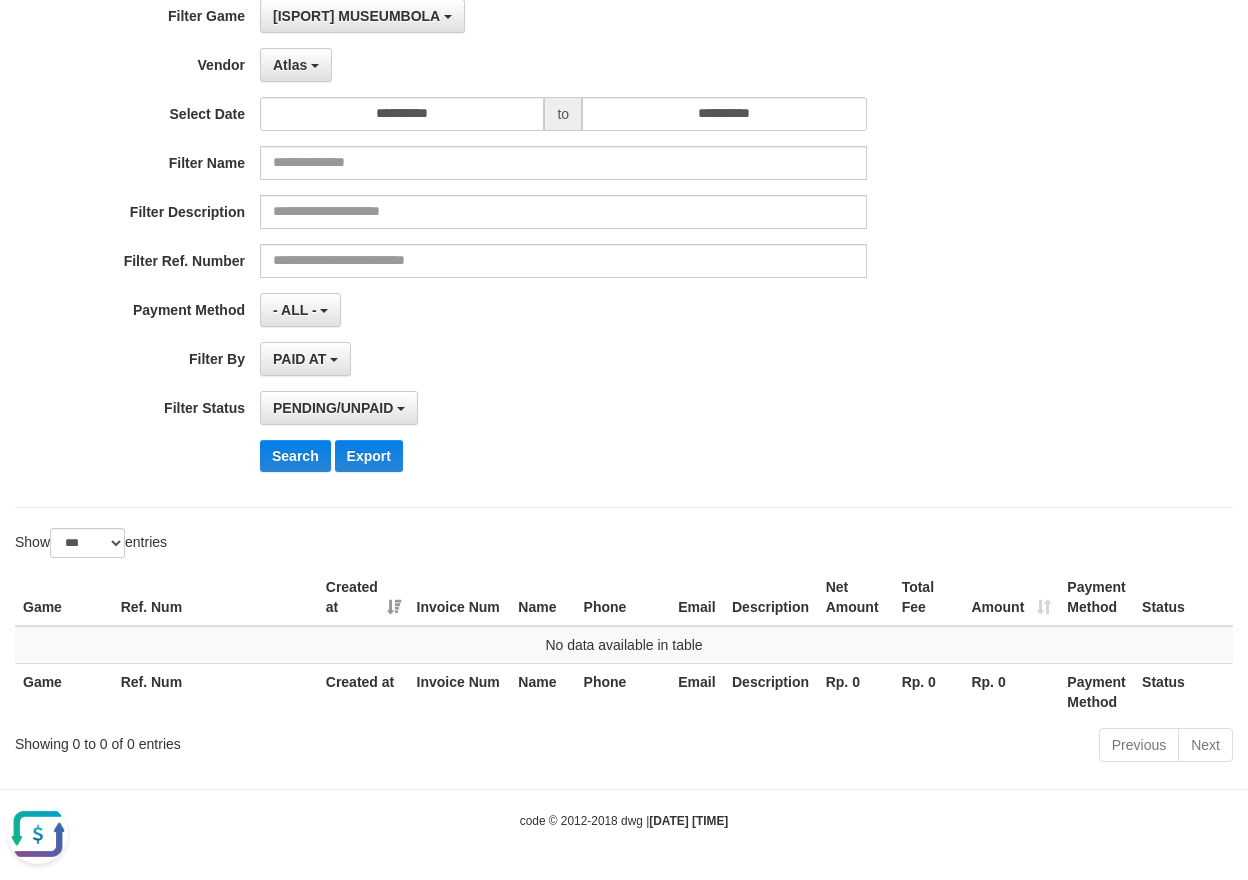 drag, startPoint x: 41, startPoint y: 826, endPoint x: 47, endPoint y: 1621, distance: 795.02264 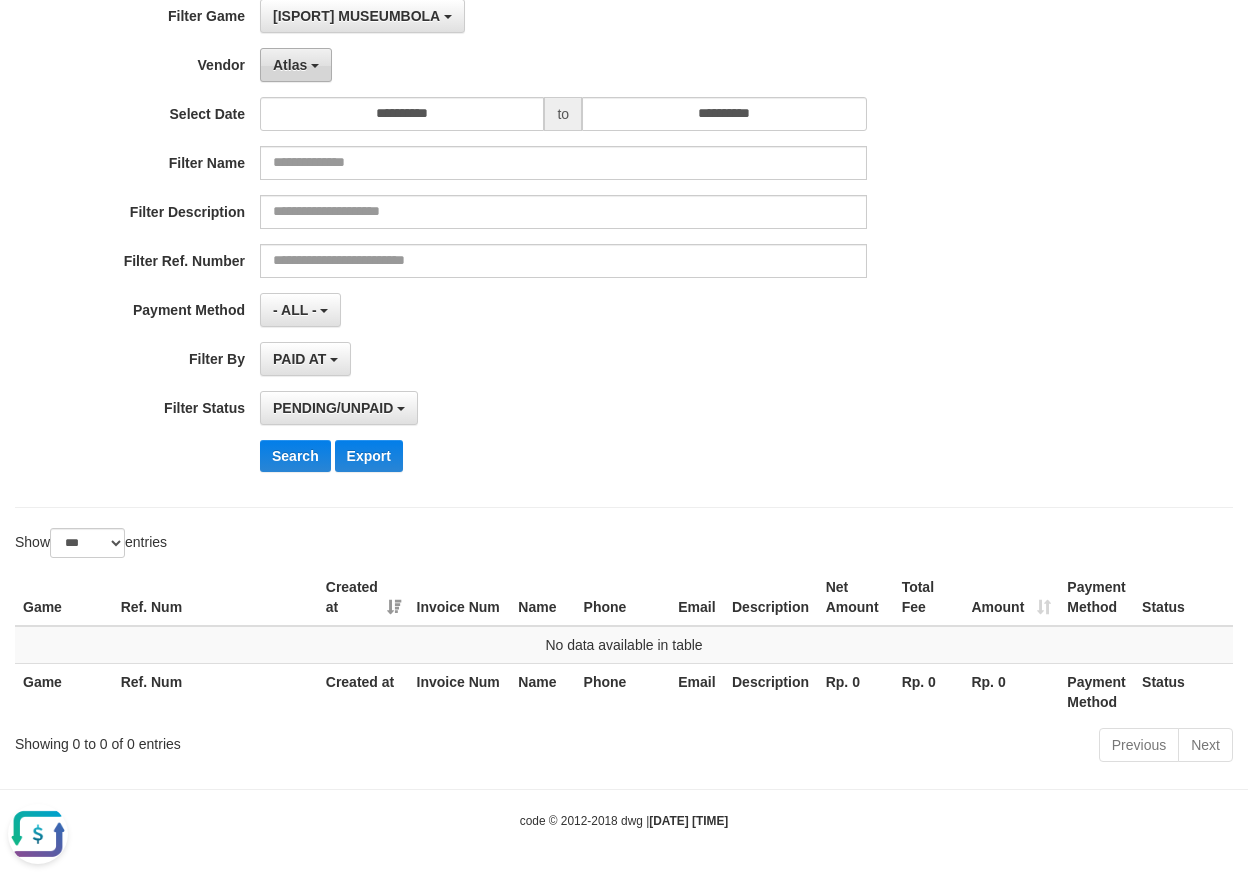 click on "Atlas" at bounding box center (296, 65) 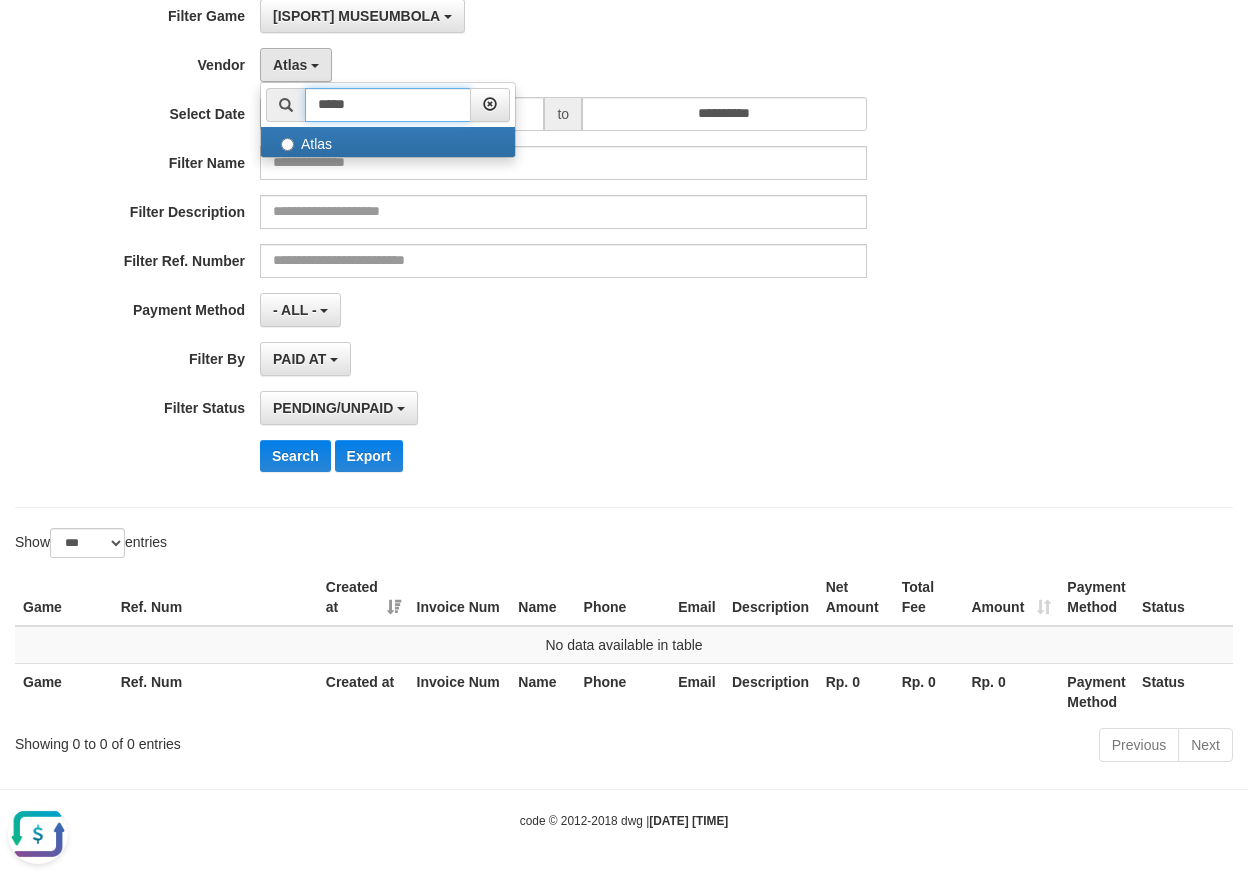 click on "*****" at bounding box center (388, 105) 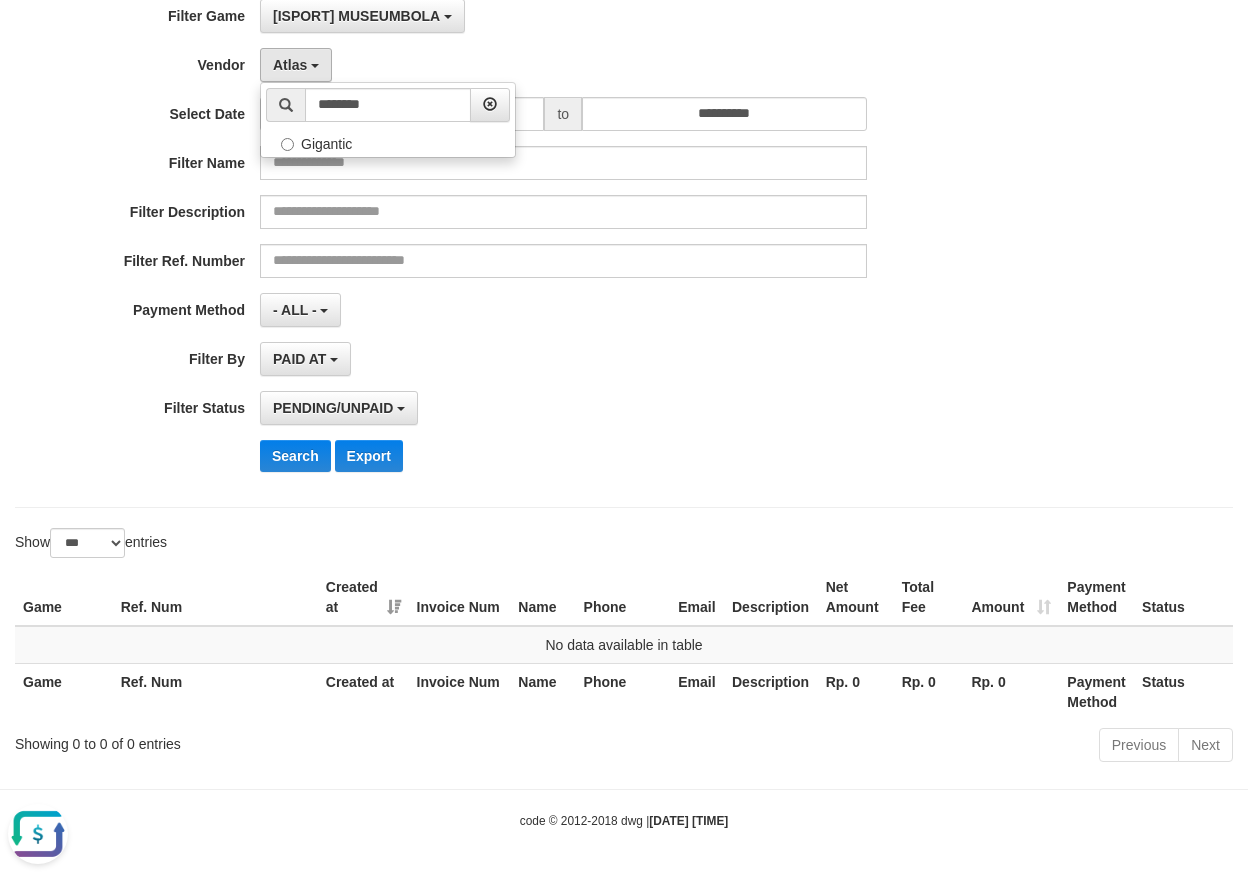 click on "PAID AT
PAID AT
CREATED AT" at bounding box center (563, 359) 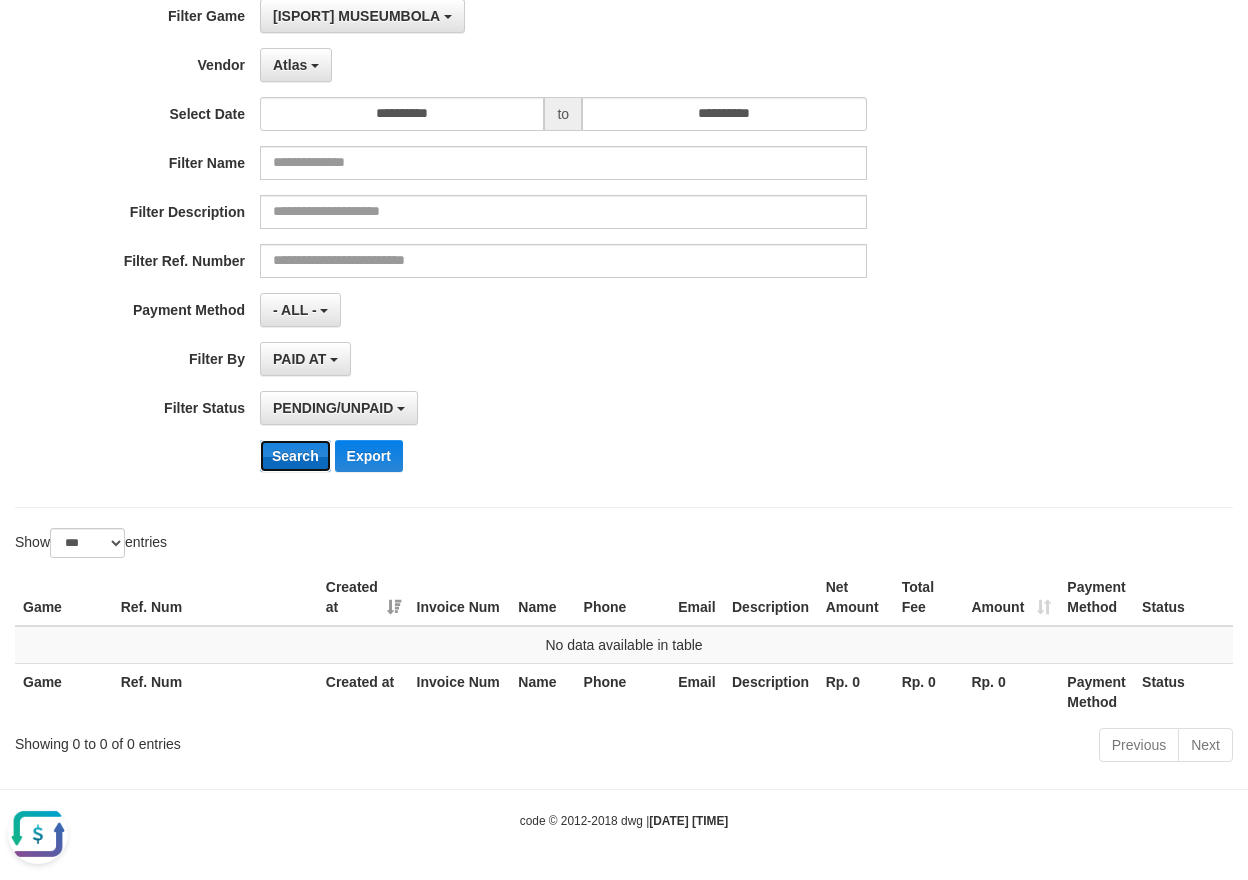 click on "Search" at bounding box center [295, 456] 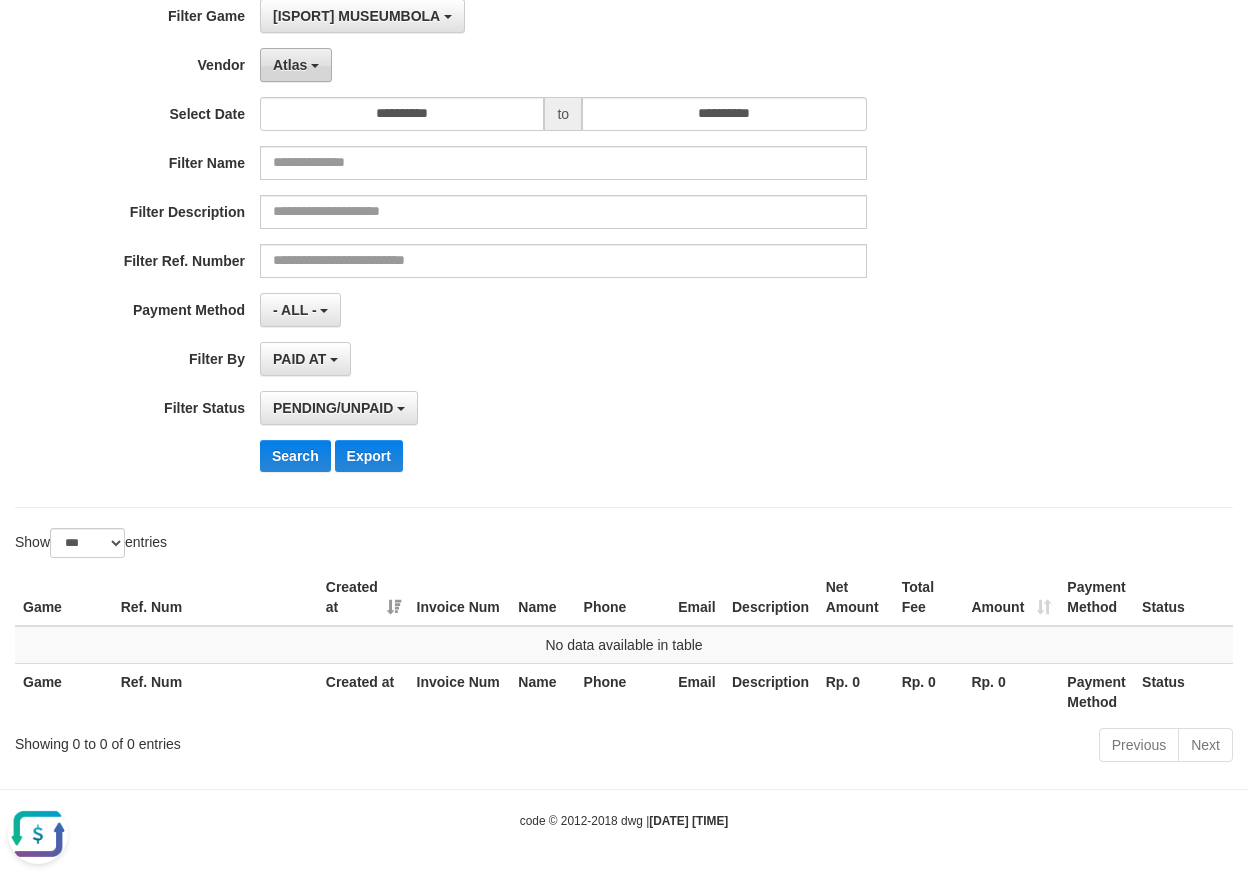 click on "Atlas" at bounding box center (290, 65) 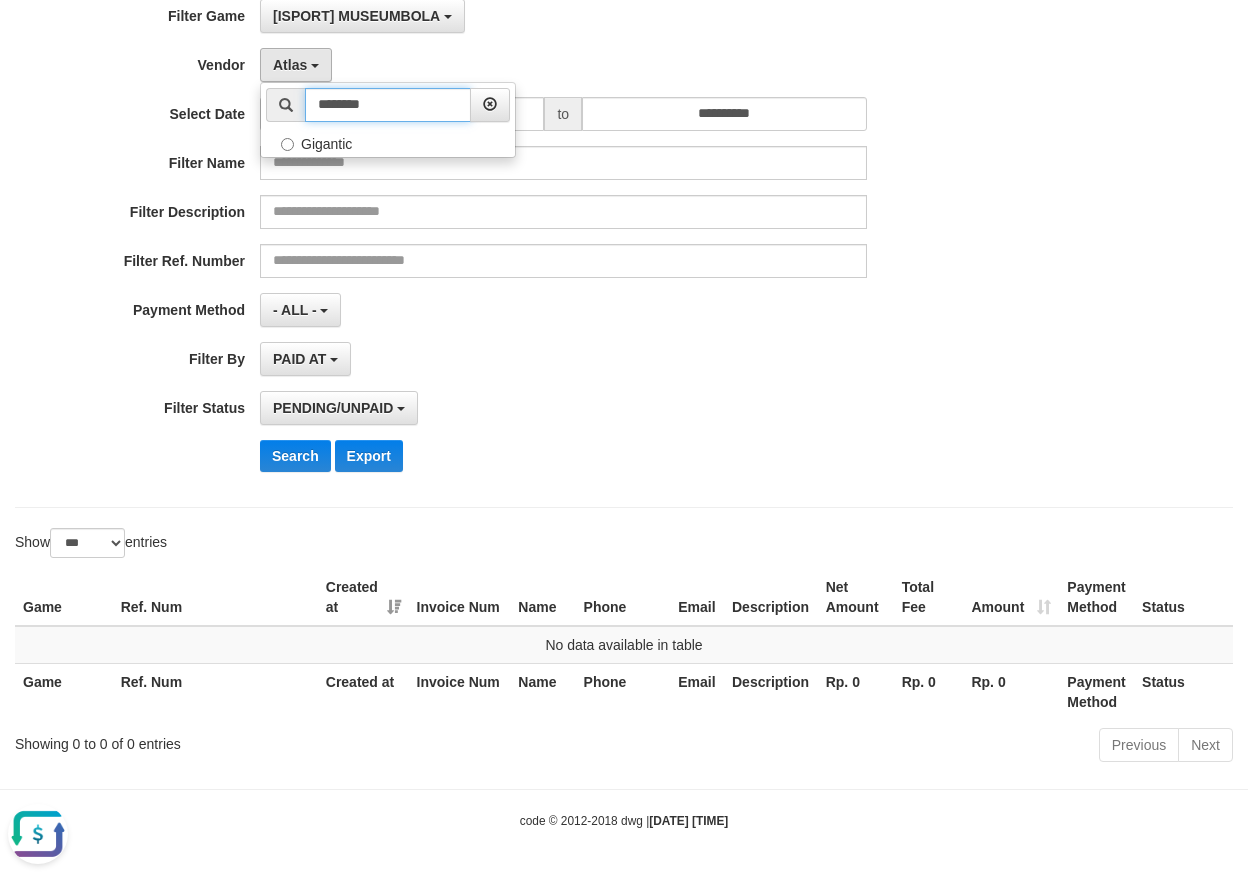 click on "********" at bounding box center [388, 105] 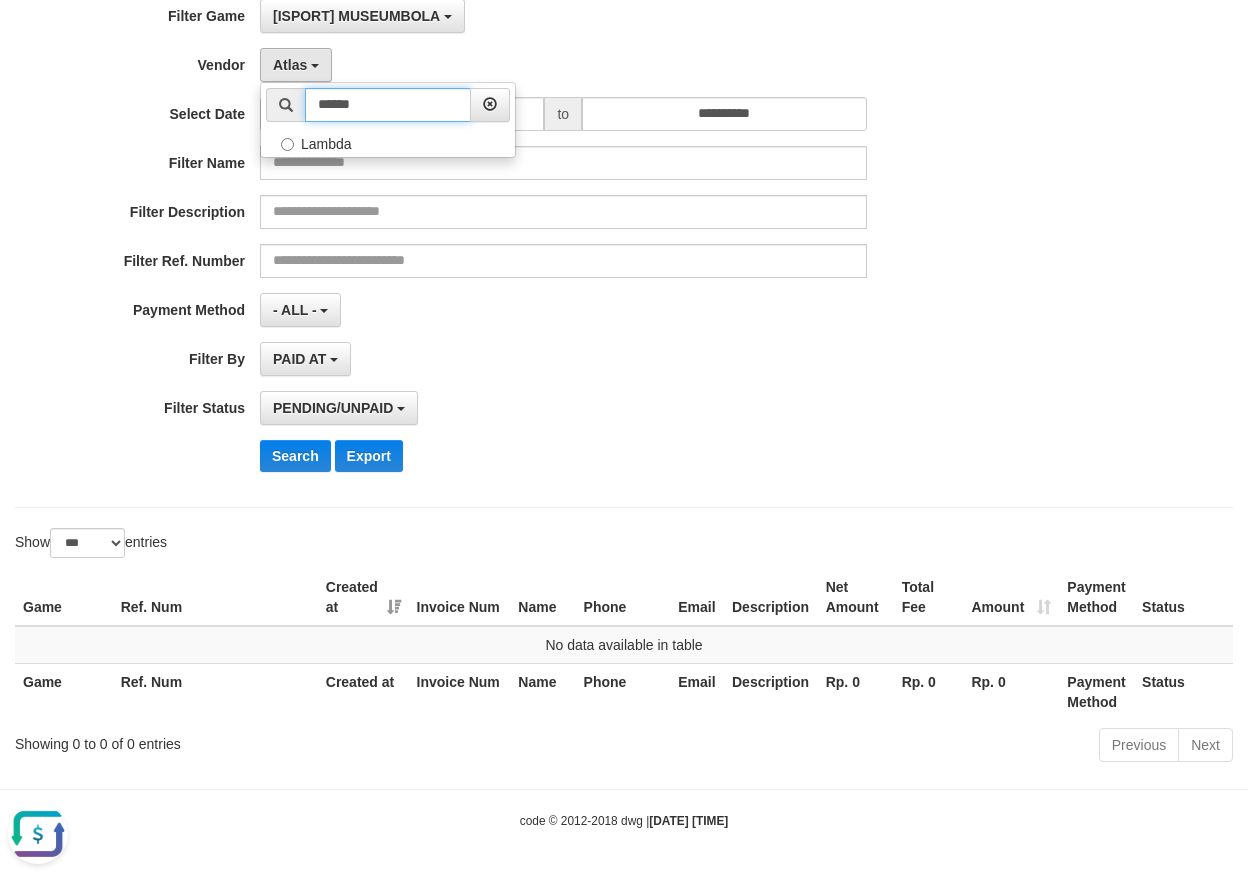 type on "******" 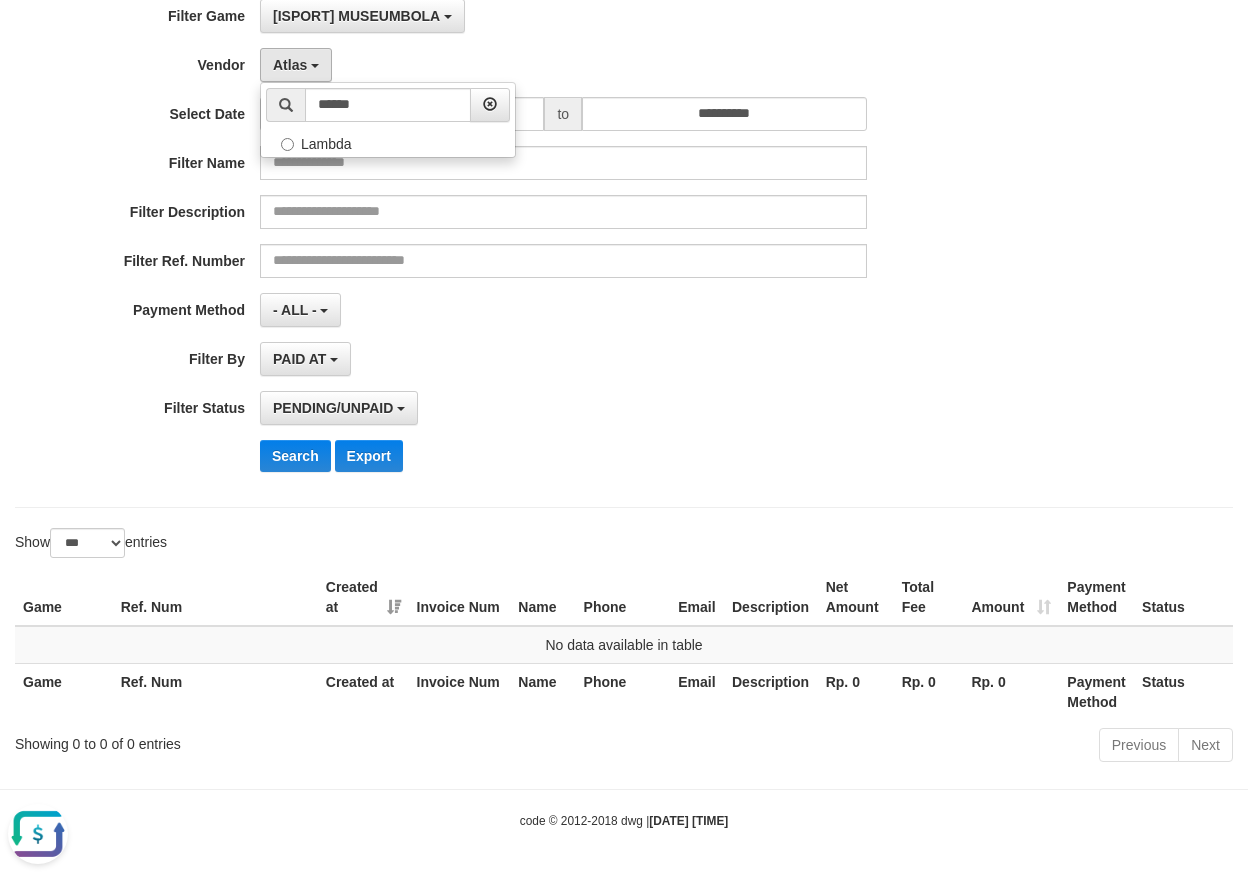click on "**********" at bounding box center [520, 243] 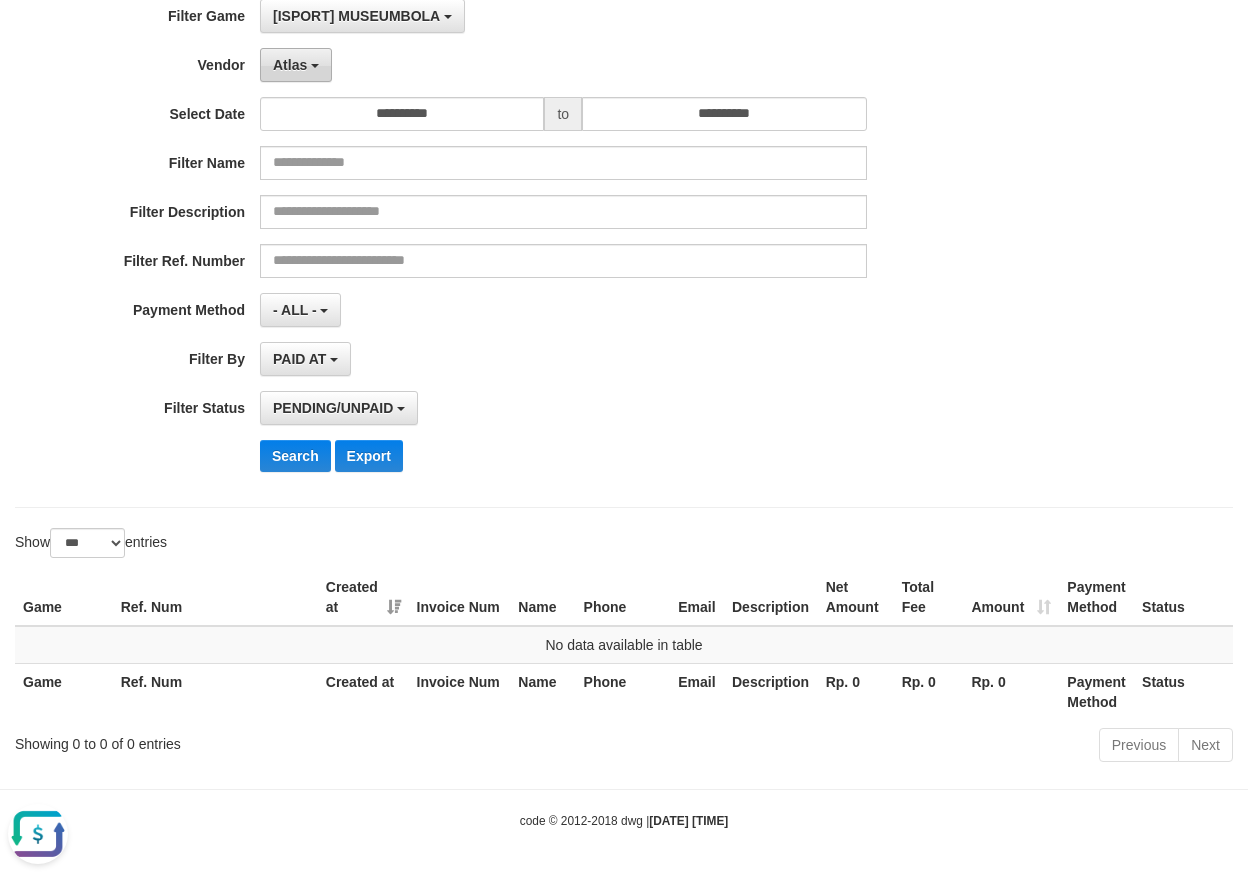 click on "Atlas" at bounding box center [296, 65] 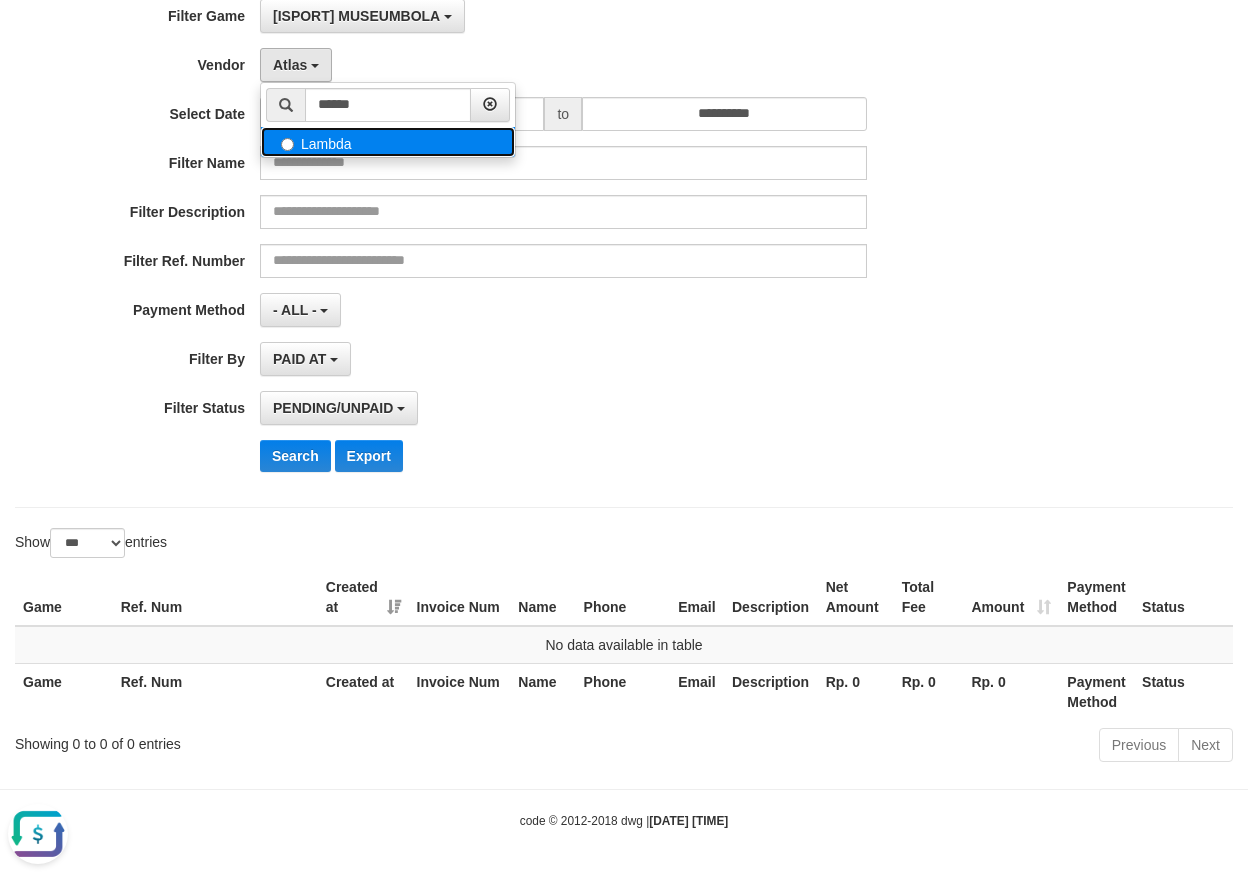 click on "Lambda" at bounding box center (388, 142) 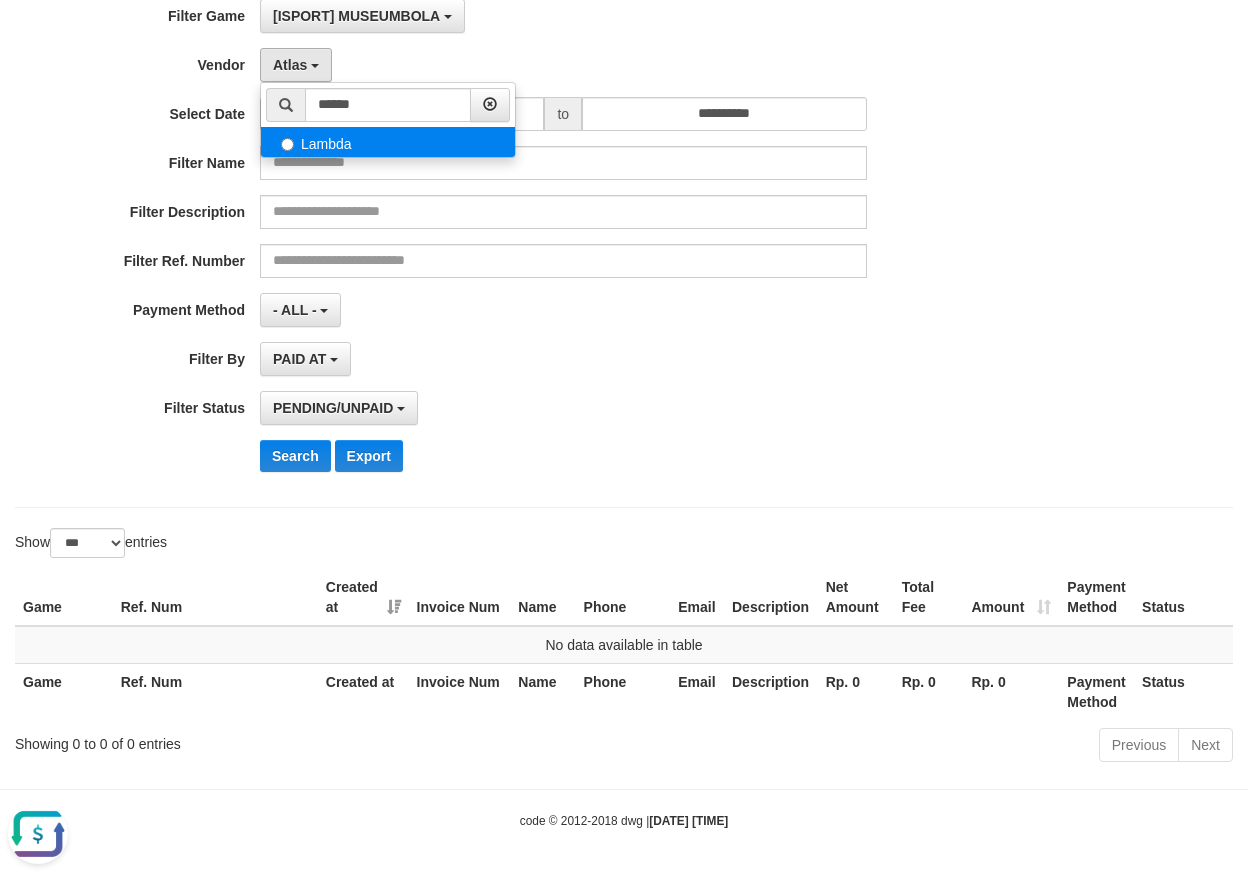 select on "**********" 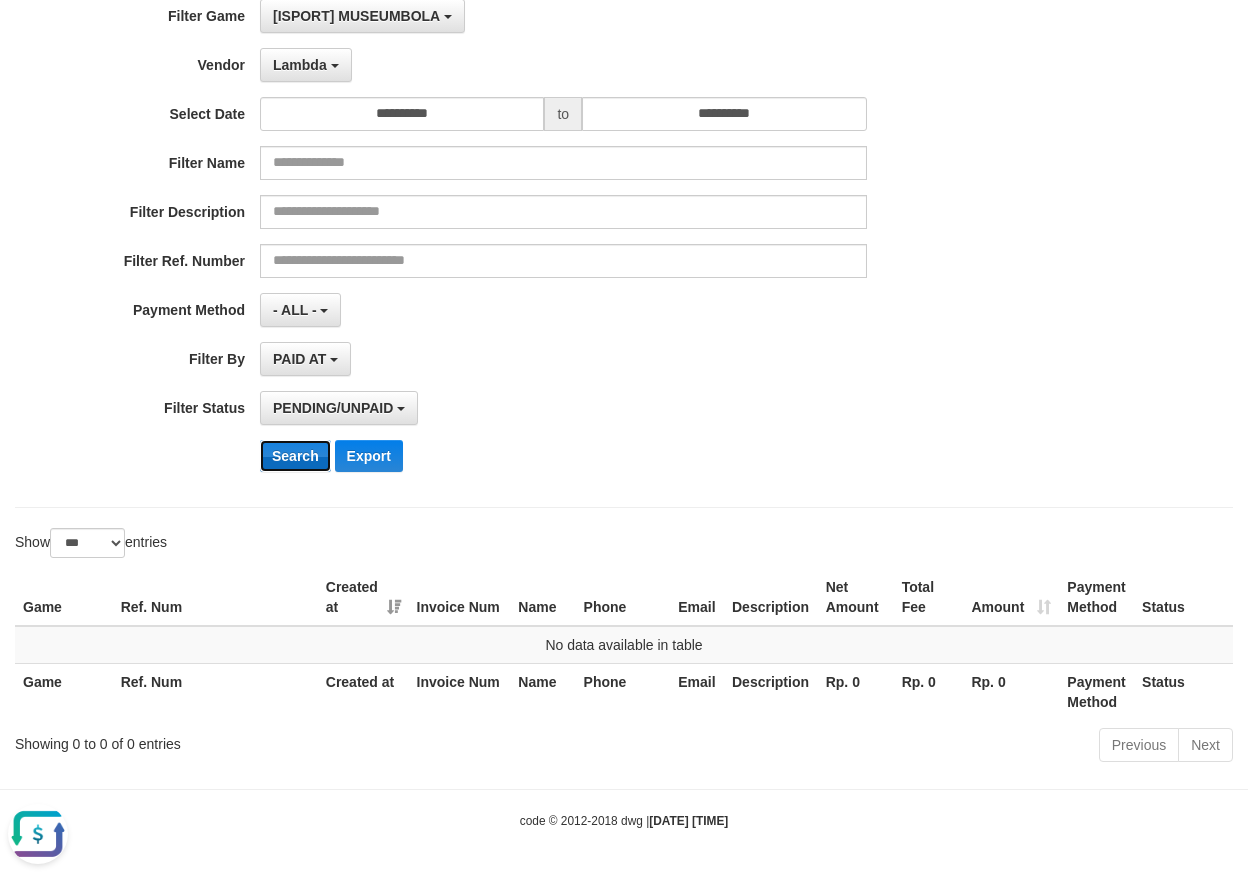 click on "Search" at bounding box center [295, 456] 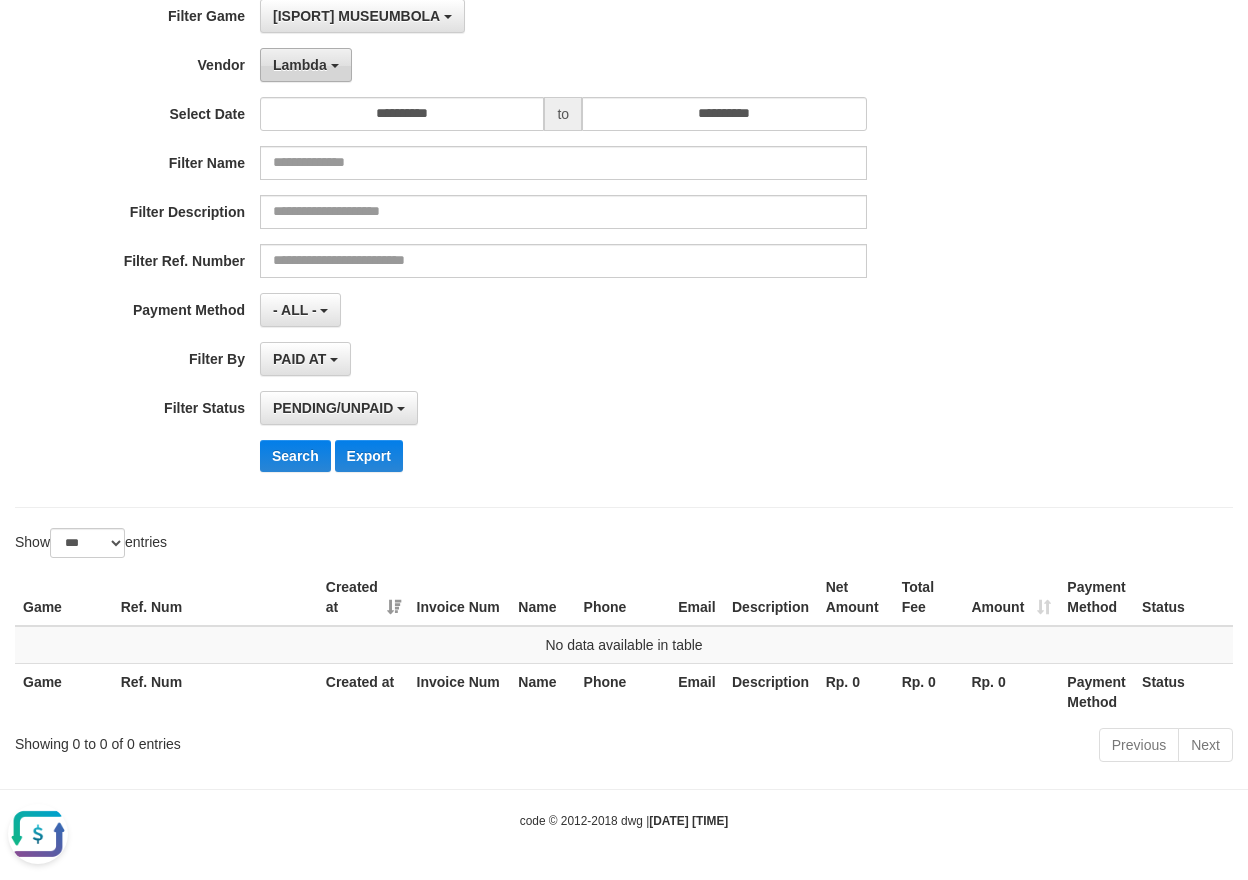 click on "Lambda" at bounding box center [300, 65] 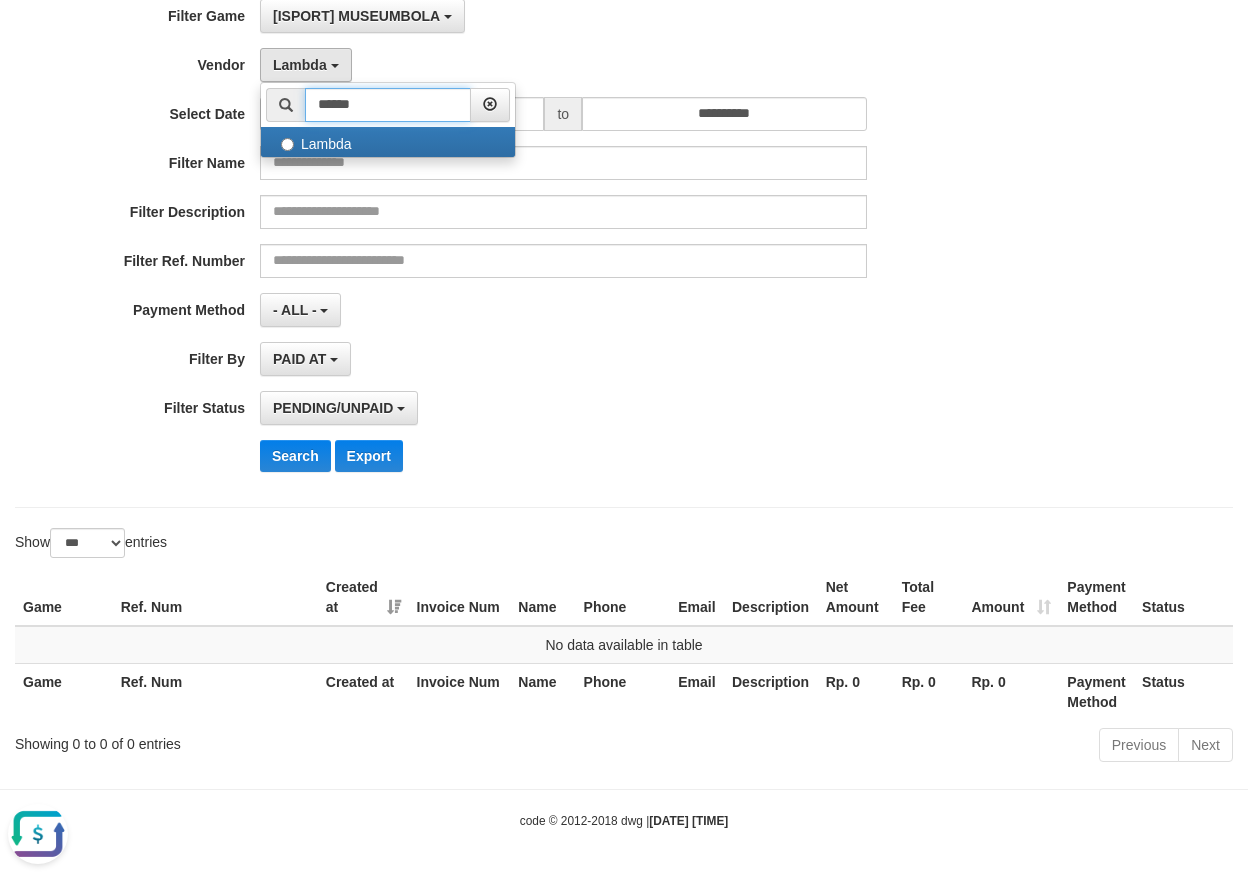 click on "******" at bounding box center [388, 105] 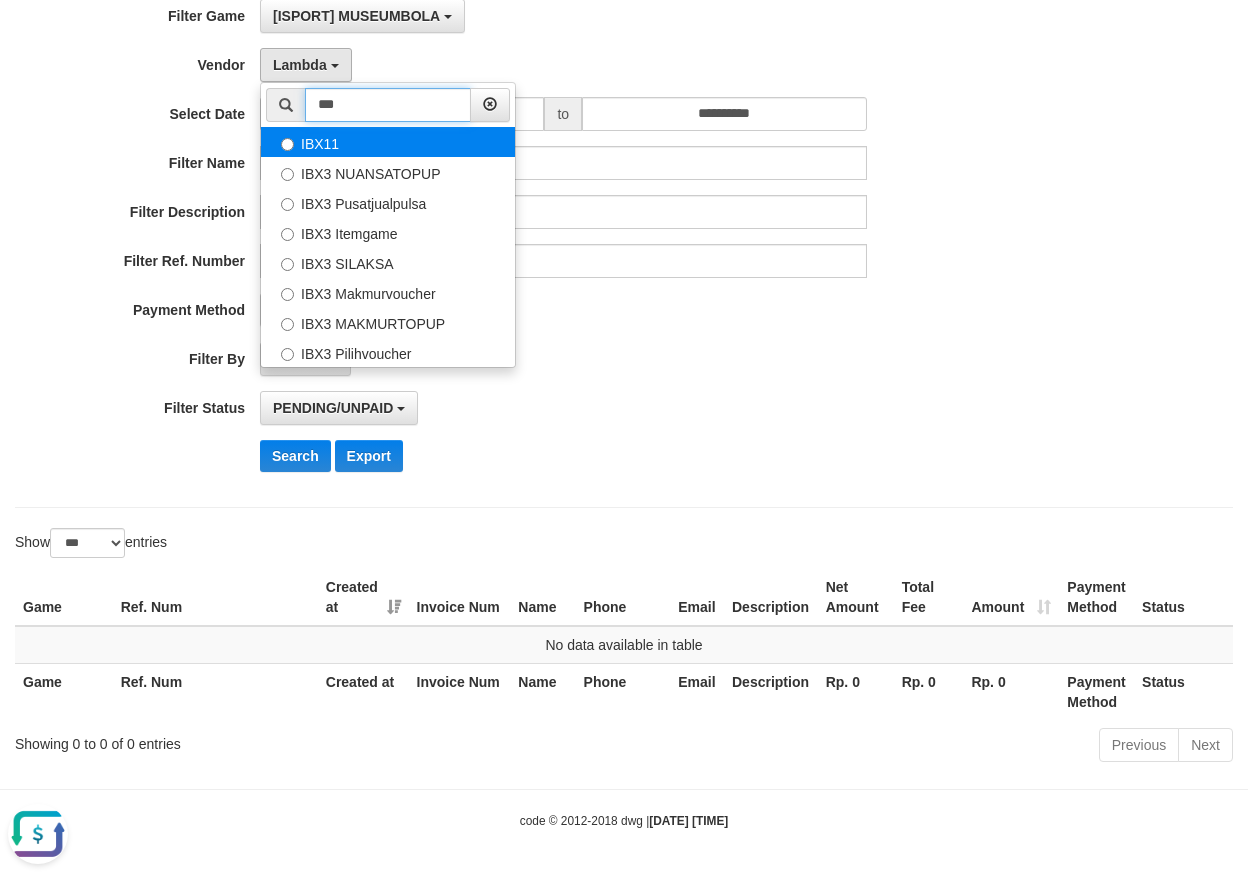 type on "***" 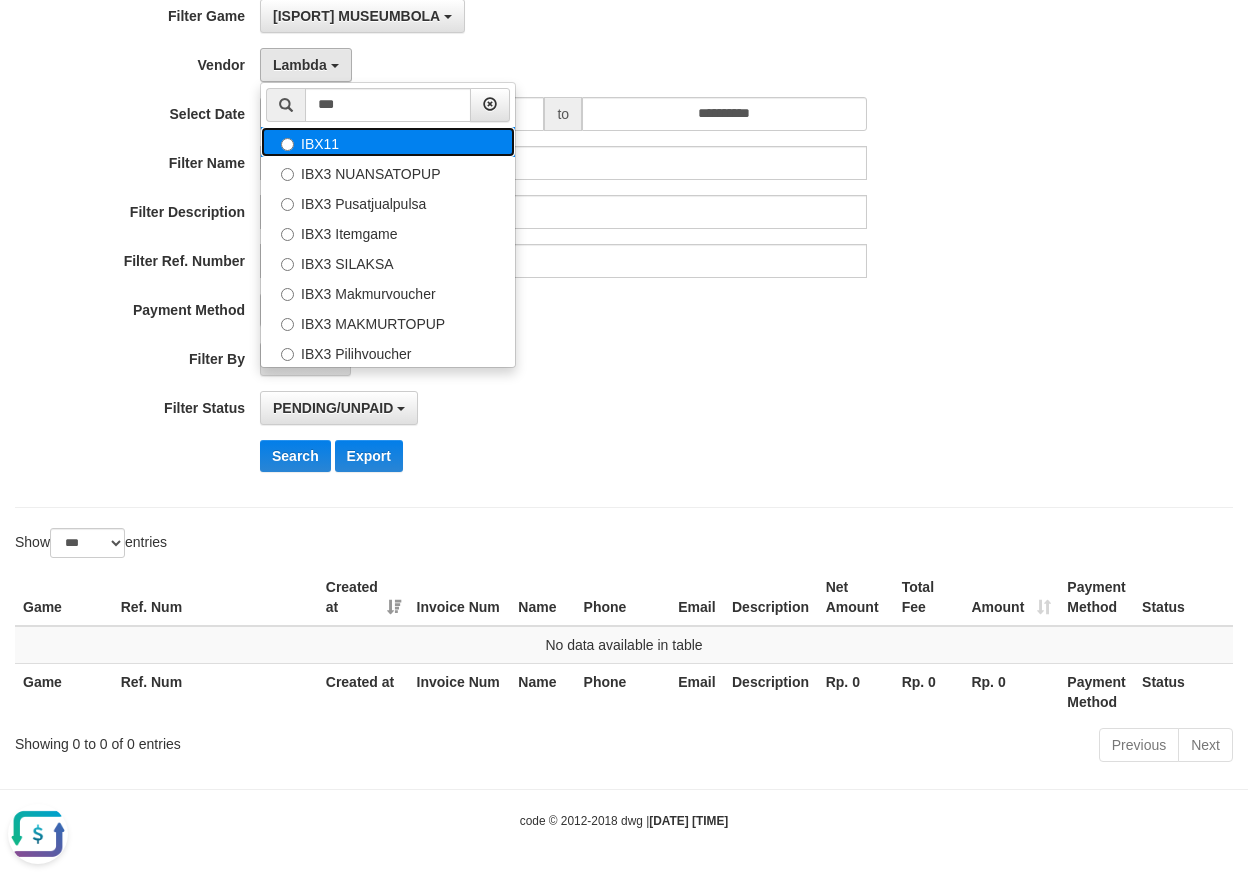 click on "IBX11" at bounding box center (388, 142) 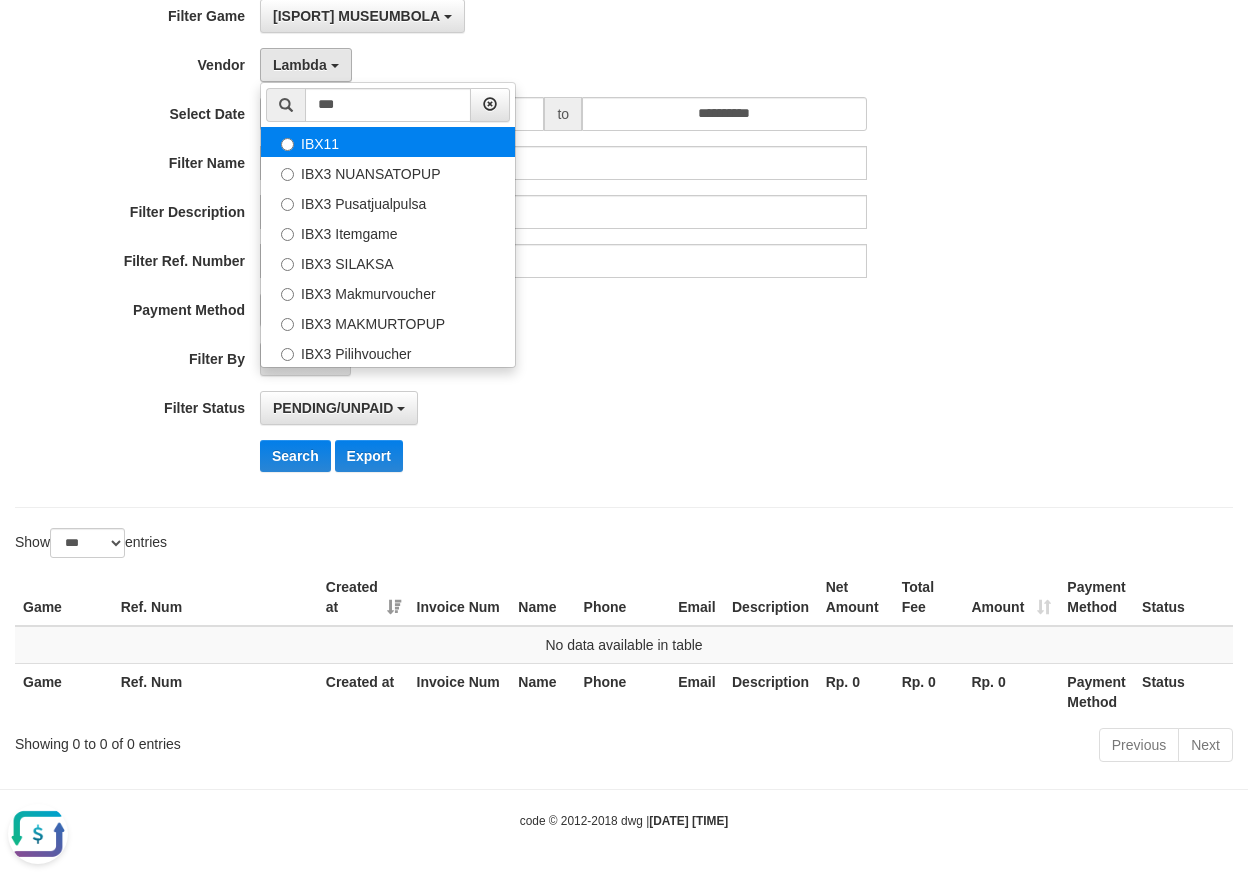 select on "**********" 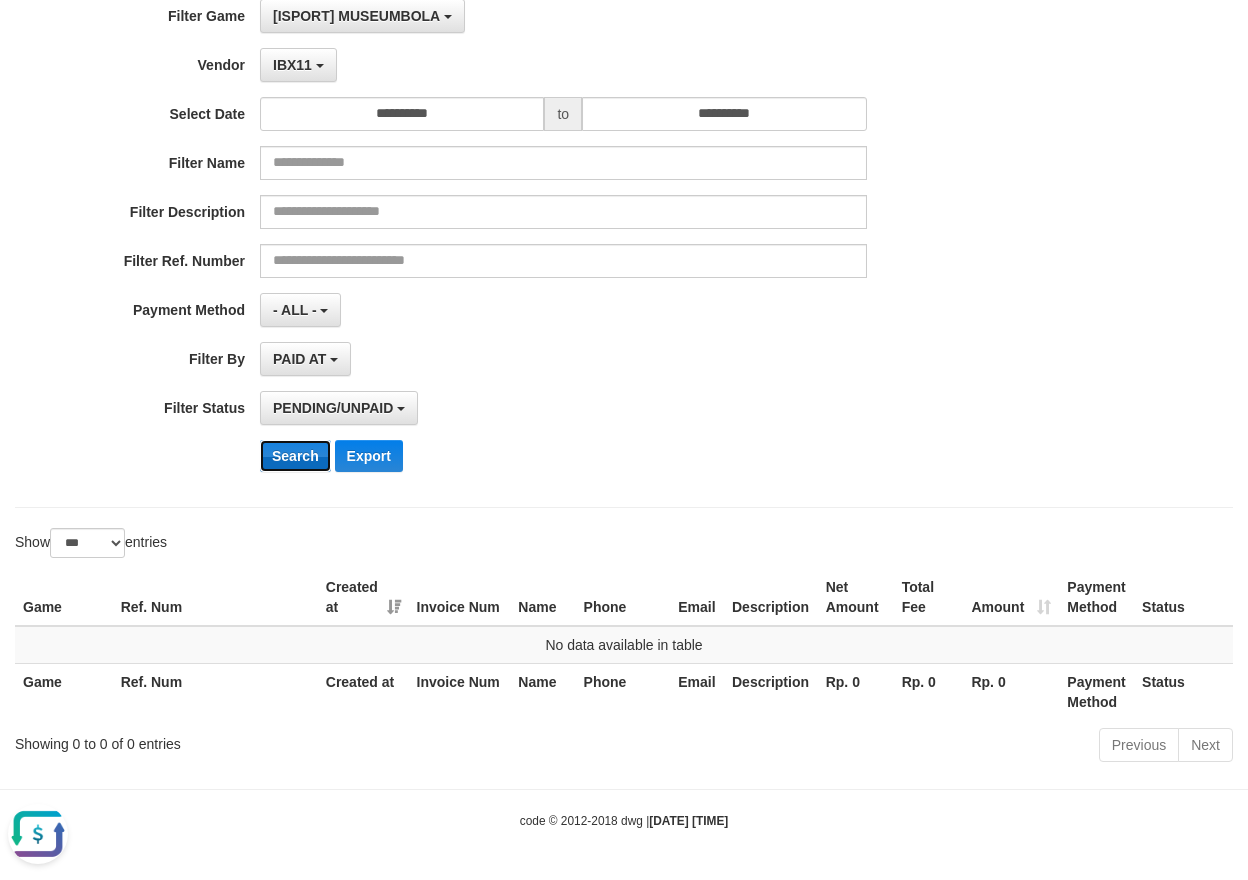 click on "Search" at bounding box center (295, 456) 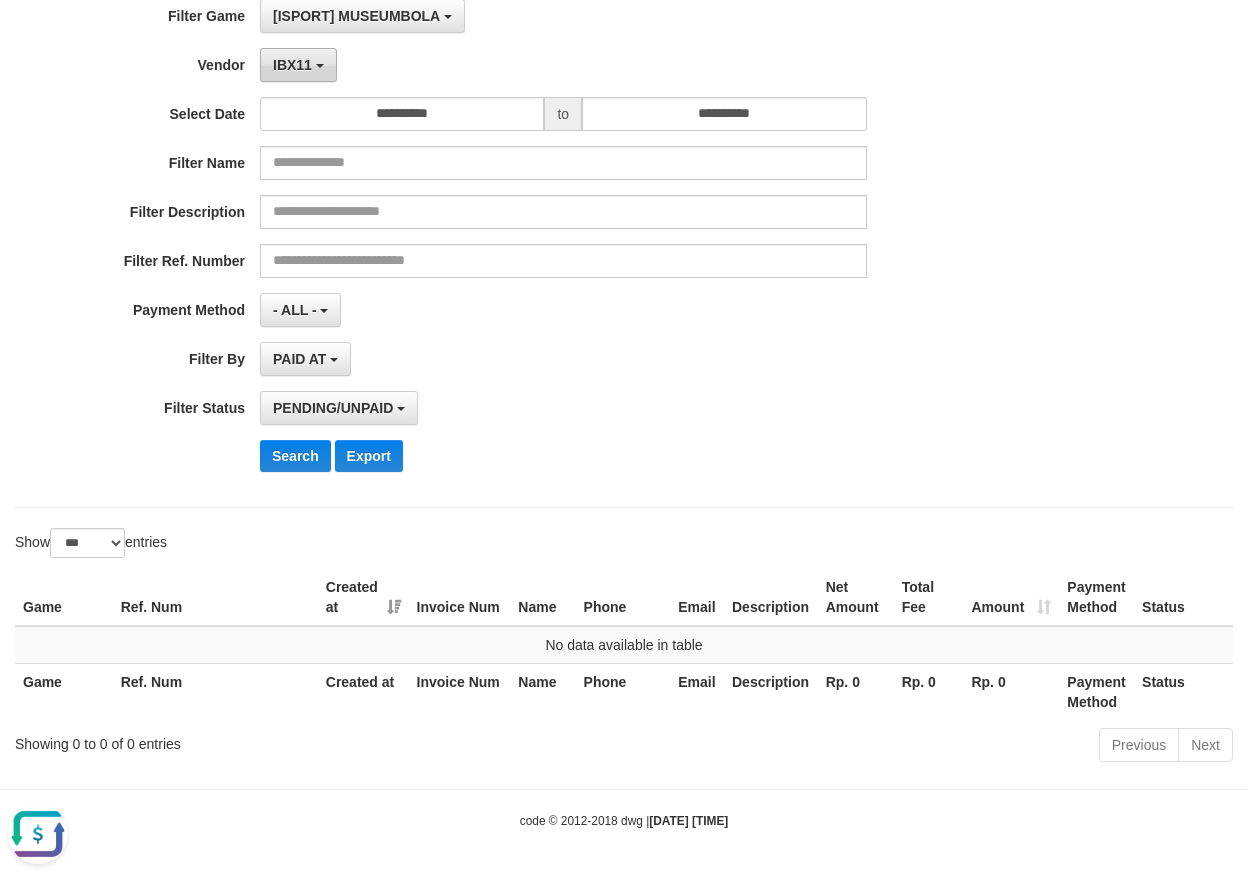 click on "IBX11" at bounding box center (298, 65) 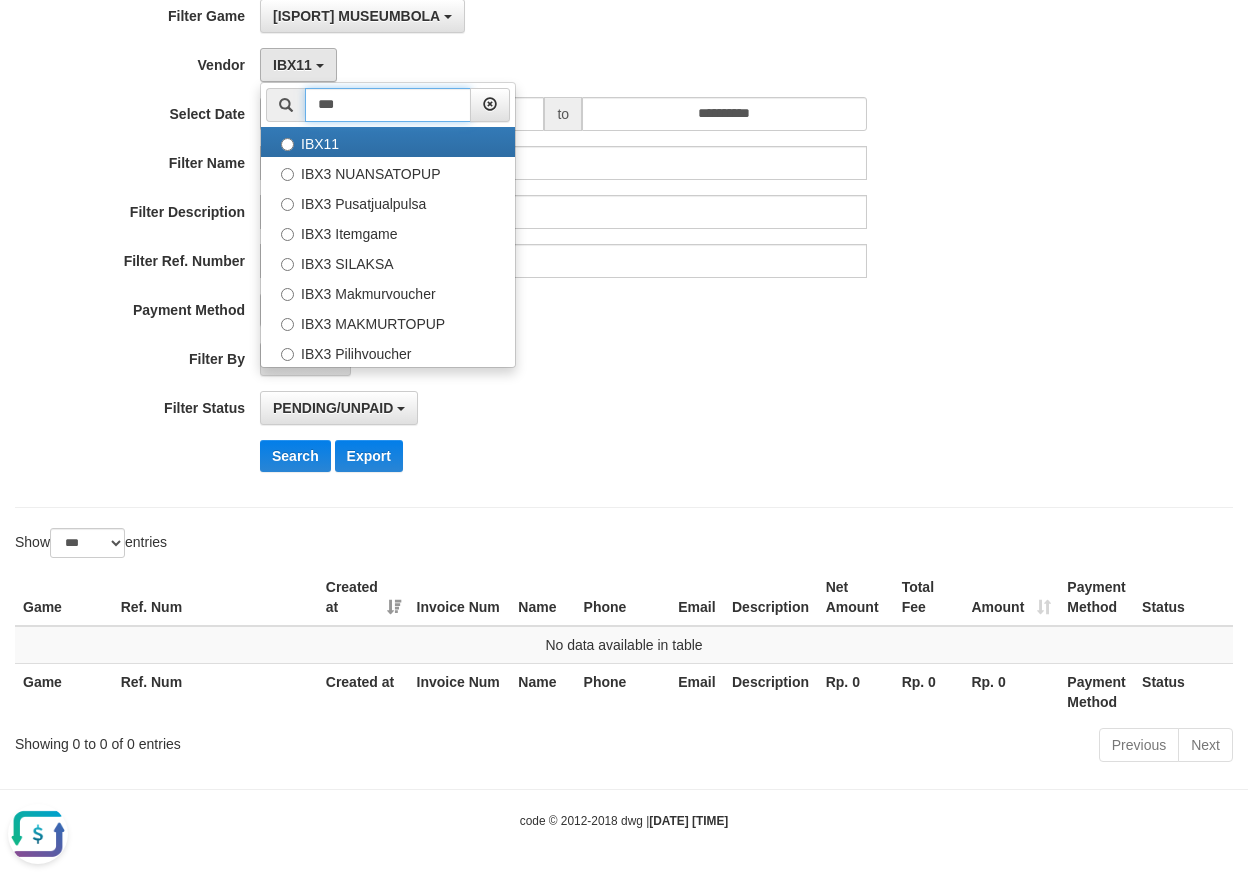 click on "***" at bounding box center (388, 105) 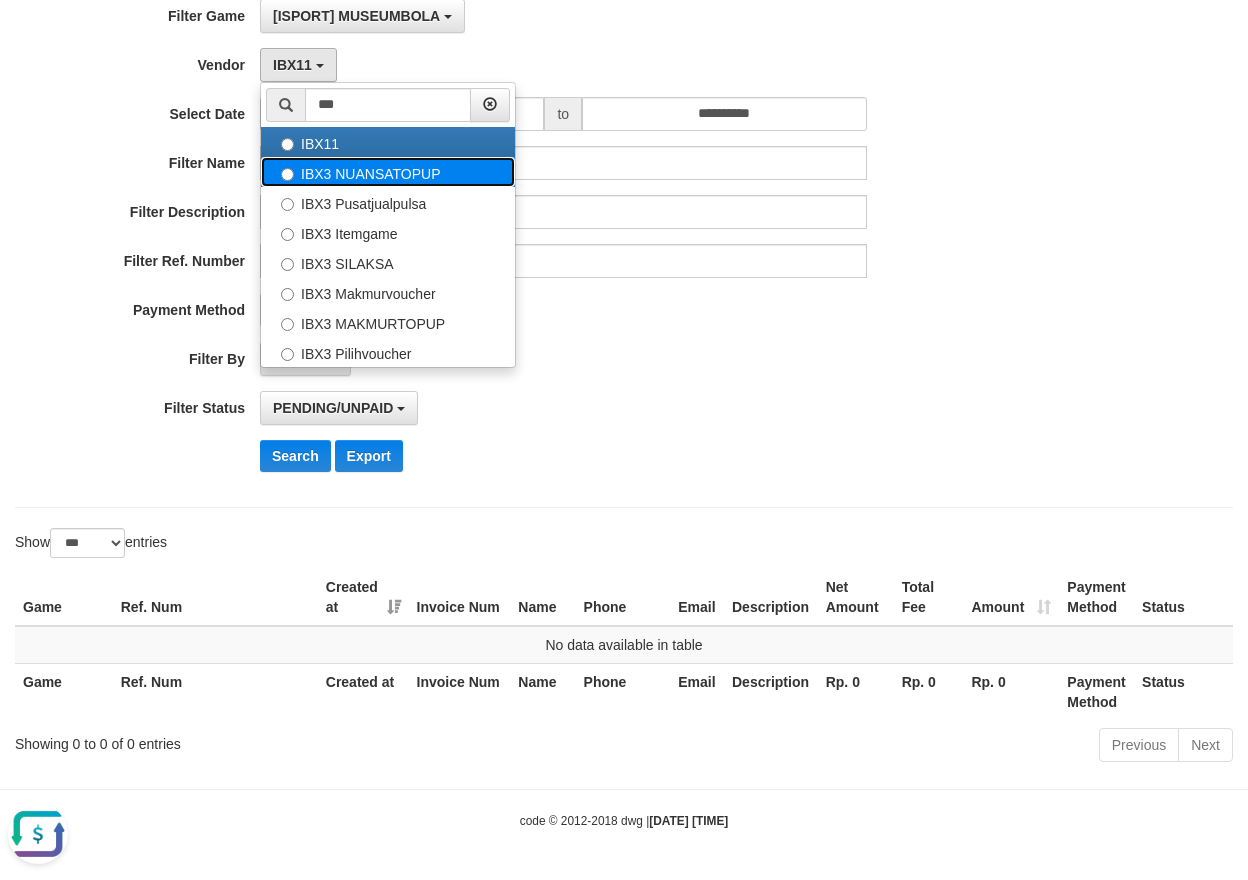 click on "IBX3 NUANSATOPUP" at bounding box center (388, 172) 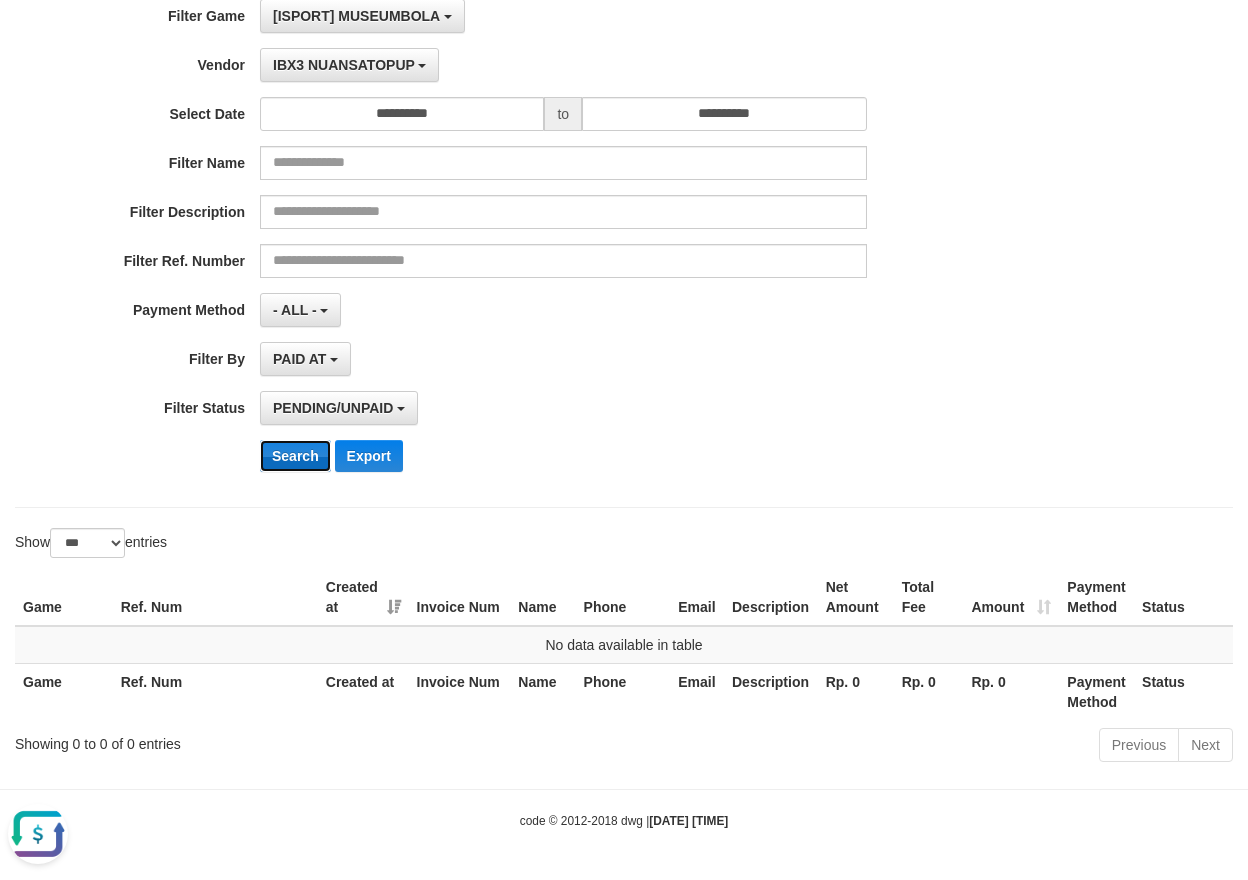 click on "Search" at bounding box center [295, 456] 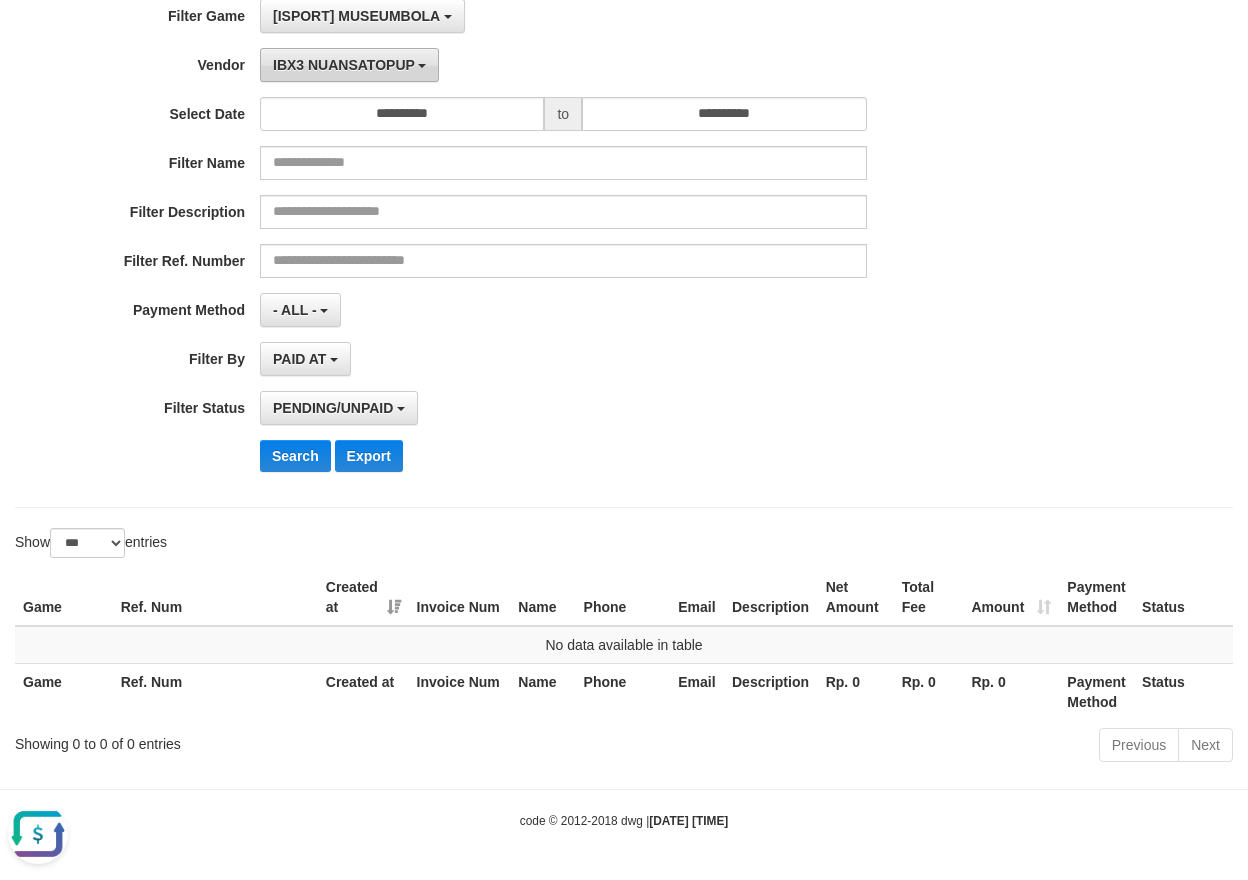 click on "IBX3 NUANSATOPUP" at bounding box center [344, 65] 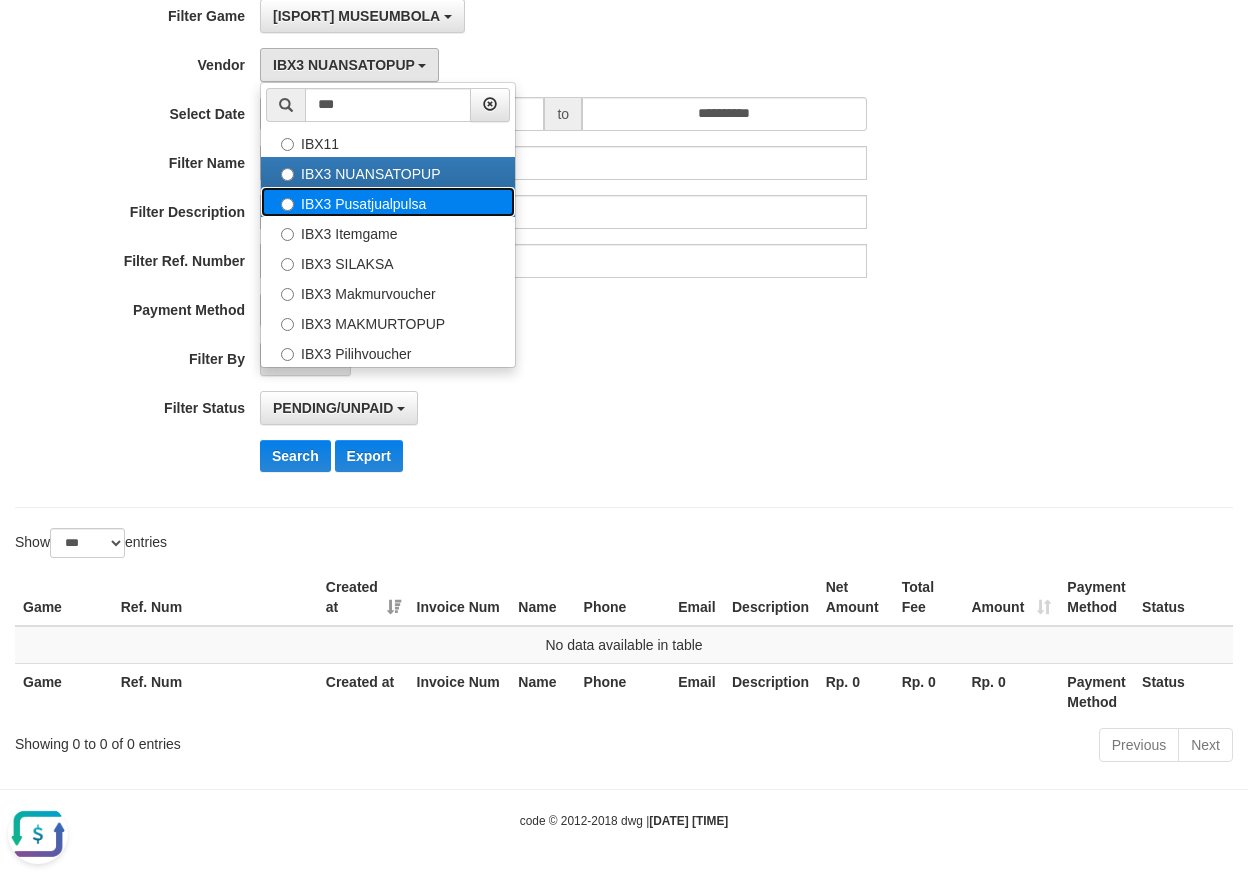 click on "IBX3 Pusatjualpulsa" at bounding box center [388, 202] 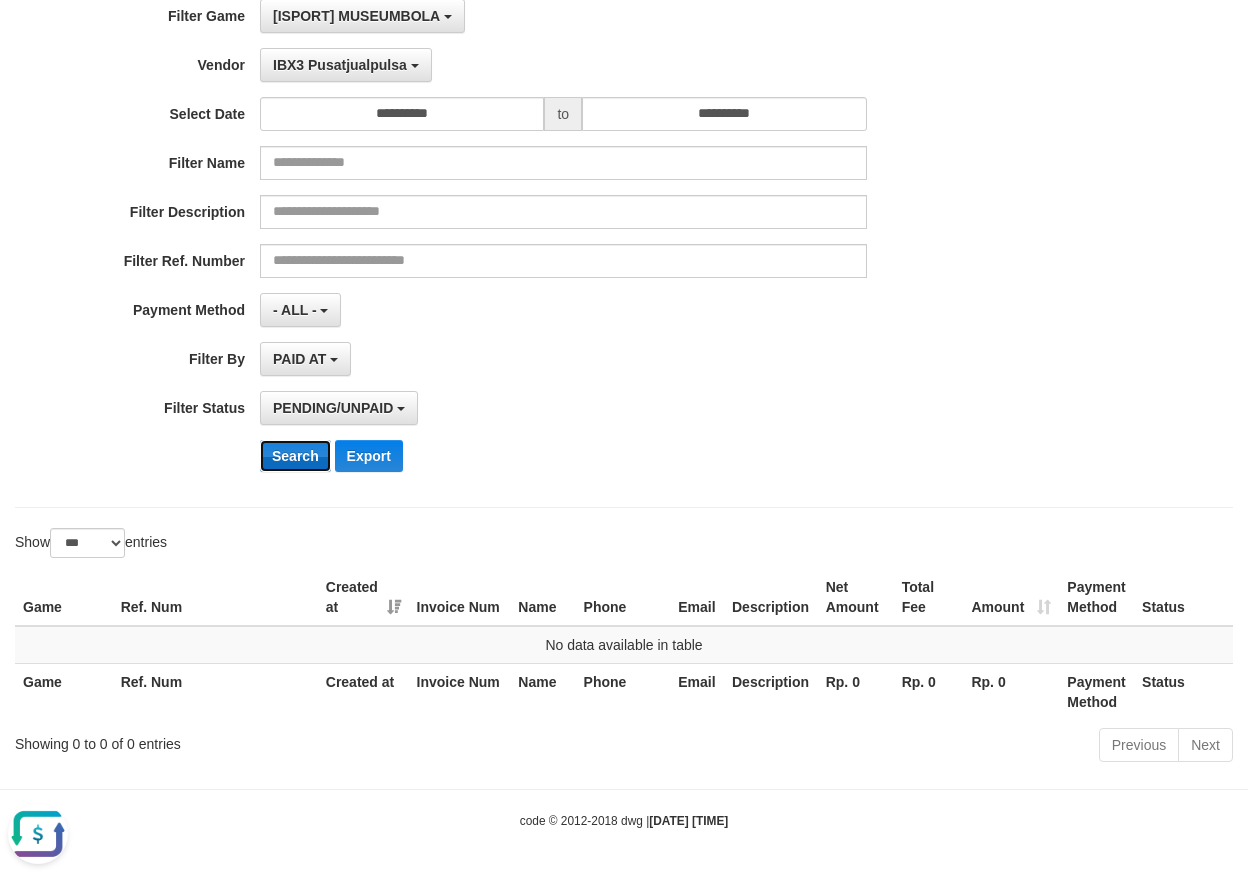click on "Search" at bounding box center [295, 456] 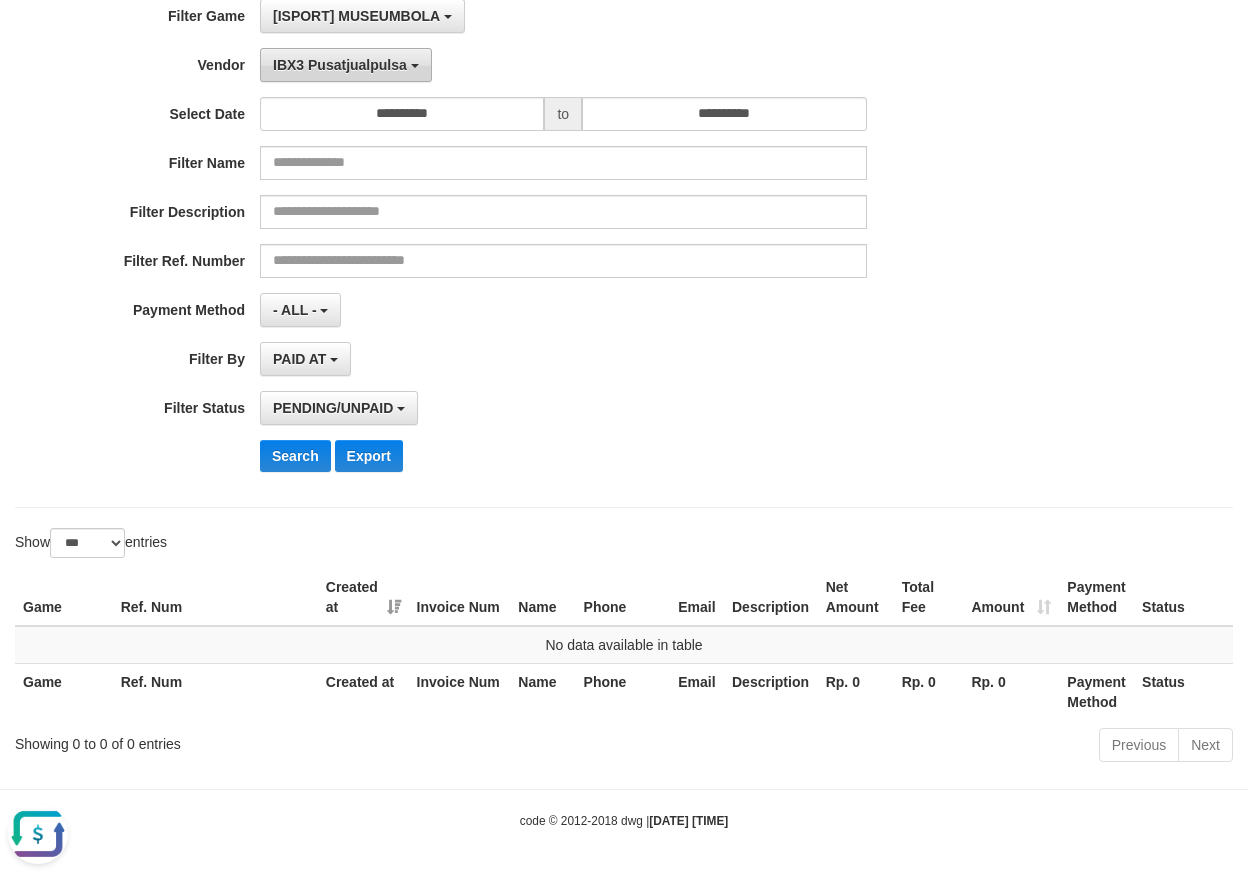 click on "IBX3 Pusatjualpulsa" at bounding box center (340, 65) 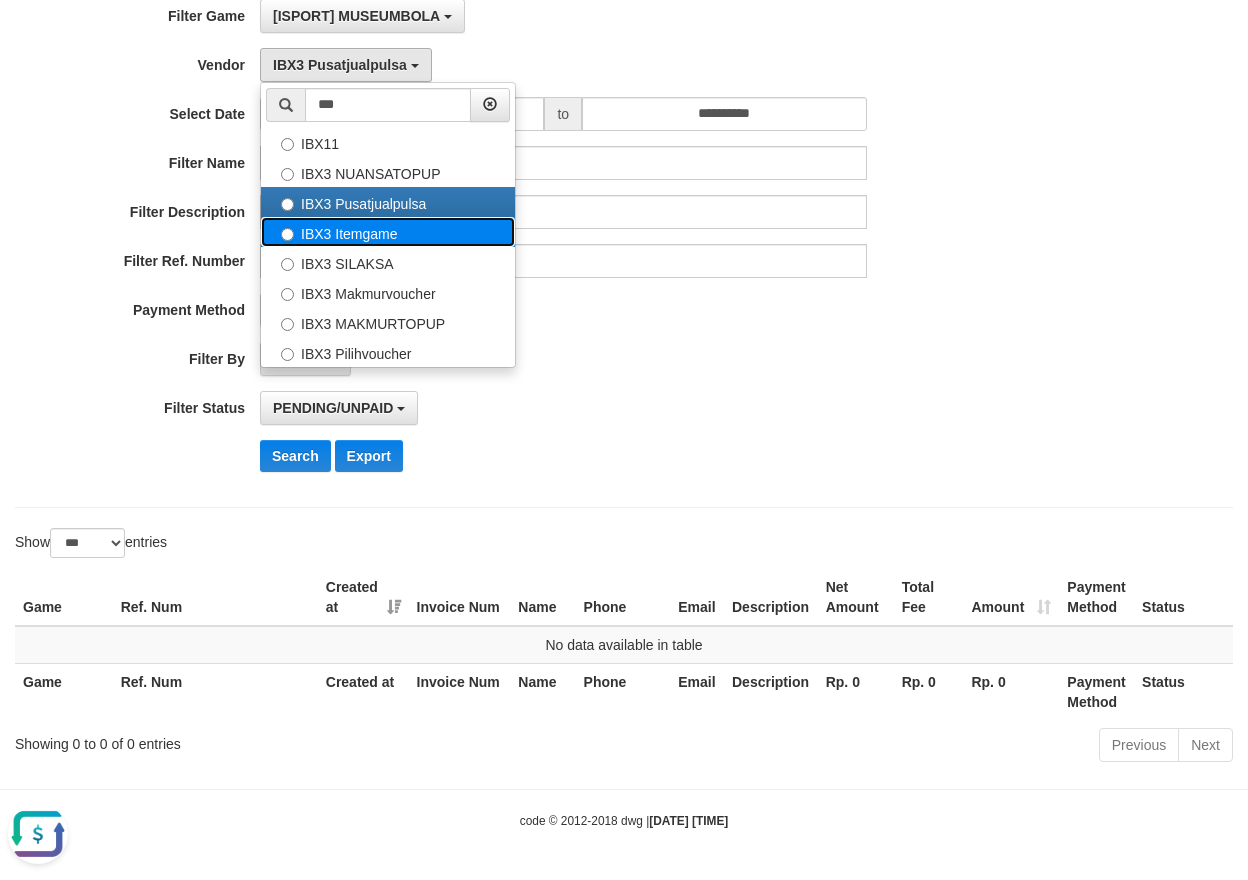 click on "IBX3 Itemgame" at bounding box center [388, 232] 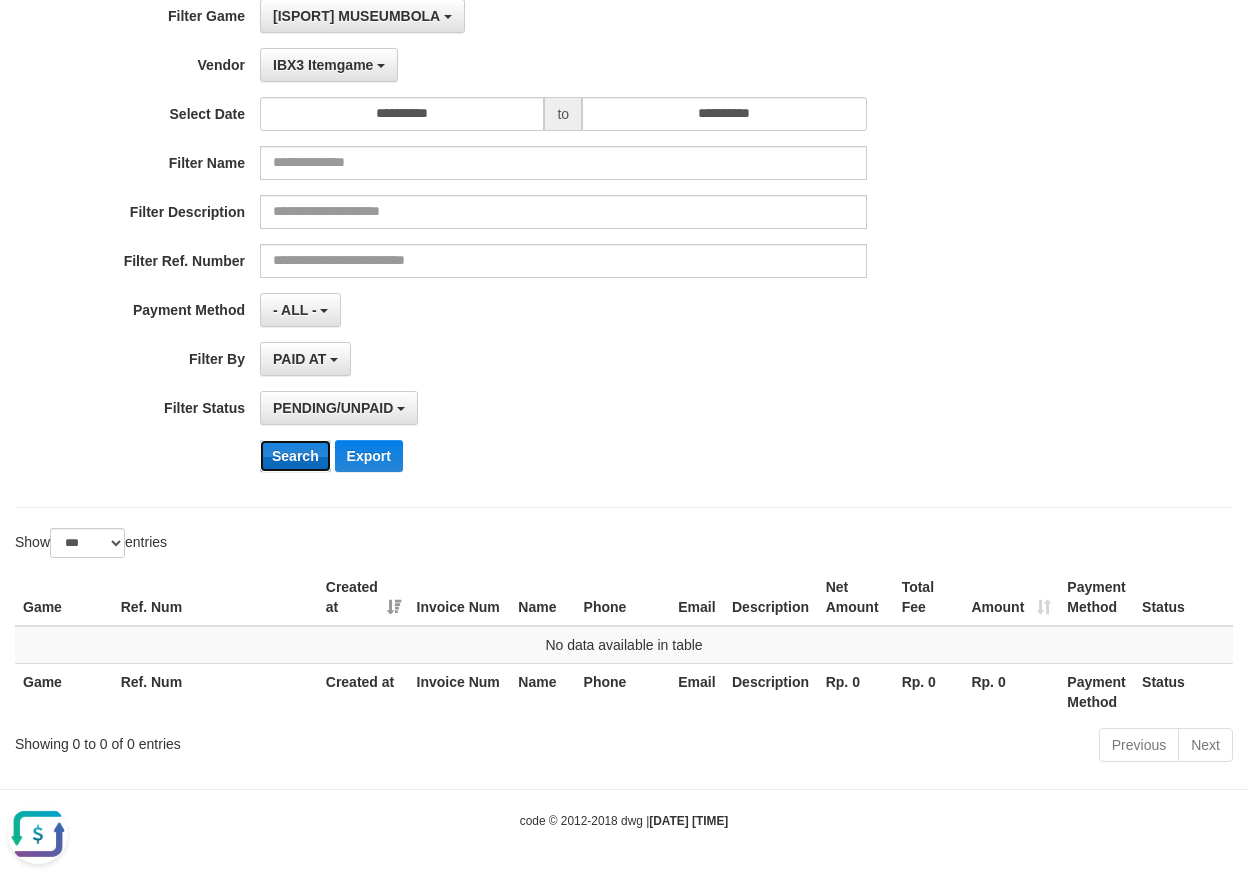 click on "Search" at bounding box center [295, 456] 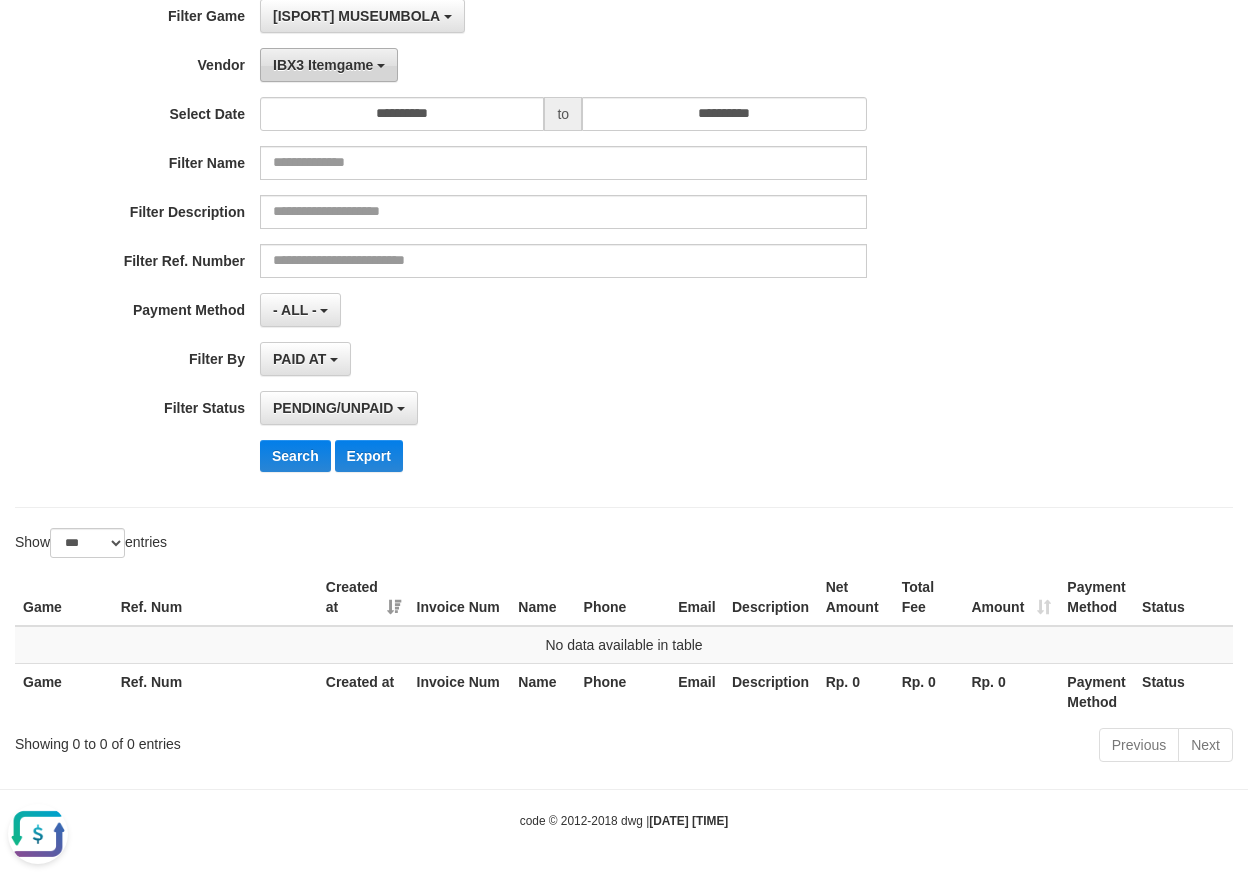 click on "IBX3 Itemgame" at bounding box center [329, 65] 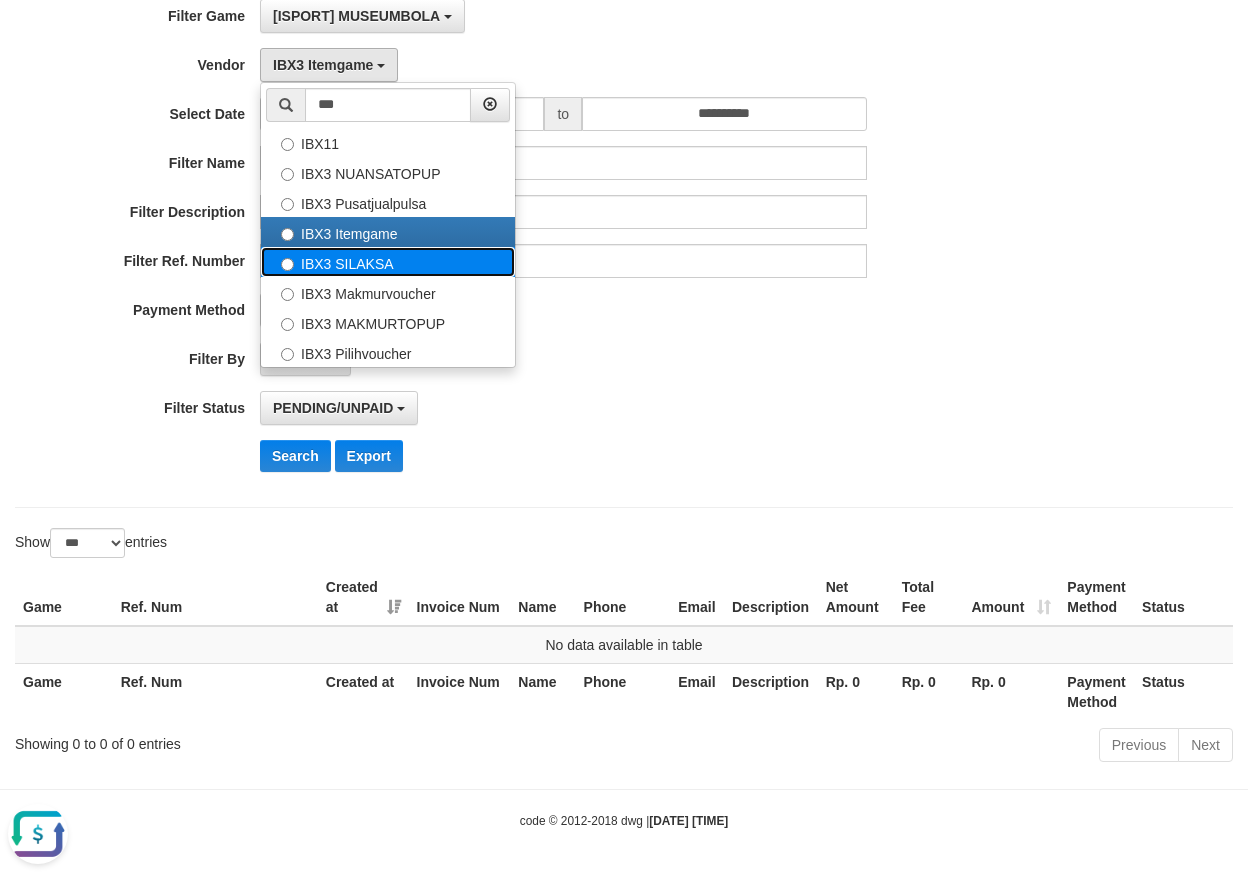 click on "IBX3 SILAKSA" at bounding box center (388, 262) 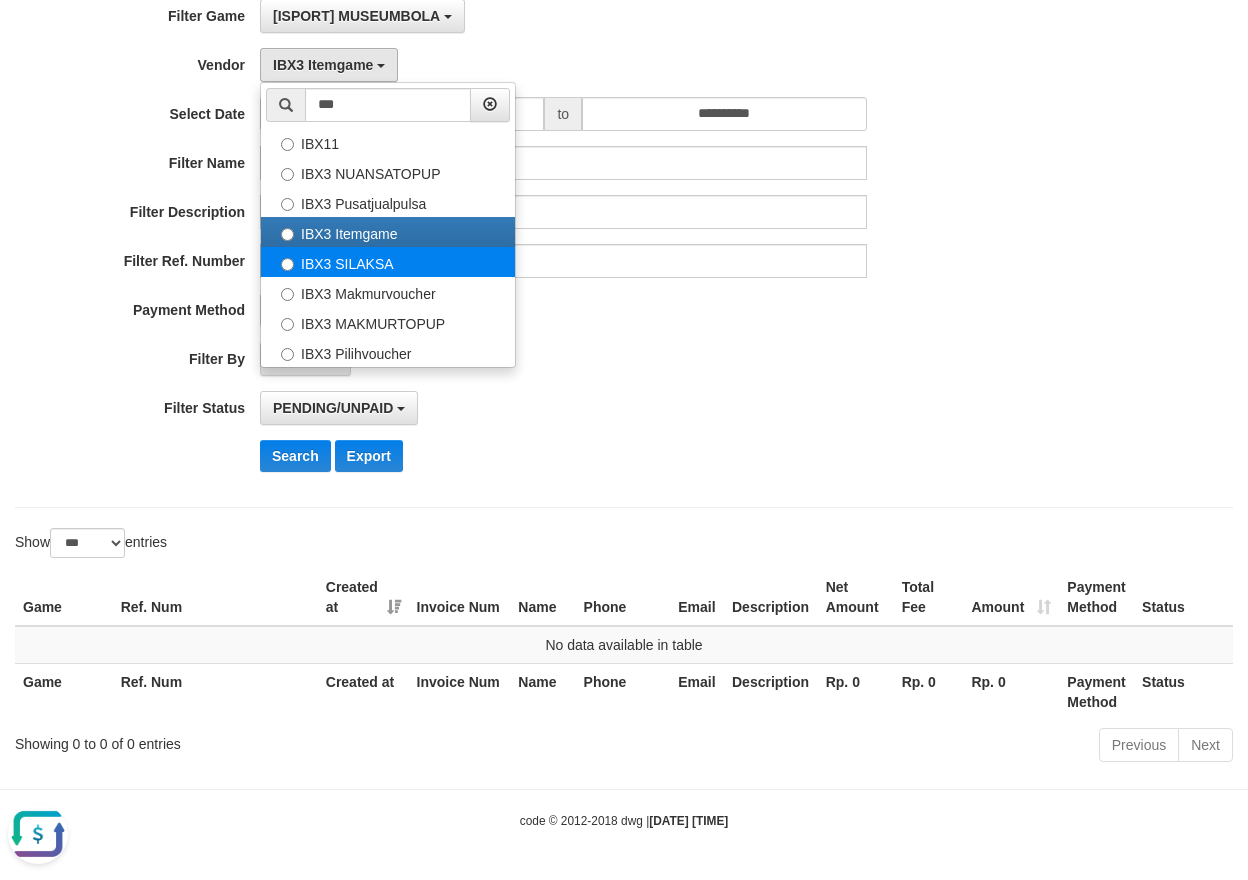 select on "**********" 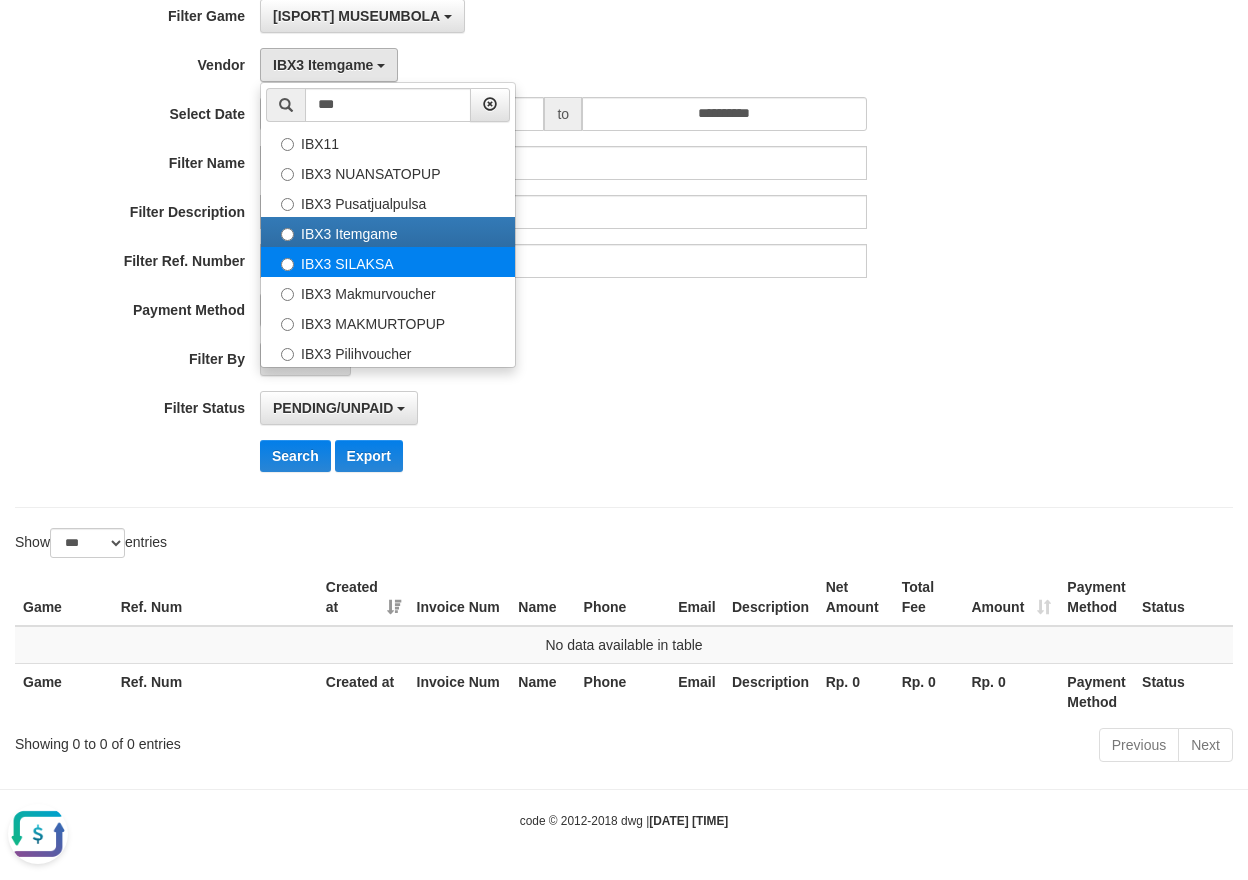 type on "***" 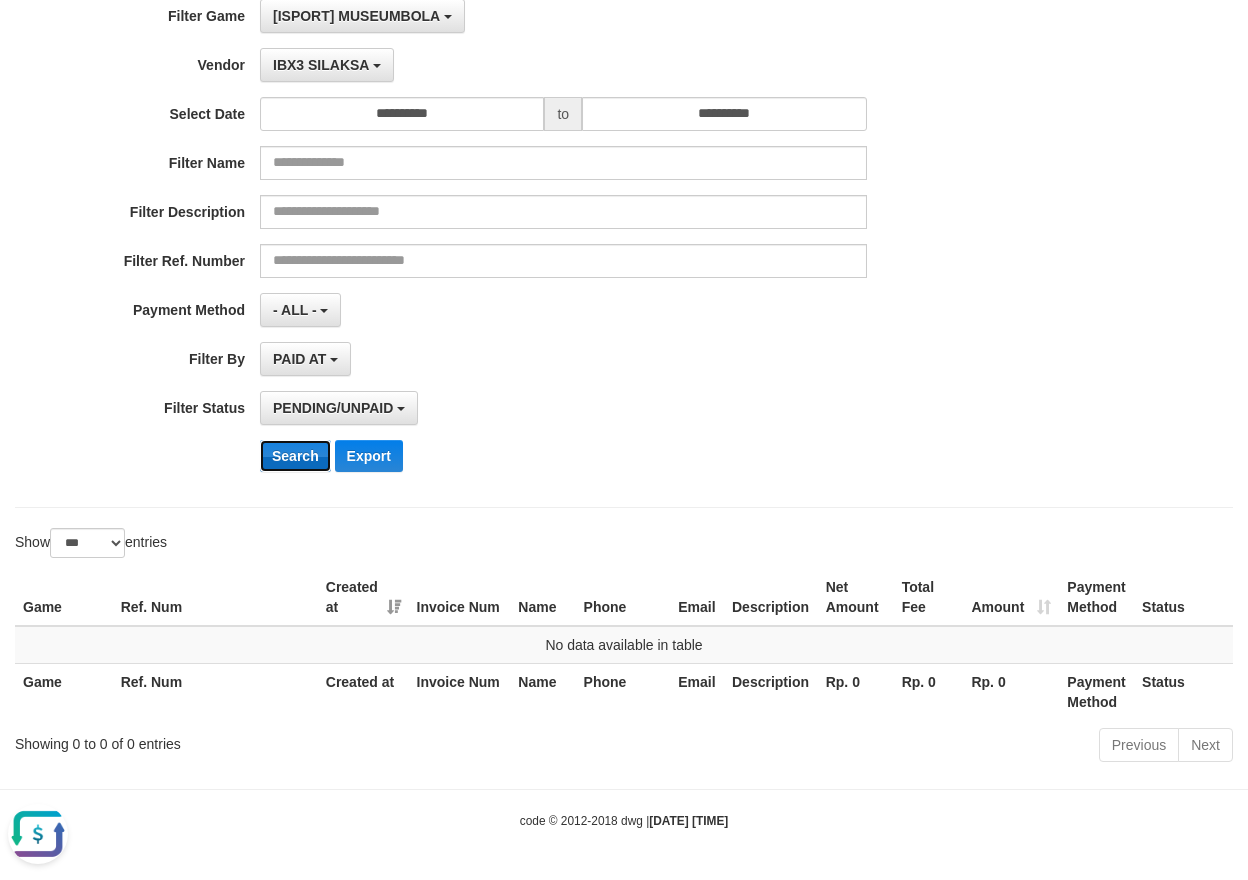 click on "Search" at bounding box center [295, 456] 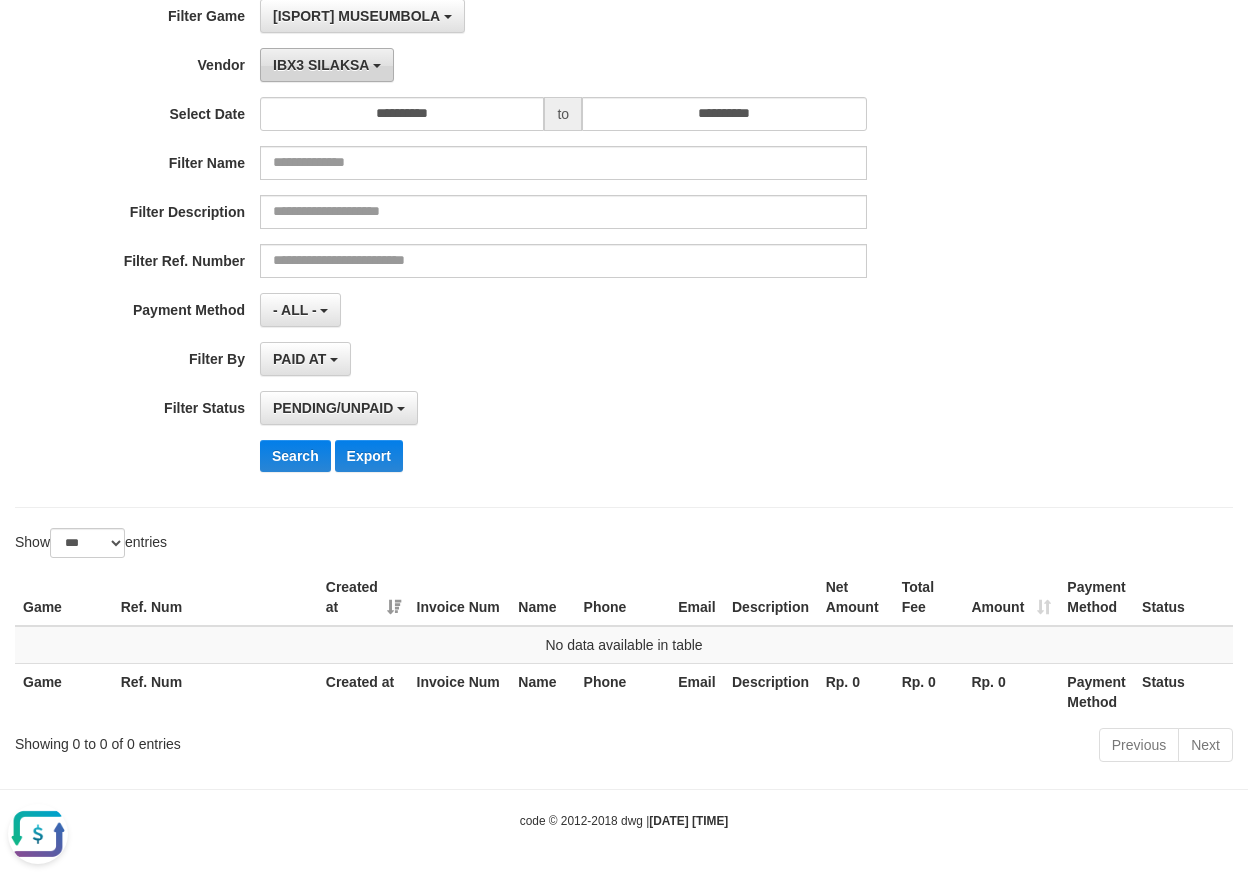 click on "IBX3 SILAKSA" at bounding box center [327, 65] 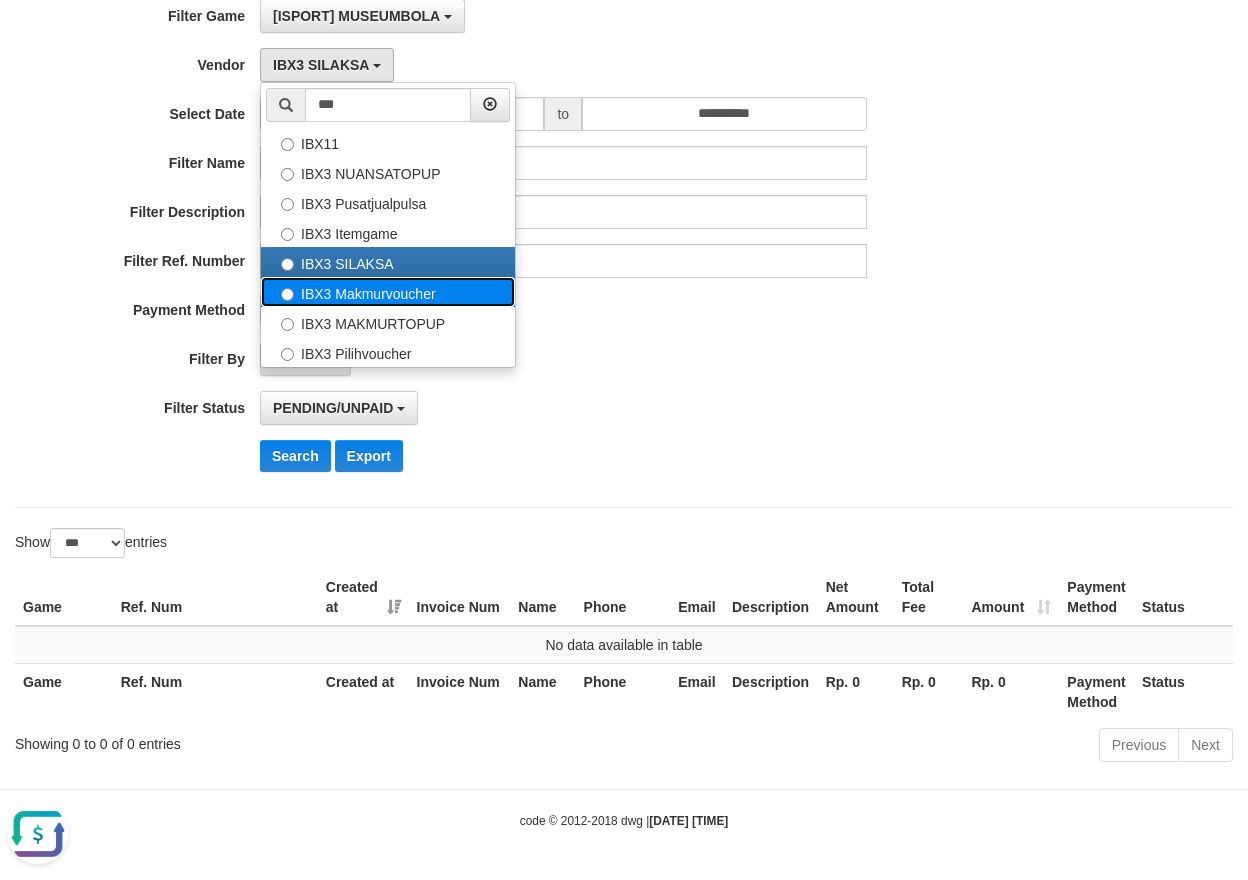 click on "IBX3 Makmurvoucher" at bounding box center (388, 292) 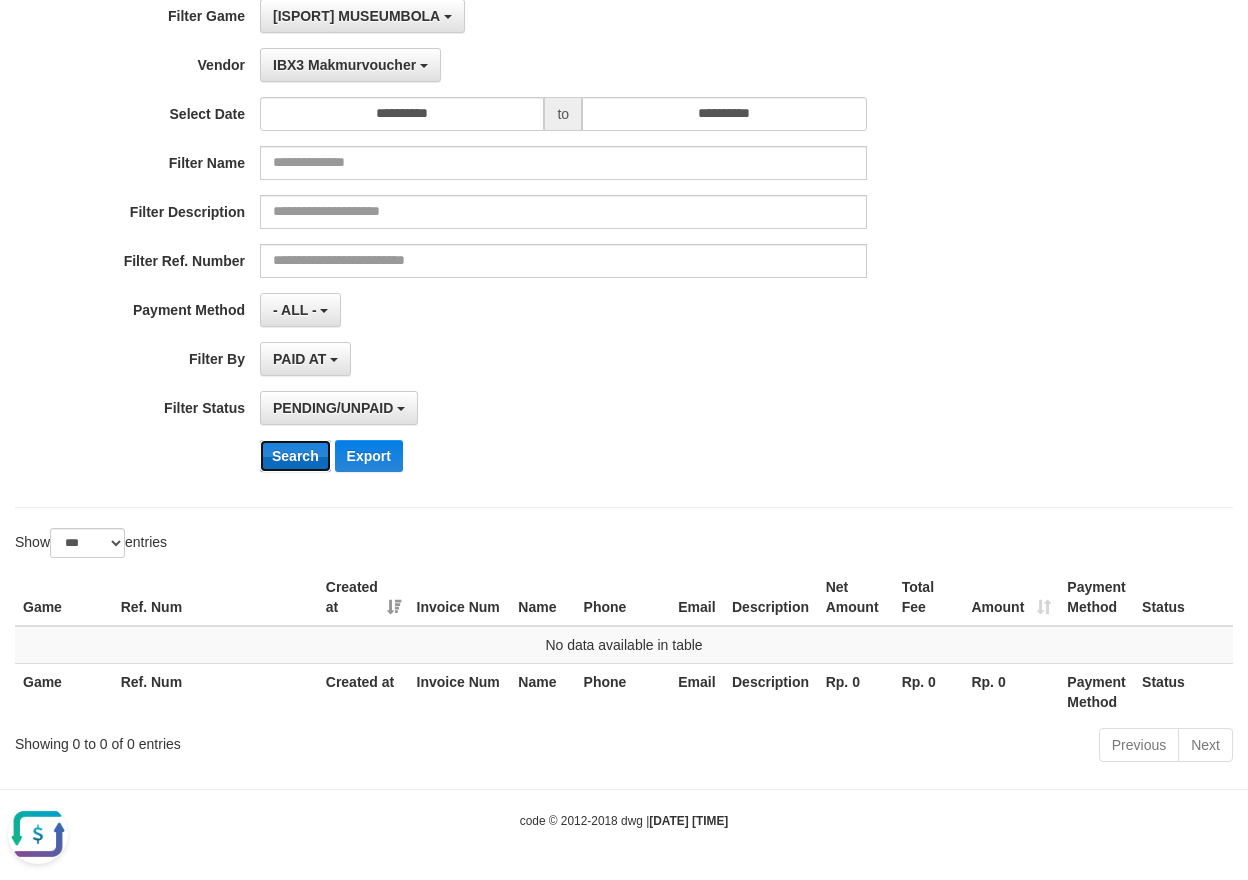 click on "Search" at bounding box center [295, 456] 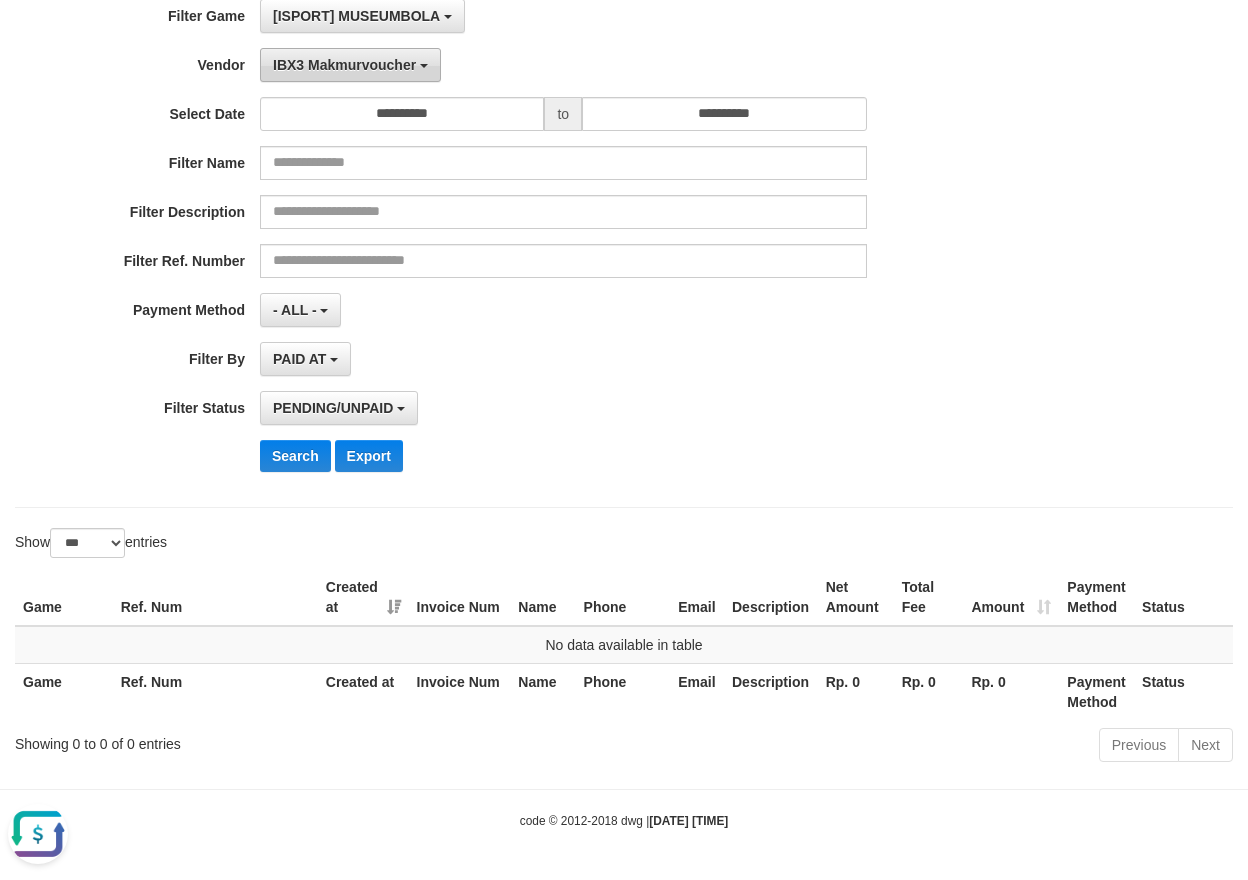 click on "IBX3 Makmurvoucher" at bounding box center [344, 65] 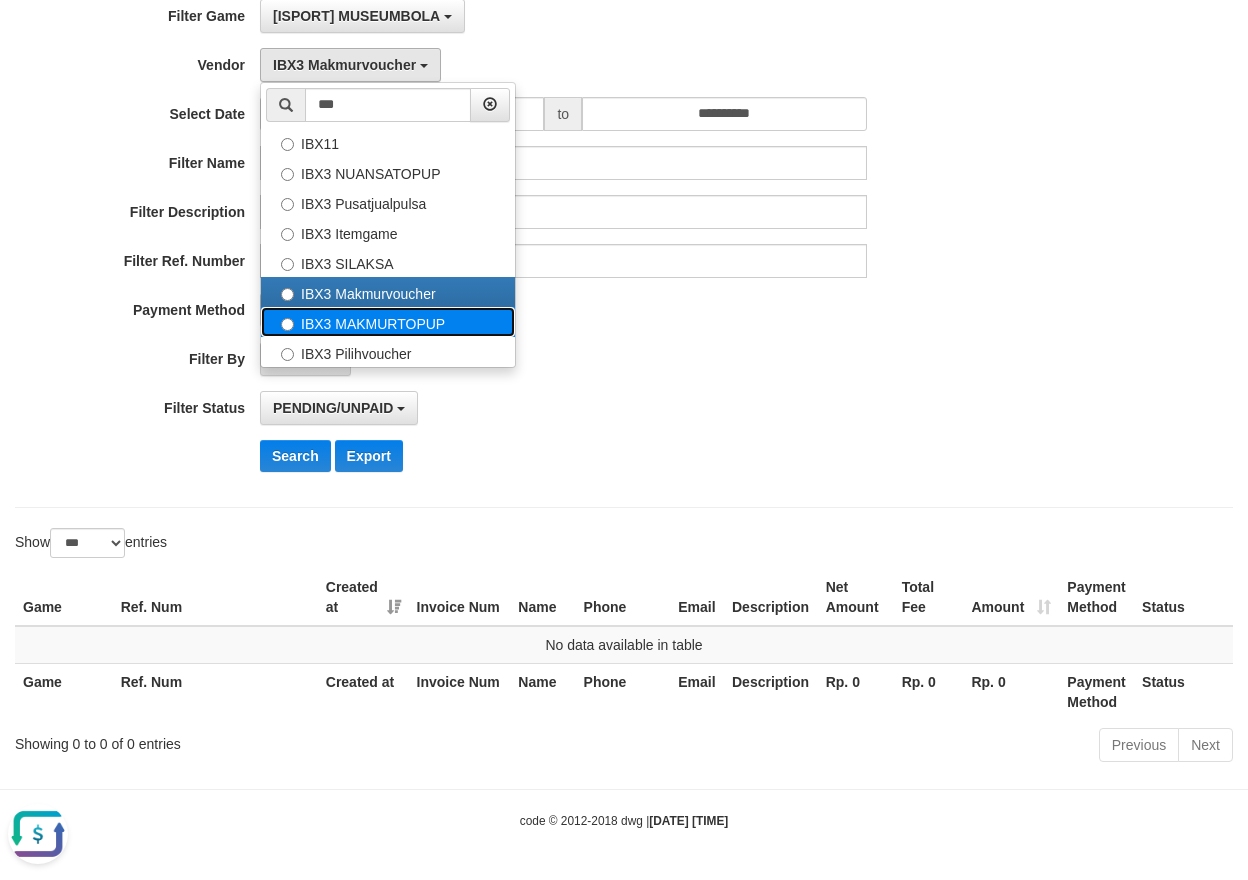 click on "IBX3 MAKMURTOPUP" at bounding box center (388, 322) 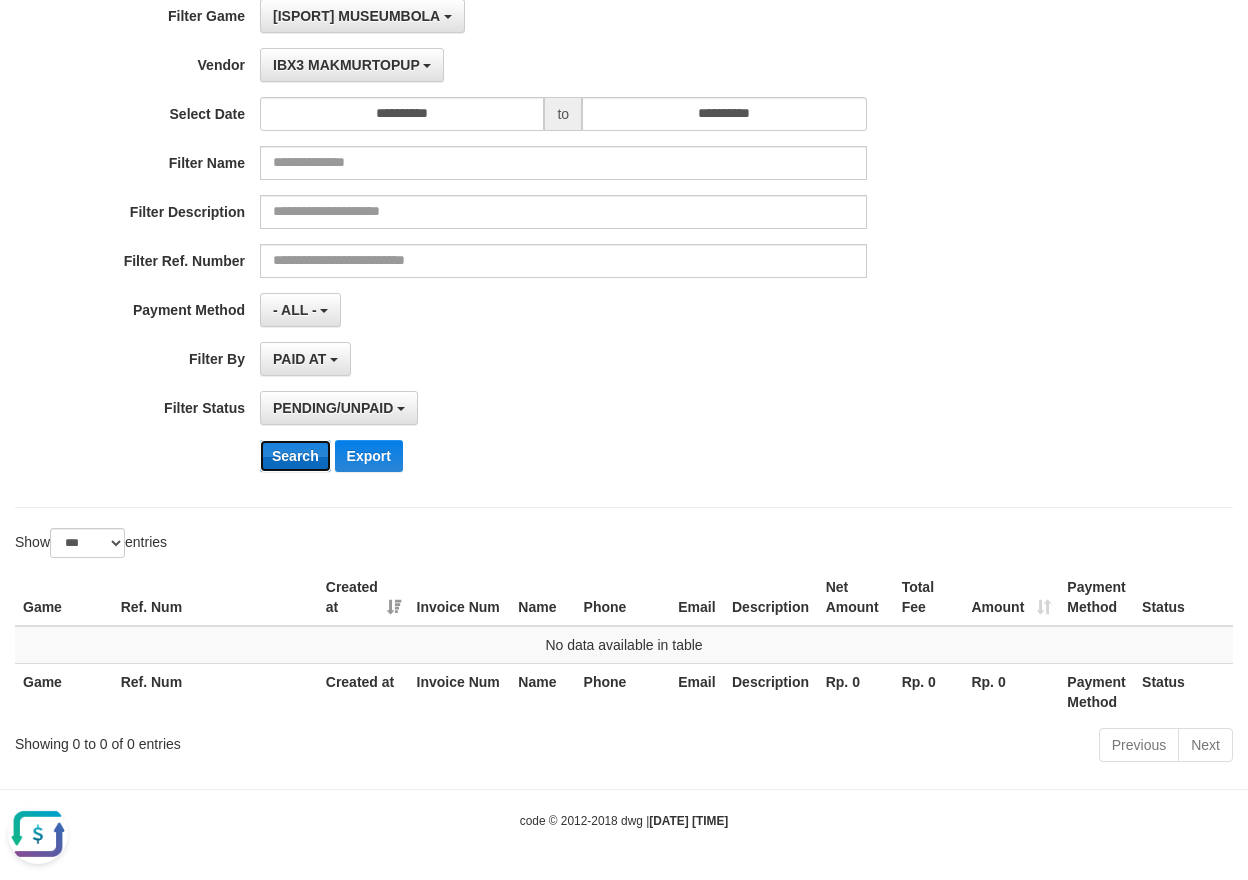 click on "Search" at bounding box center [295, 456] 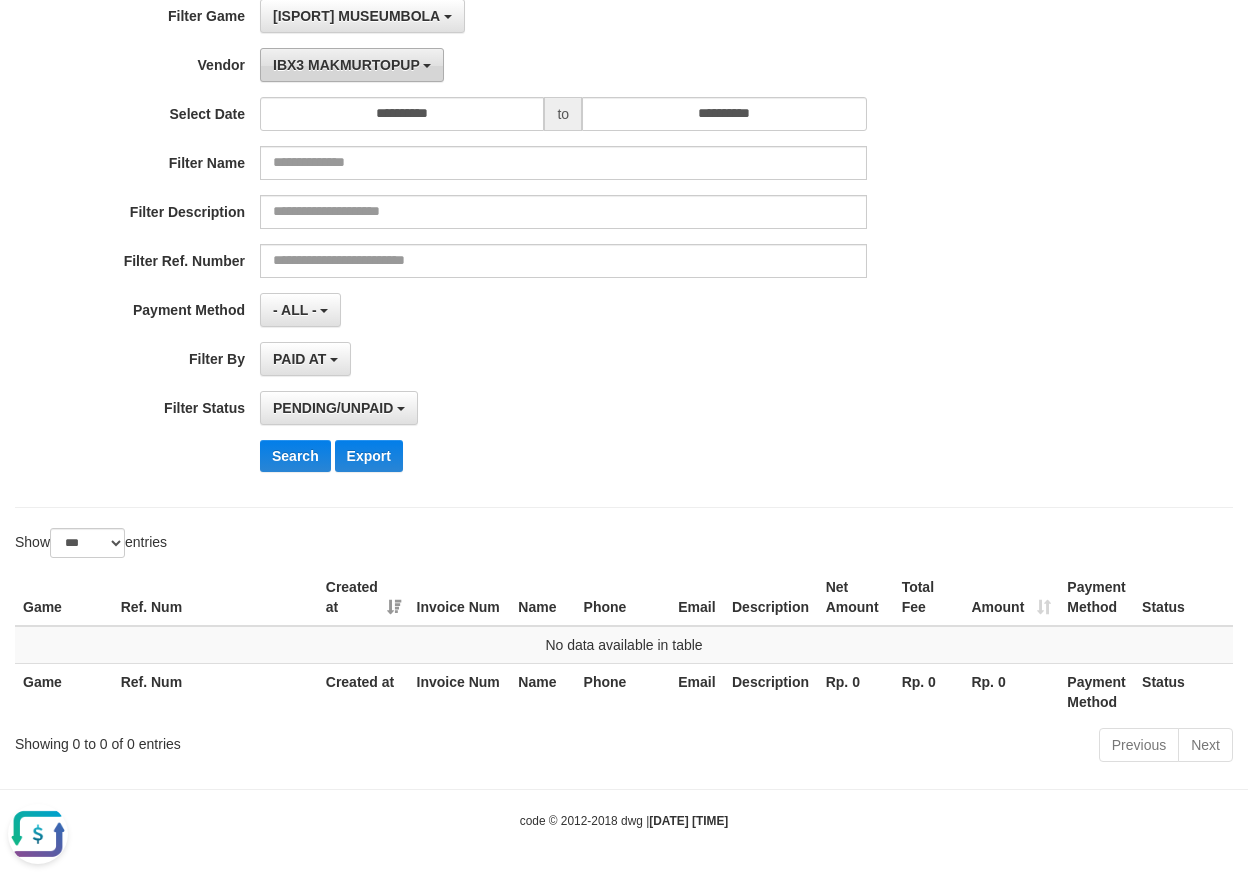 click on "IBX3 MAKMURTOPUP" at bounding box center [352, 65] 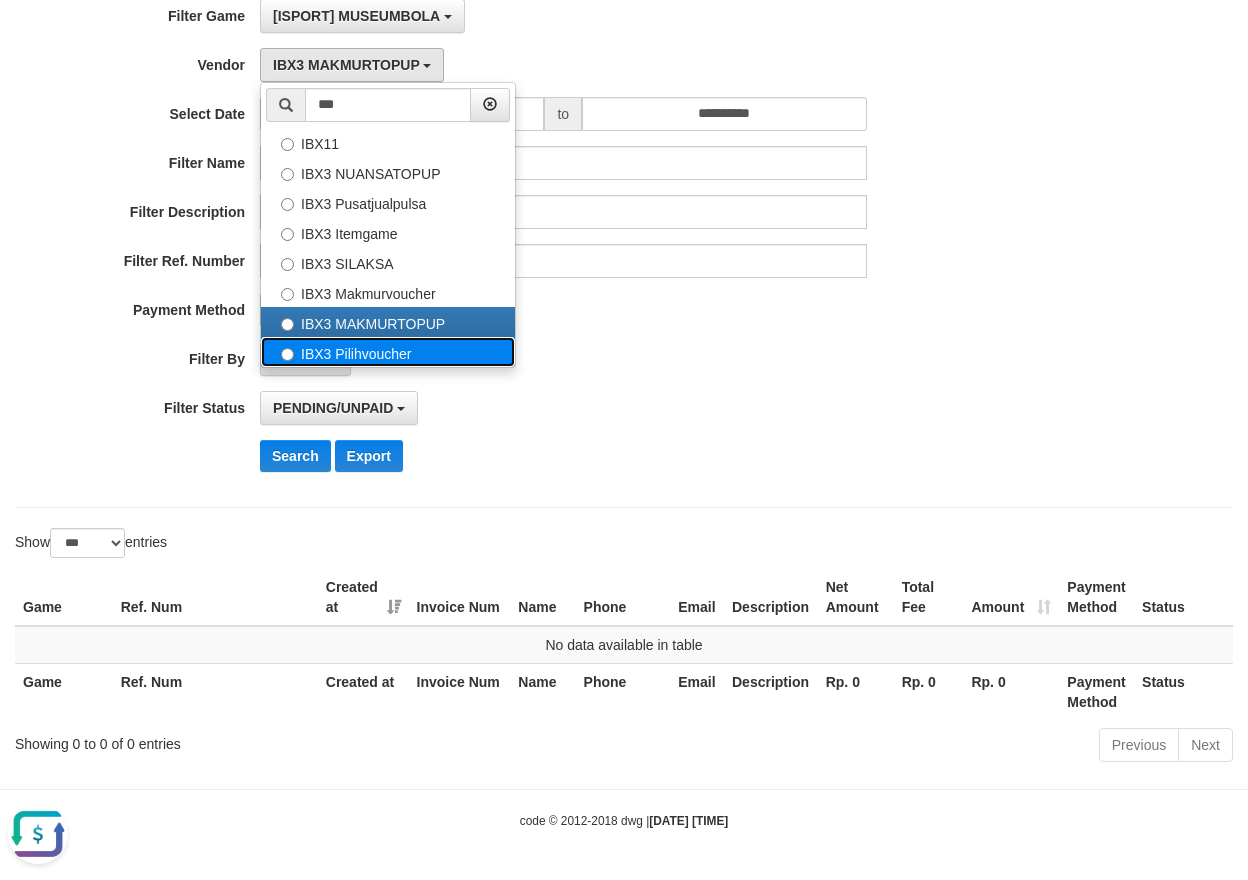 click on "IBX3 Pilihvoucher" at bounding box center [388, 352] 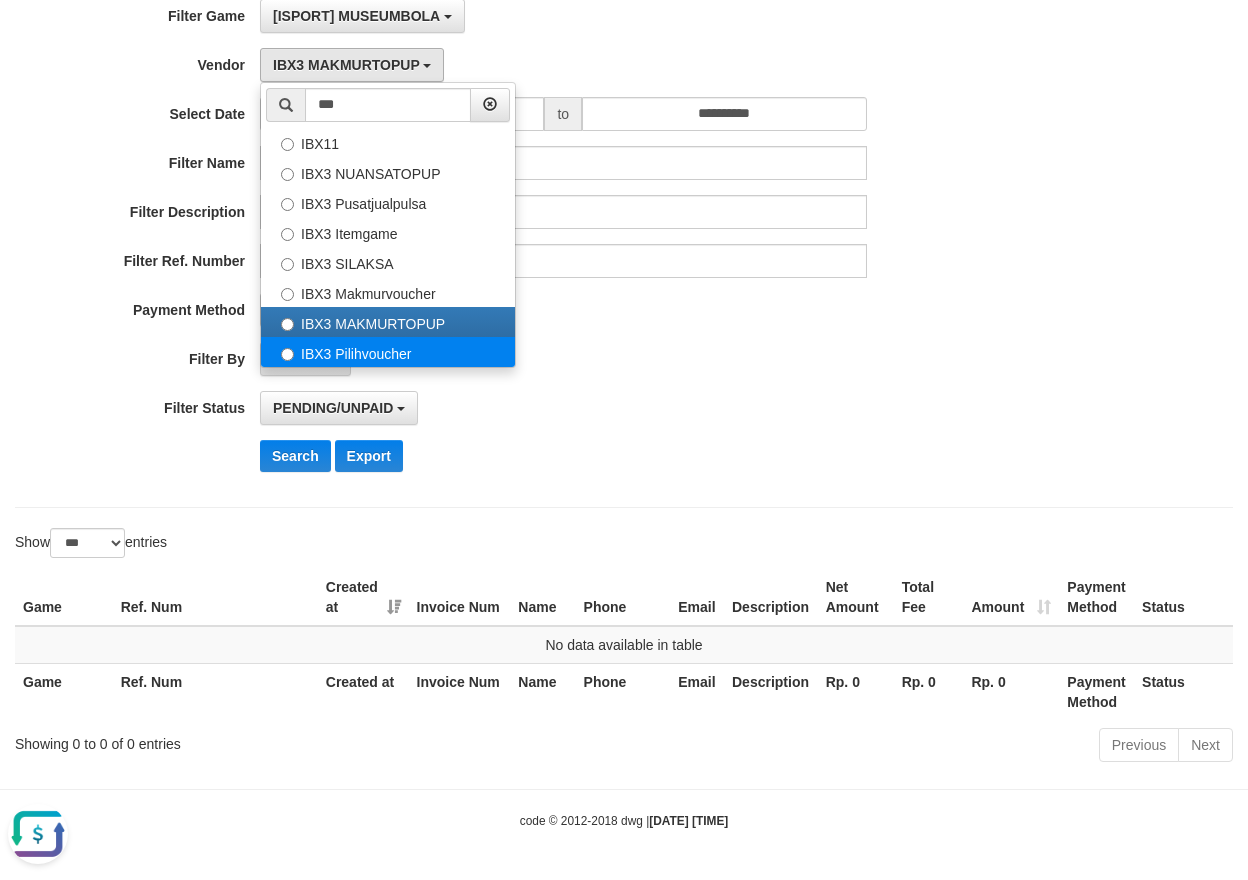 select on "**********" 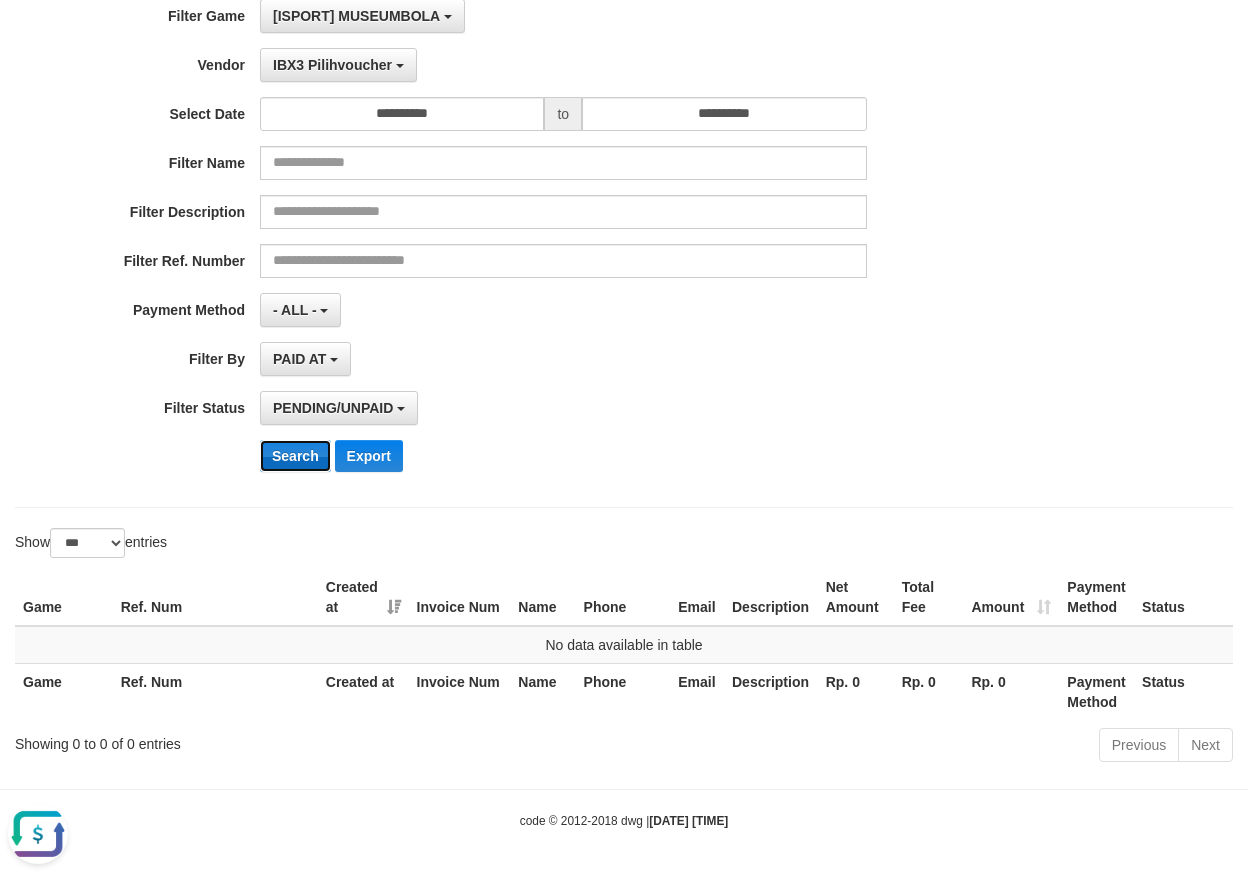 click on "Search" at bounding box center [295, 456] 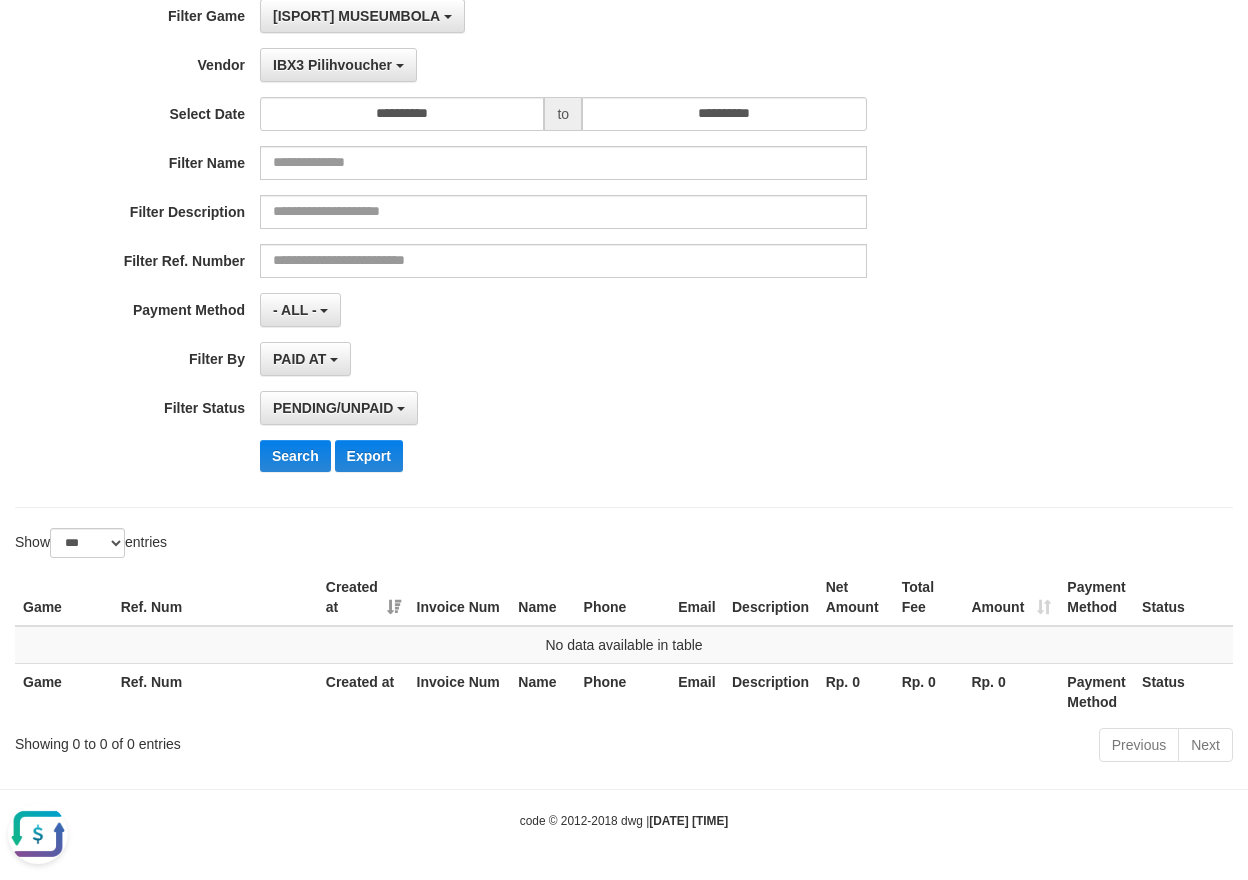 click at bounding box center (38, 834) 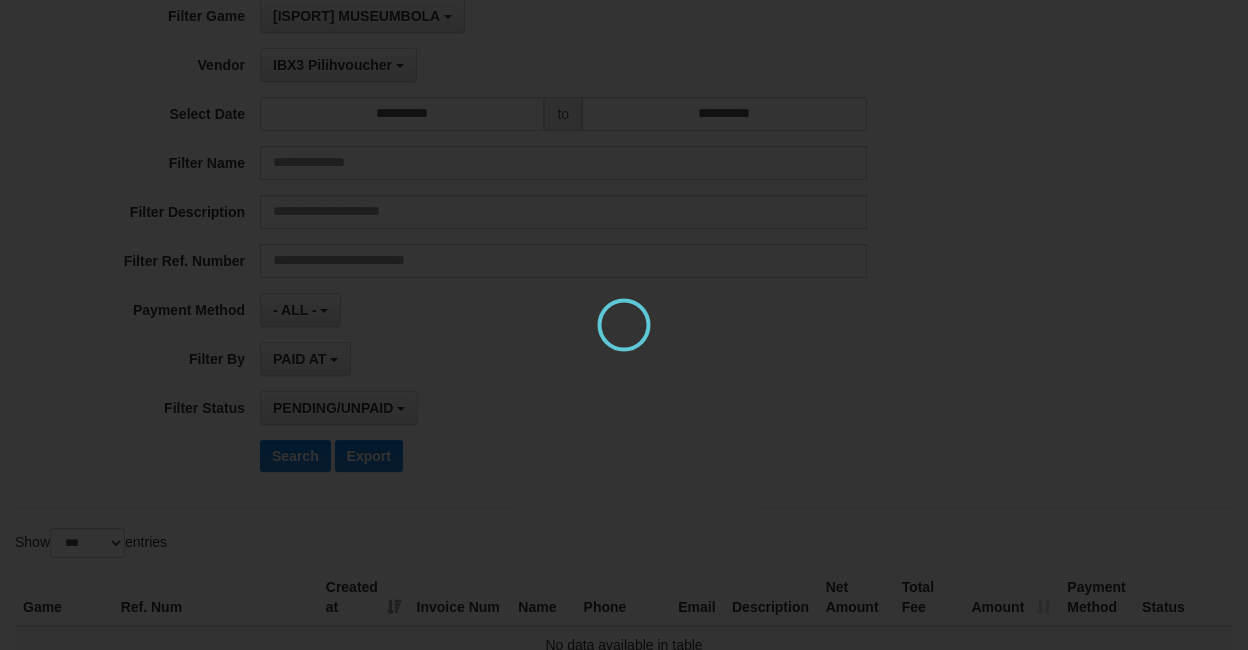 scroll, scrollTop: 0, scrollLeft: 0, axis: both 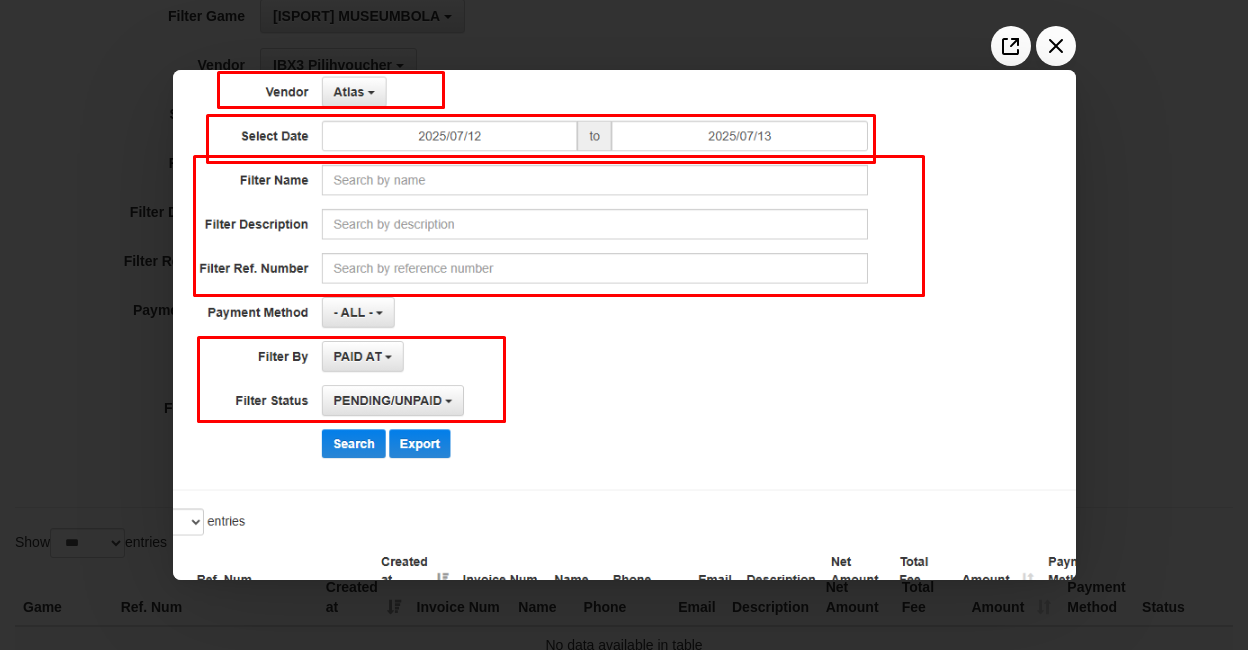 click at bounding box center (624, 325) 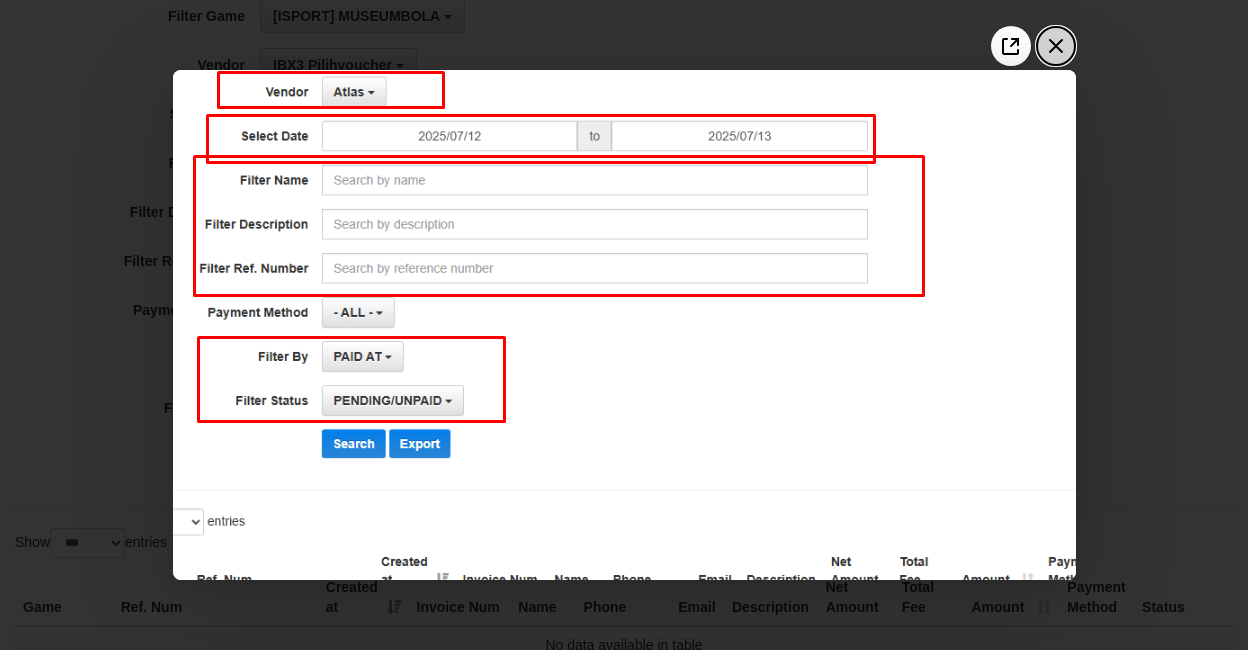 click 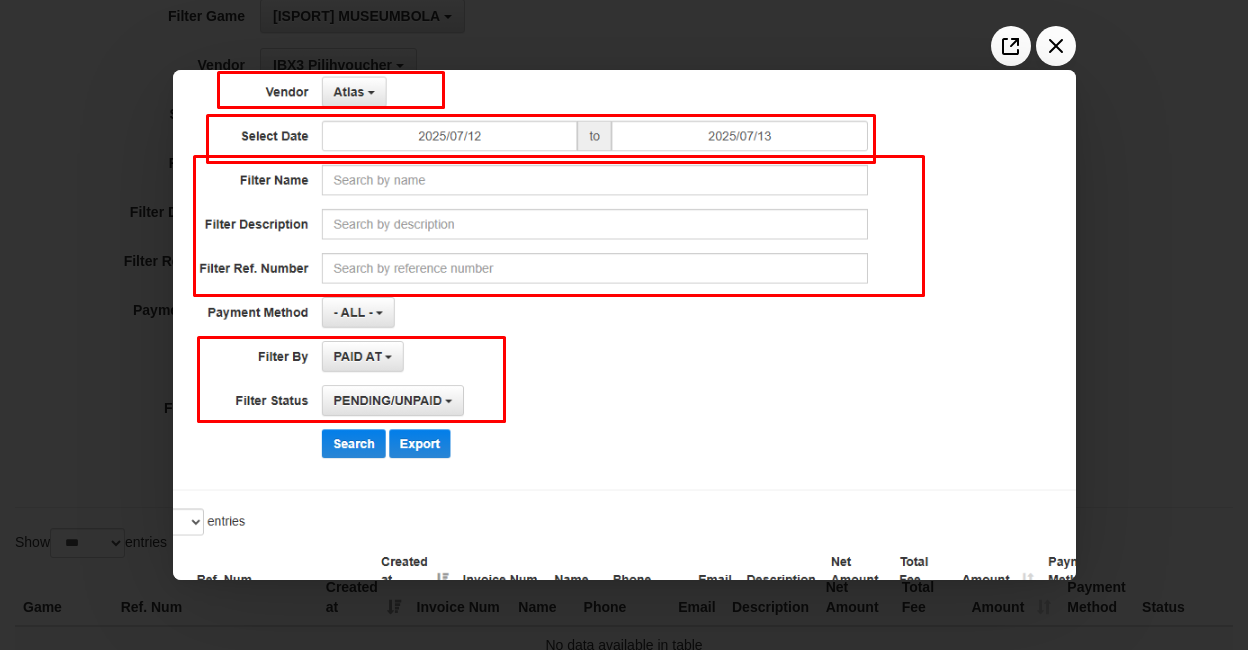 click at bounding box center (624, 325) 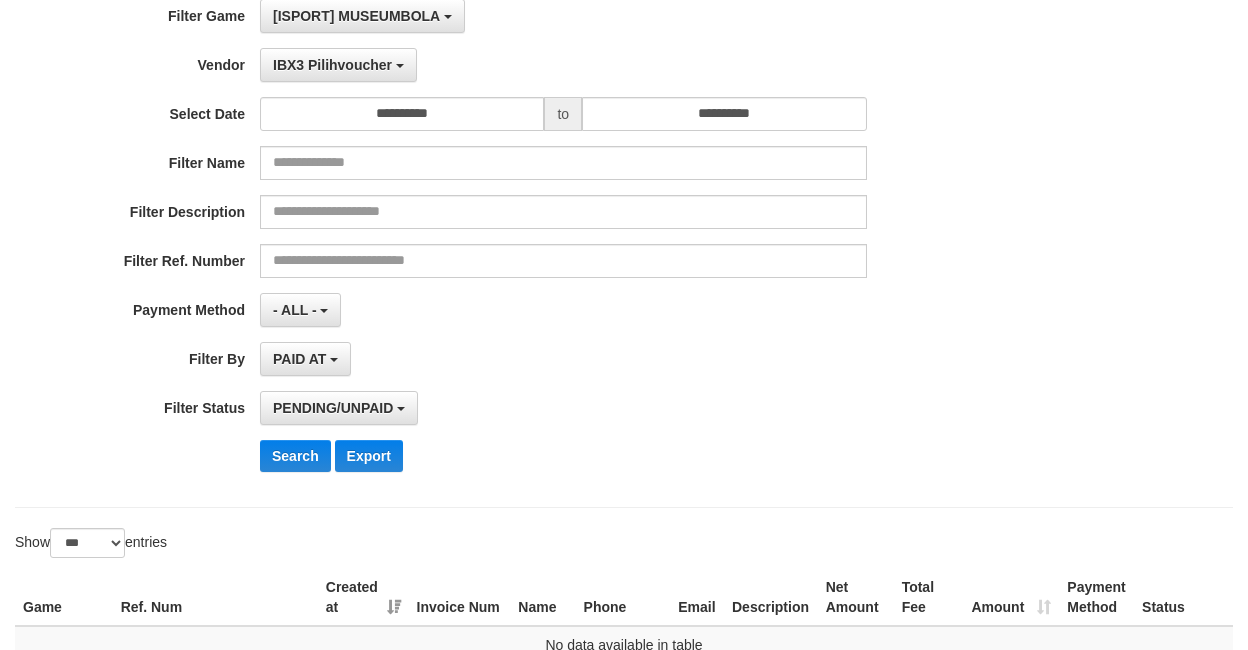 click on "PENDING/UNPAID								    SELECT ALL  - ALL -  SELECT STATUS
PENDING/UNPAID
PAID
CANCELED
EXPIRED" at bounding box center (563, 408) 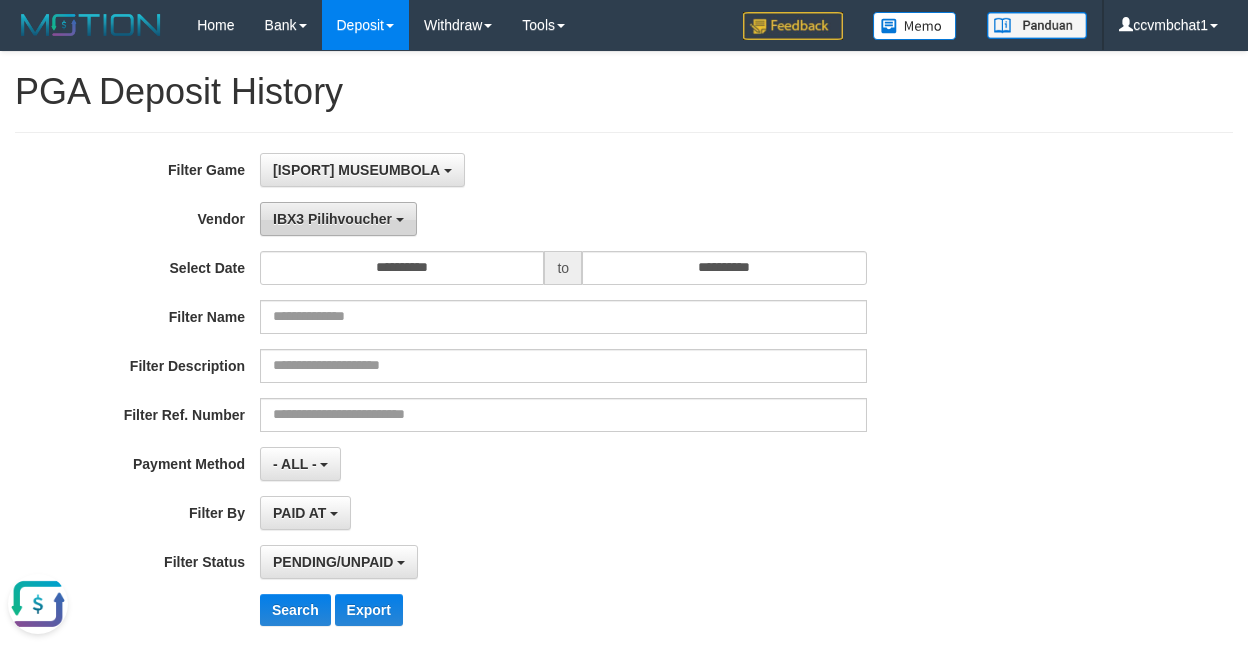 click on "IBX3 Pilihvoucher" at bounding box center (332, 219) 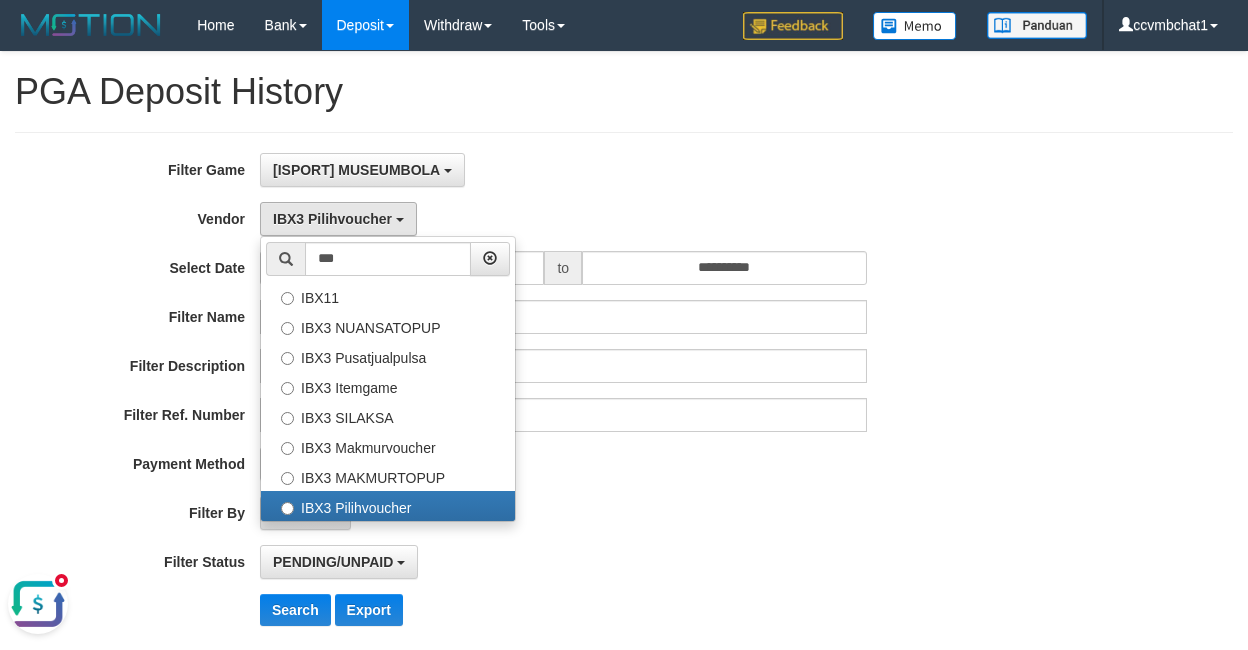 click on "[ISPORT] MUSEUMBOLA
SELECT GAME
[ISPORT] MUSEUMBOLA" at bounding box center [563, 170] 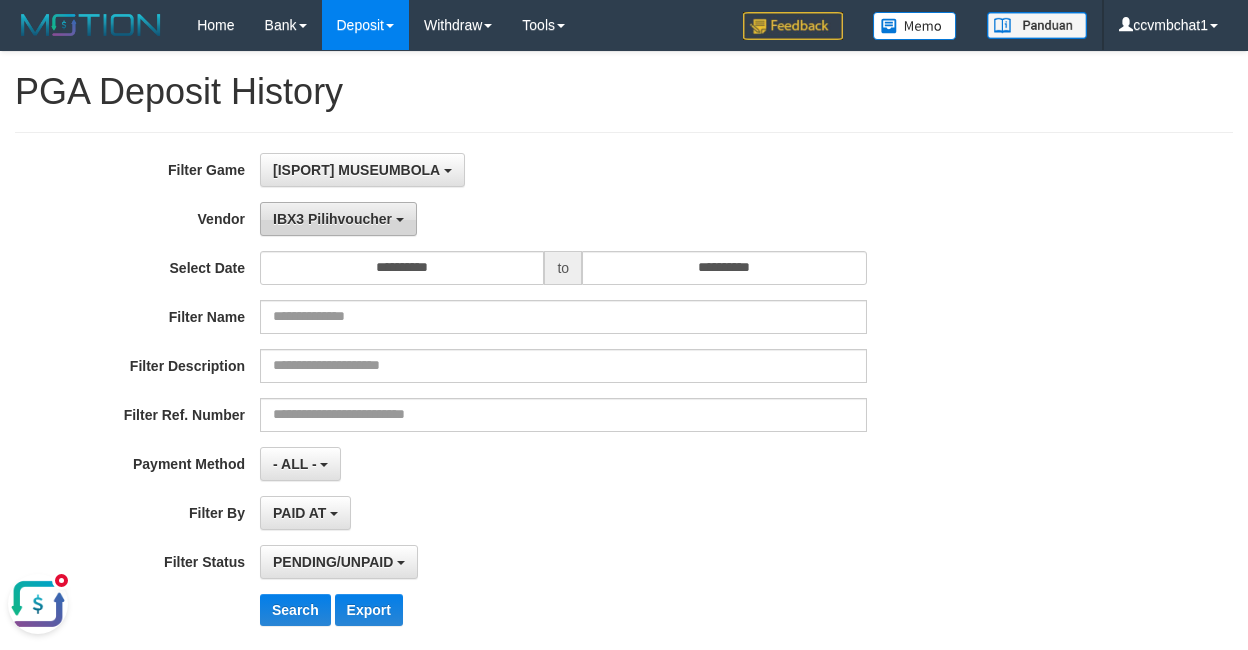 click on "IBX3 Pilihvoucher" at bounding box center [332, 219] 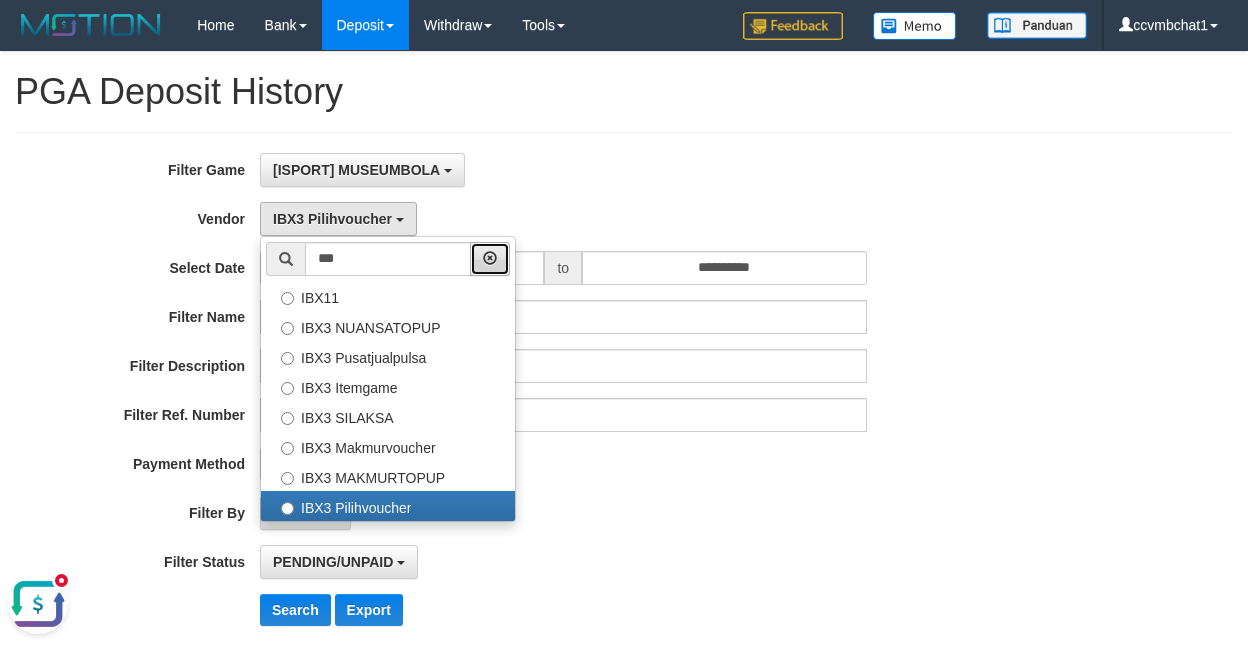 click at bounding box center [490, 258] 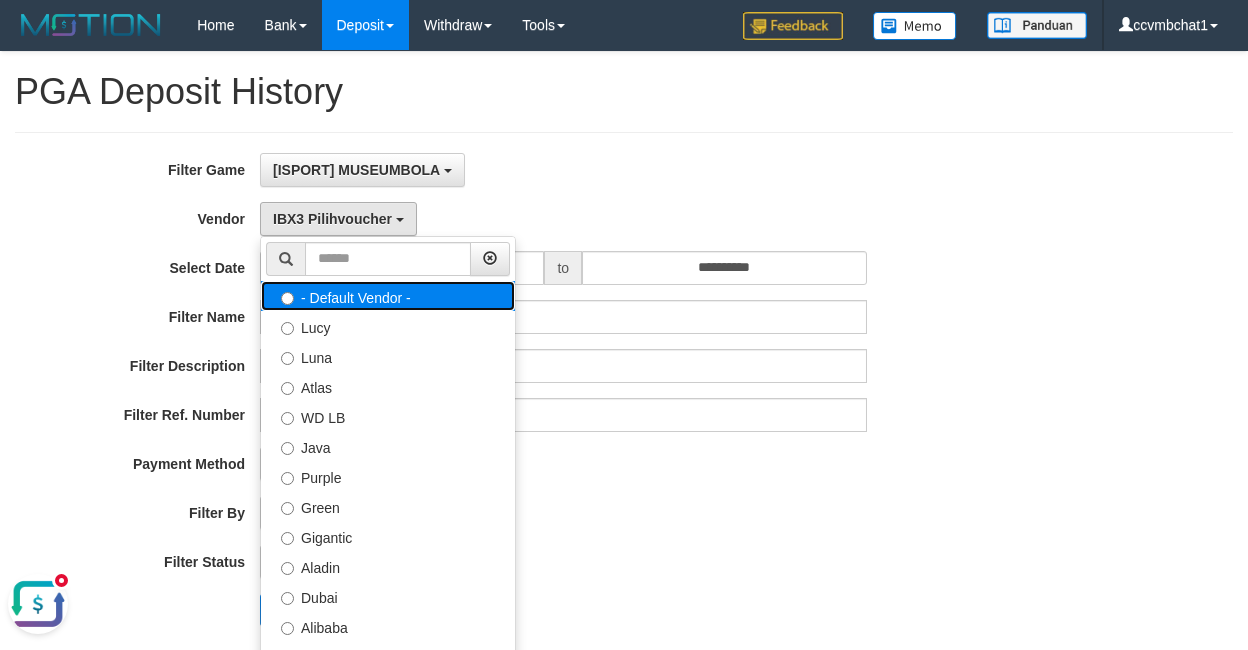 click on "- Default Vendor -" at bounding box center [388, 296] 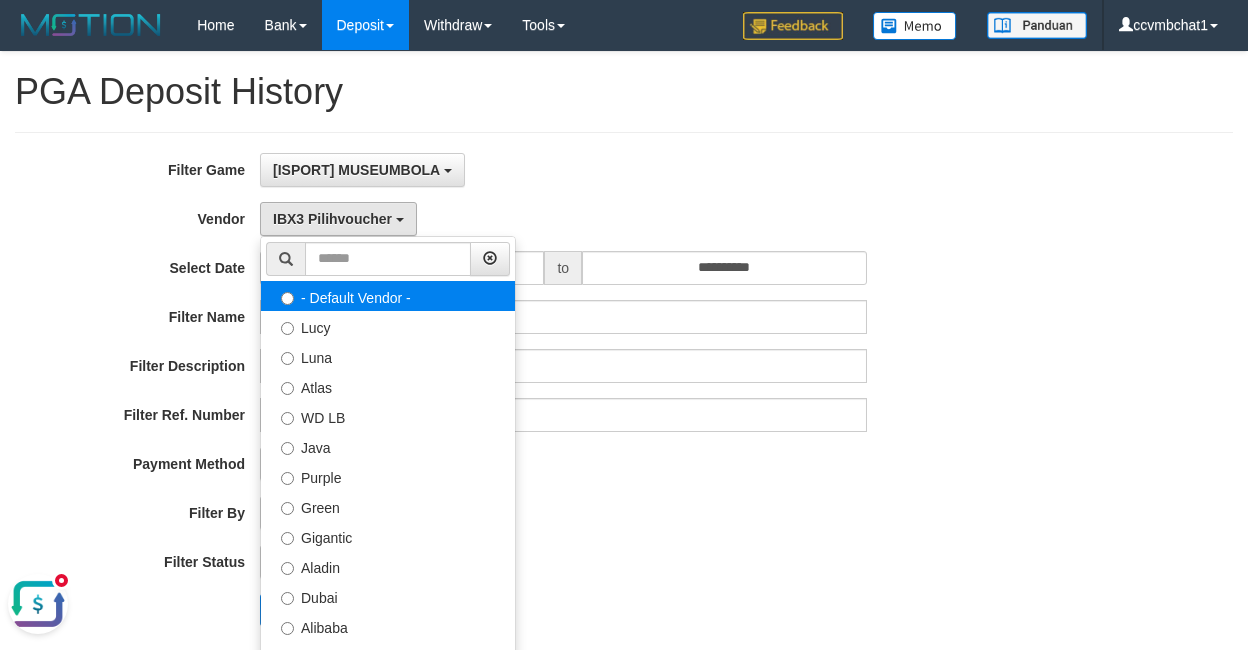 select 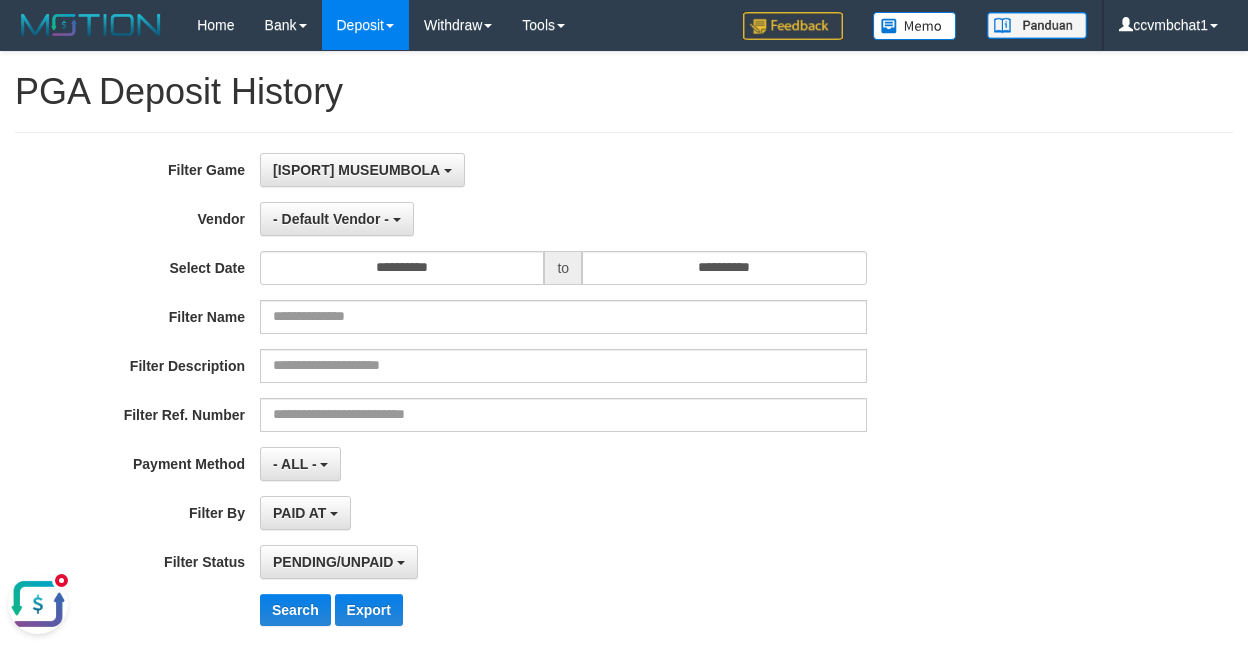 drag, startPoint x: 720, startPoint y: 503, endPoint x: 542, endPoint y: 530, distance: 180.0361 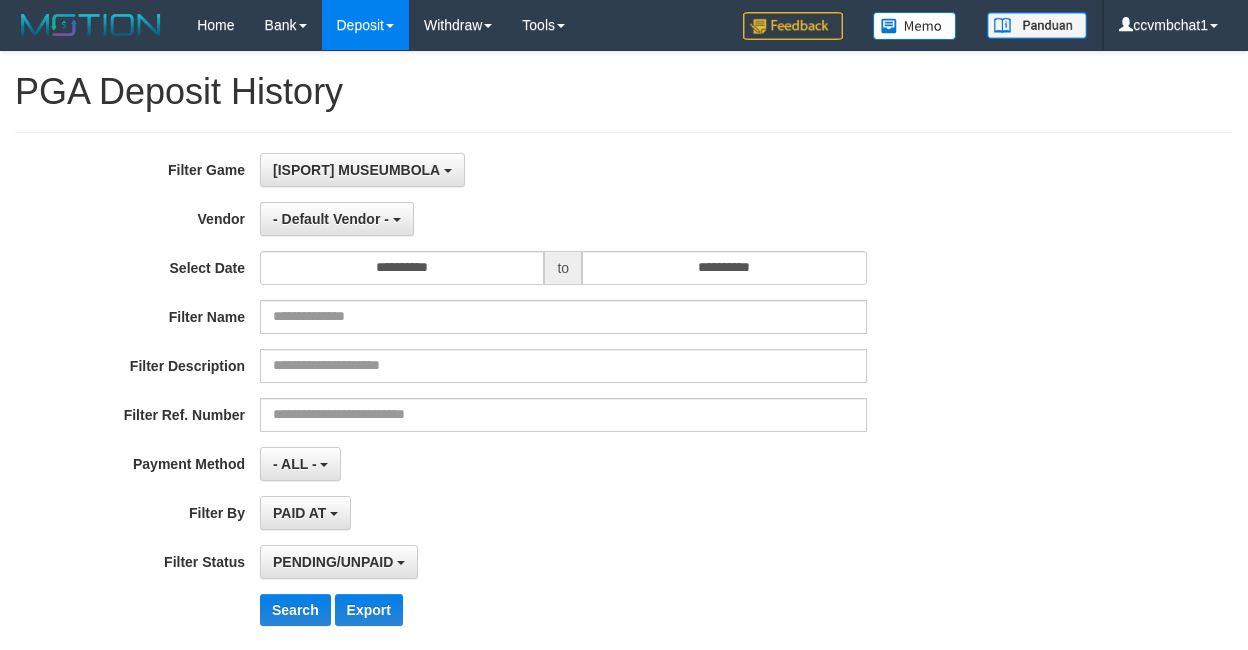 click on "PAID AT
PAID AT
CREATED AT" at bounding box center [563, 513] 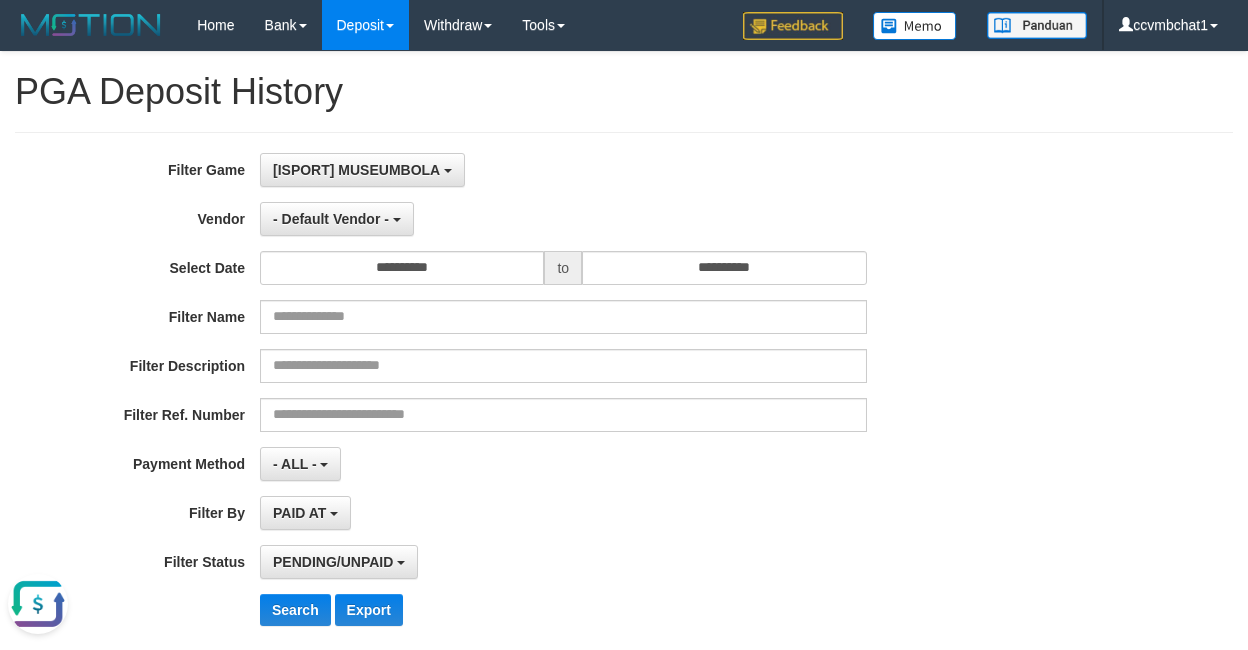 click at bounding box center [38, 604] 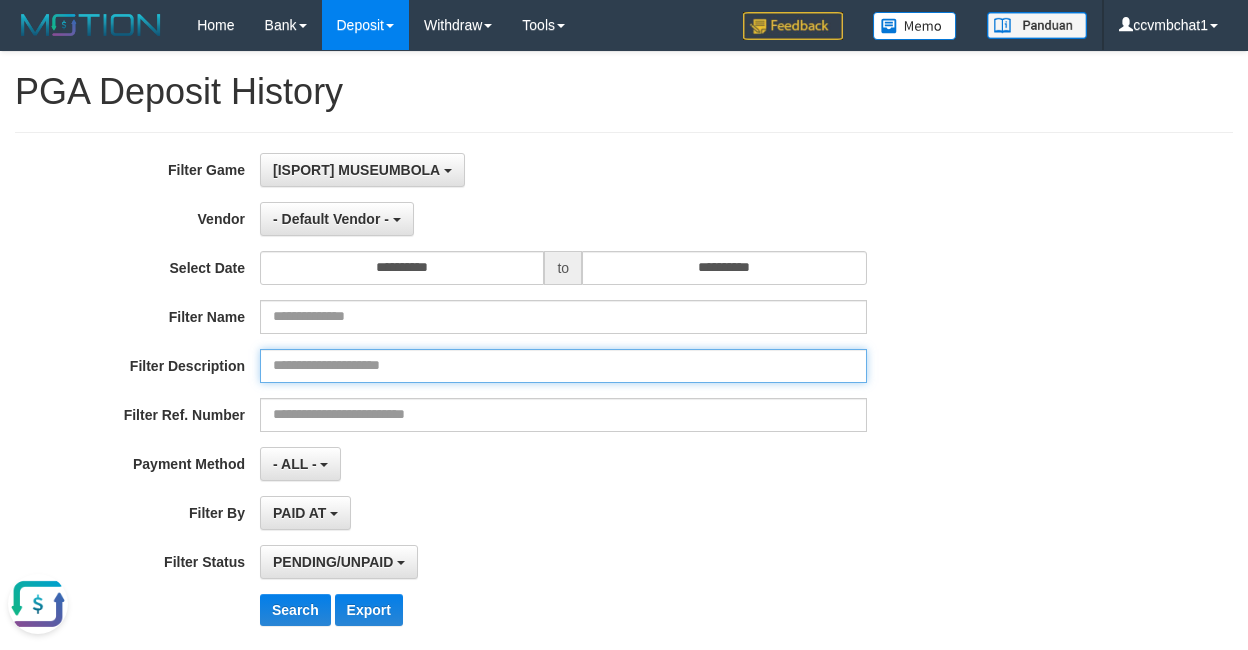 click at bounding box center (563, 366) 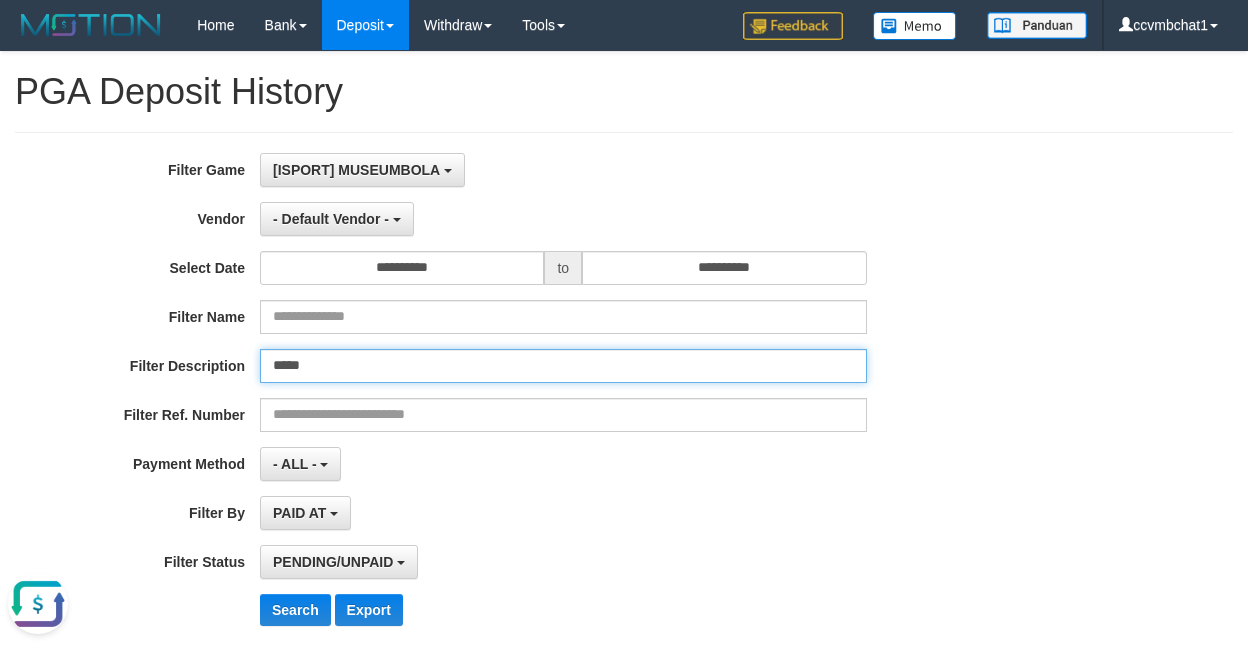 type on "*****" 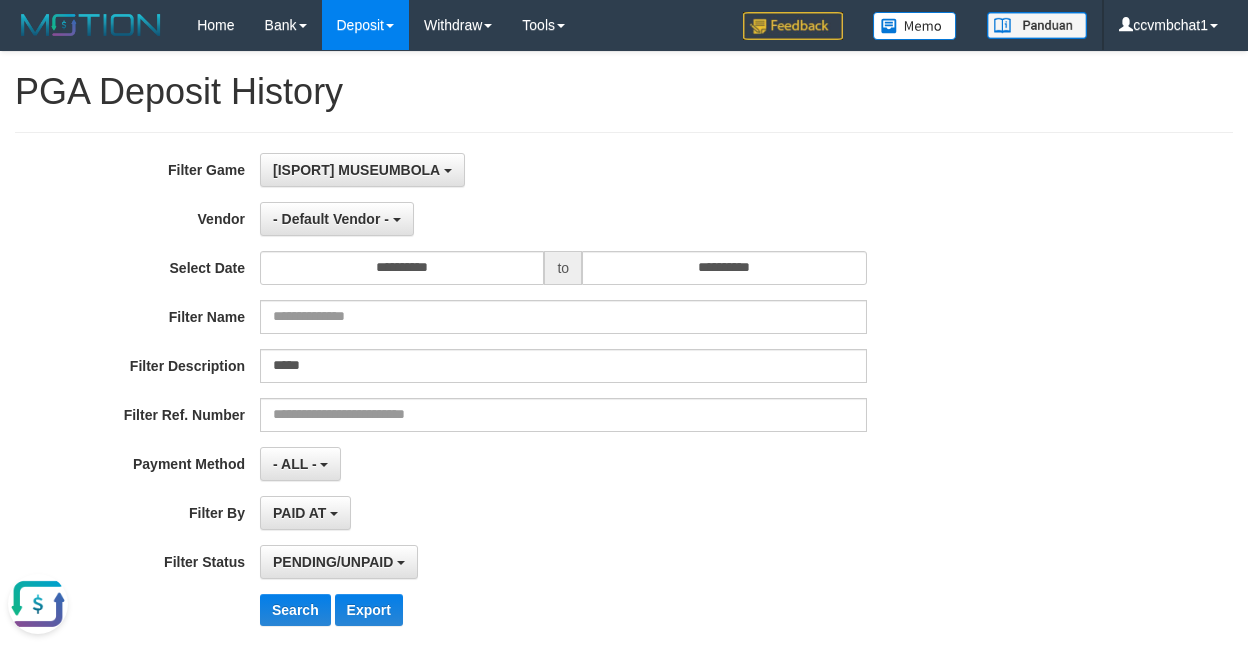 click on "PAID AT
PAID AT
CREATED AT" at bounding box center (563, 513) 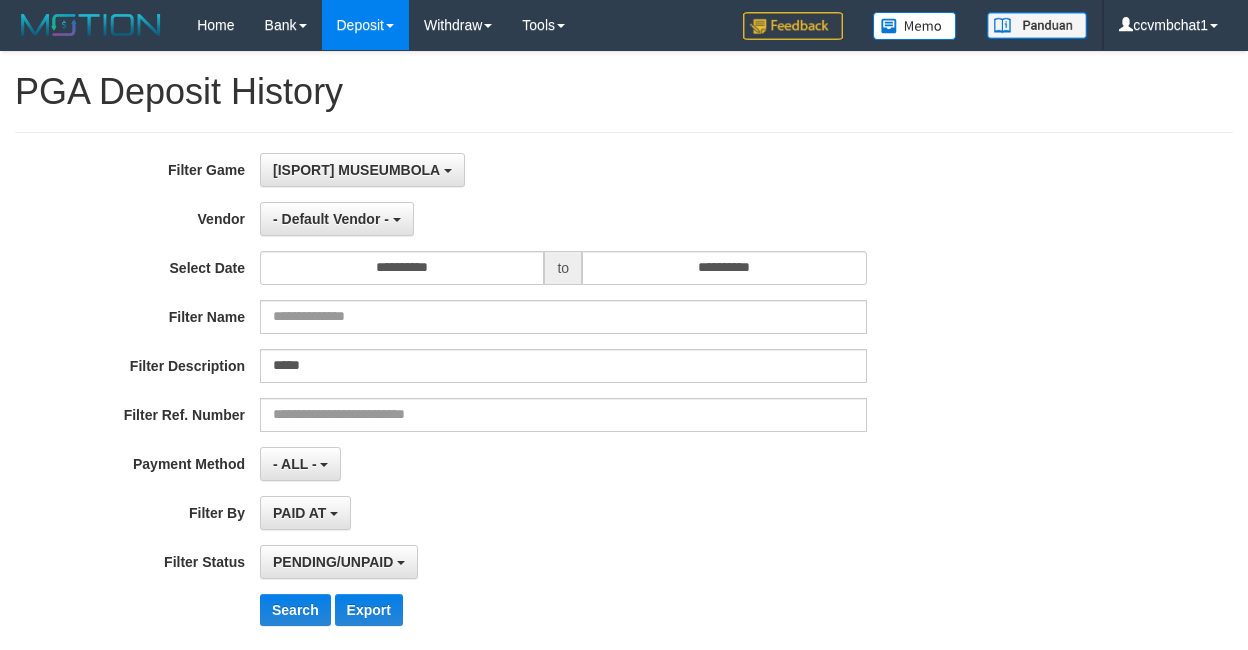click on "- ALL -    SELECT ALL  - ALL -  SELECT PAYMENT METHOD
Mandiri
BNI
OVO
CIMB
BRI
MAYBANK
PERMATA
DANAMON
INDOMARET
ALFAMART
GOPAY
CC
BCA
QRIS
SINARMAS
LINKAJA
SHOPEEPAY
ATMBERSAMA
DANA
ARTHAGRAHA
SAMPOERNA
OCBCNISP" at bounding box center [563, 464] 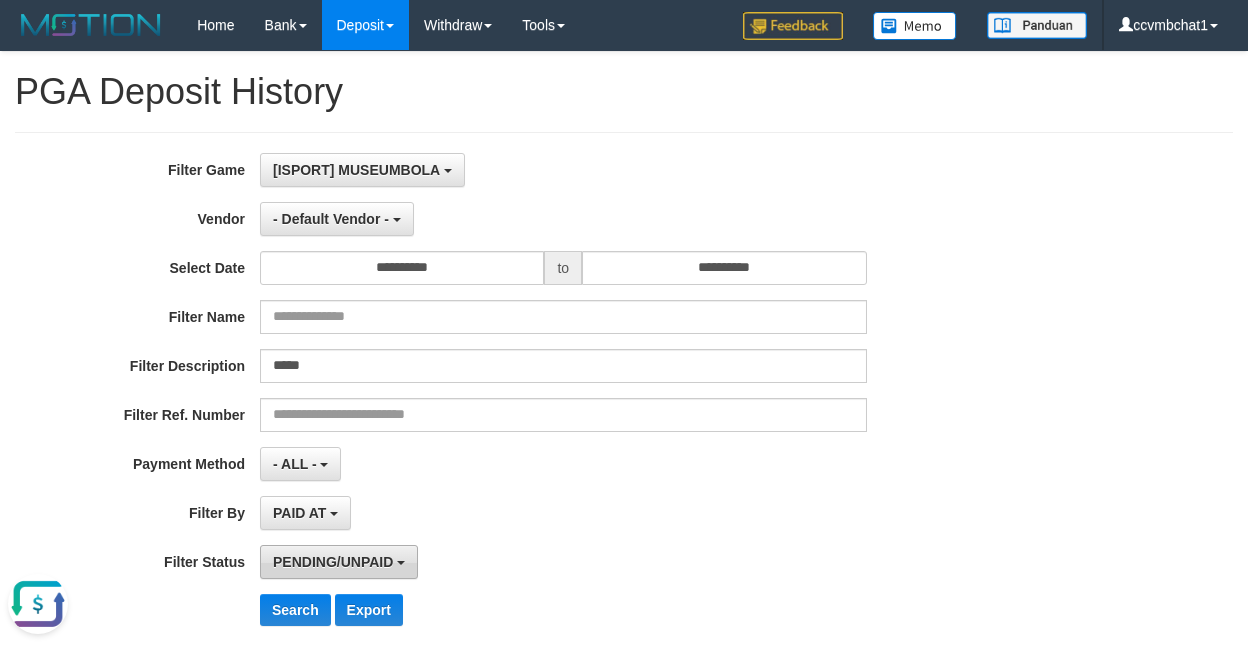 click on "PENDING/UNPAID" at bounding box center (339, 562) 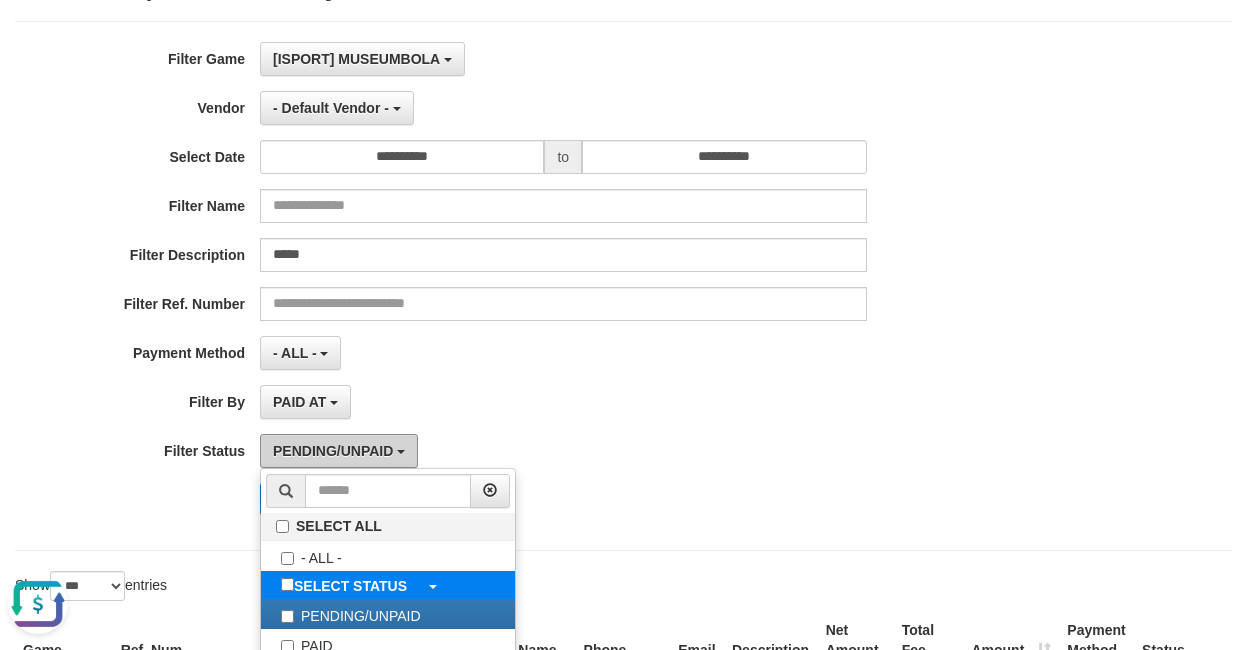 scroll, scrollTop: 200, scrollLeft: 0, axis: vertical 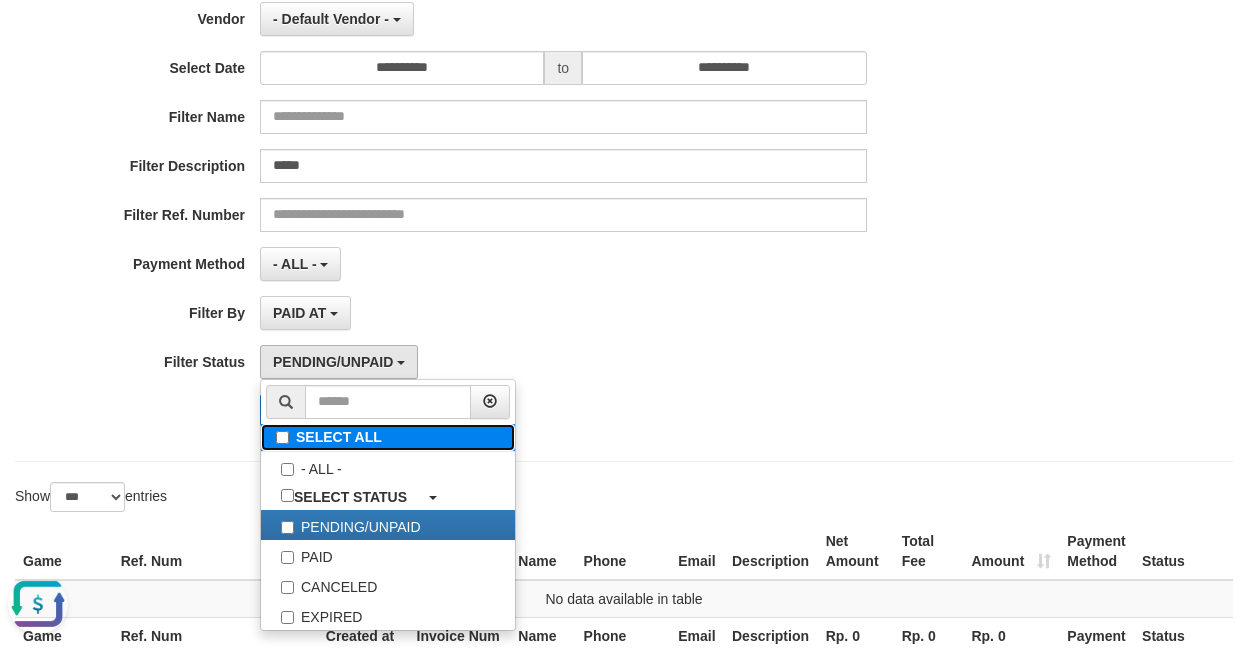 click on "SELECT ALL" at bounding box center [388, 437] 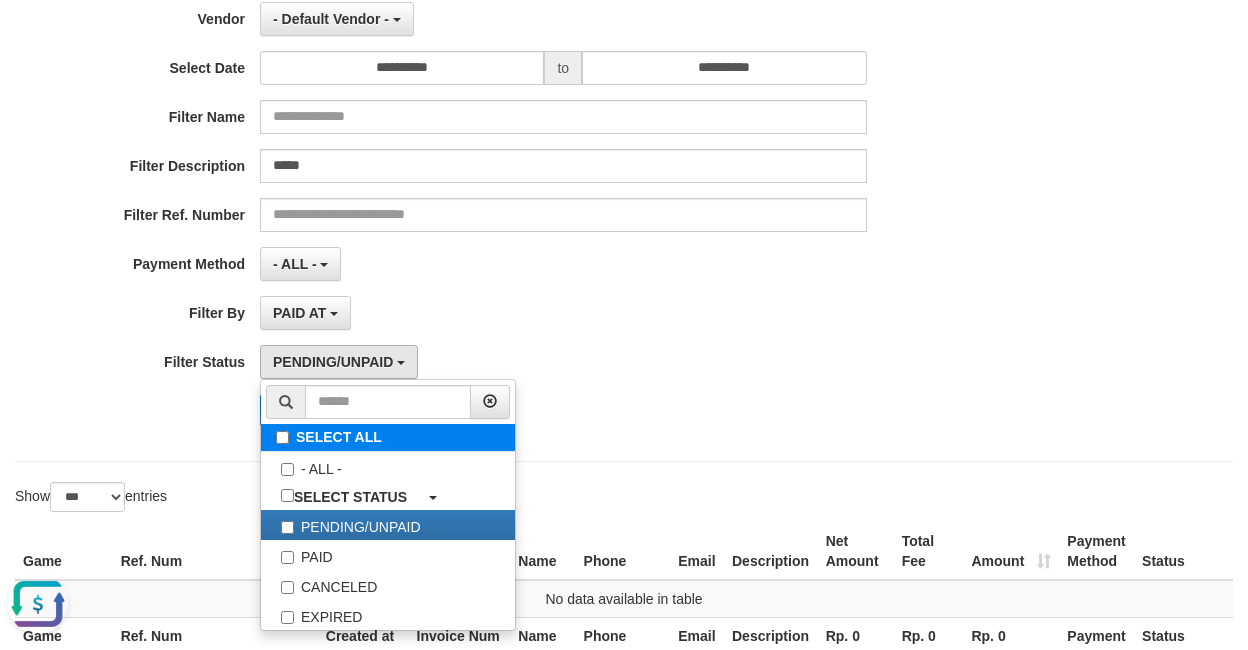 select on "***" 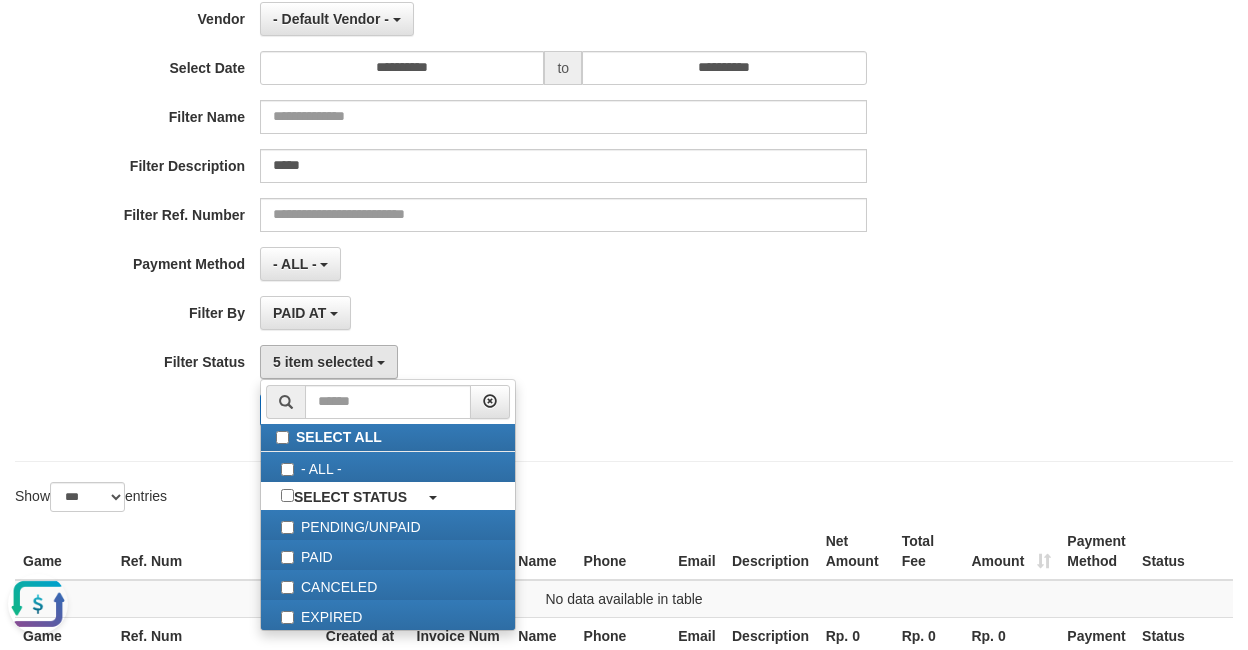 click on "Search
Export" at bounding box center [650, 410] 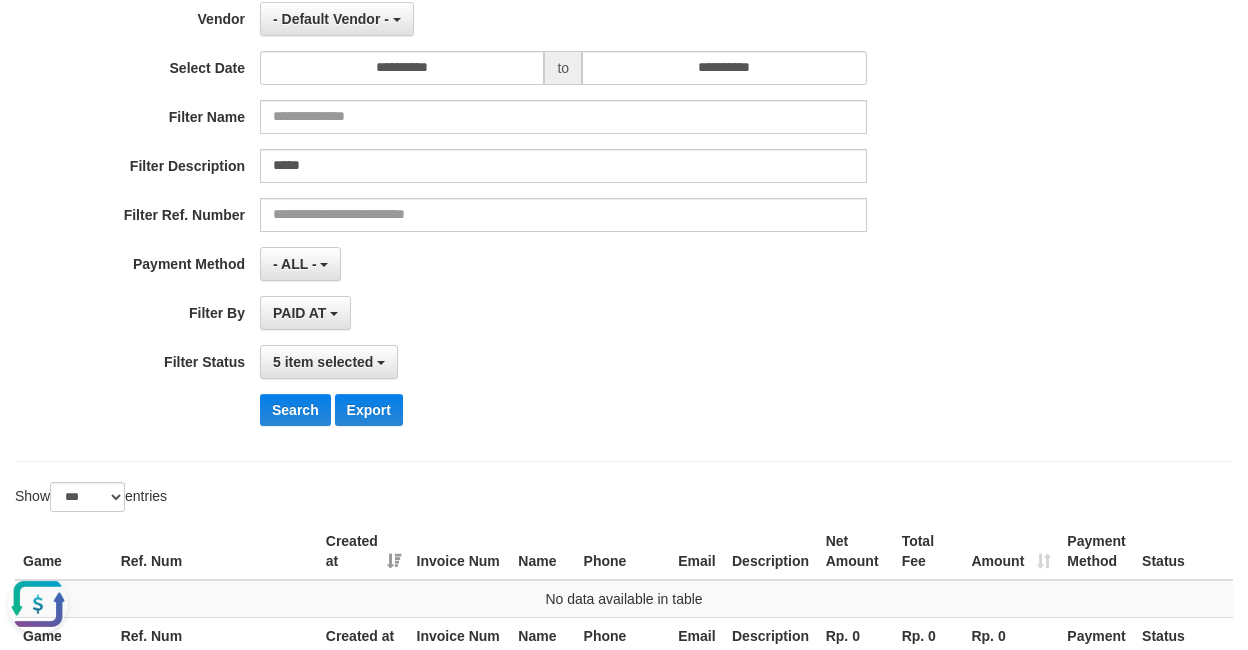 click at bounding box center (38, 604) 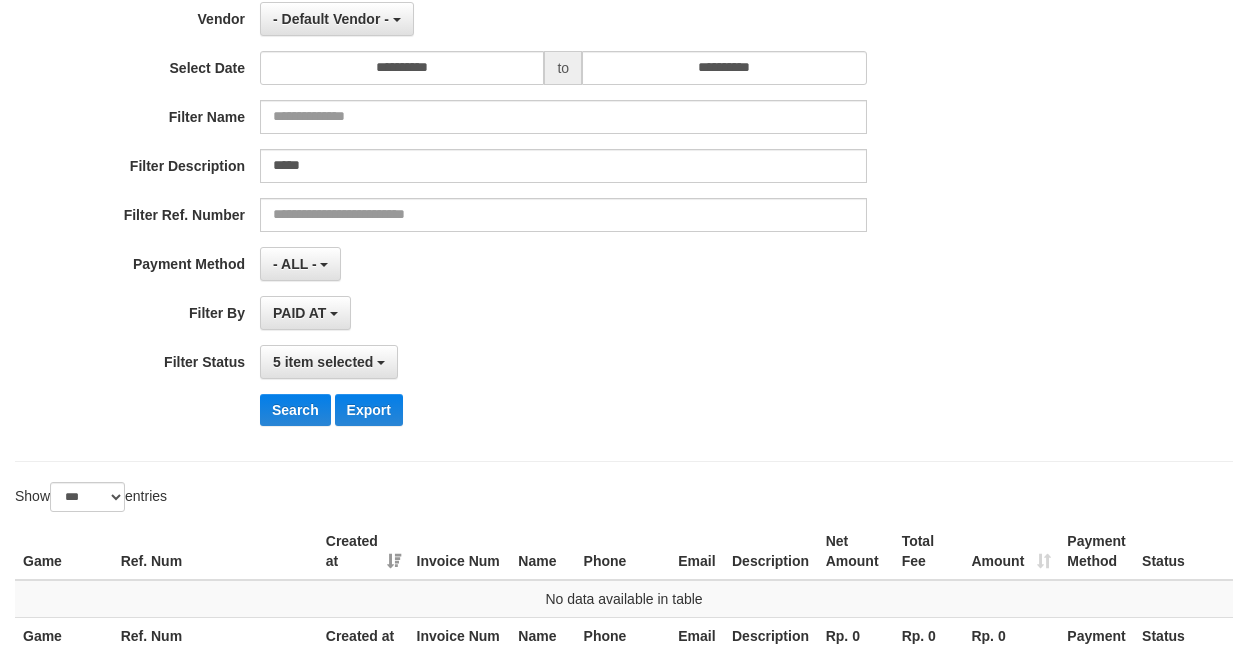 click on "PAID AT
PAID AT
CREATED AT" at bounding box center [563, 313] 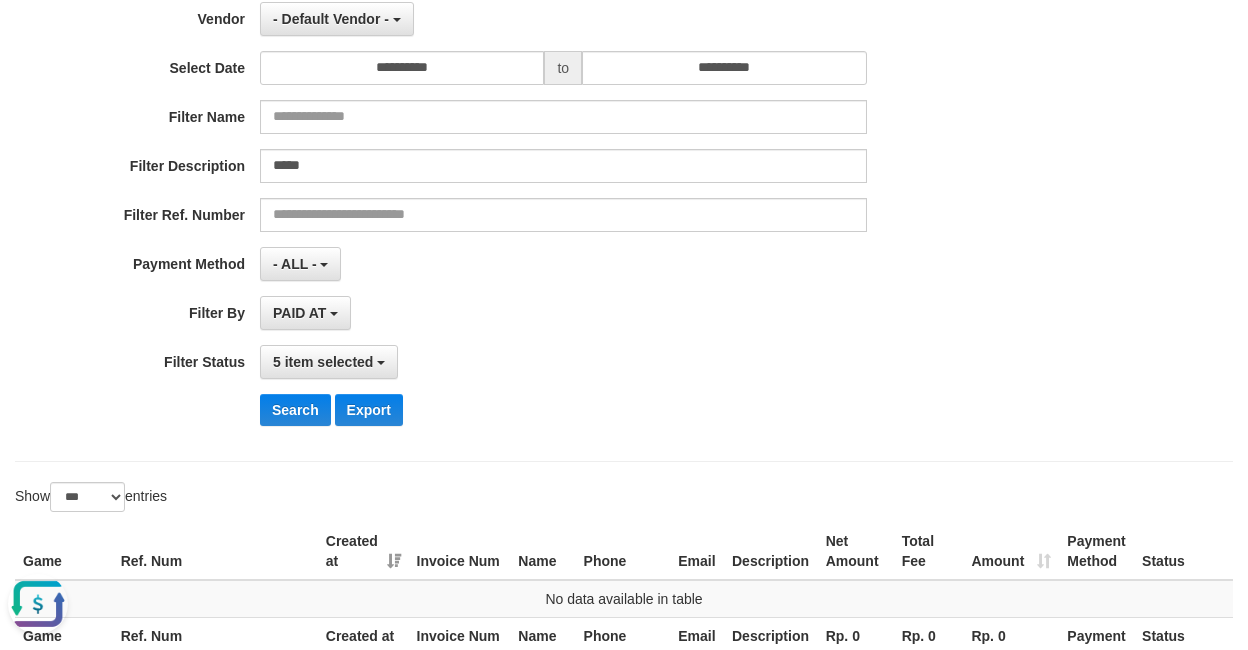 click at bounding box center (38, 604) 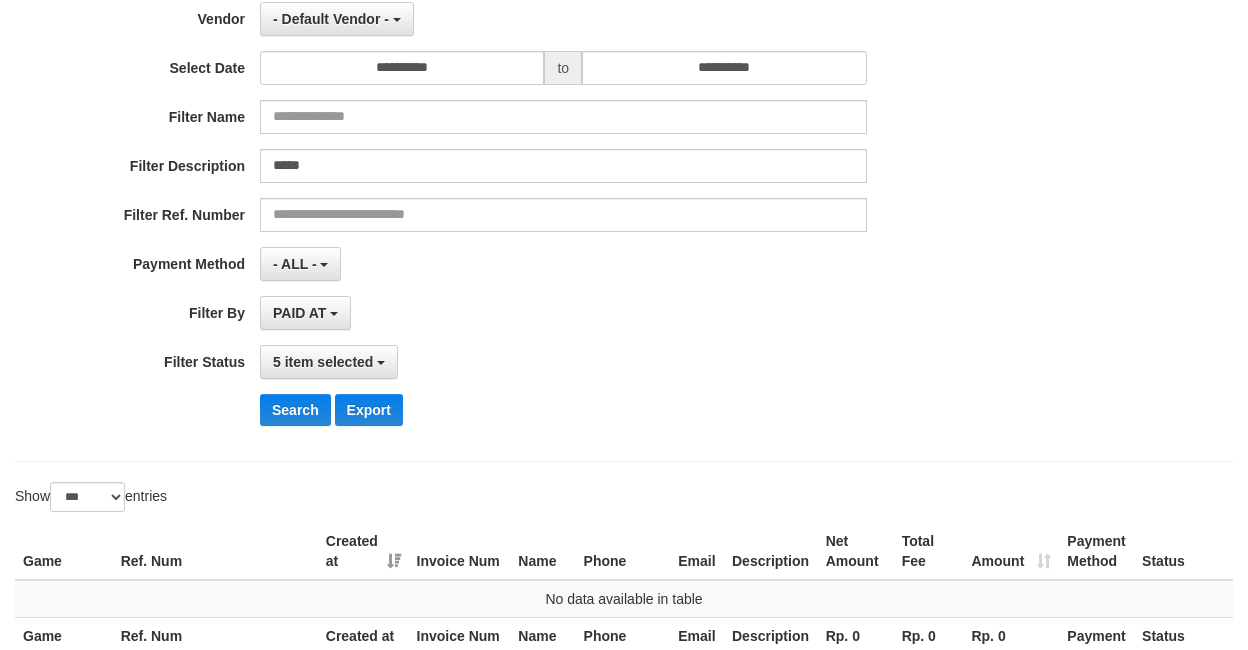 click on "**********" at bounding box center [520, 197] 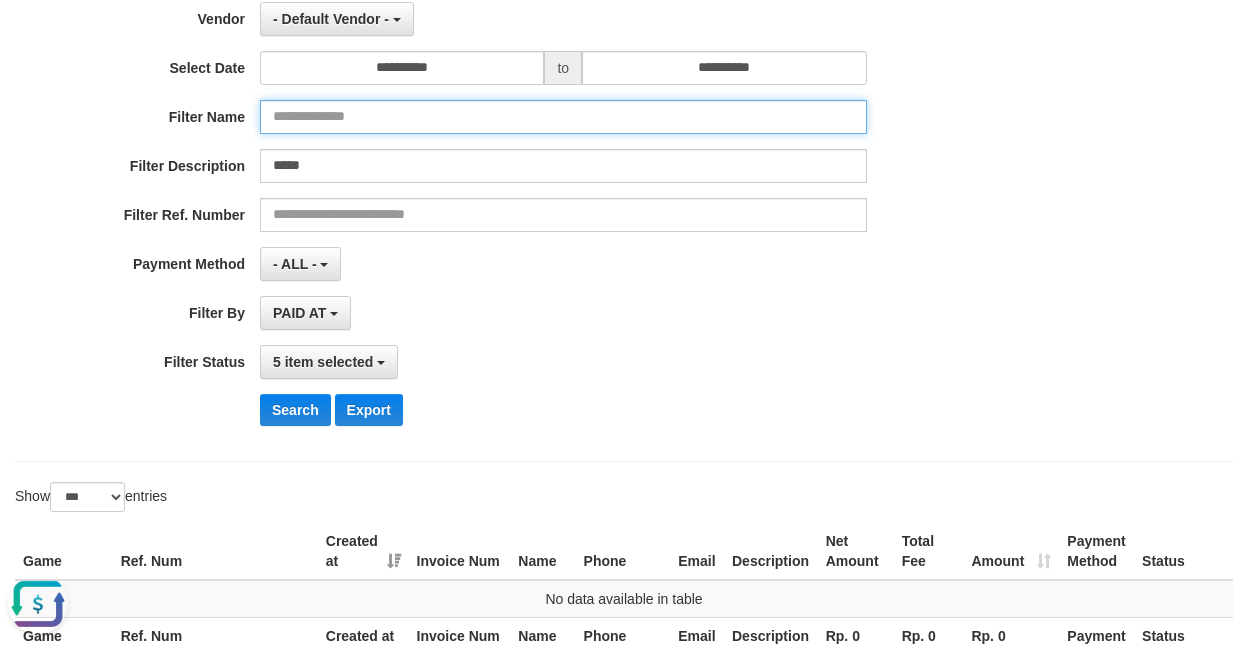 click at bounding box center [563, 117] 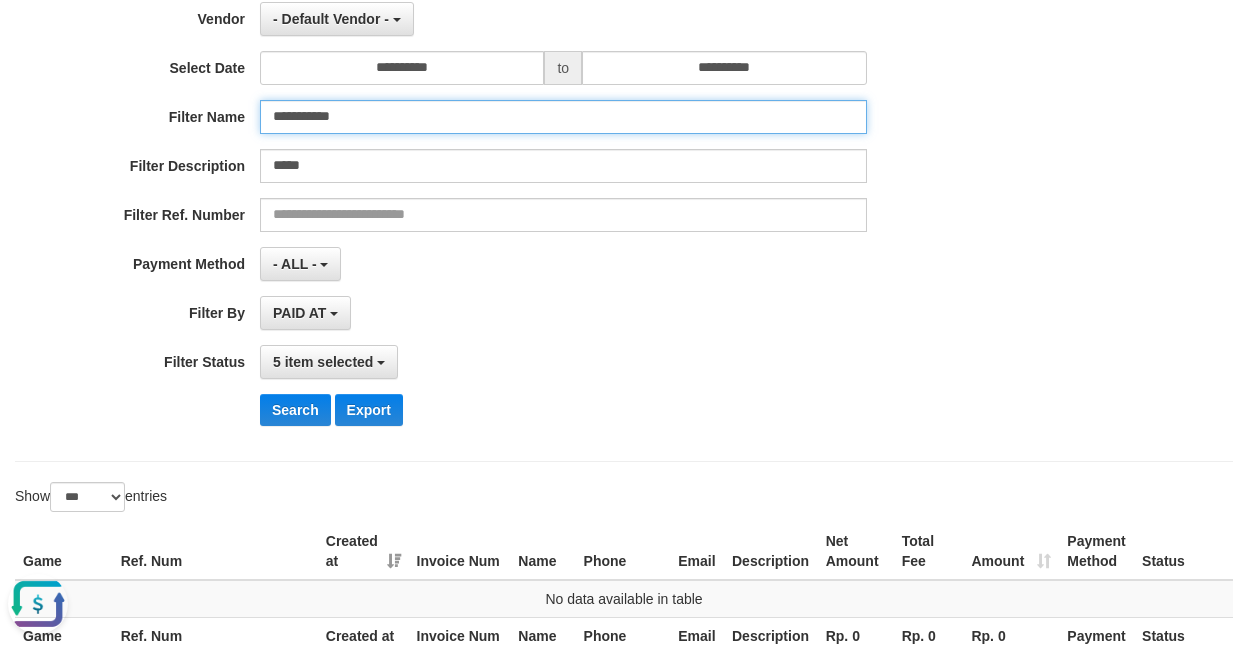 type on "**********" 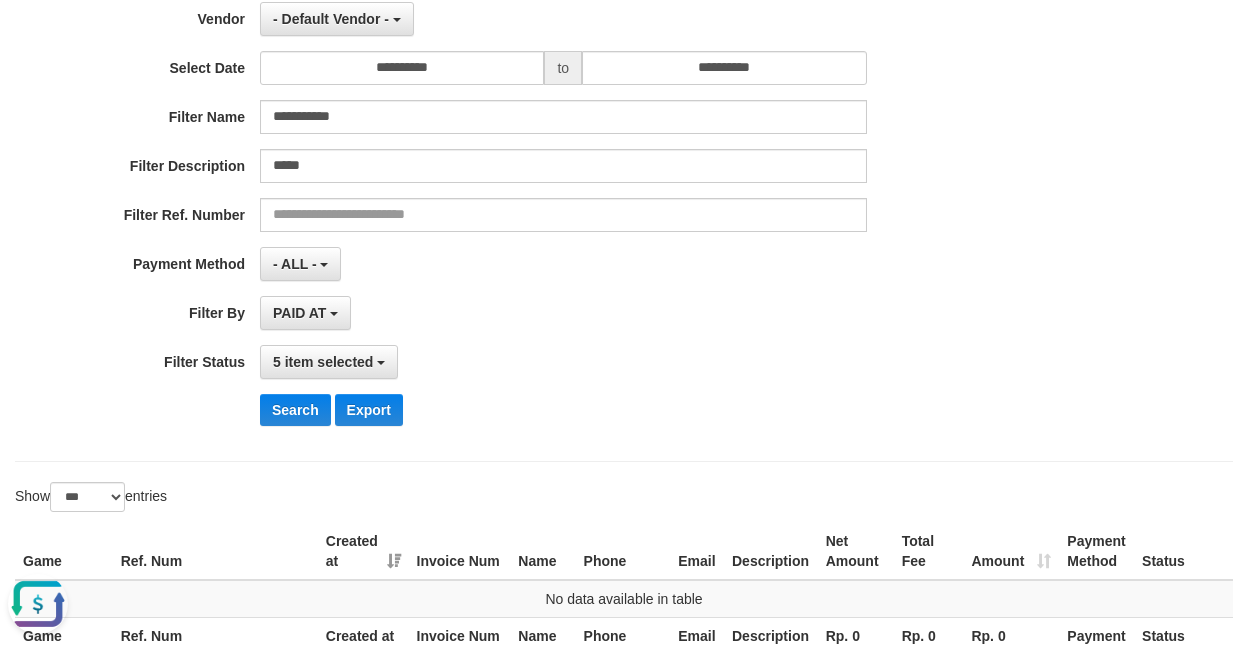 click on "**********" at bounding box center (520, 197) 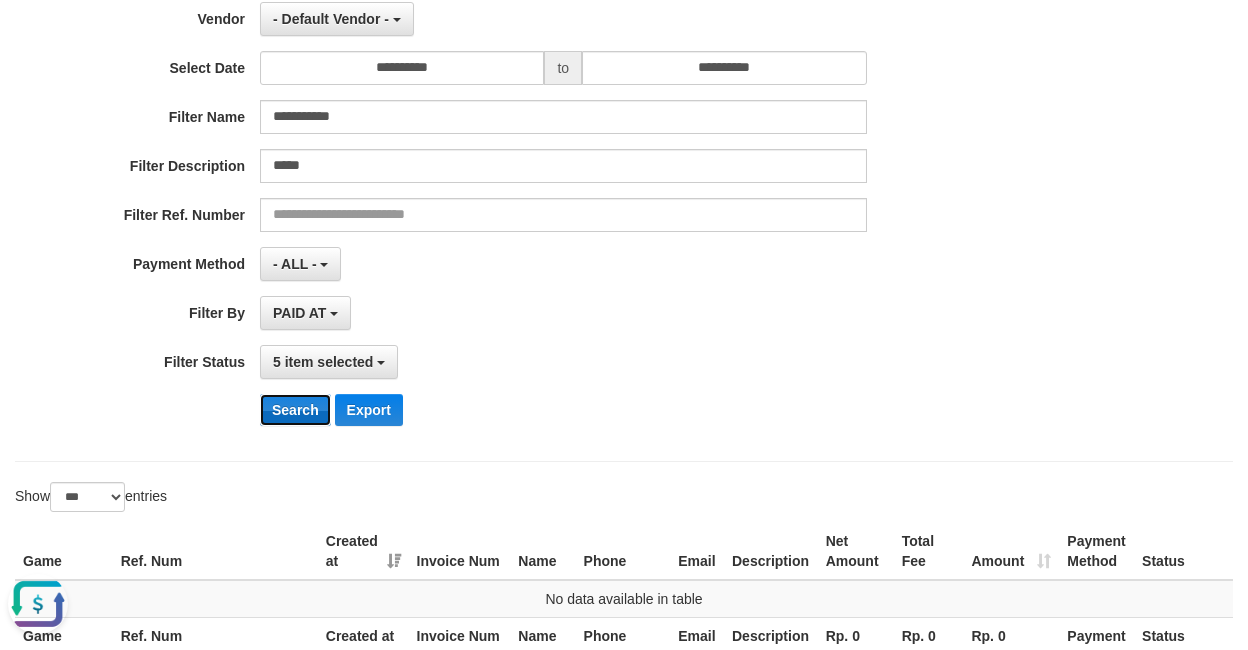 click on "Search" at bounding box center (295, 410) 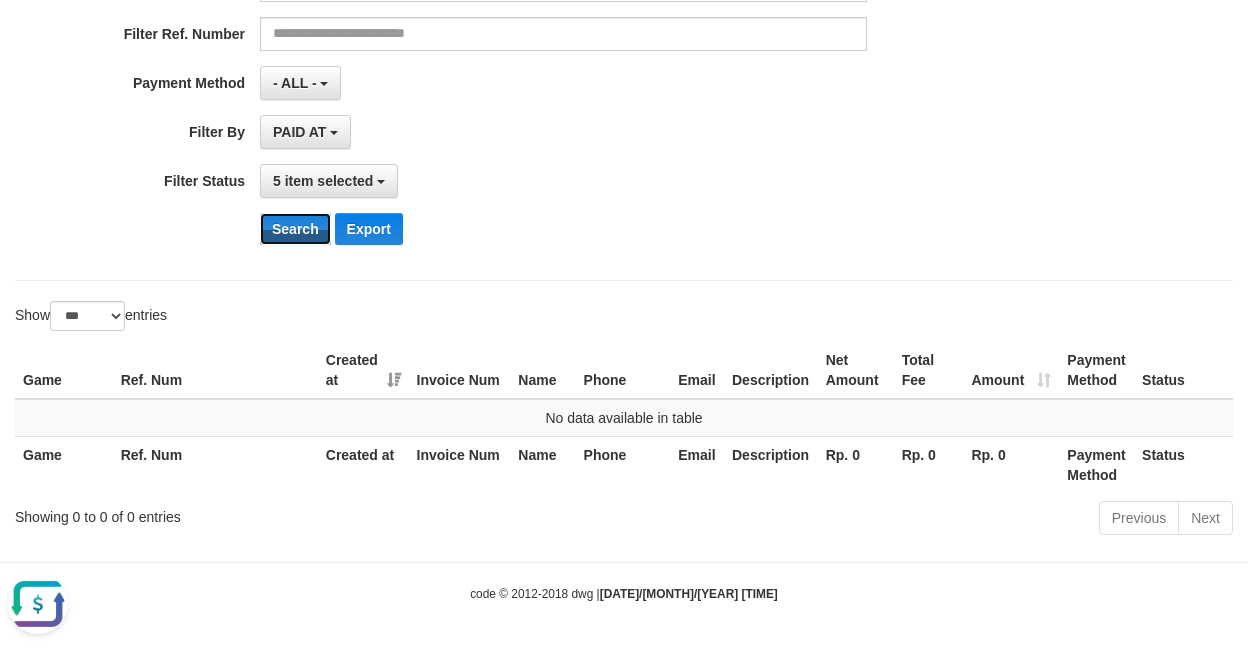 scroll, scrollTop: 384, scrollLeft: 0, axis: vertical 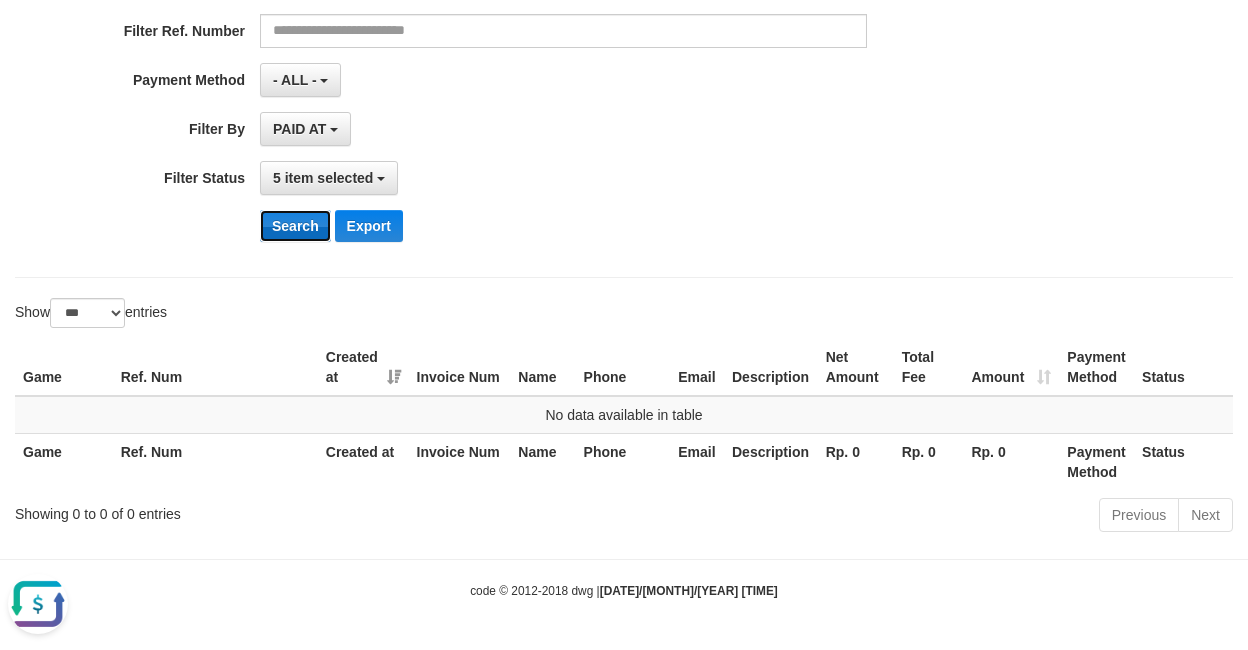 click on "Search" at bounding box center (295, 226) 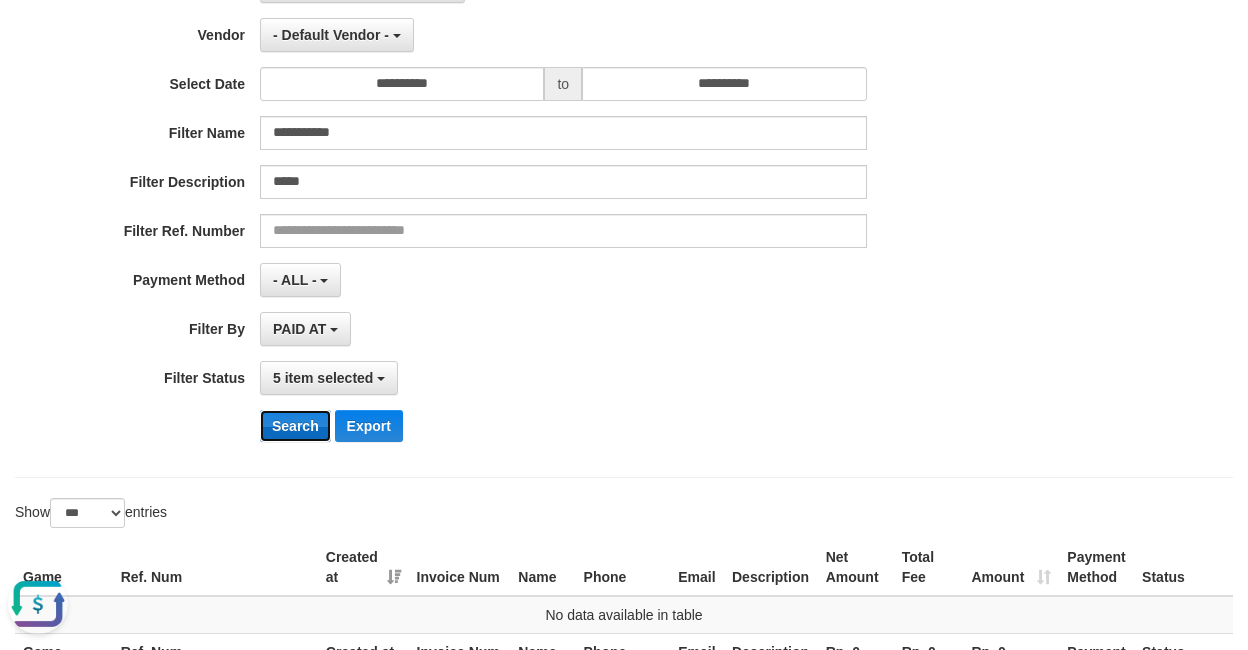 scroll, scrollTop: 84, scrollLeft: 0, axis: vertical 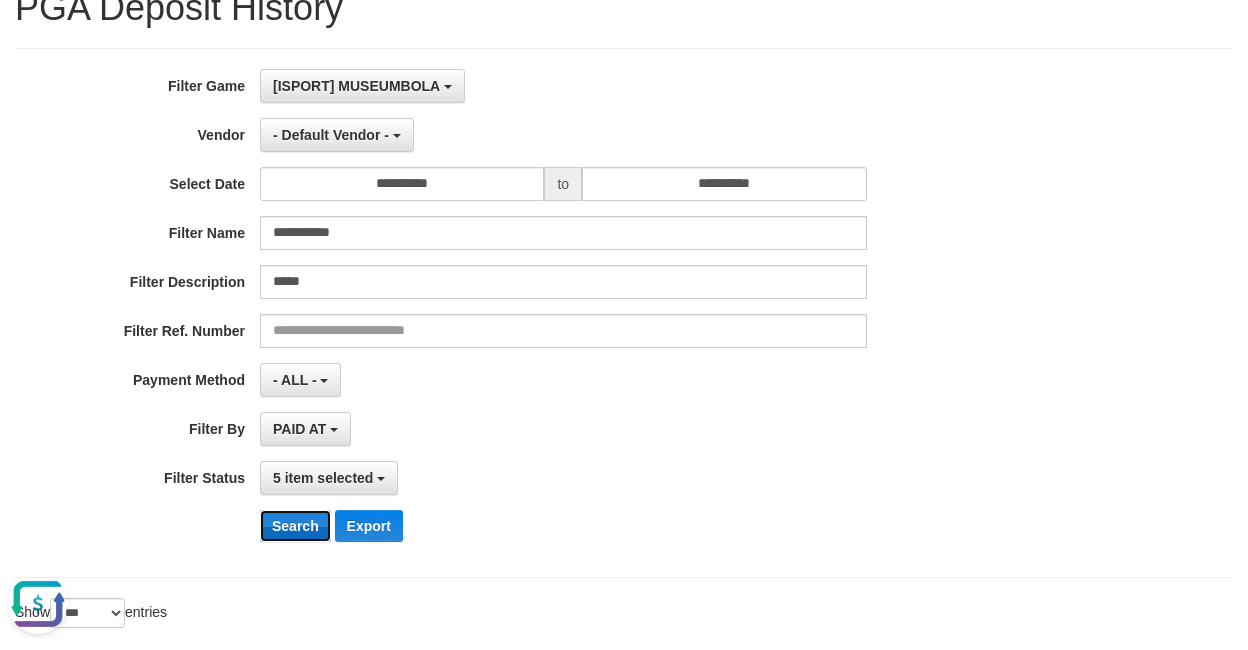 click on "Search" at bounding box center (295, 526) 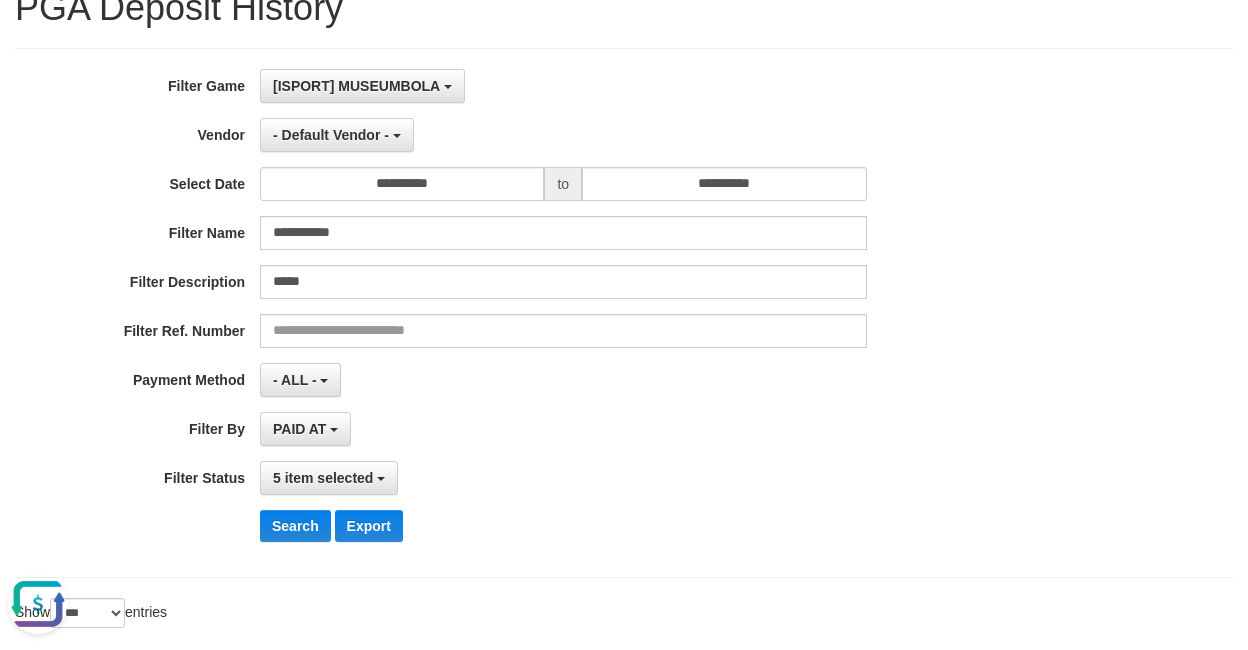 click at bounding box center (38, 604) 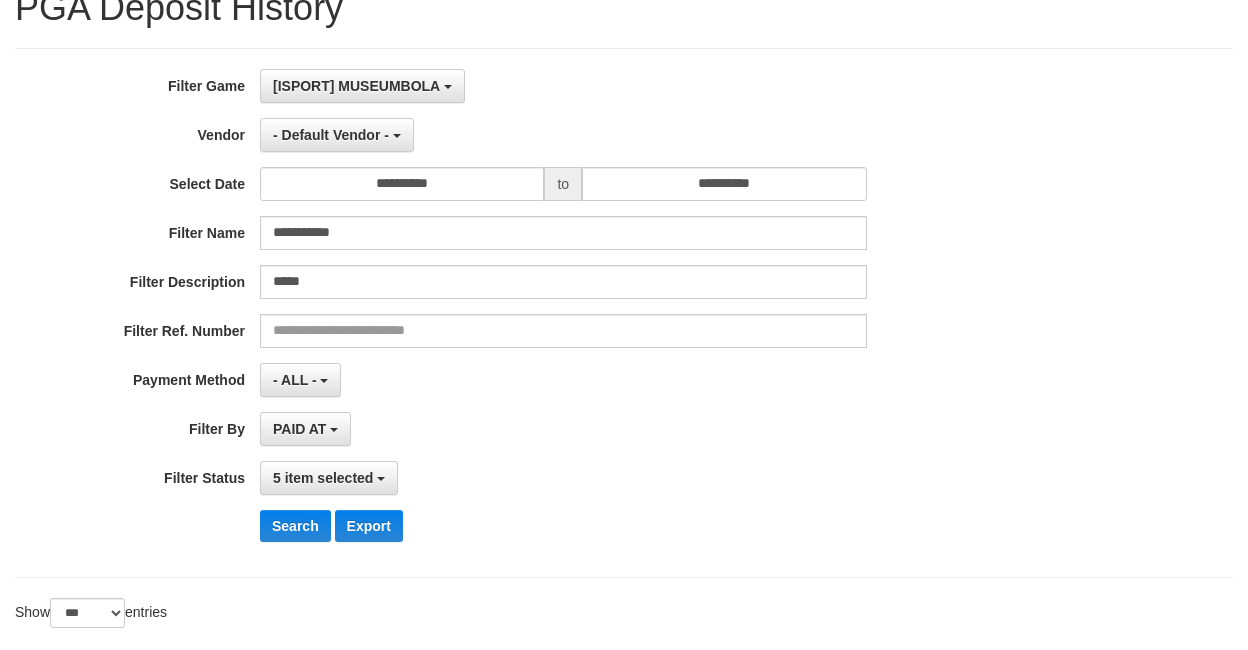 click on "PAID AT
PAID AT
CREATED AT" at bounding box center (563, 429) 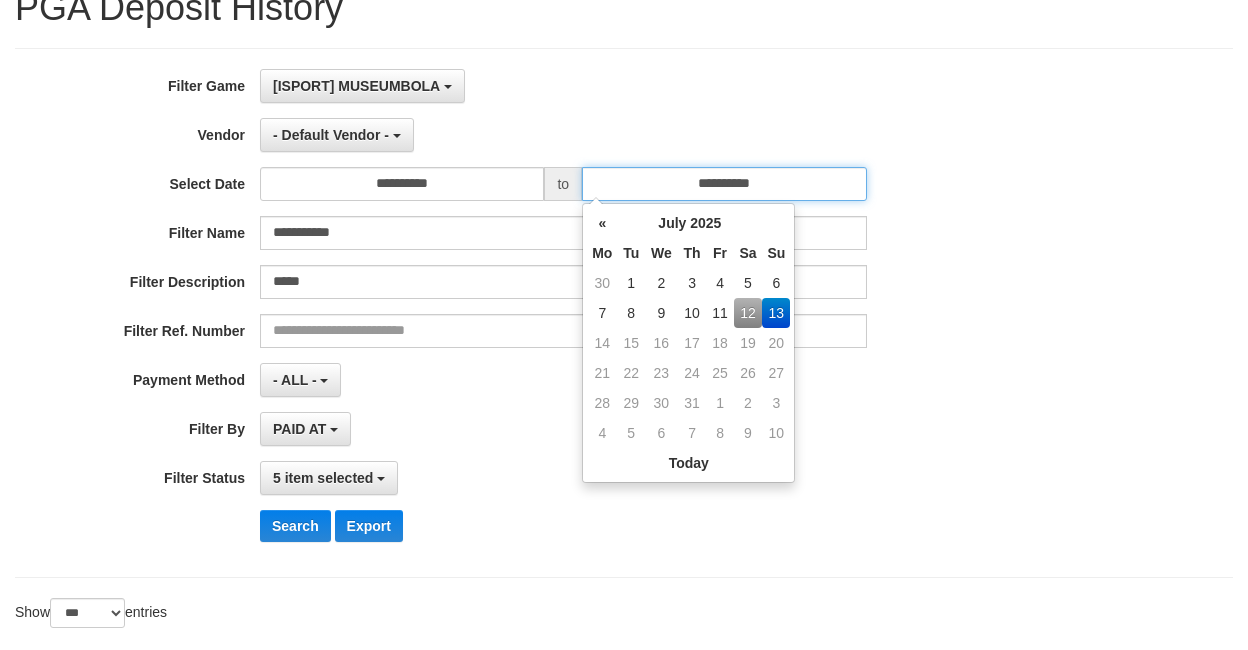 click on "**********" at bounding box center (724, 184) 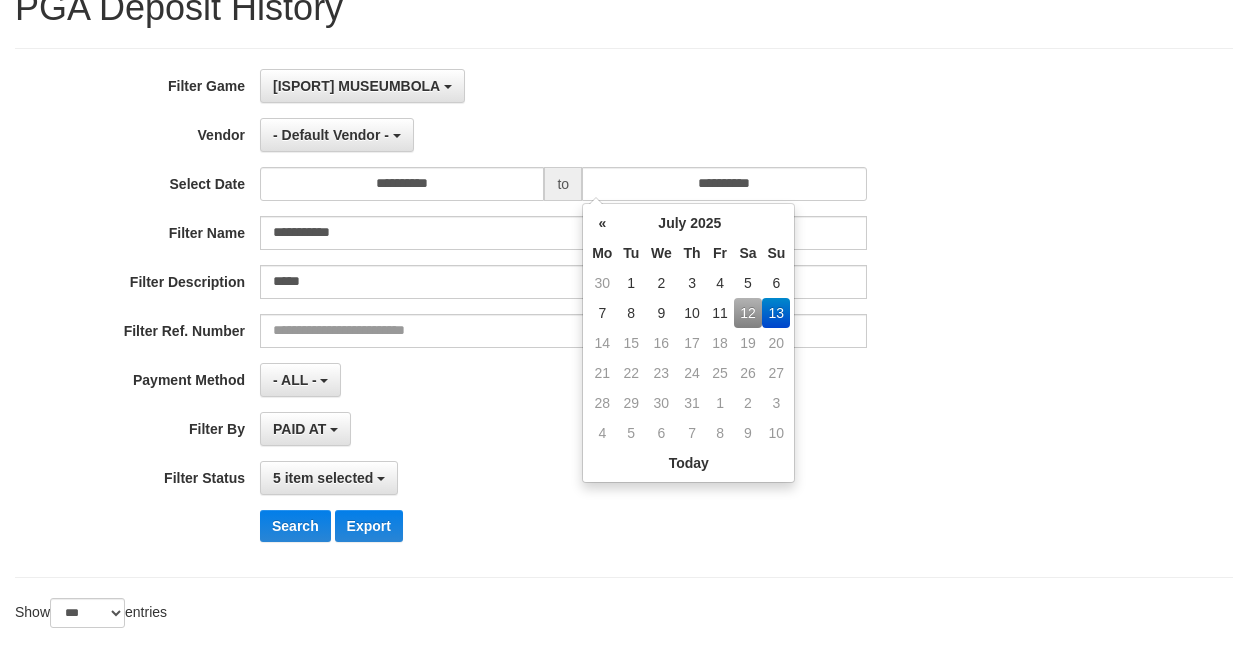click on "12" at bounding box center (748, 313) 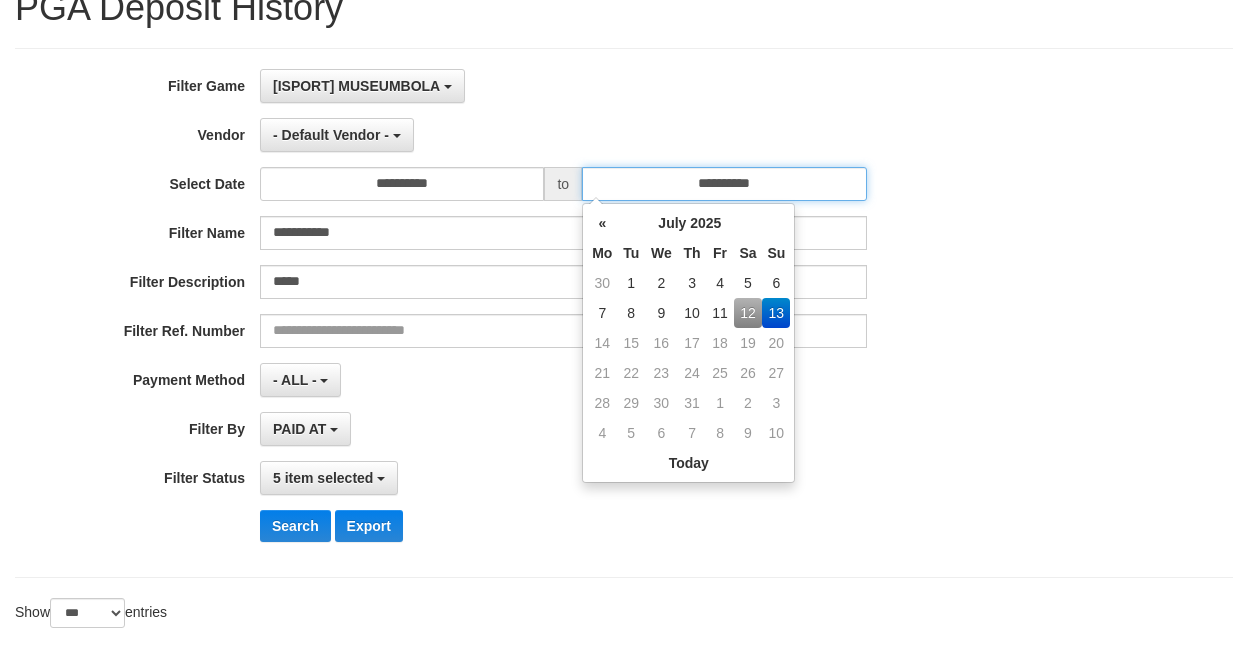 type on "**********" 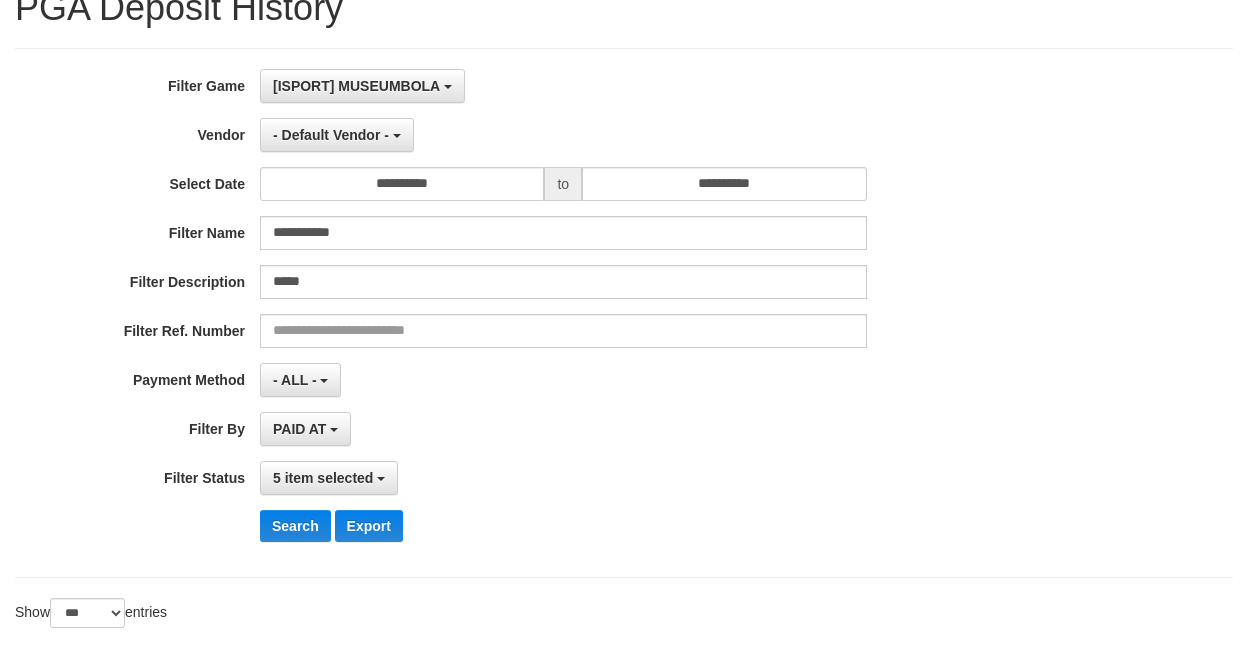click on "5 item selected    SELECT ALL  - ALL -  SELECT STATUS
PENDING/UNPAID
PAID
CANCELED
EXPIRED" at bounding box center (563, 478) 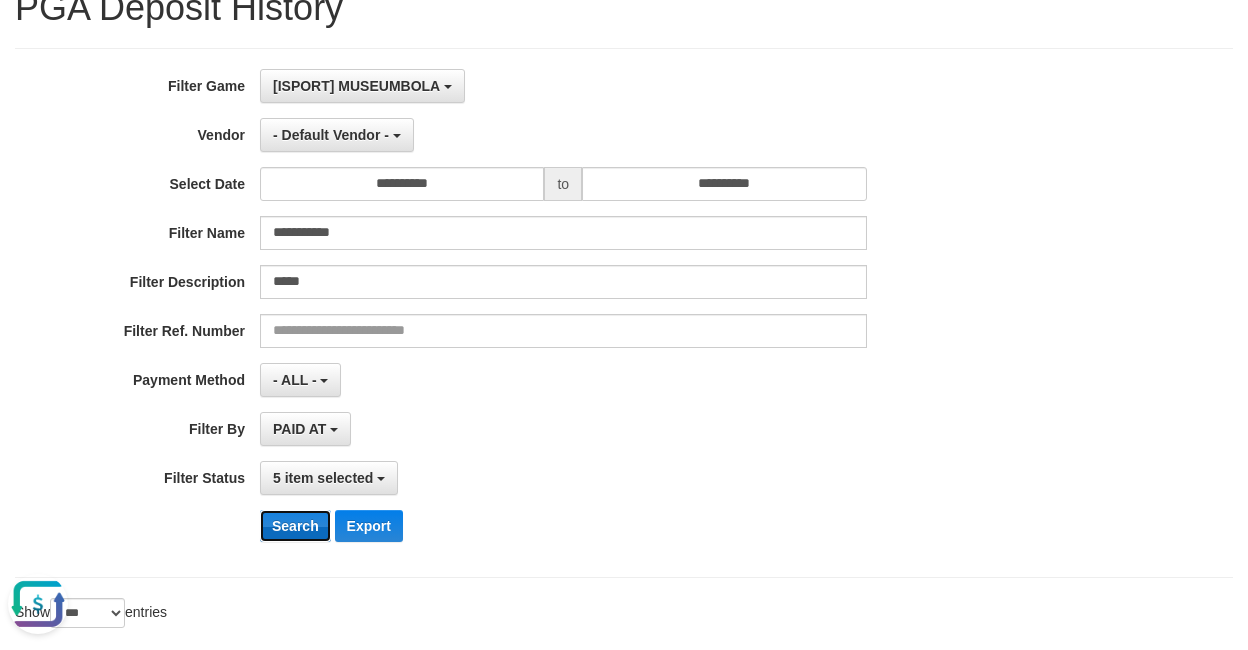 click on "Search" at bounding box center (295, 526) 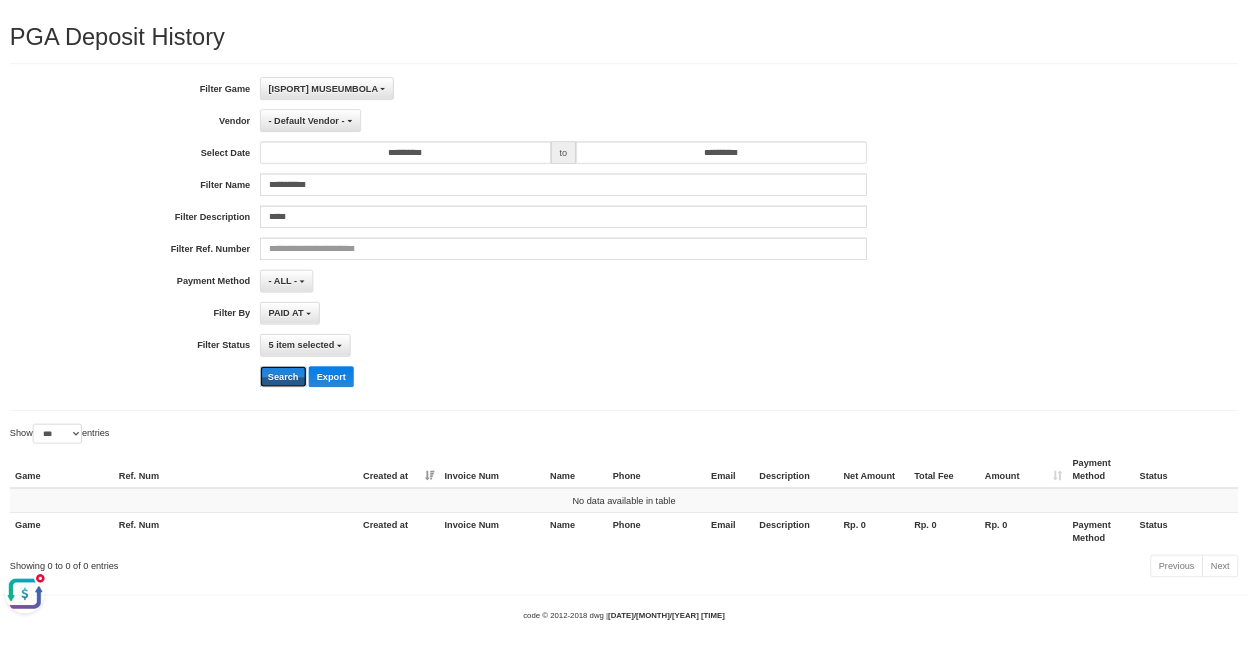 scroll, scrollTop: 123, scrollLeft: 0, axis: vertical 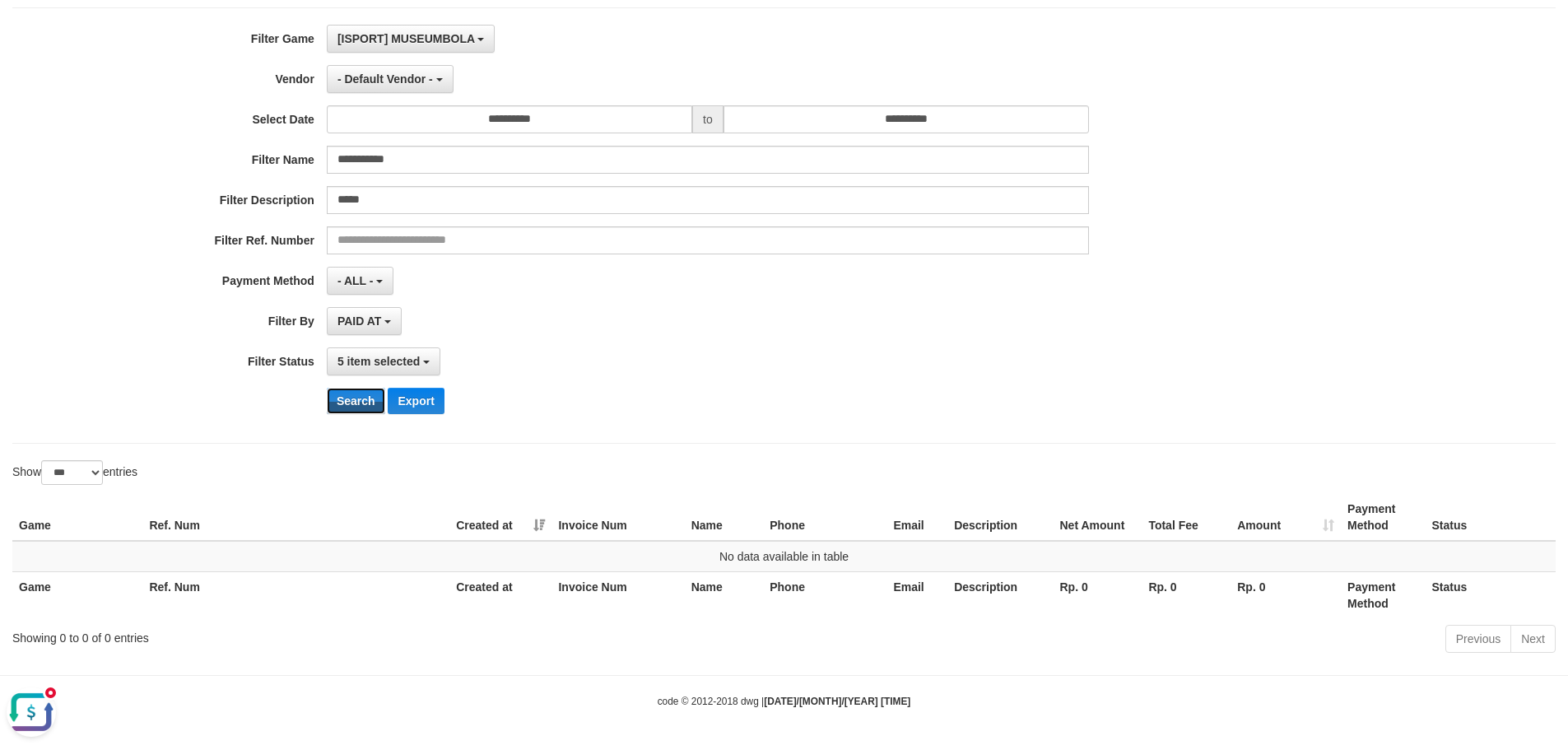 type 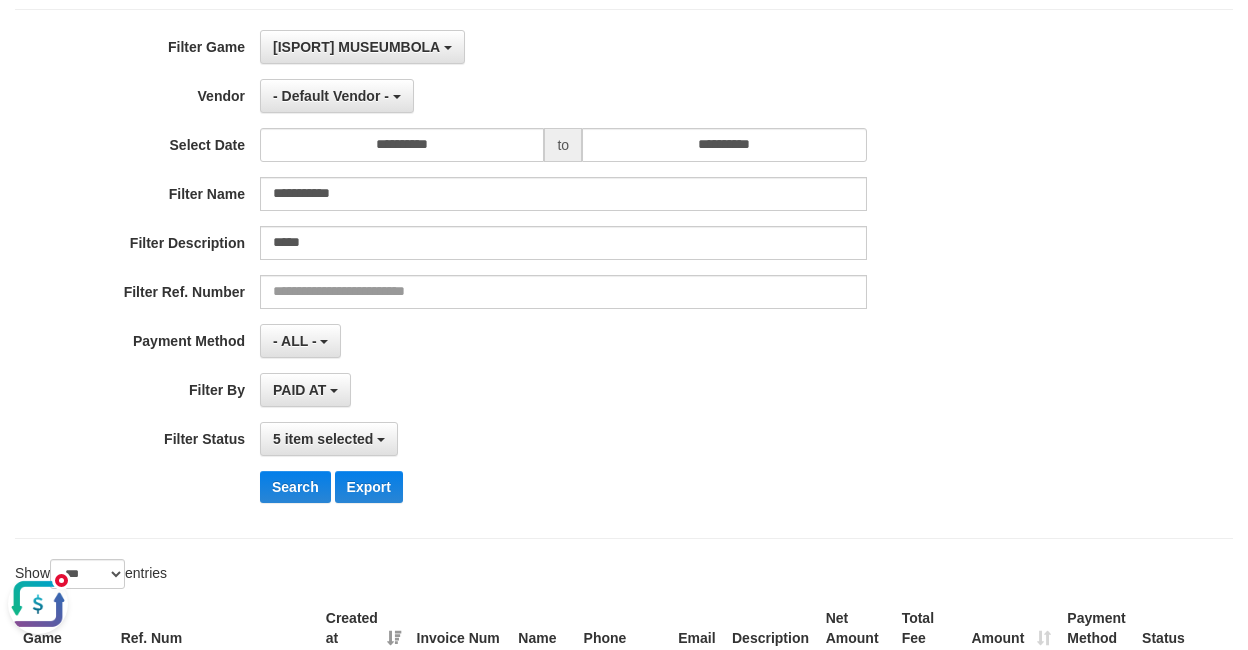 drag, startPoint x: 47, startPoint y: 586, endPoint x: 46, endPoint y: 1155, distance: 569.00085 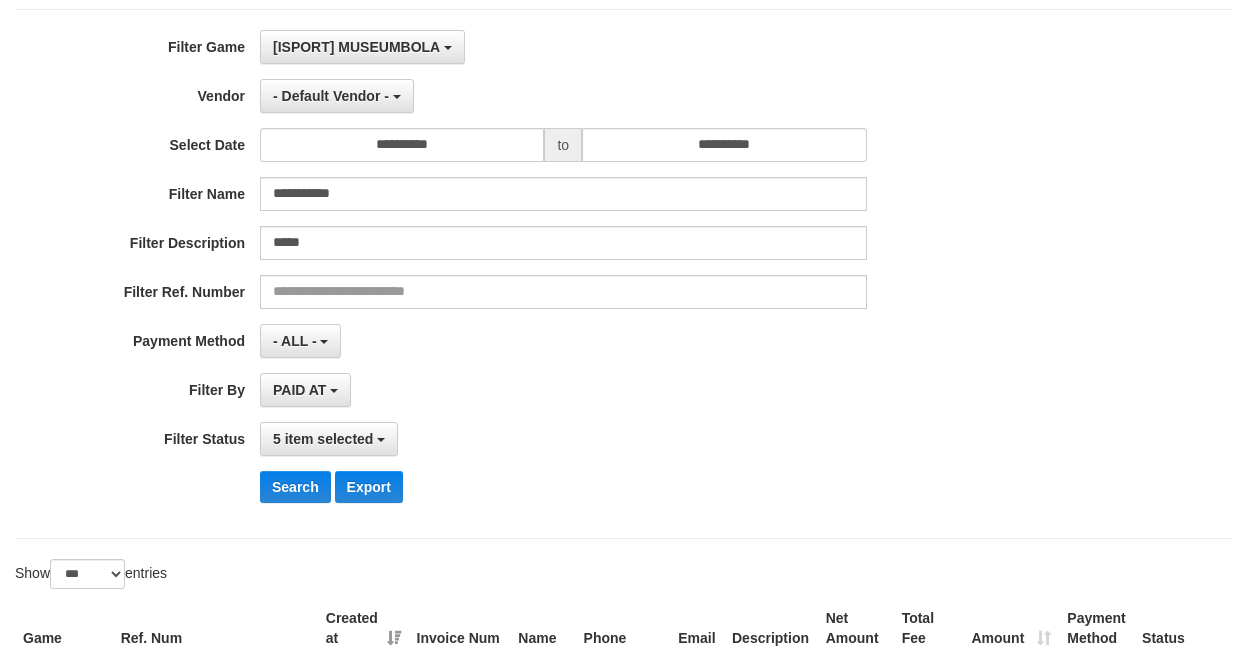 click on "5 item selected    SELECT ALL  - ALL -  SELECT STATUS
PENDING/UNPAID
PAID
CANCELED
EXPIRED" at bounding box center [563, 439] 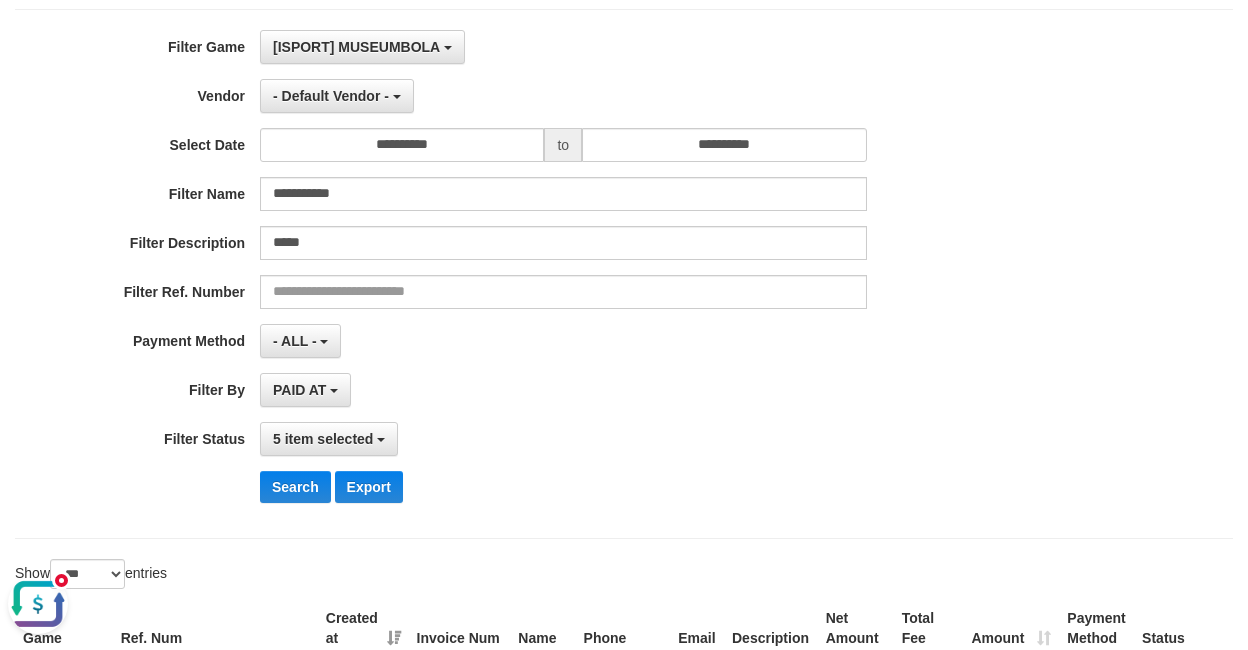 click at bounding box center (38, 604) 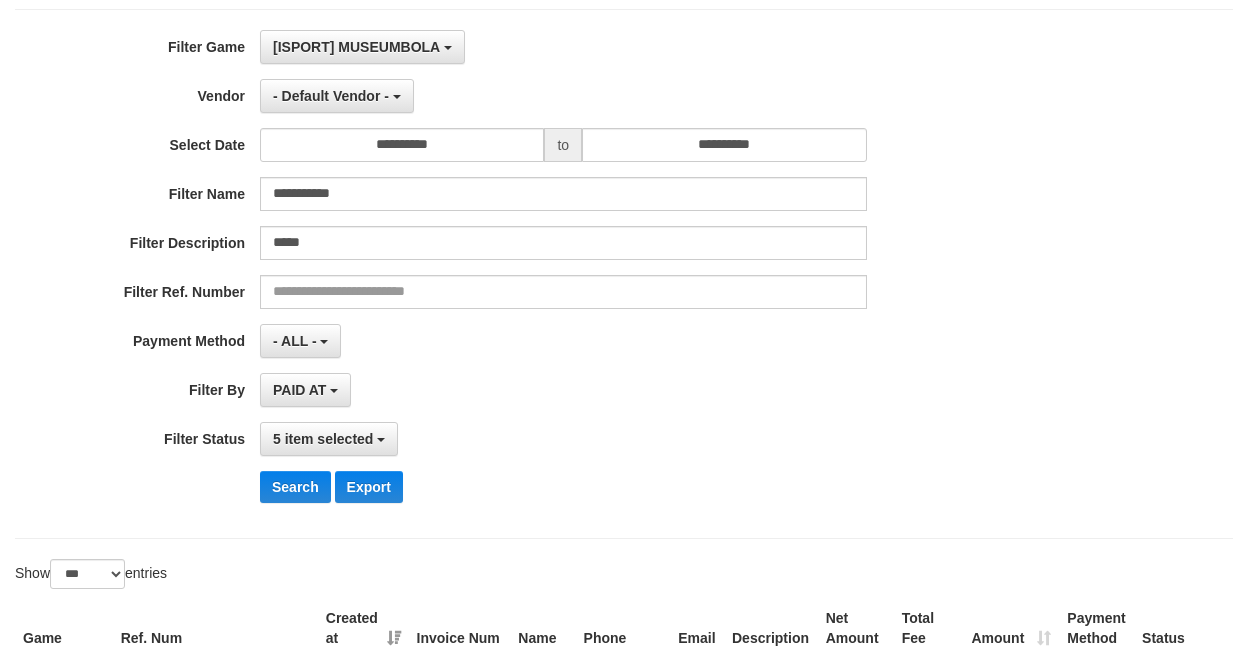 click on "PAID AT
PAID AT
CREATED AT" at bounding box center [563, 390] 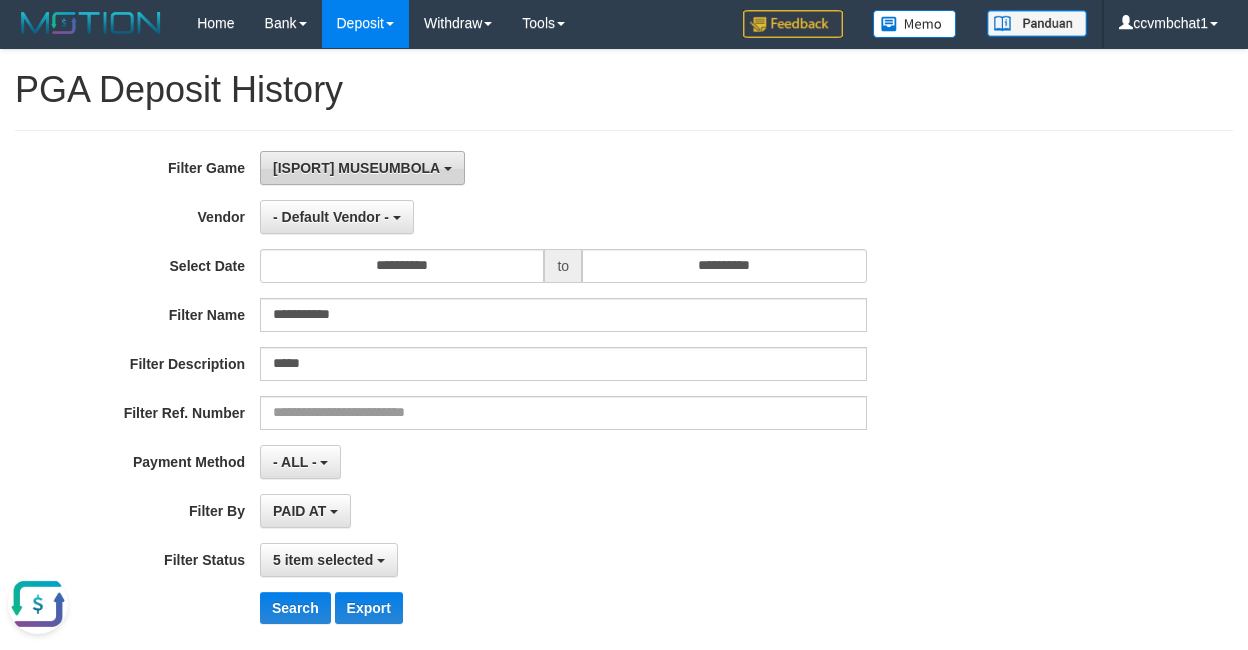 scroll, scrollTop: 0, scrollLeft: 0, axis: both 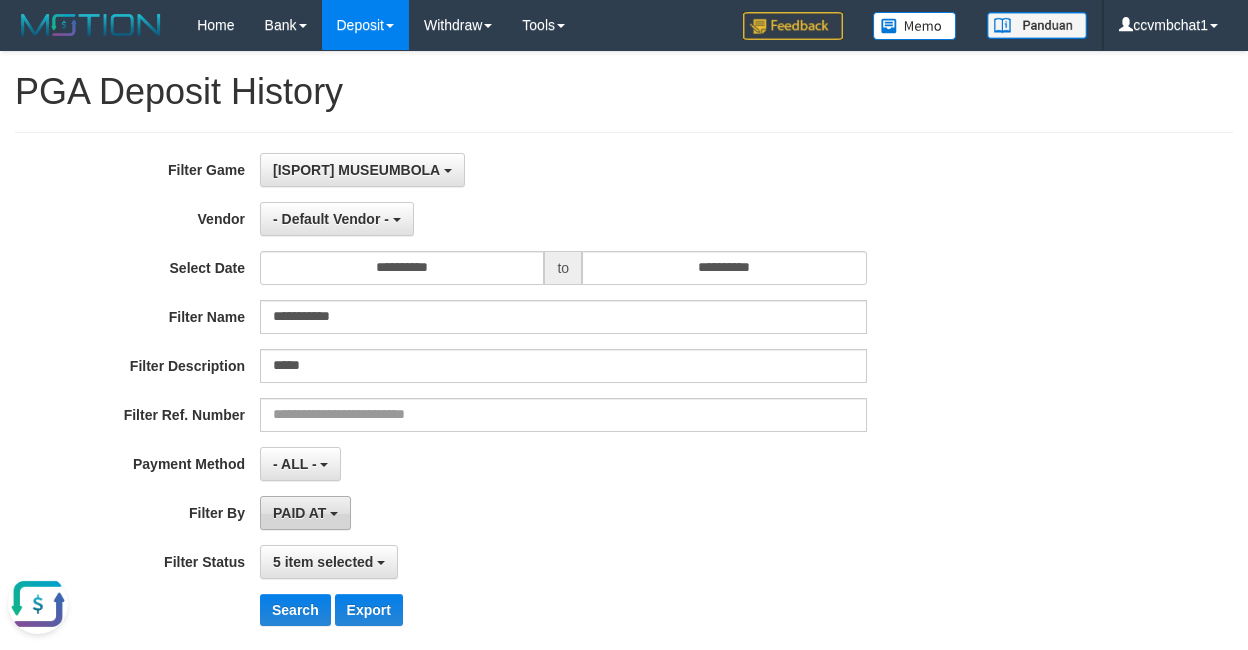 click on "PAID AT" at bounding box center [305, 513] 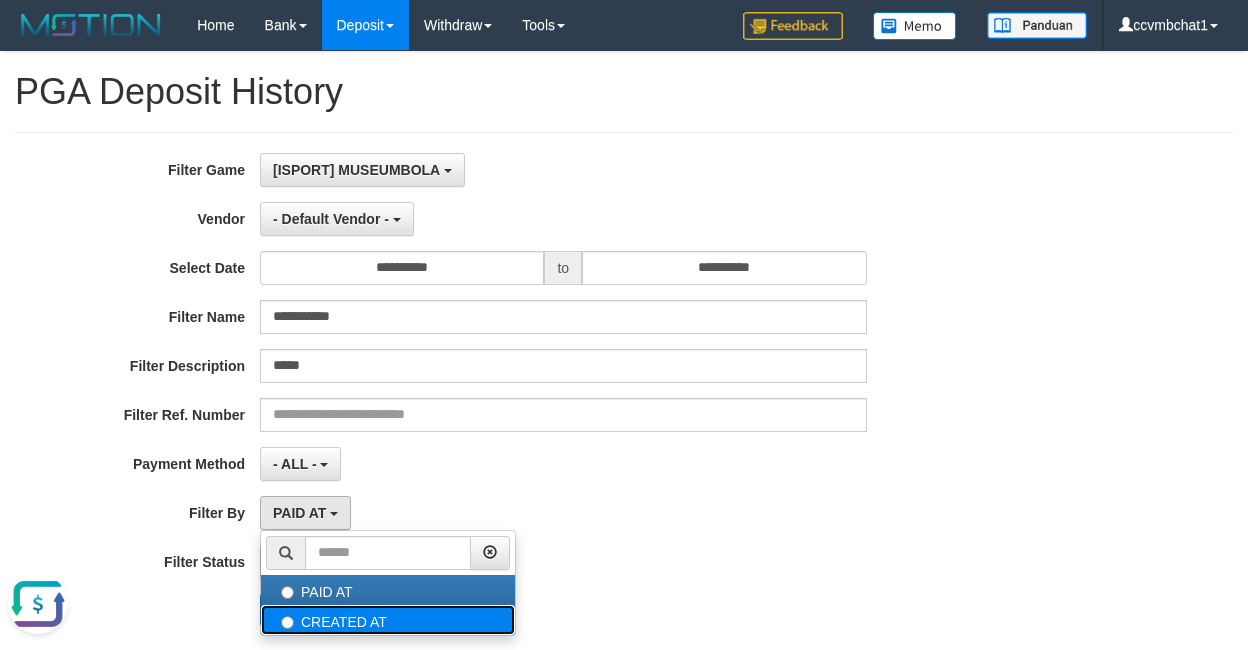 click on "CREATED AT" at bounding box center (388, 620) 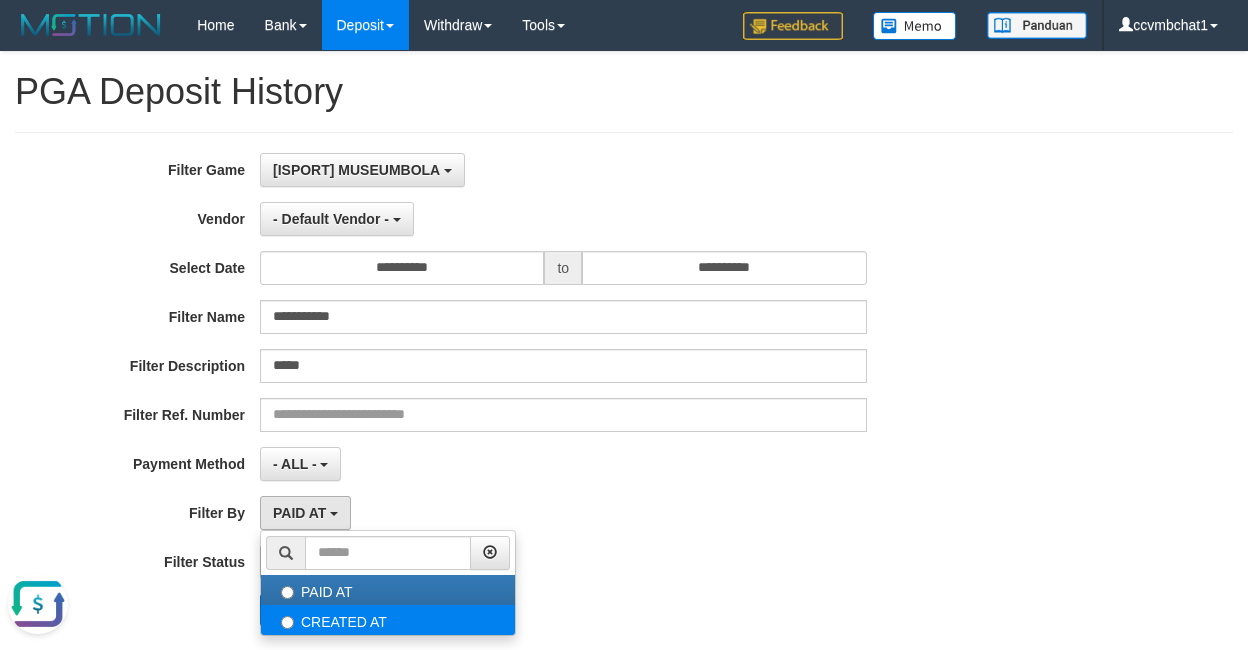 select on "*" 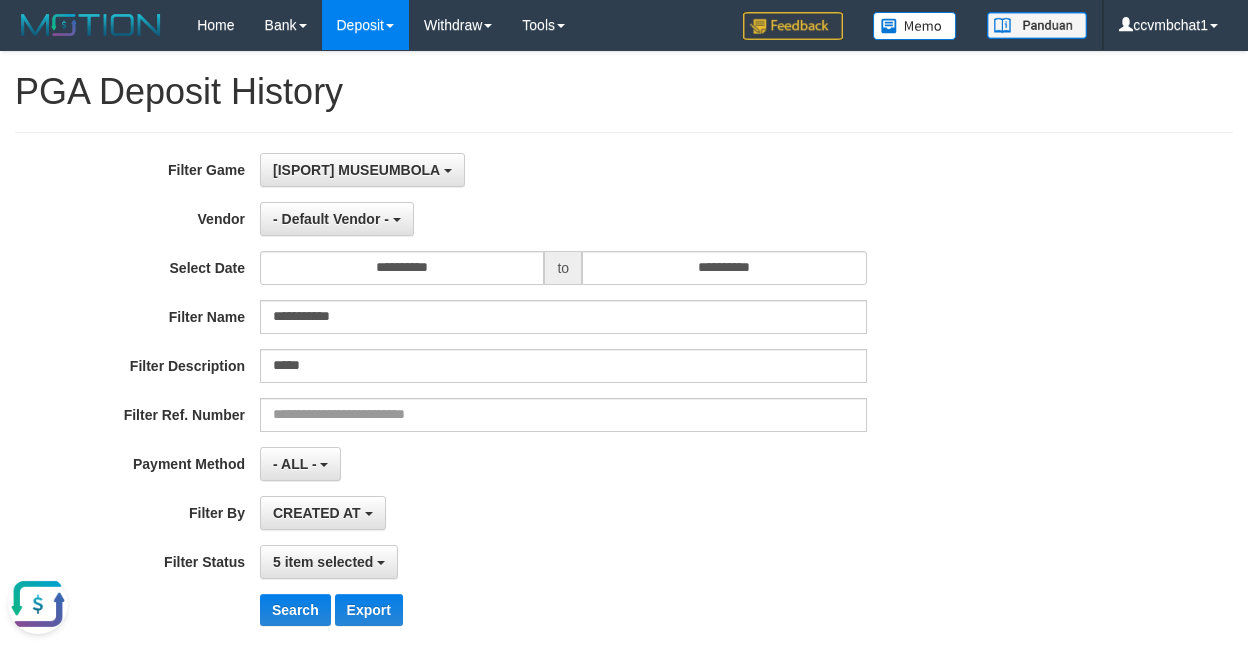 click on "5 item selected    SELECT ALL  - ALL -  SELECT STATUS
PENDING/UNPAID
PAID
CANCELED
EXPIRED" at bounding box center [563, 562] 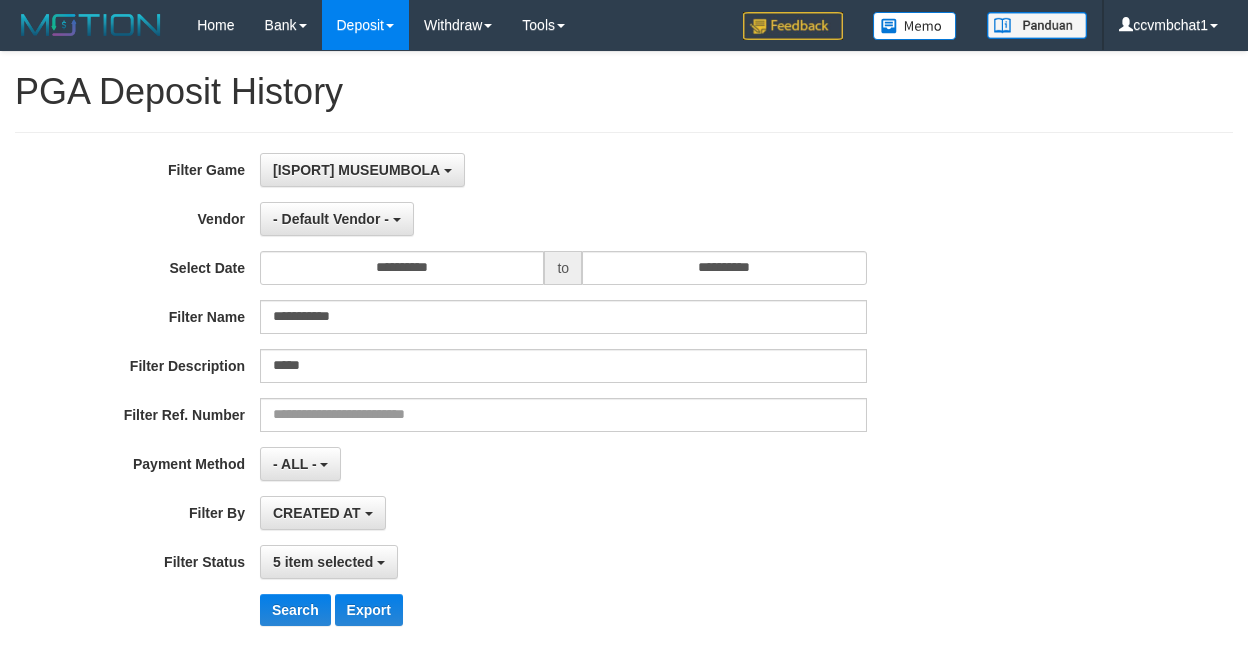 click on "CREATED AT
PAID AT
CREATED AT" at bounding box center (563, 513) 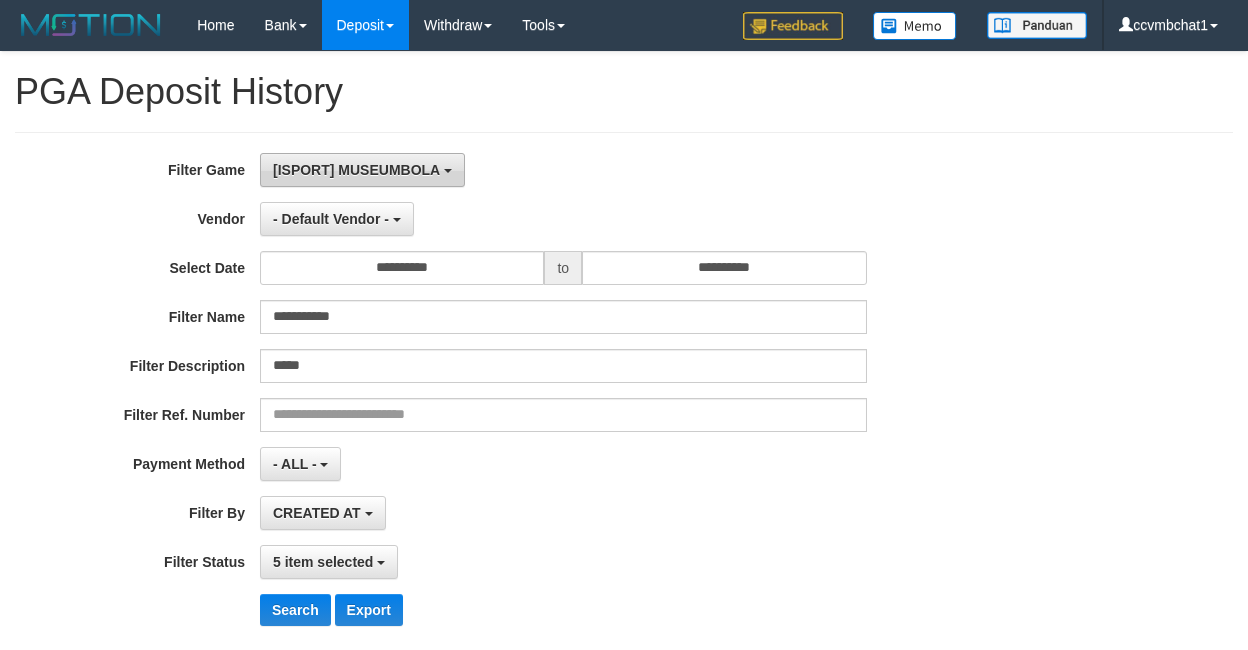 click on "[ISPORT] MUSEUMBOLA" at bounding box center (356, 170) 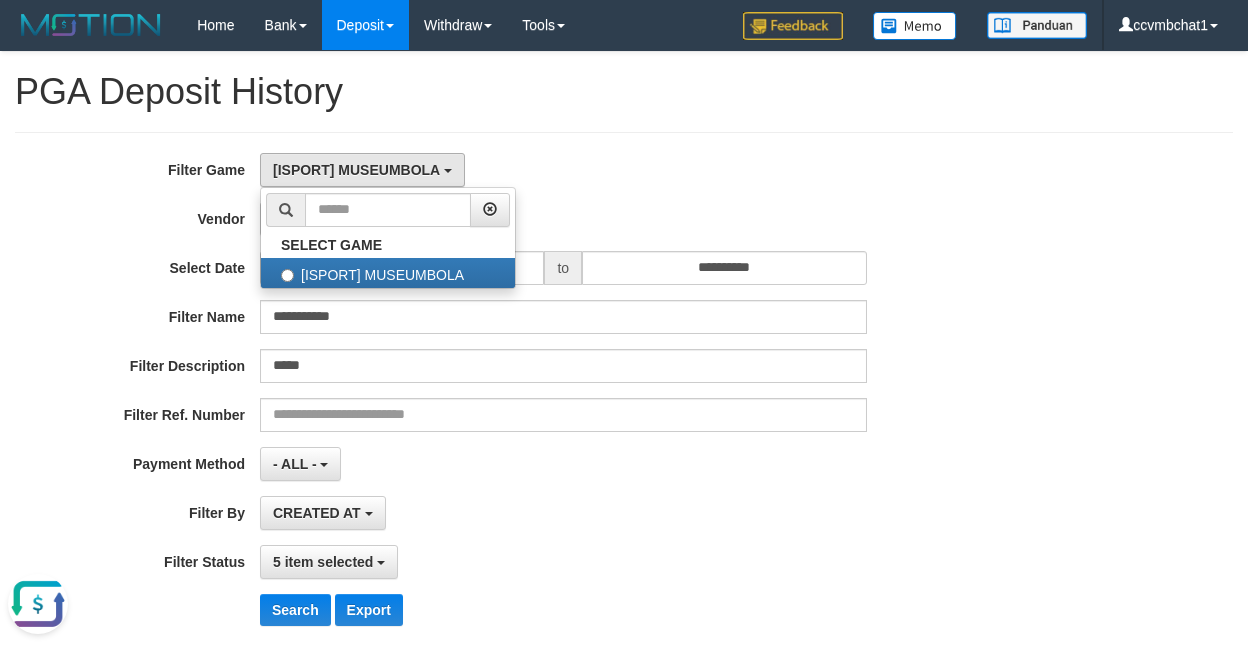click at bounding box center [38, 604] 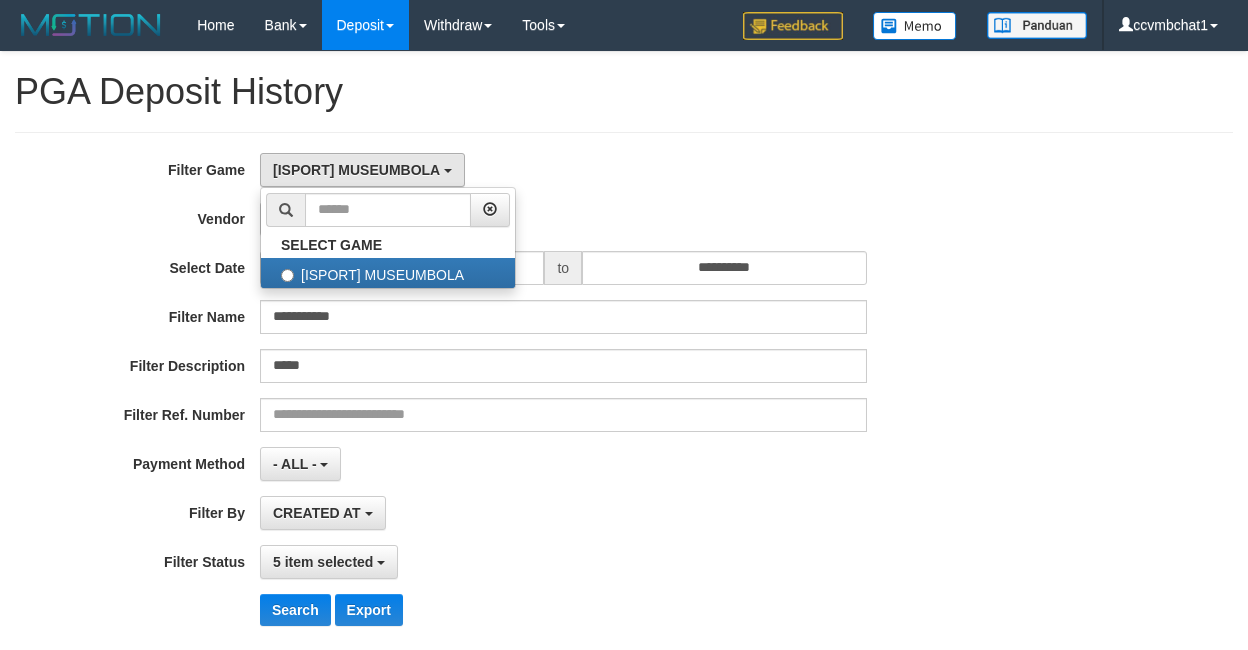 click on "- ALL -    SELECT ALL  - ALL -  SELECT PAYMENT METHOD
Mandiri
BNI
OVO
CIMB
BRI
MAYBANK
PERMATA
DANAMON
INDOMARET
ALFAMART
GOPAY
CC
BCA
QRIS
SINARMAS
LINKAJA
SHOPEEPAY
ATMBERSAMA
DANA
ARTHAGRAHA
SAMPOERNA
OCBCNISP" at bounding box center [563, 464] 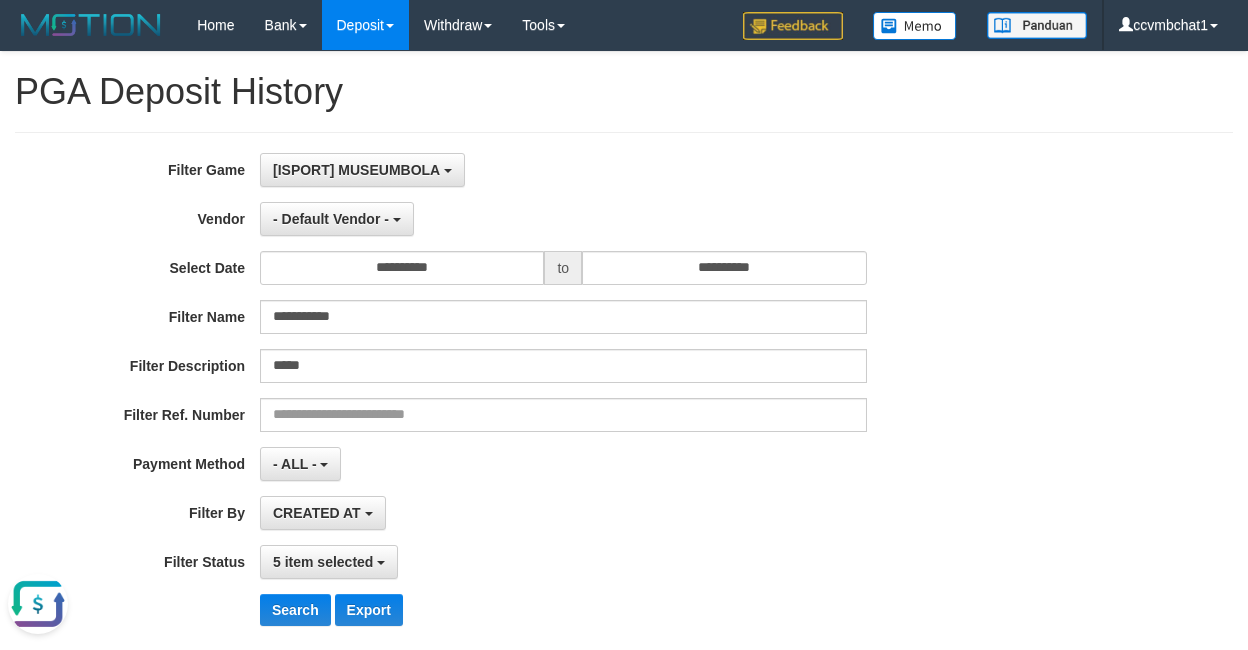 click at bounding box center (38, 604) 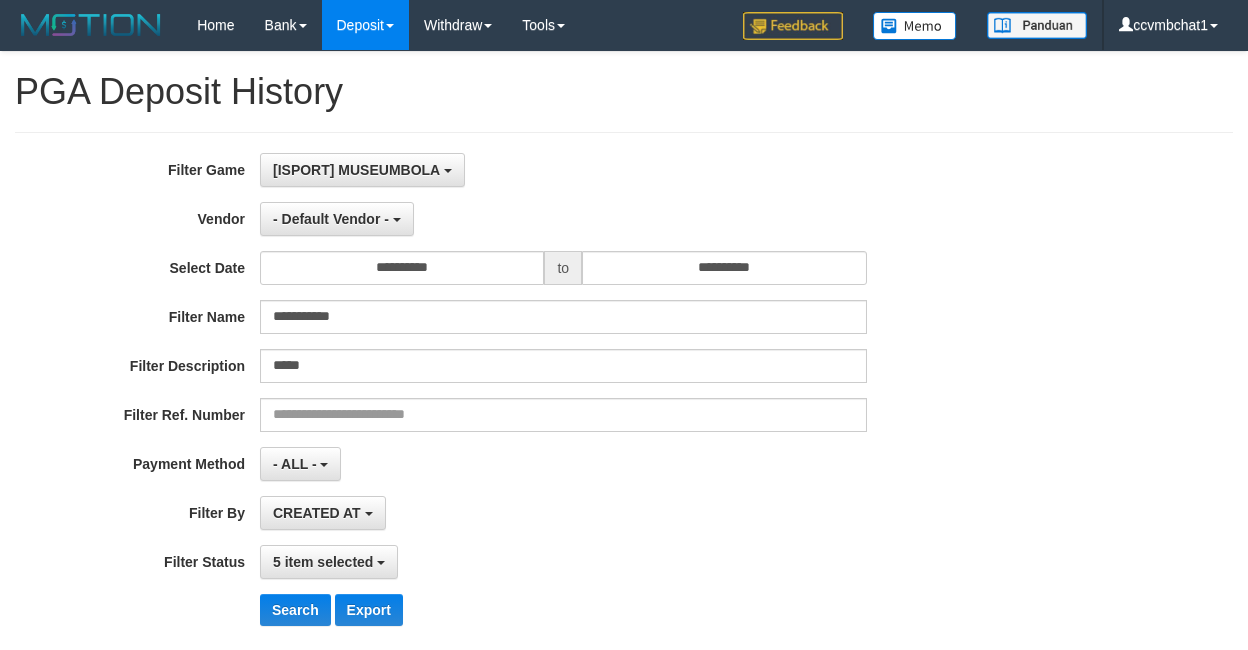 click on "**********" at bounding box center [520, 397] 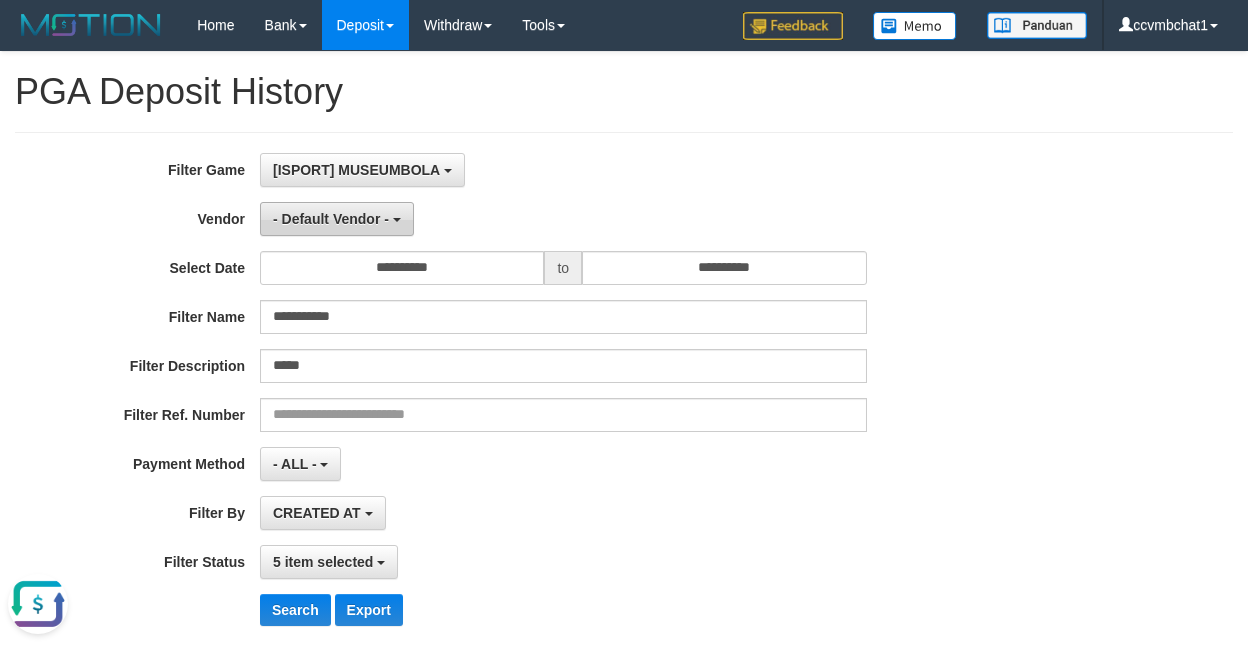 click on "- Default Vendor -" at bounding box center (331, 219) 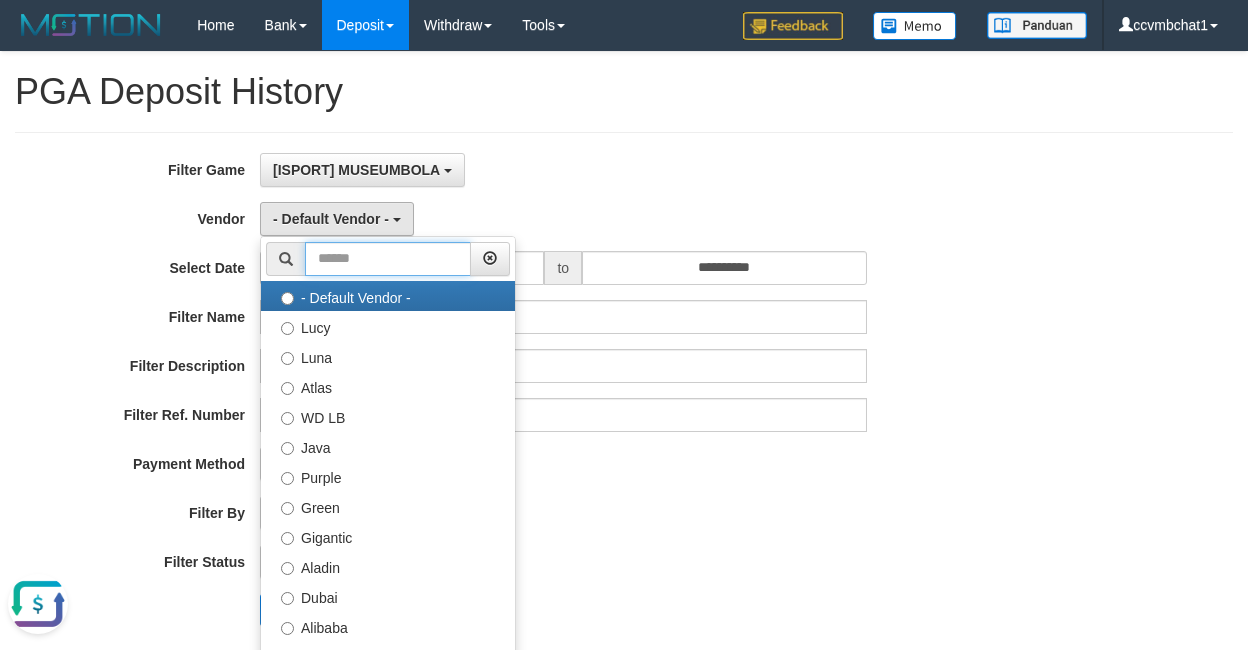 click at bounding box center (388, 259) 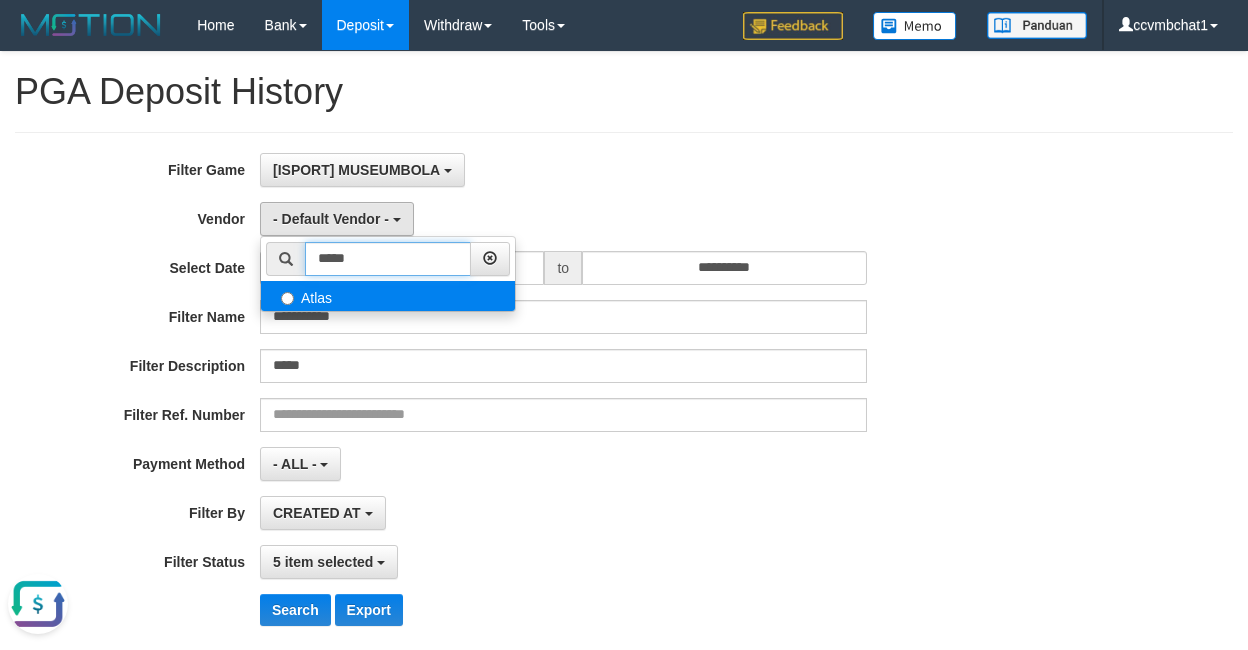 type on "*****" 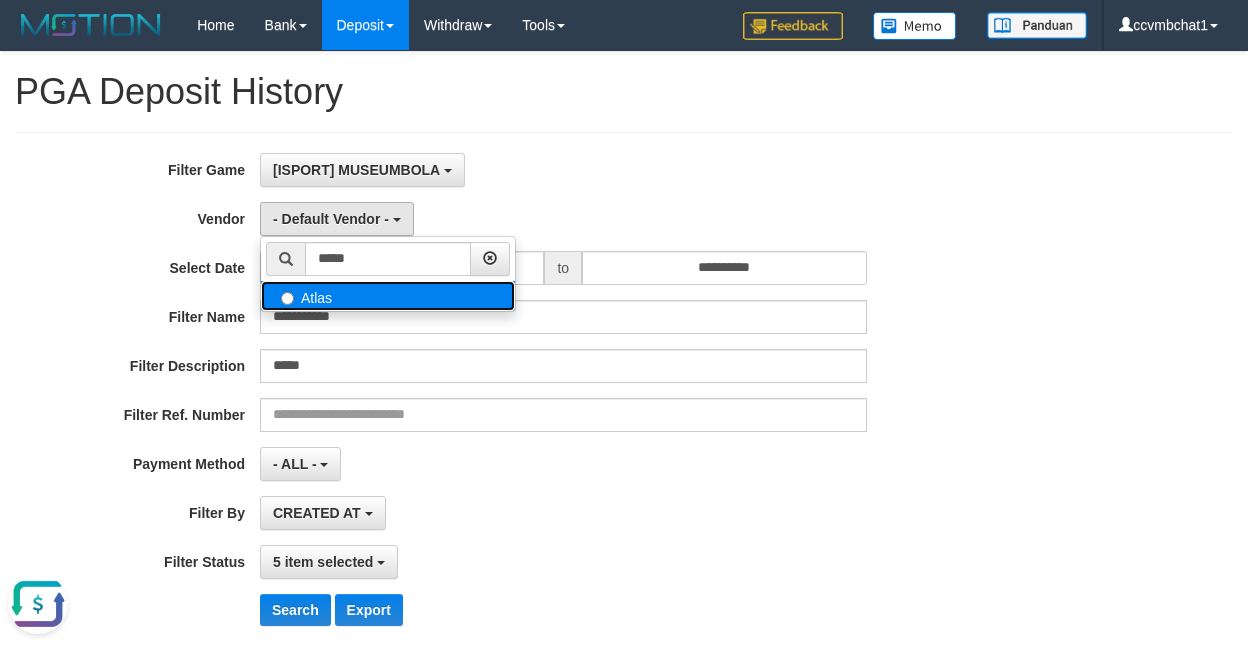 click on "Atlas" at bounding box center (388, 296) 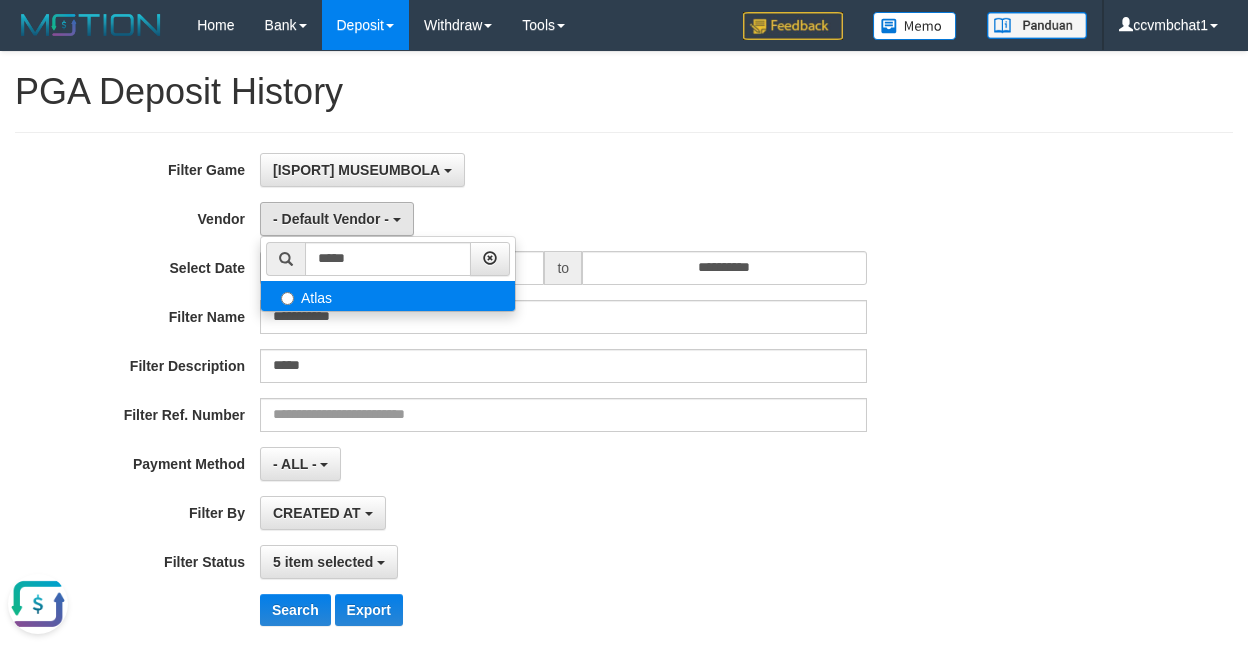 select on "**********" 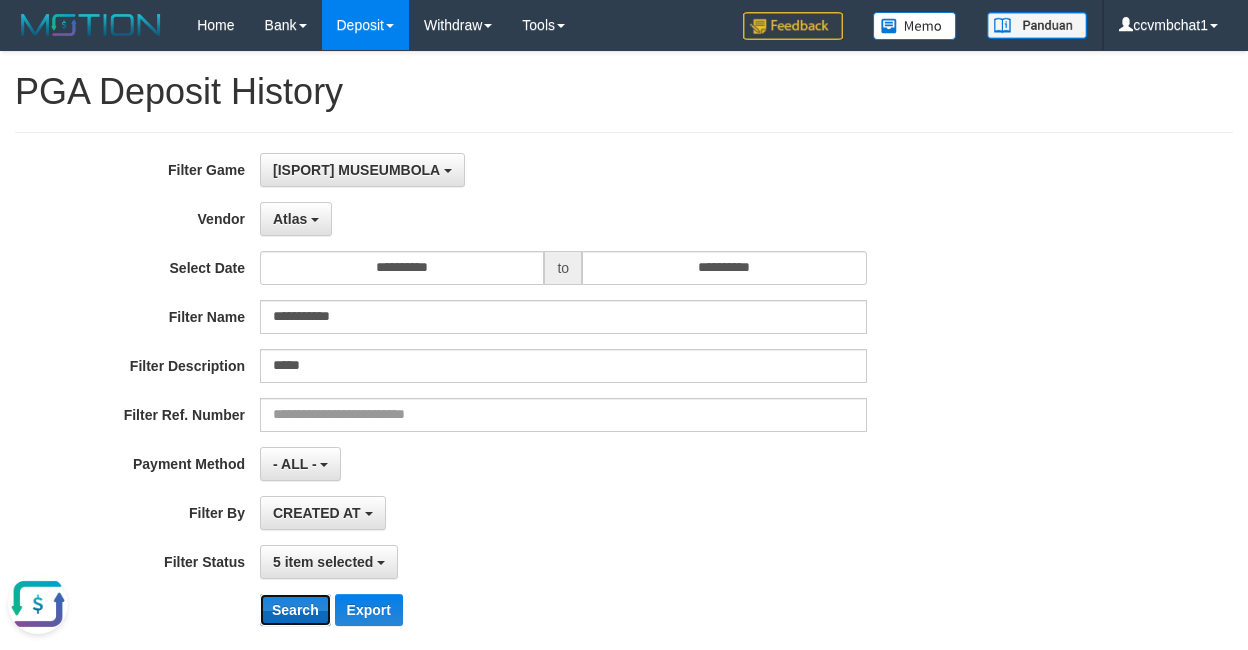 click on "Search" at bounding box center (295, 610) 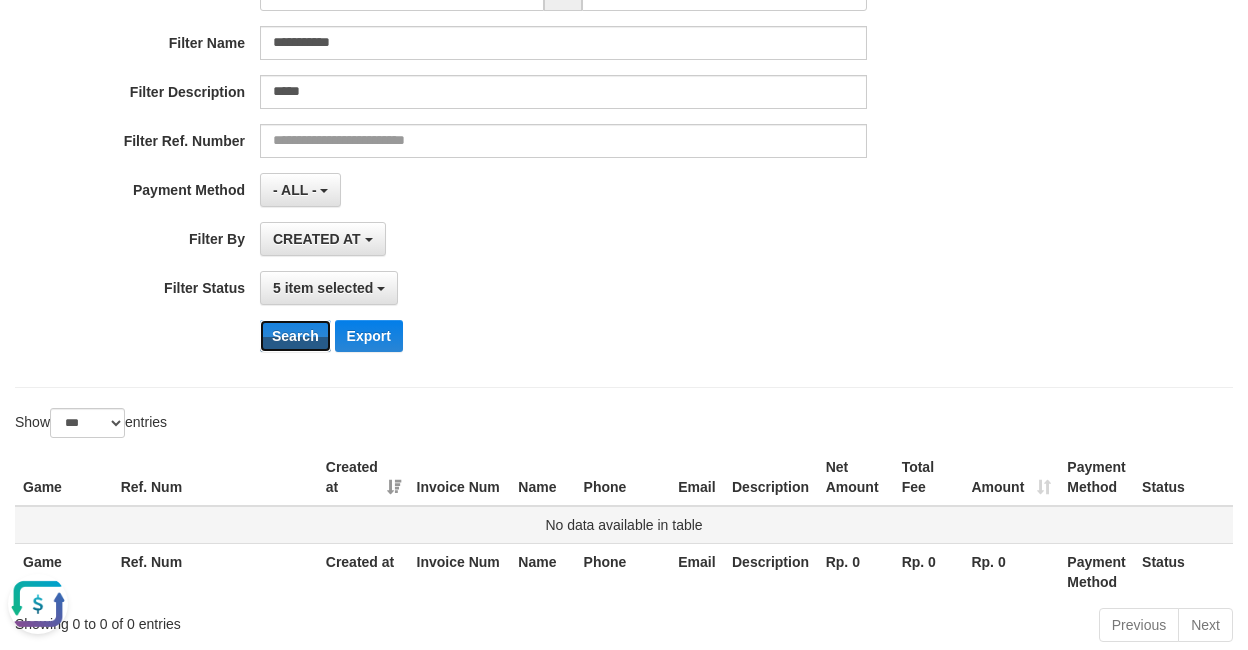 scroll, scrollTop: 284, scrollLeft: 0, axis: vertical 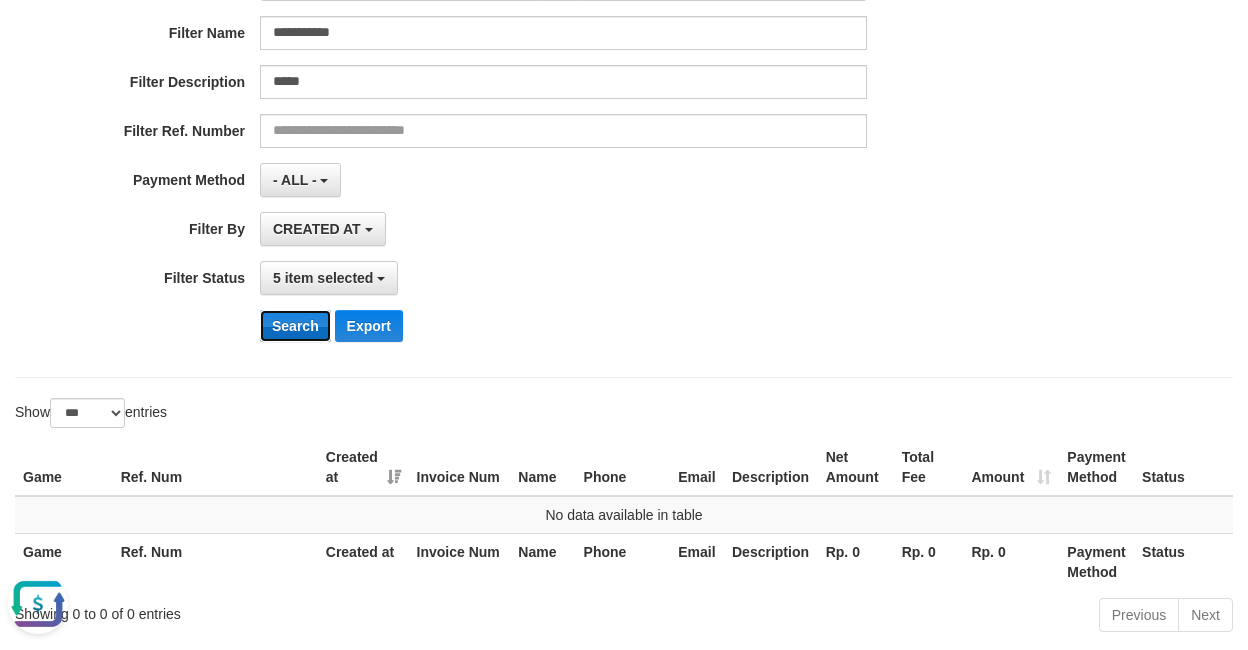 click on "Search" at bounding box center [295, 326] 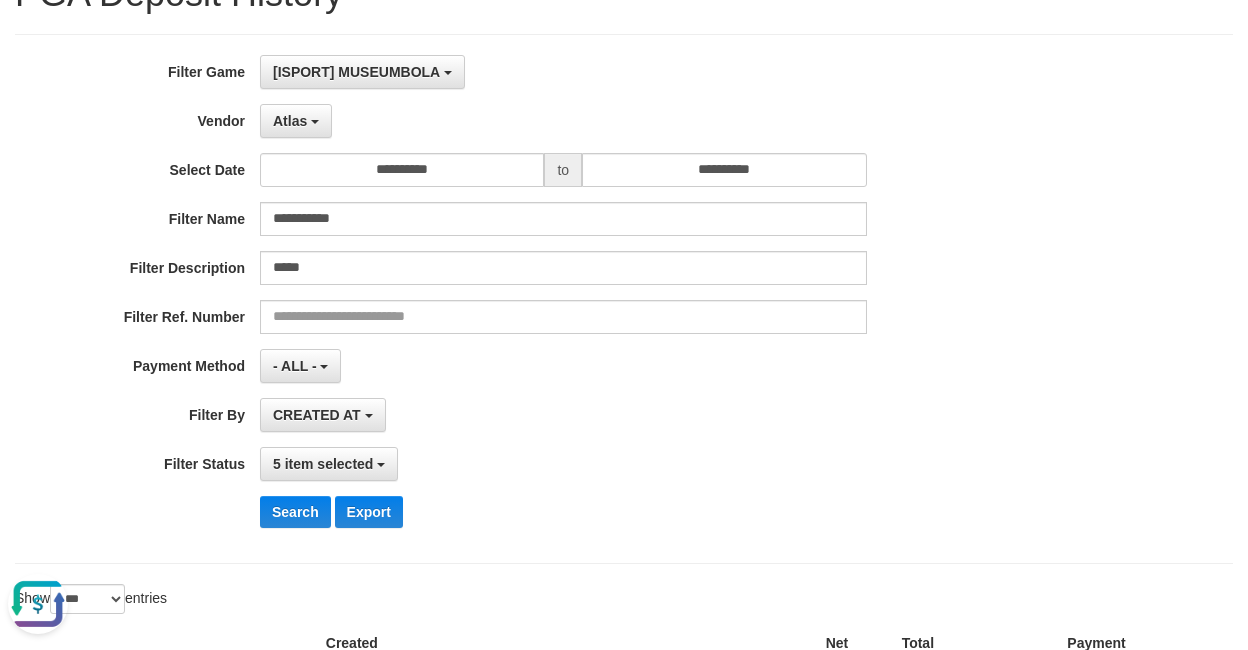 scroll, scrollTop: 84, scrollLeft: 0, axis: vertical 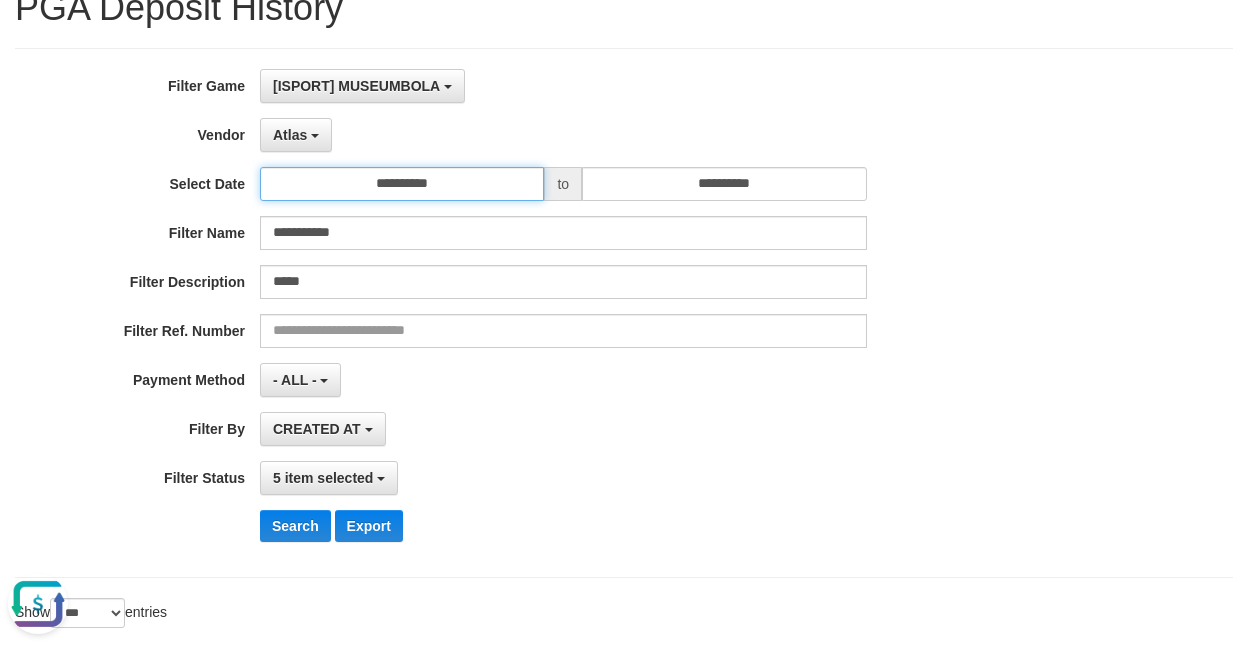 click on "**********" at bounding box center (402, 184) 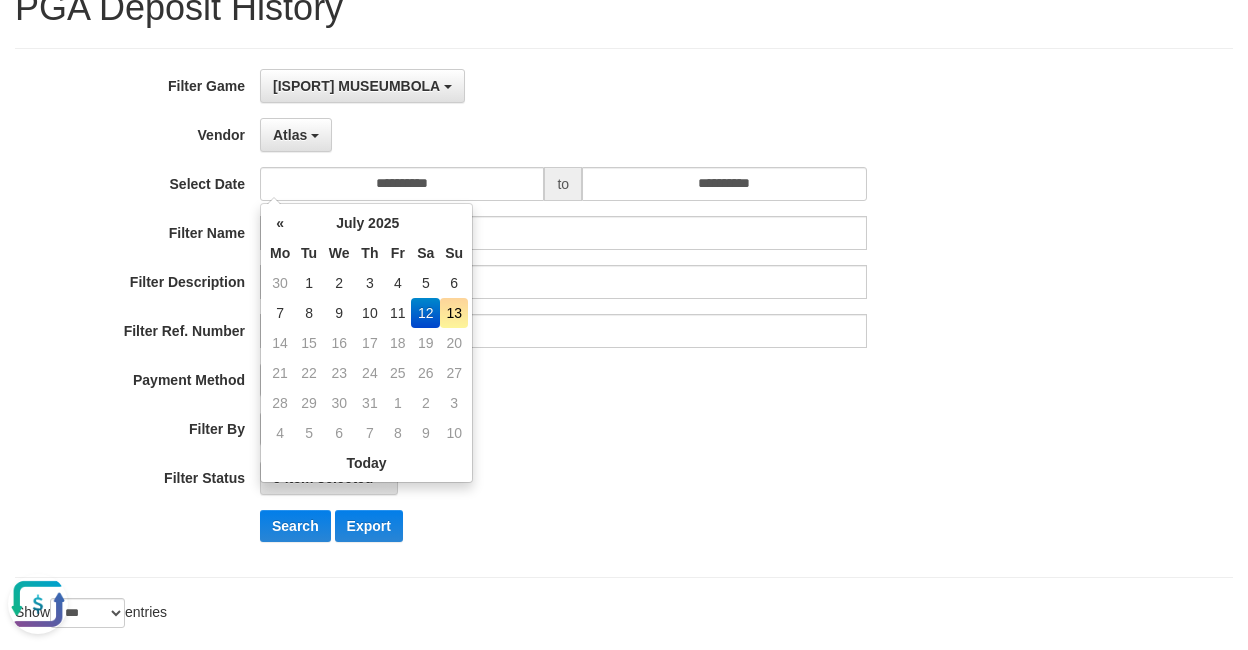 click on "Atlas   *****  - Default Vendor -  Lucy  Luna  Atlas  WD LB  Java  Purple  Green  Gigantic  Aladin  Dubai  Alibaba  Grape  Gameboy  Bigon  Allstar  Xtr  Gama  IBX11  Selat  Borde  Indahjualpulsa  Lemavo  Gogogoy  Itudo  Yuwanatopup  Sidikgame  Voucher100  Awalpulsa  Lambda  Combo  IBX3 NUANSATOPUP  IBX3 Pusatjualpulsa  IBX3 Itemgame  IBX3 SILAKSA  IBX3 Makmurvoucher  IBX3 MAKMURTOPUP  IBX3 Pilihvoucher" at bounding box center (563, 135) 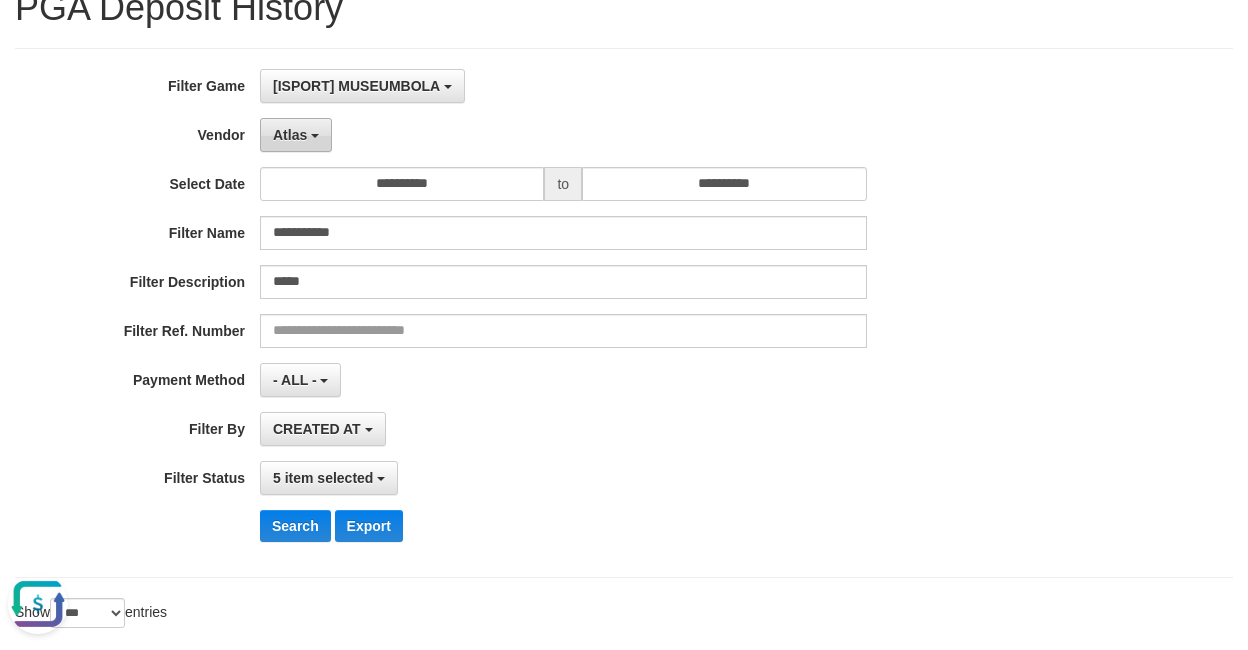 click on "Atlas" at bounding box center (296, 135) 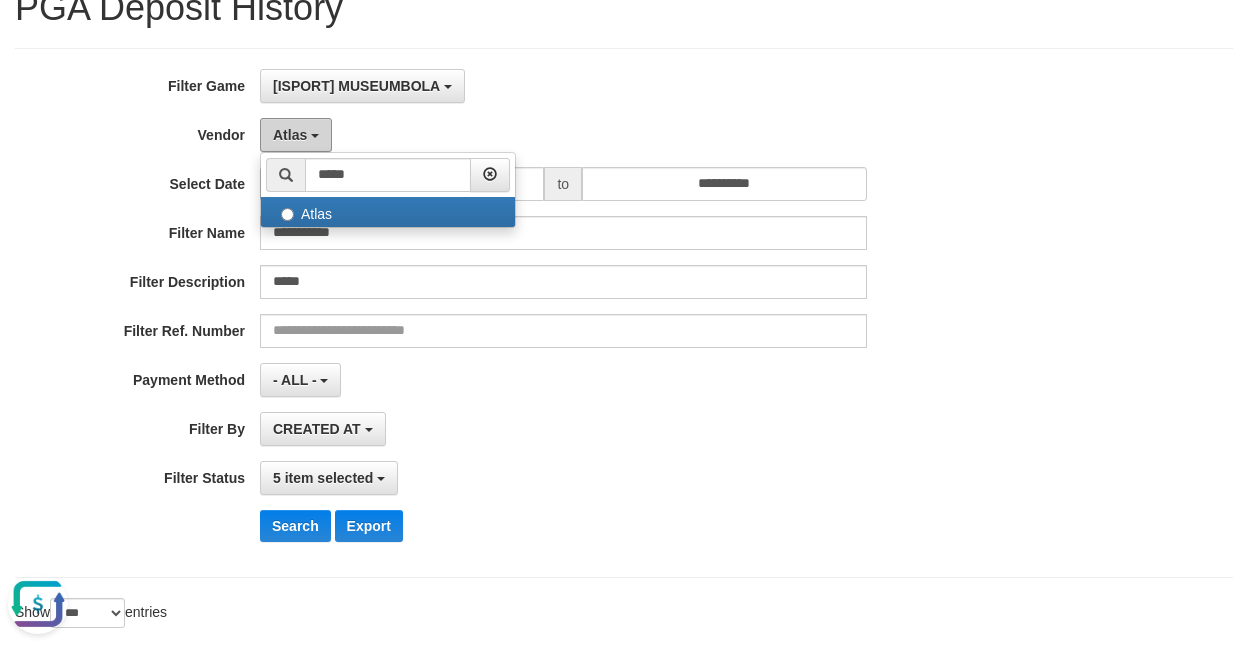 click on "Atlas" at bounding box center (290, 135) 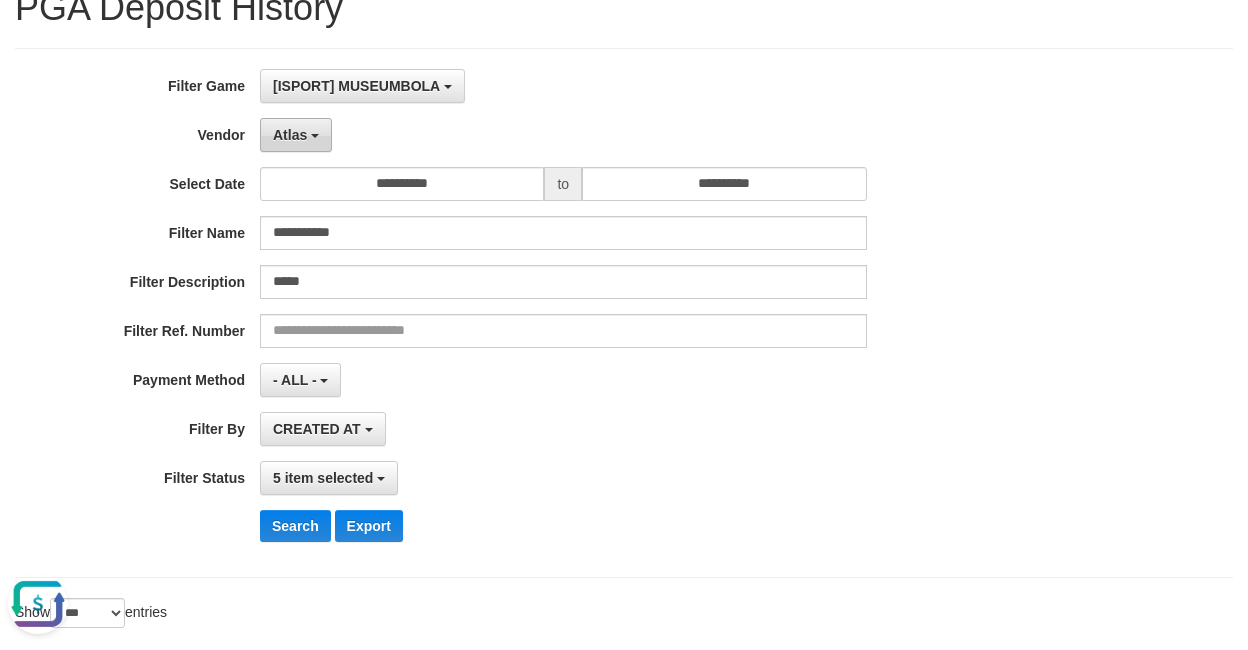 click at bounding box center [315, 136] 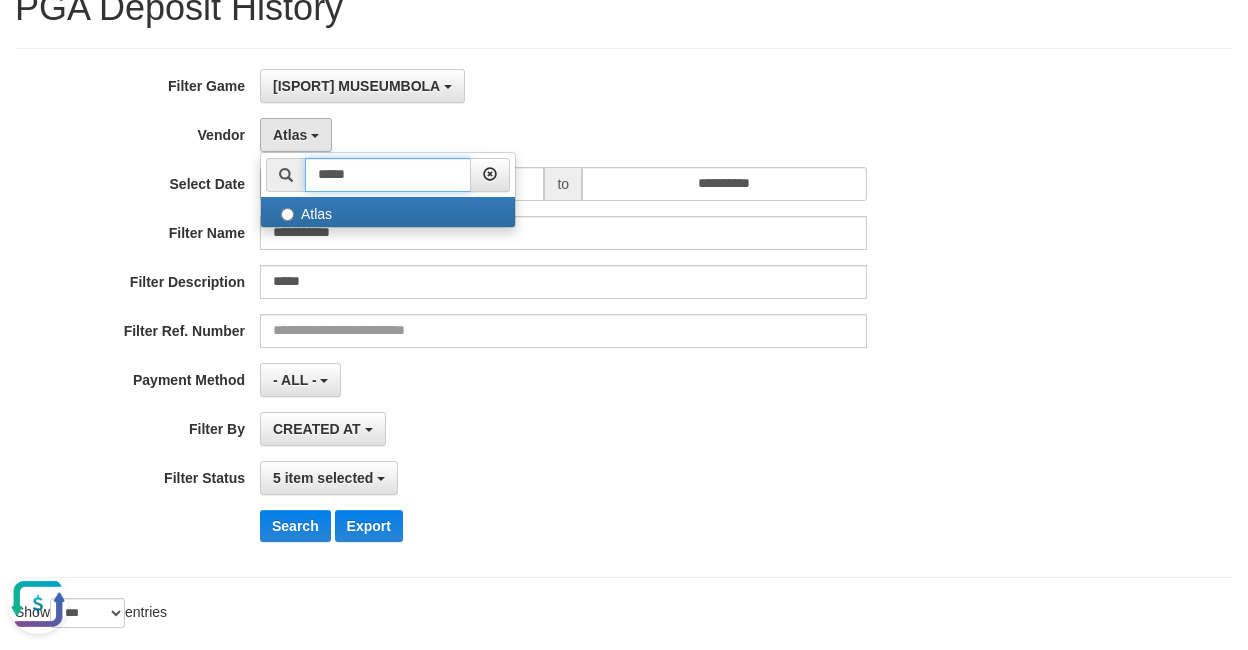 click on "*****" at bounding box center (388, 175) 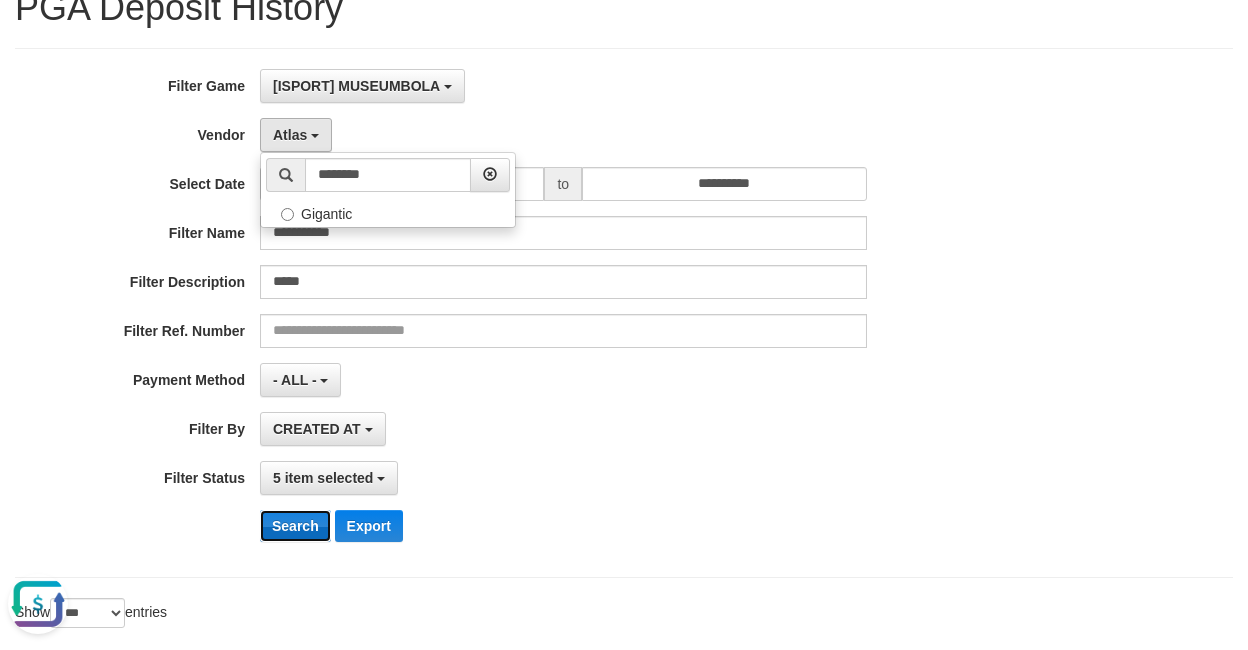 click on "Search" at bounding box center (295, 526) 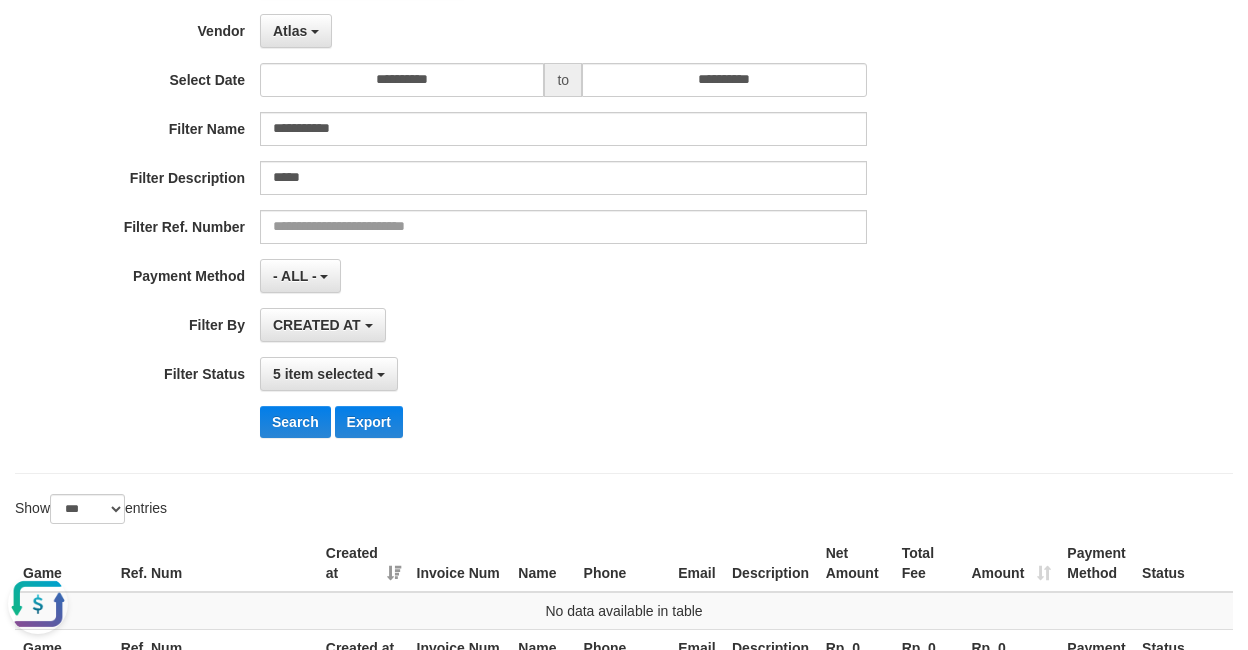 scroll, scrollTop: 184, scrollLeft: 0, axis: vertical 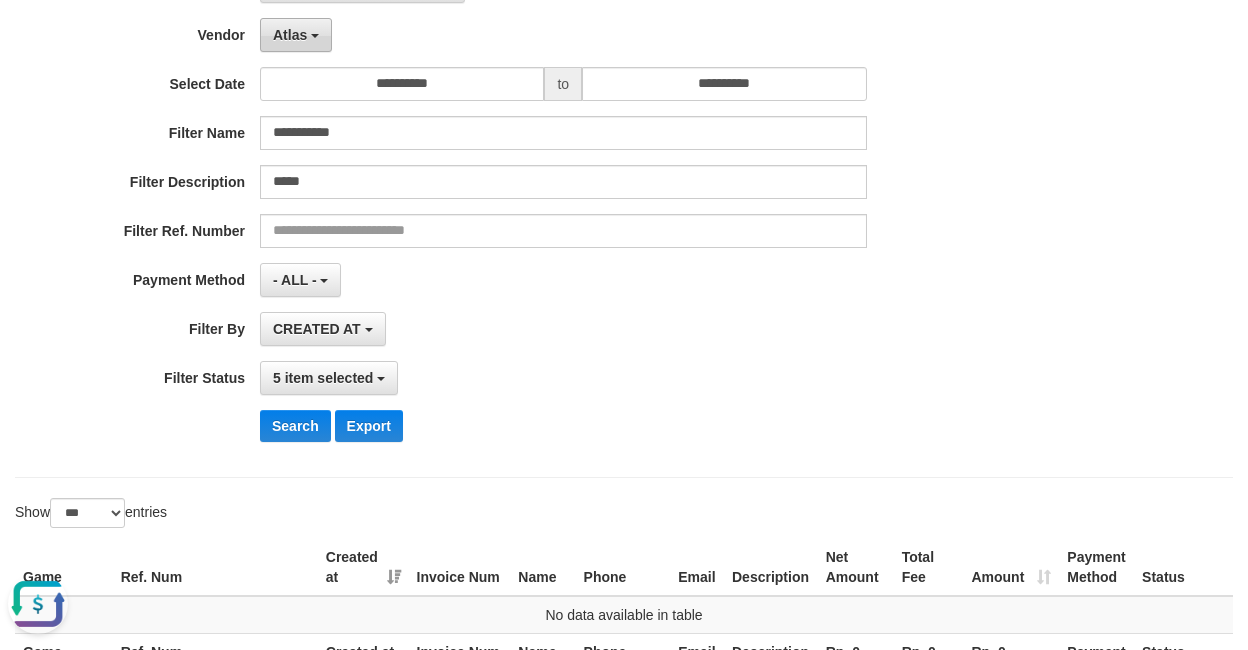 click on "Atlas" at bounding box center (290, 35) 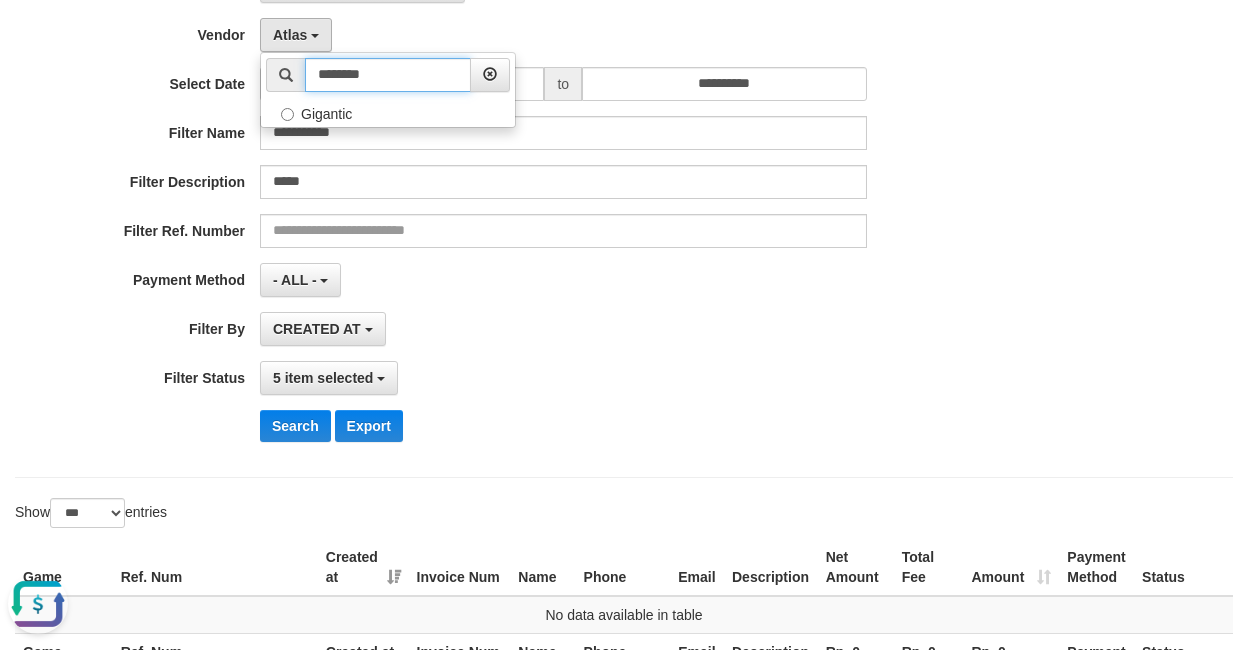 click on "********" at bounding box center [388, 75] 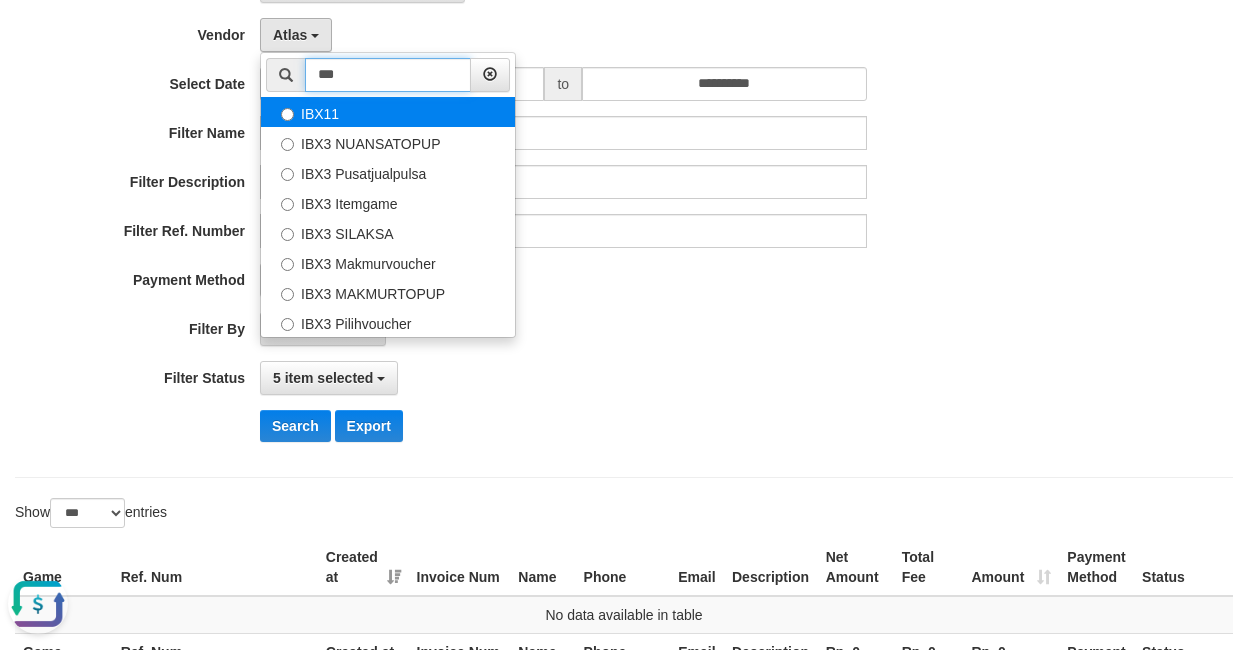 type on "***" 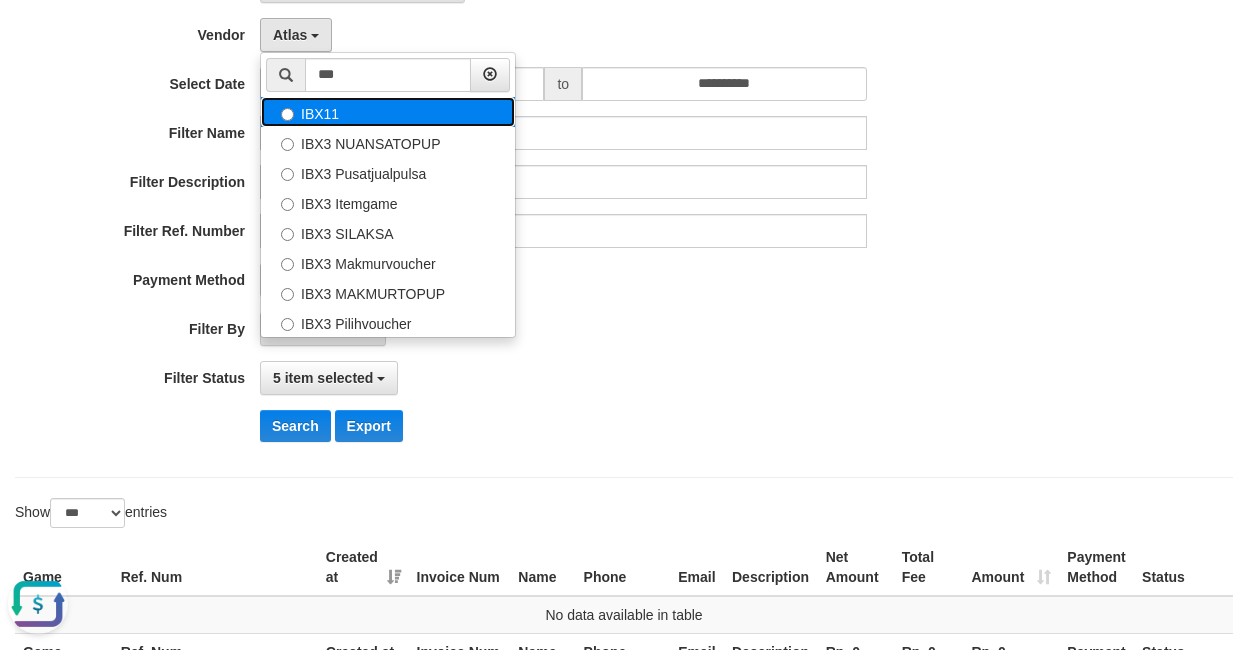 click on "IBX11" at bounding box center [388, 112] 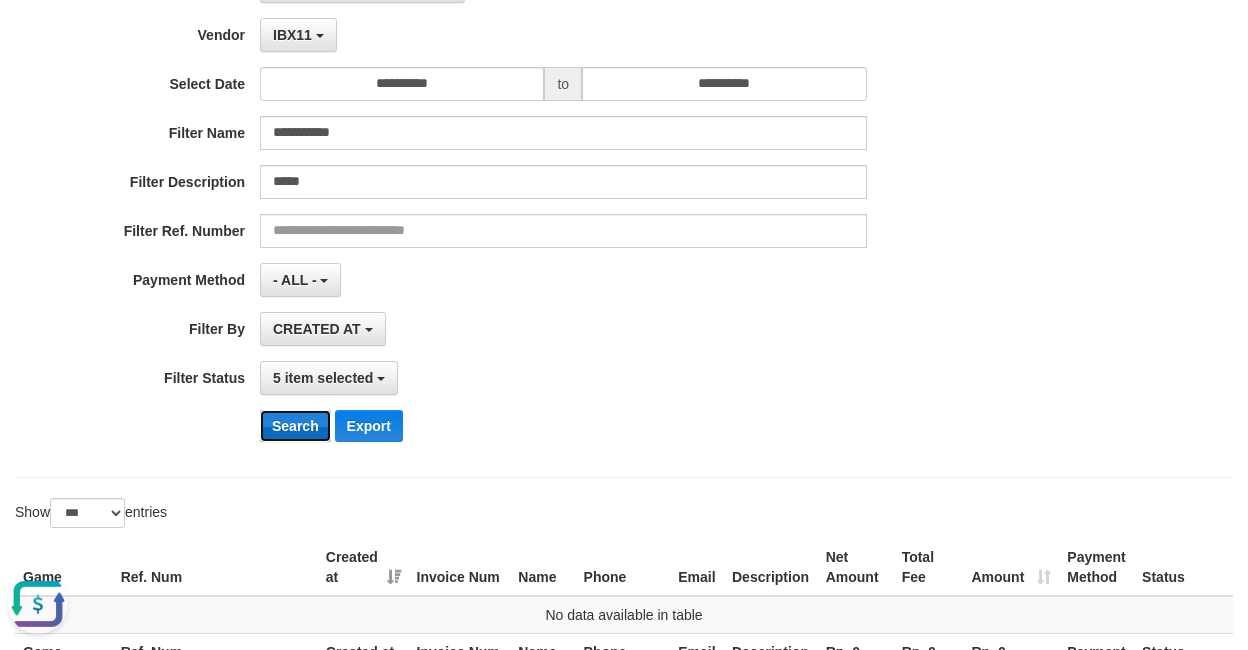 click on "Search" at bounding box center (295, 426) 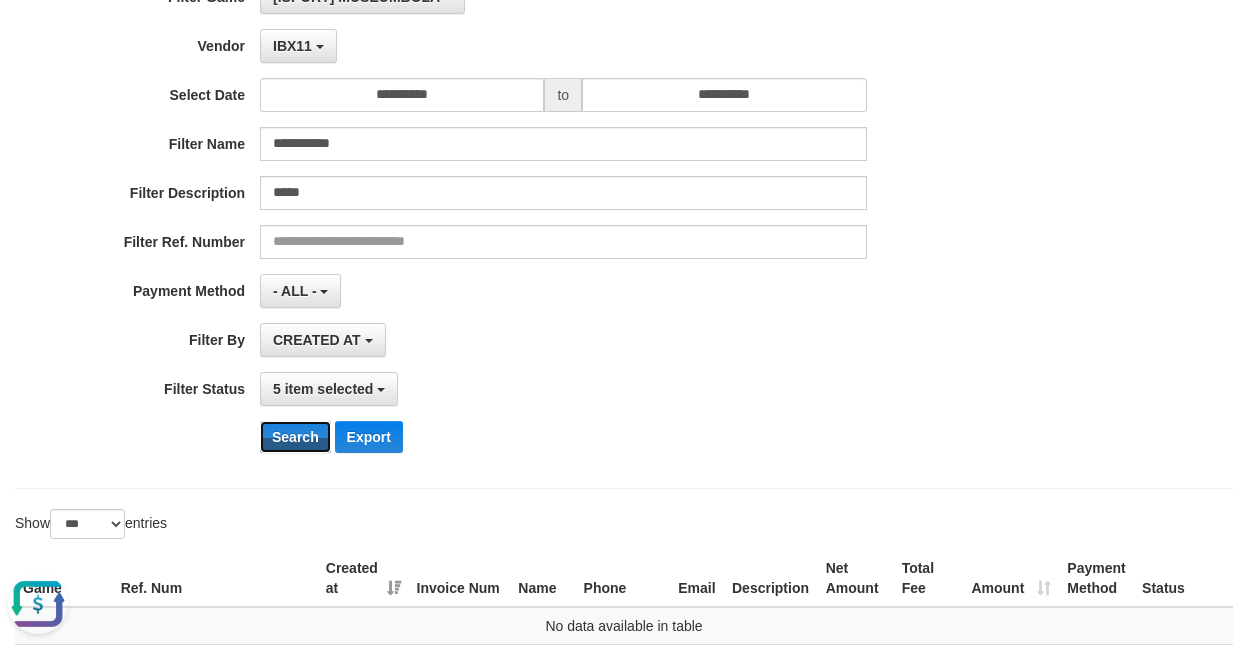 scroll, scrollTop: 0, scrollLeft: 0, axis: both 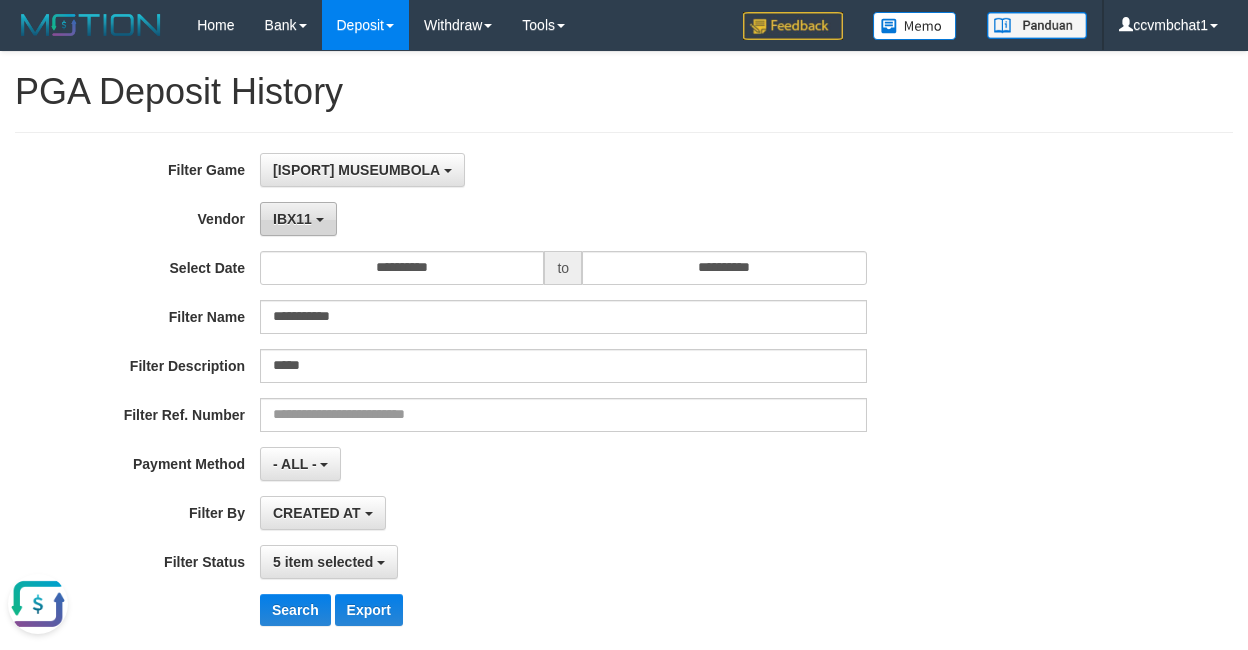click on "IBX11" at bounding box center (292, 219) 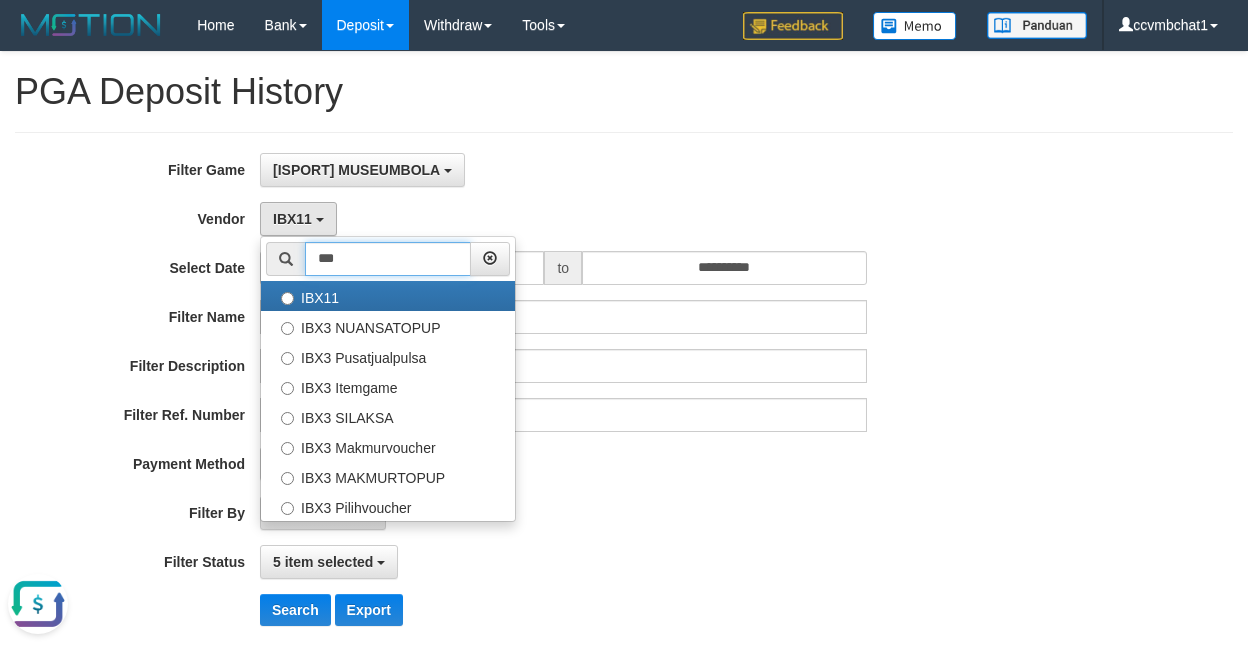 click on "***" at bounding box center (388, 259) 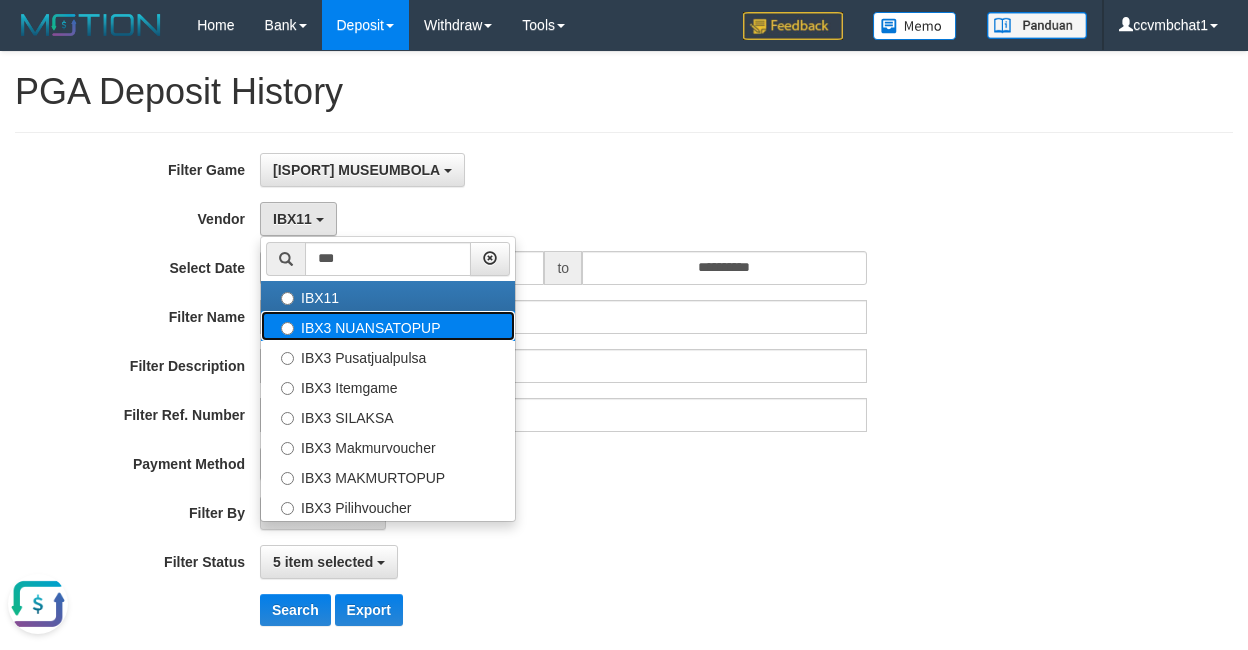 click on "IBX3 NUANSATOPUP" at bounding box center (388, 326) 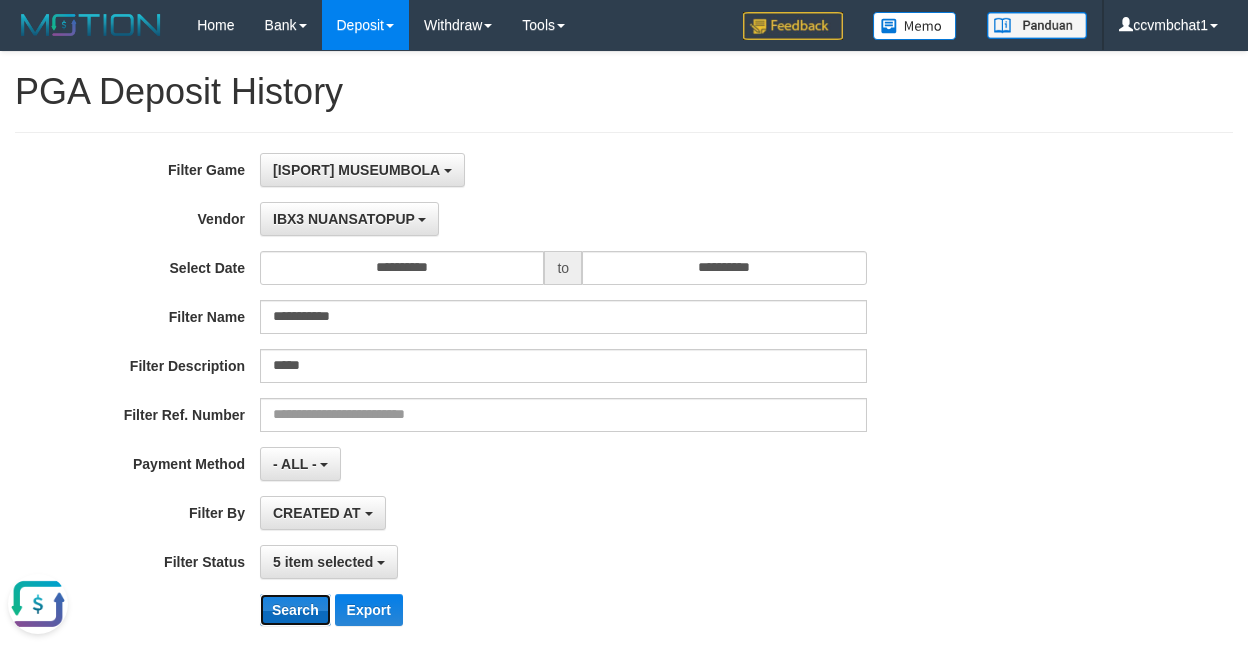 click on "Search" at bounding box center [295, 610] 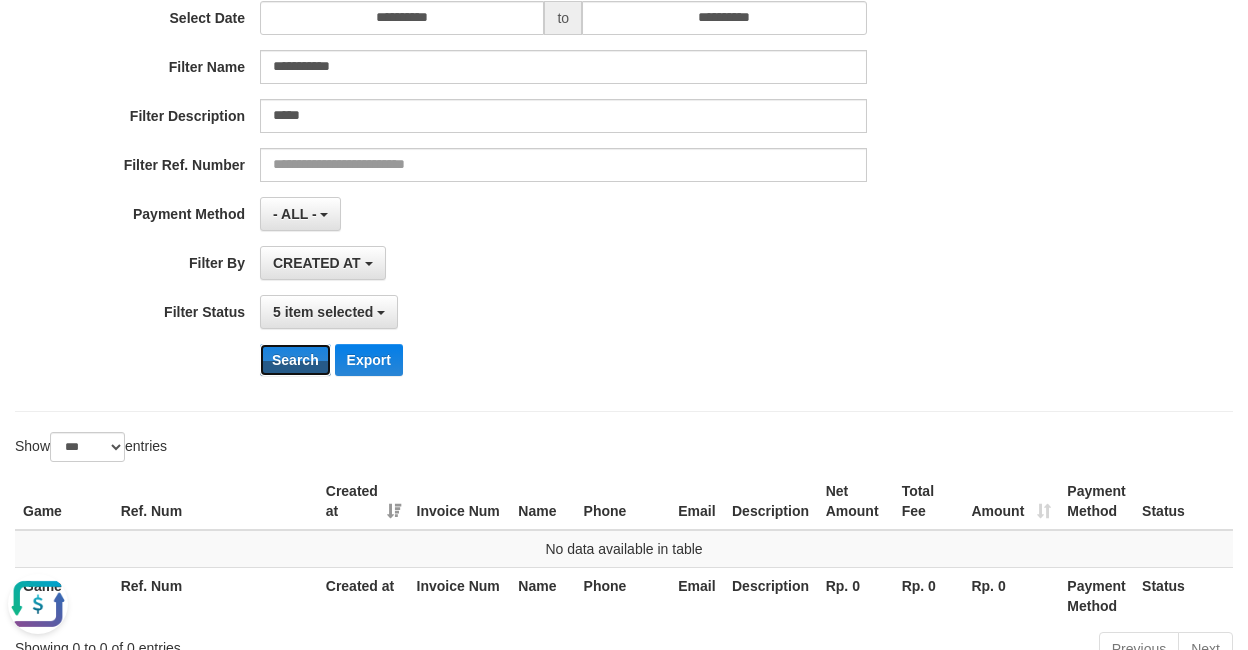 scroll, scrollTop: 384, scrollLeft: 0, axis: vertical 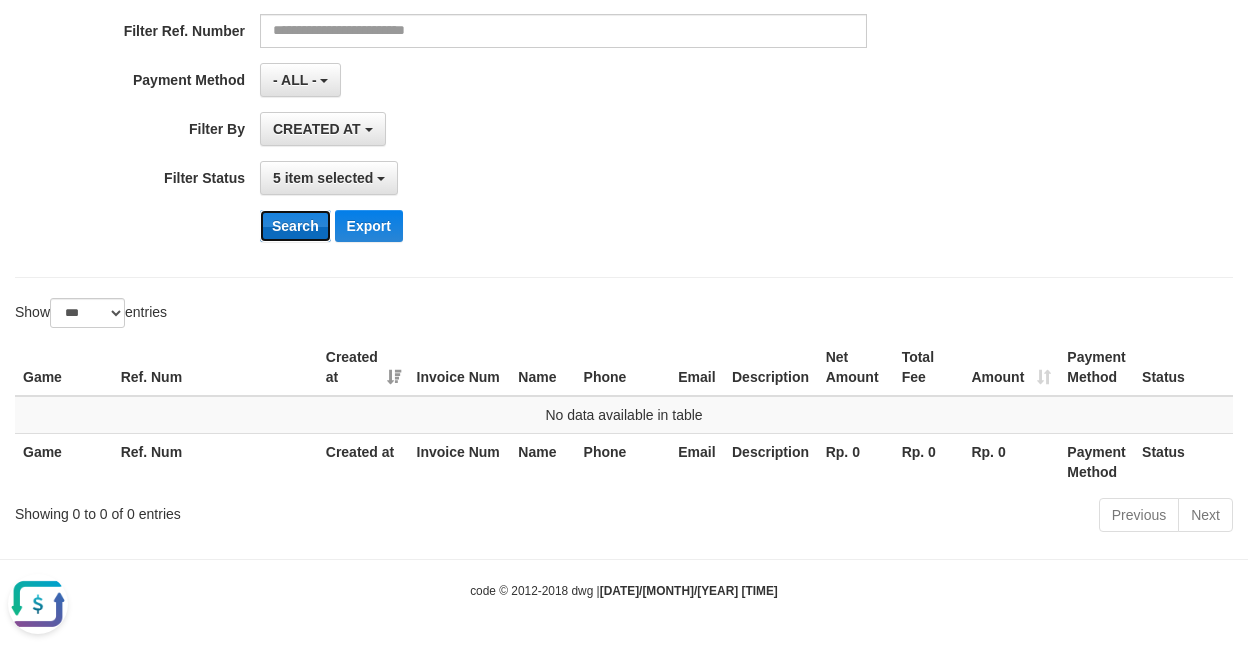 click on "Search" at bounding box center [295, 226] 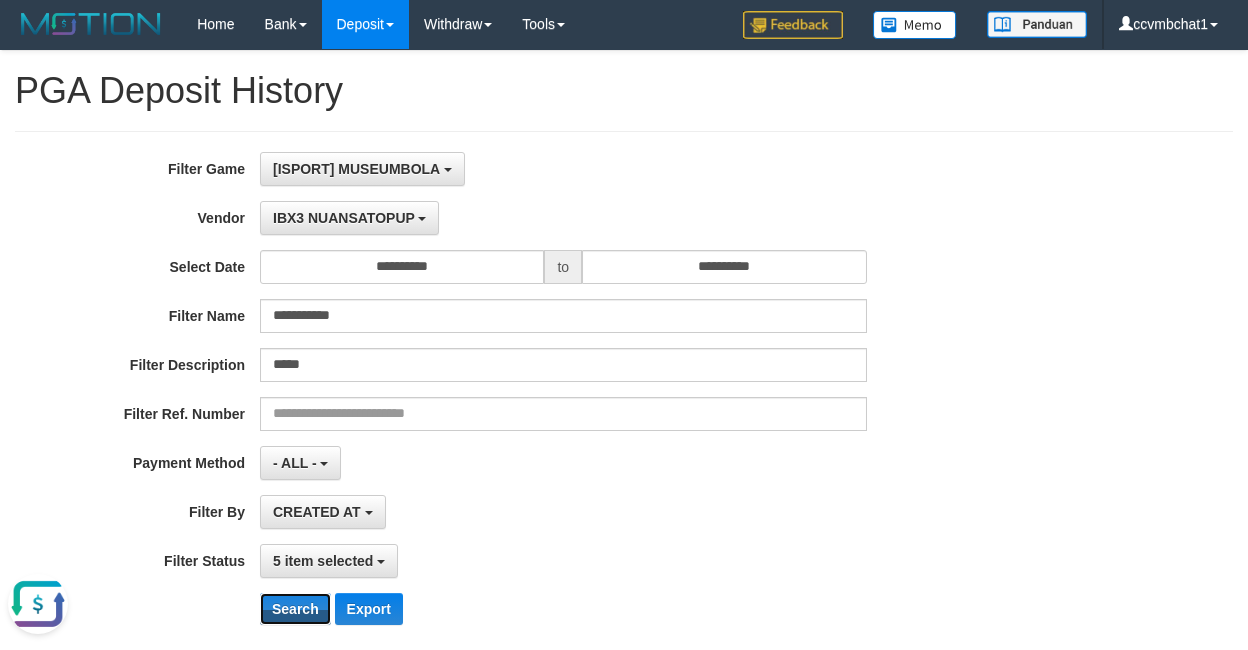 scroll, scrollTop: 0, scrollLeft: 0, axis: both 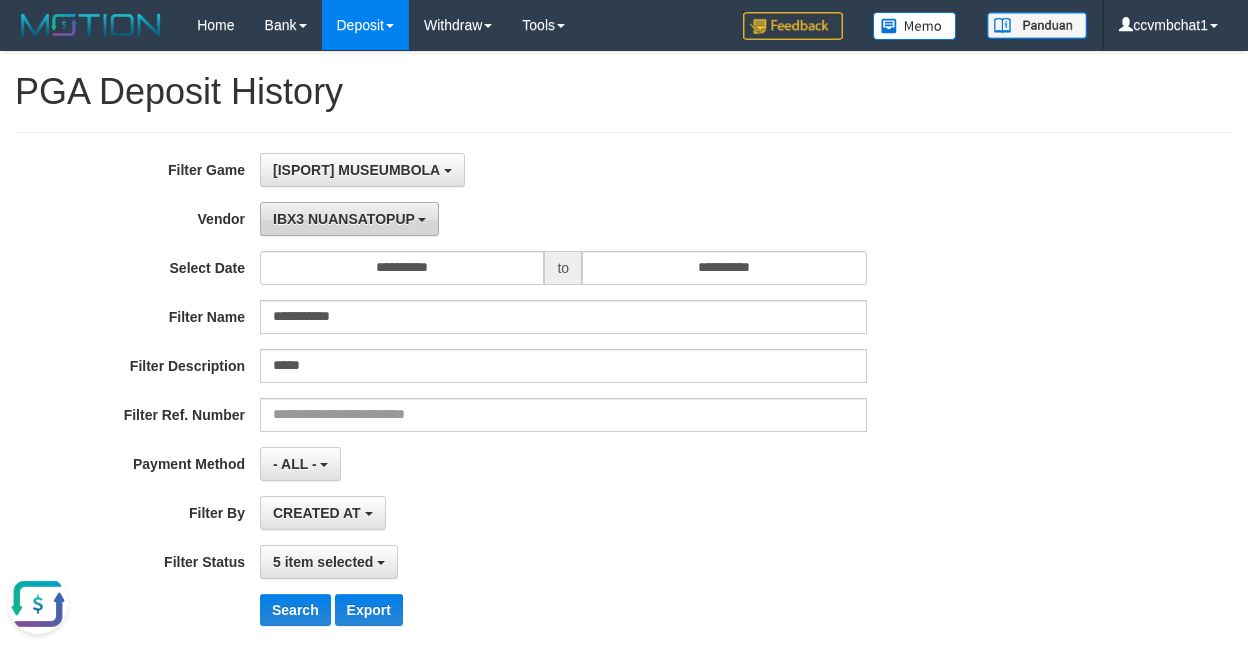 click on "IBX3 NUANSATOPUP" at bounding box center (349, 219) 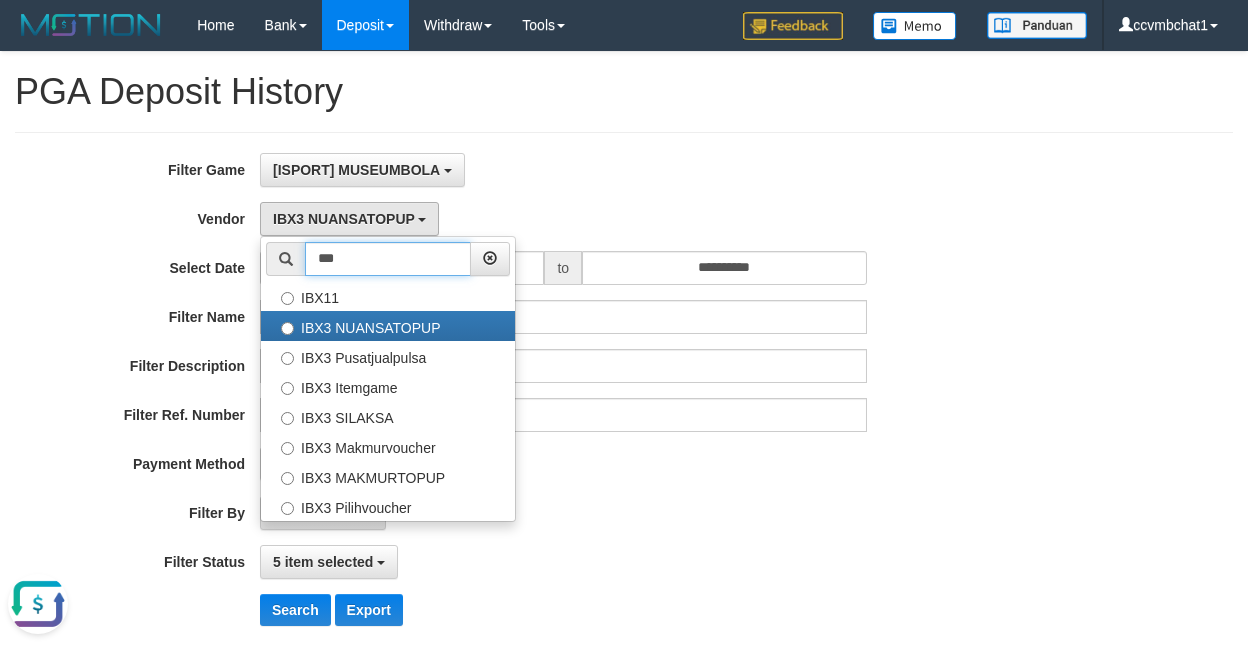 click on "***" at bounding box center (388, 259) 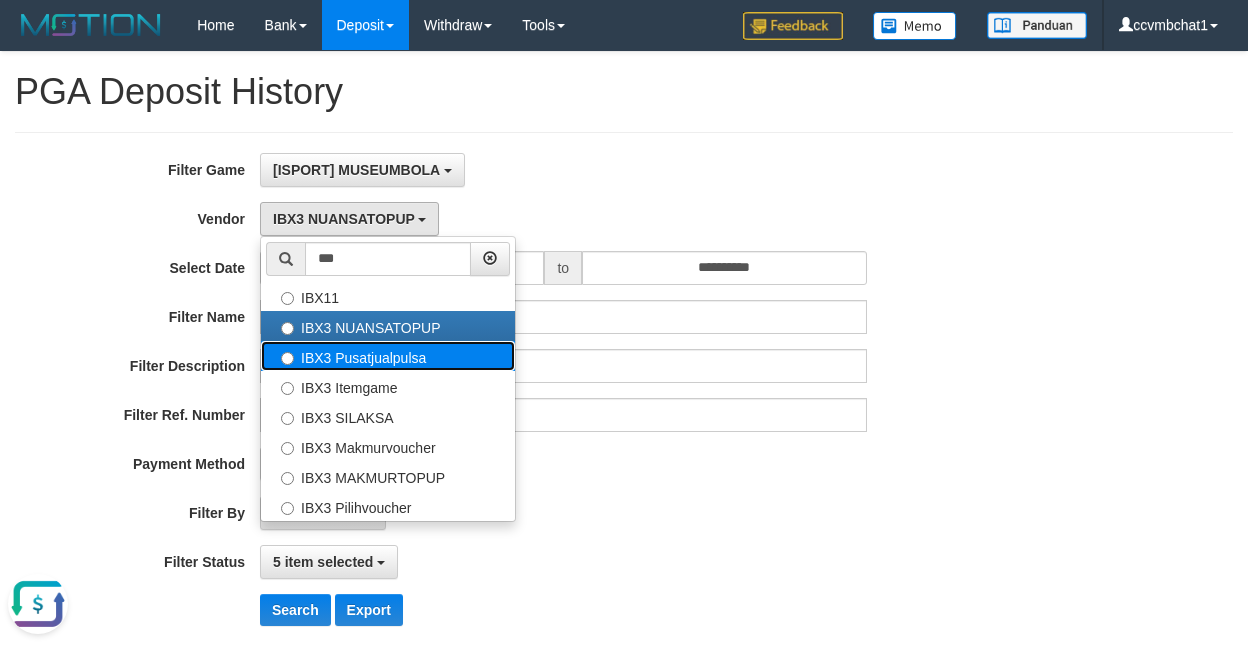click on "IBX3 Pusatjualpulsa" at bounding box center [388, 356] 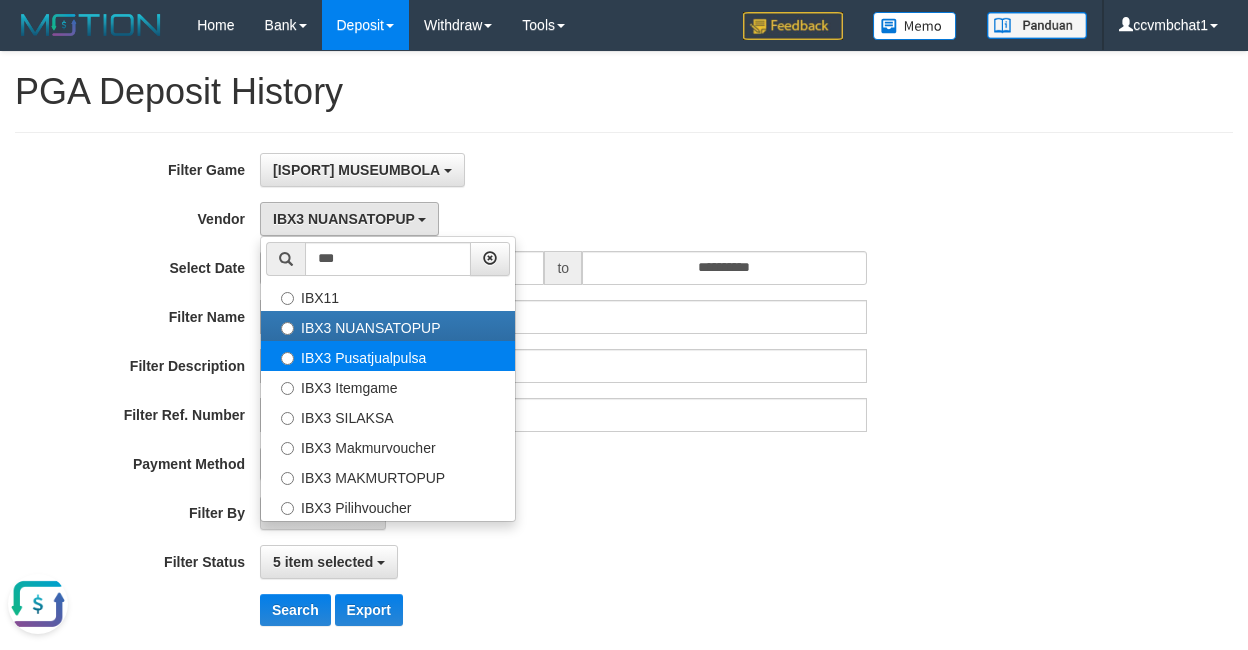 select on "**********" 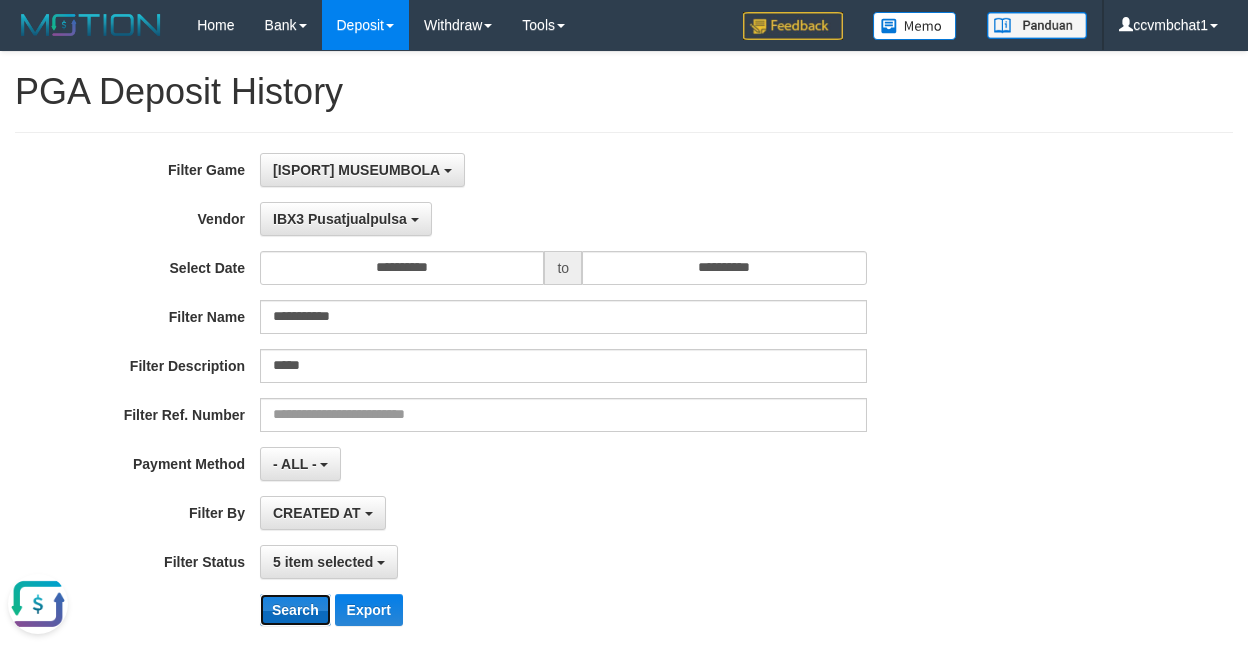 click on "Search" at bounding box center [295, 610] 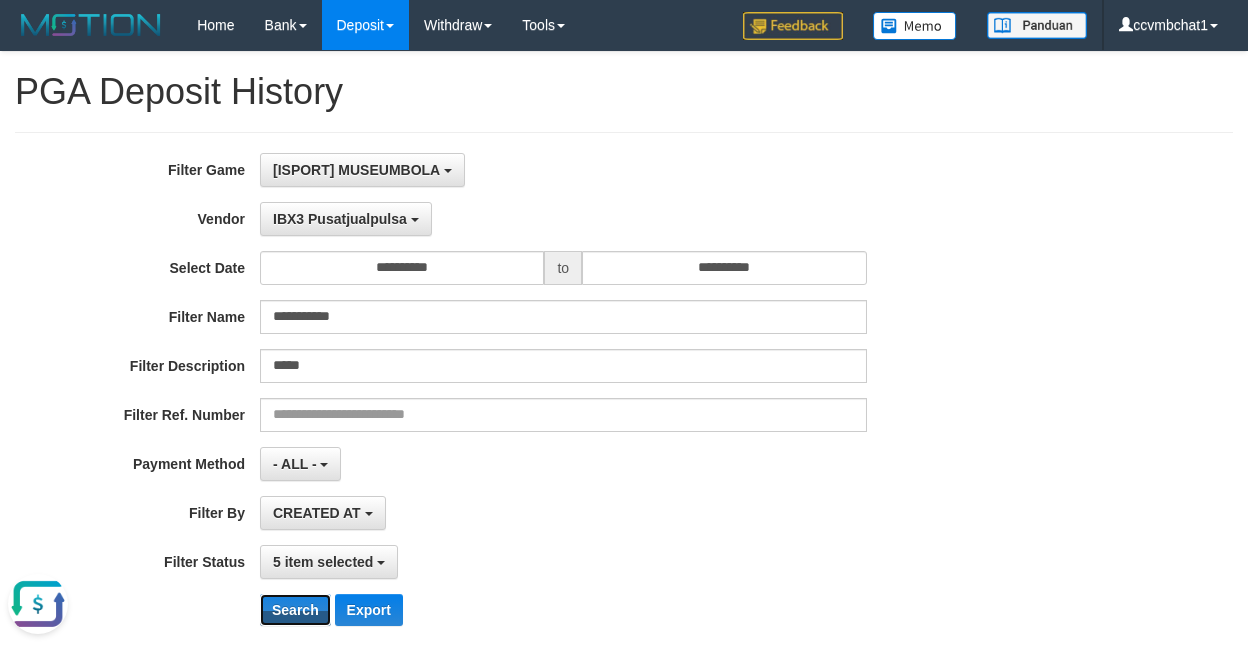 scroll, scrollTop: 384, scrollLeft: 0, axis: vertical 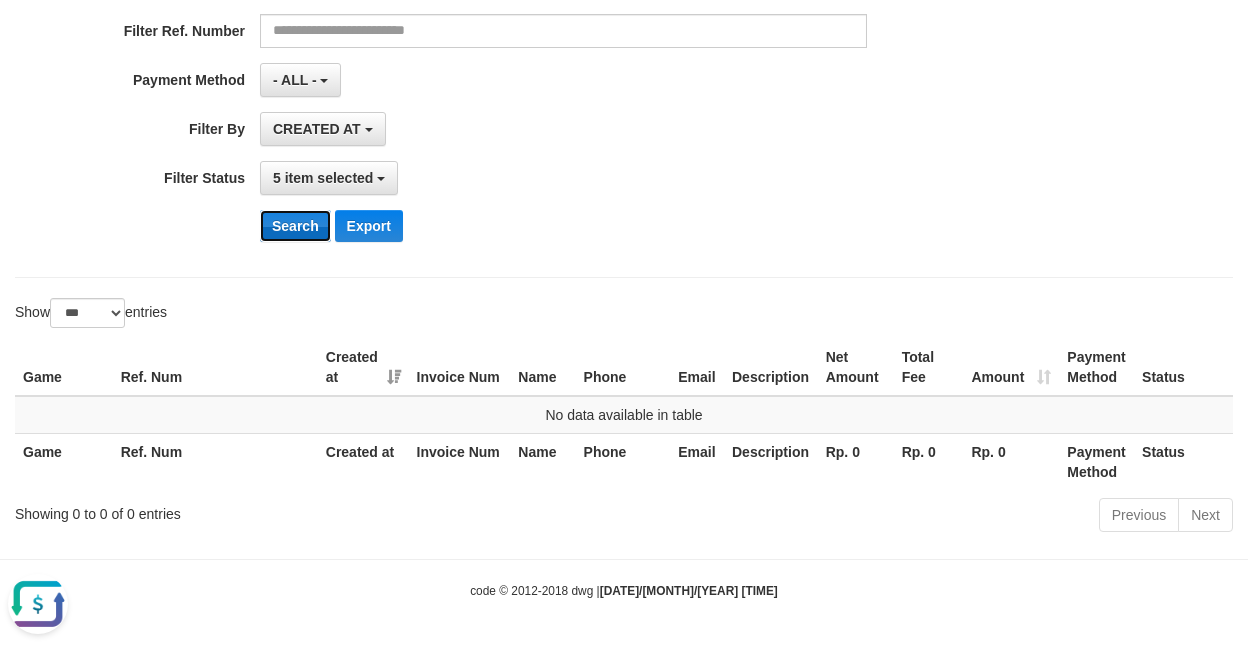 click on "Search" at bounding box center [295, 226] 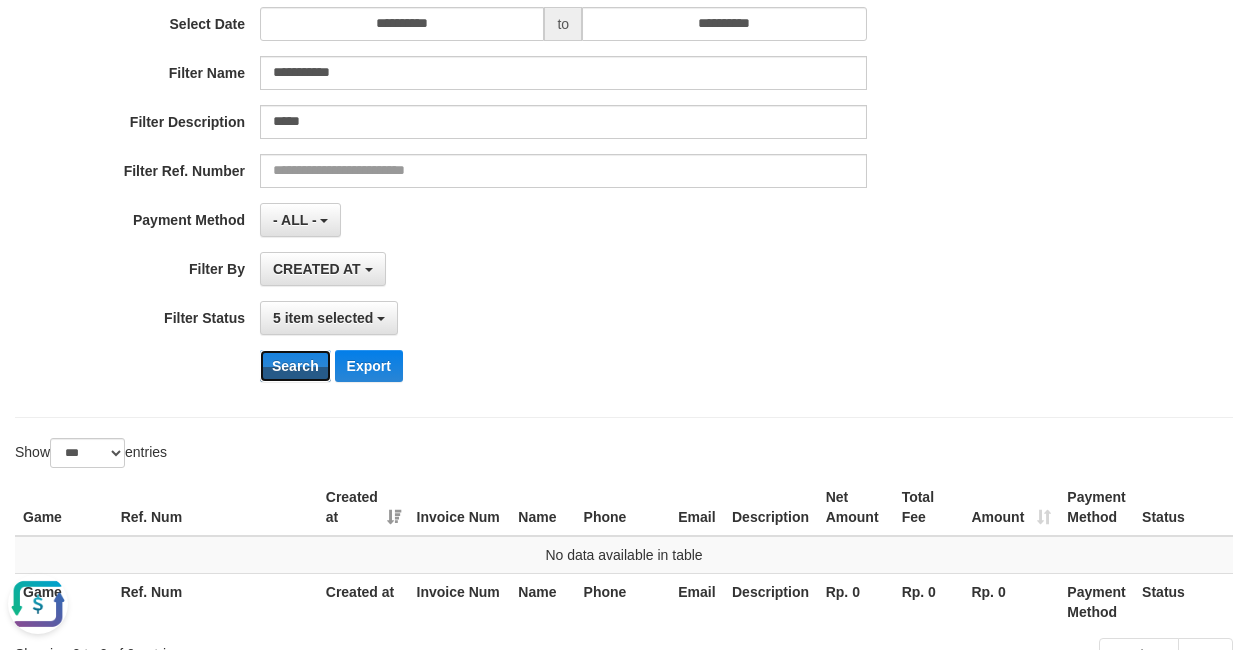 scroll, scrollTop: 0, scrollLeft: 0, axis: both 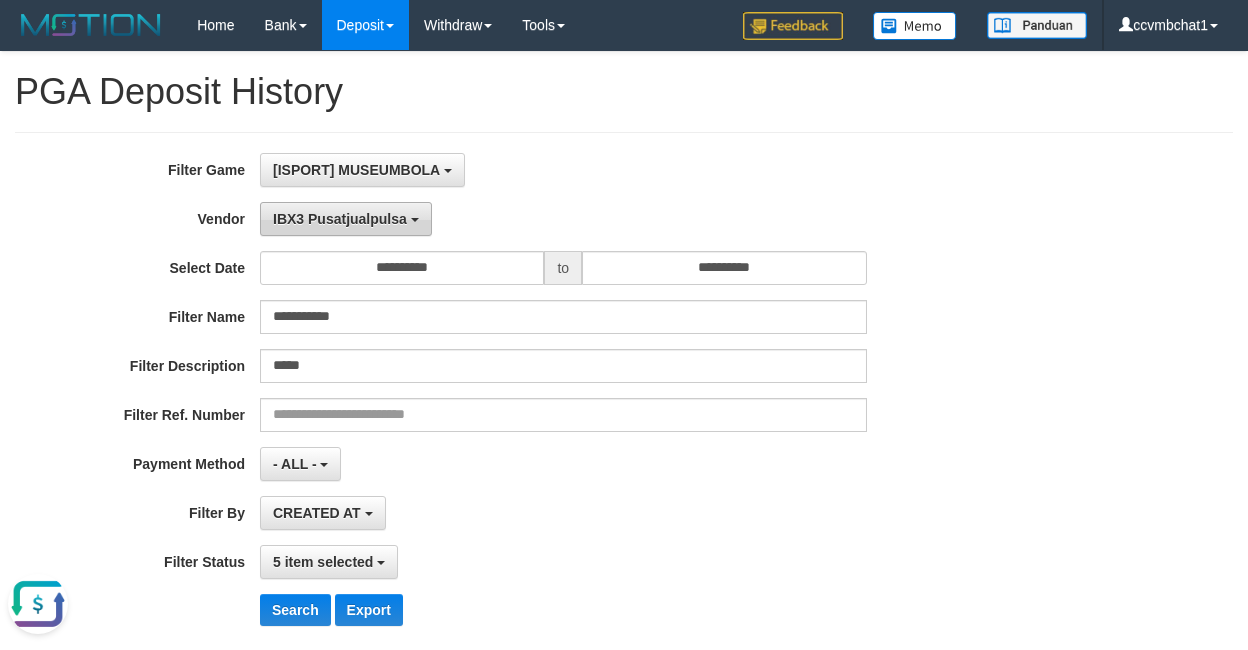 click on "IBX3 Pusatjualpulsa" at bounding box center [346, 219] 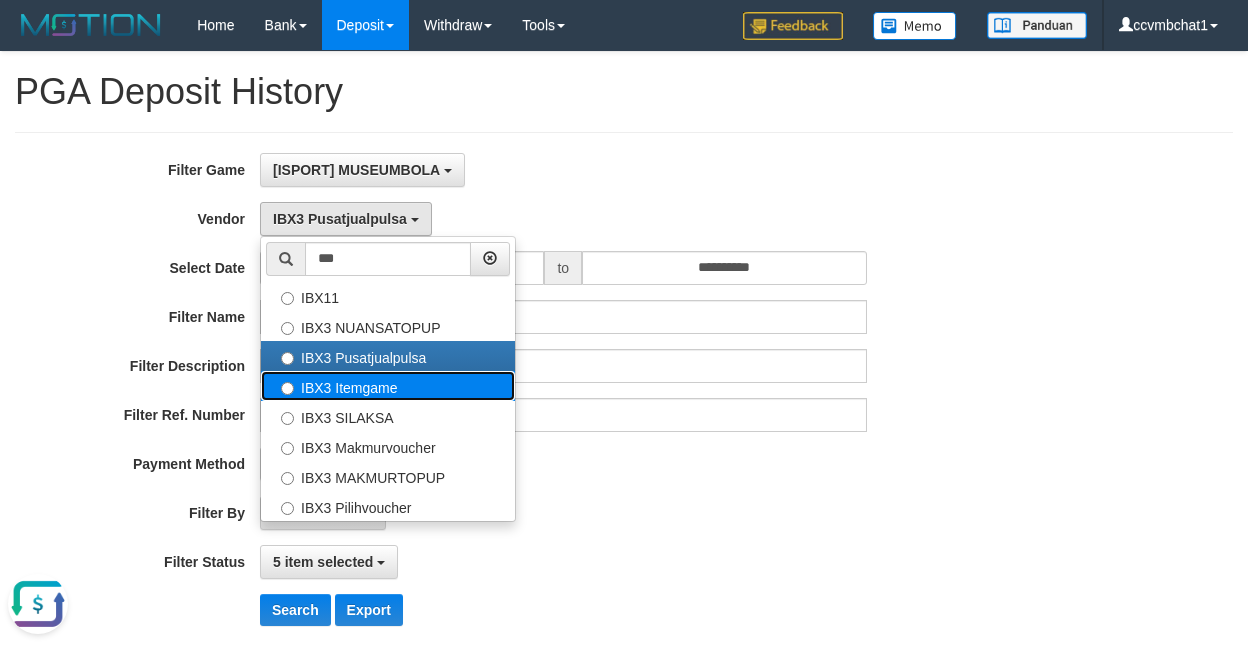 click on "IBX3 Itemgame" at bounding box center (388, 386) 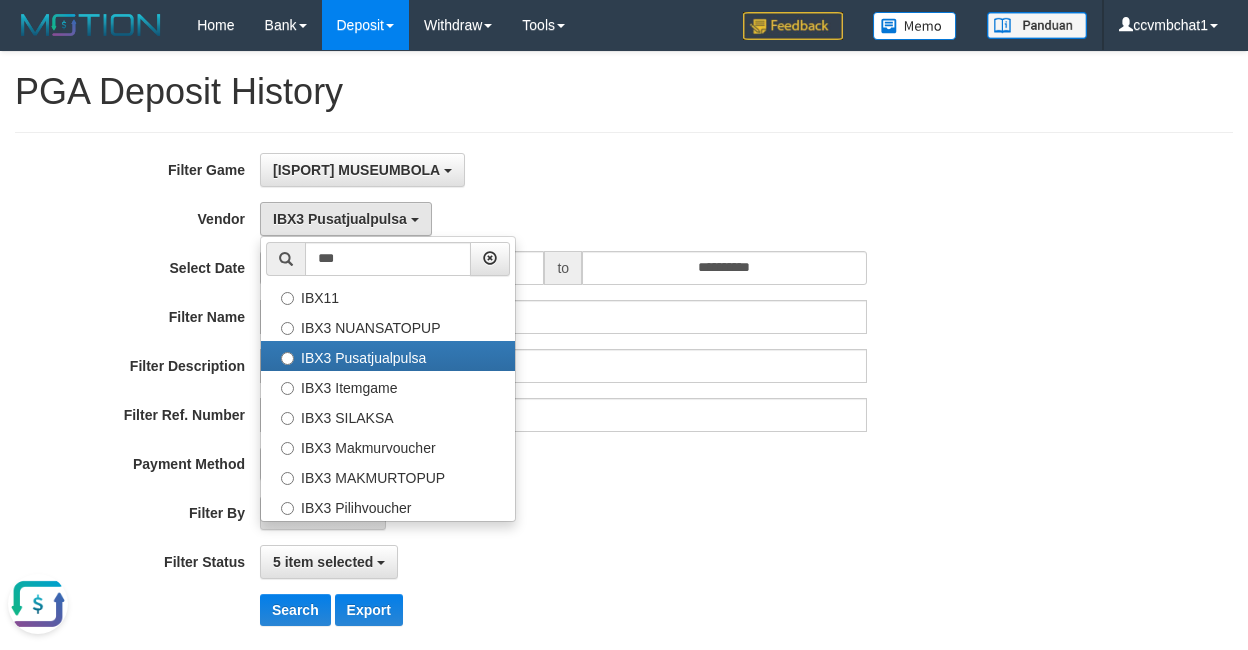 select on "**********" 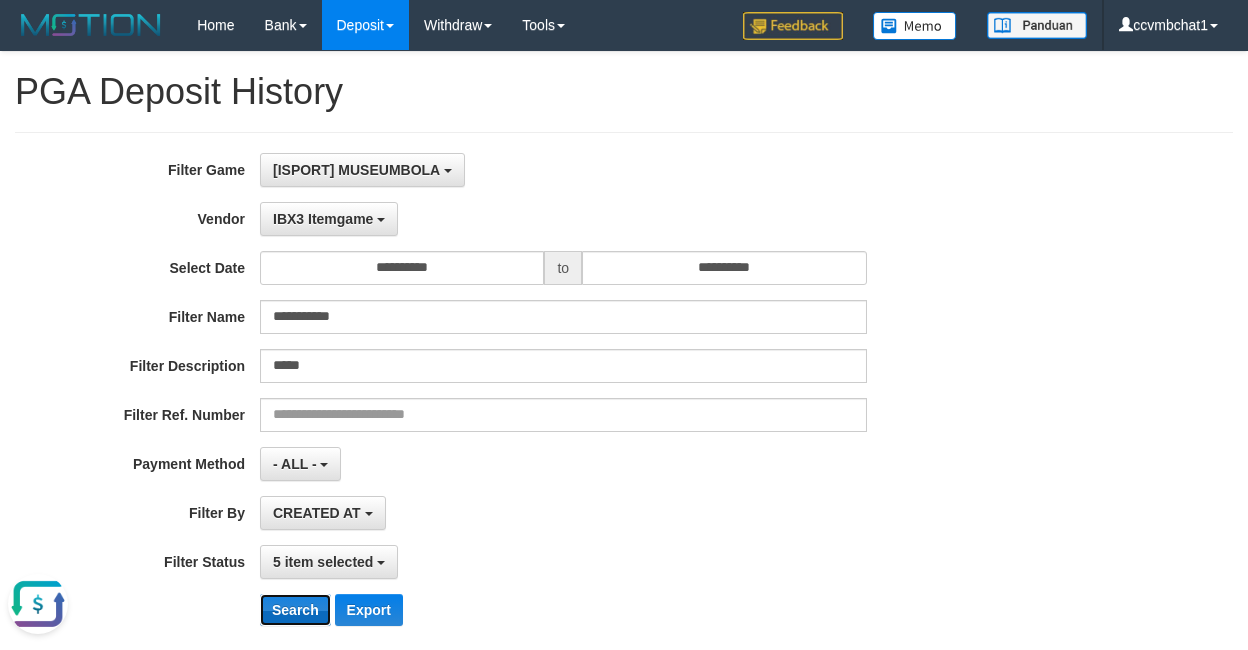 click on "Search" at bounding box center (295, 610) 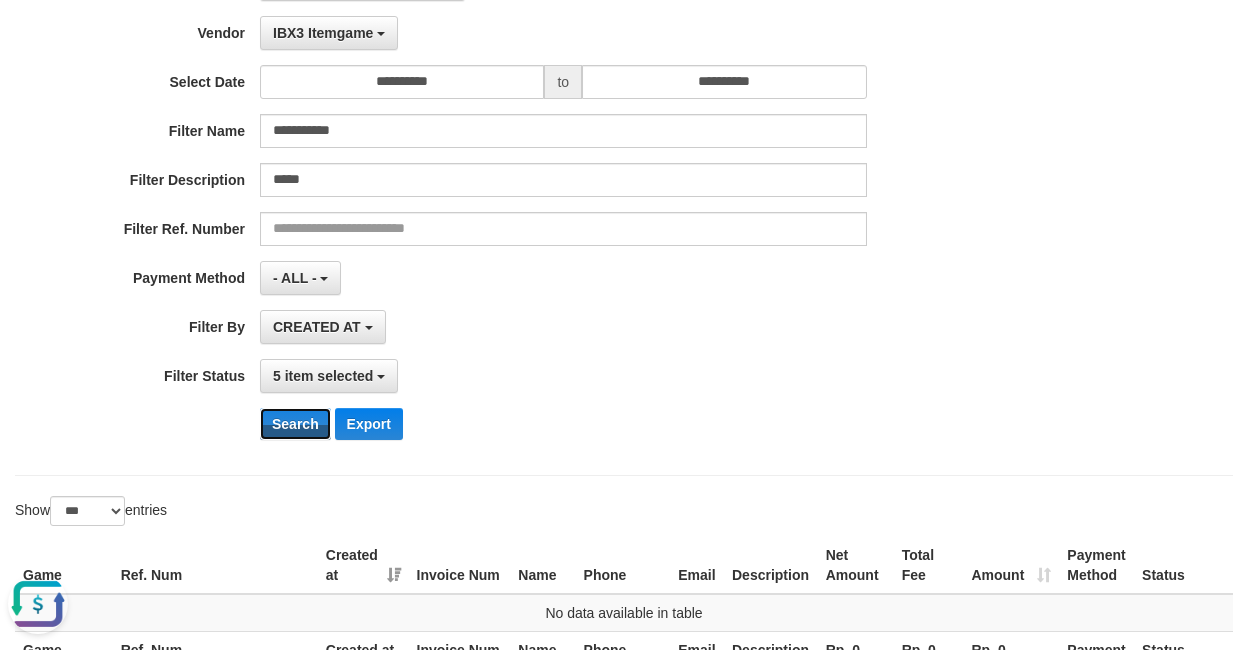 scroll, scrollTop: 184, scrollLeft: 0, axis: vertical 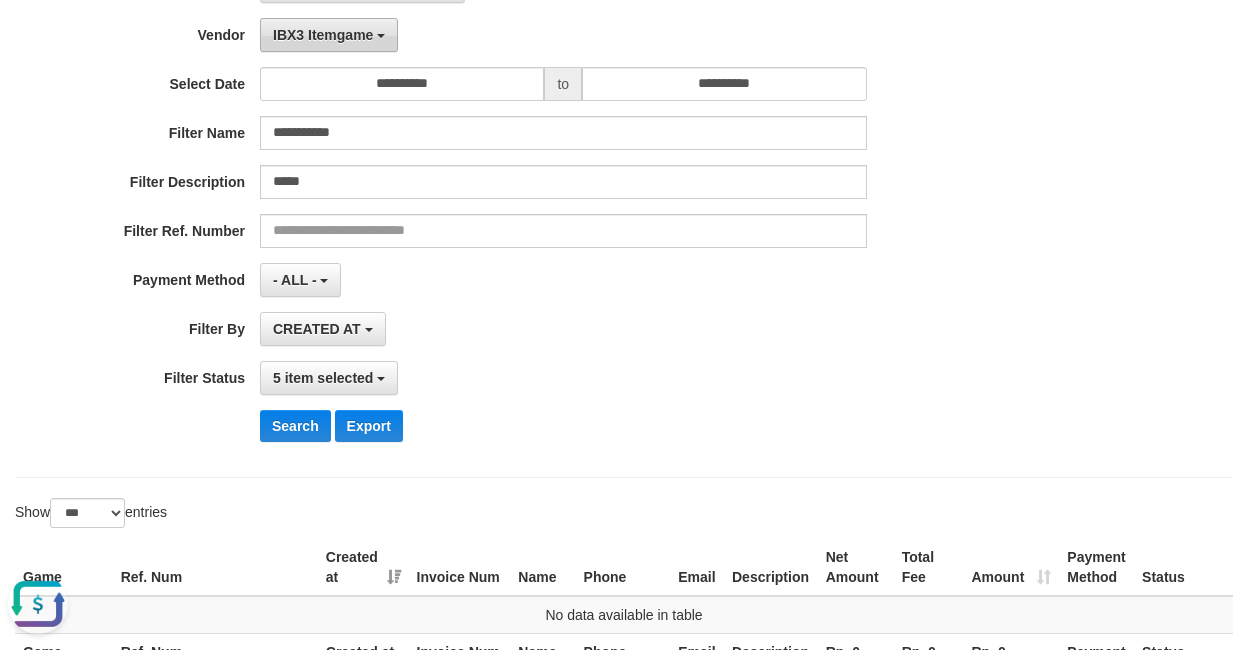 click on "IBX3 Itemgame" at bounding box center [323, 35] 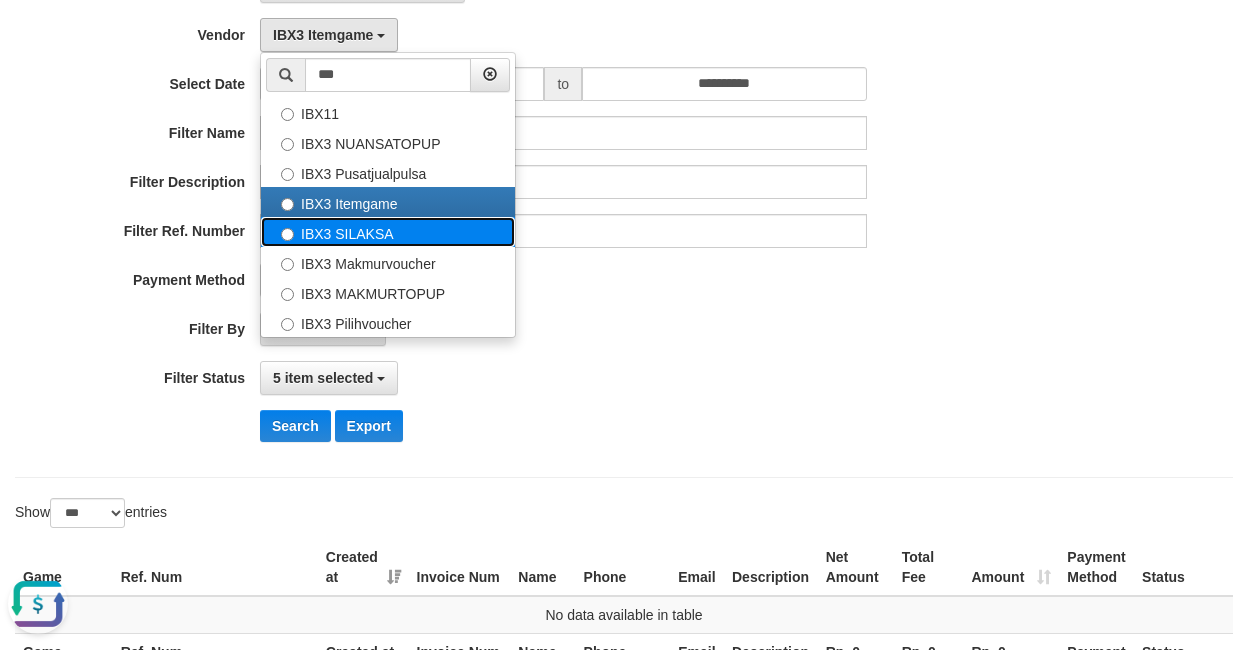 click on "IBX3 SILAKSA" at bounding box center [388, 232] 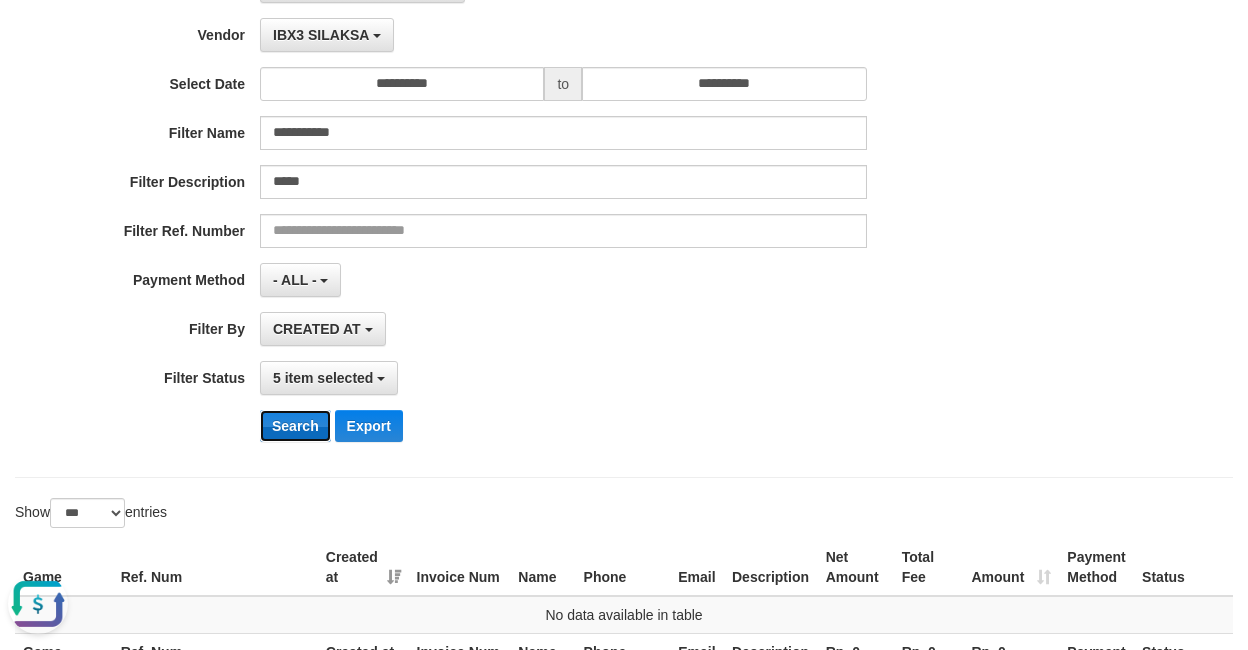 click on "Search" at bounding box center [295, 426] 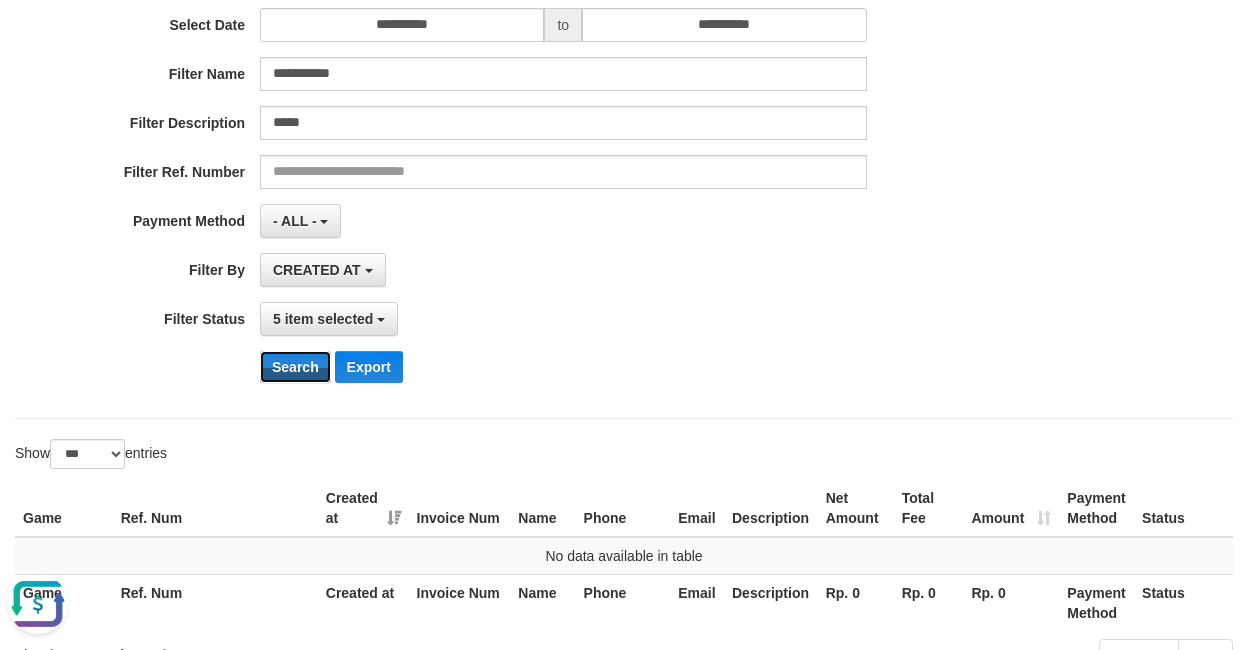 scroll, scrollTop: 0, scrollLeft: 0, axis: both 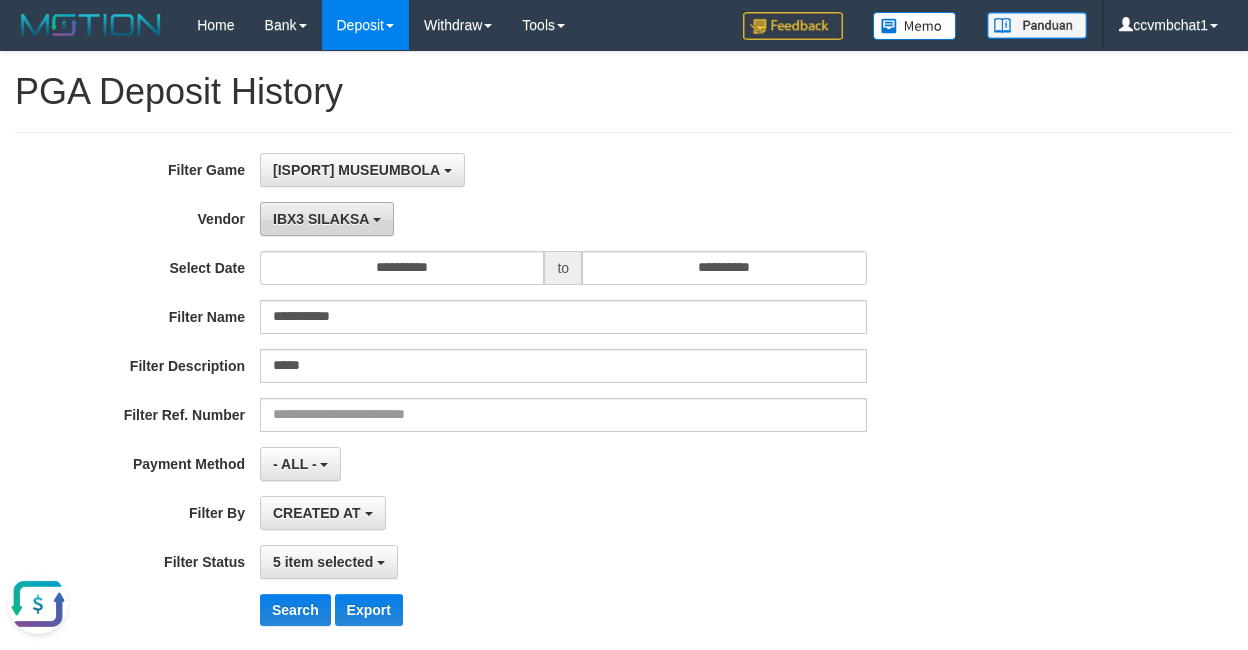 click on "IBX3 SILAKSA" at bounding box center [327, 219] 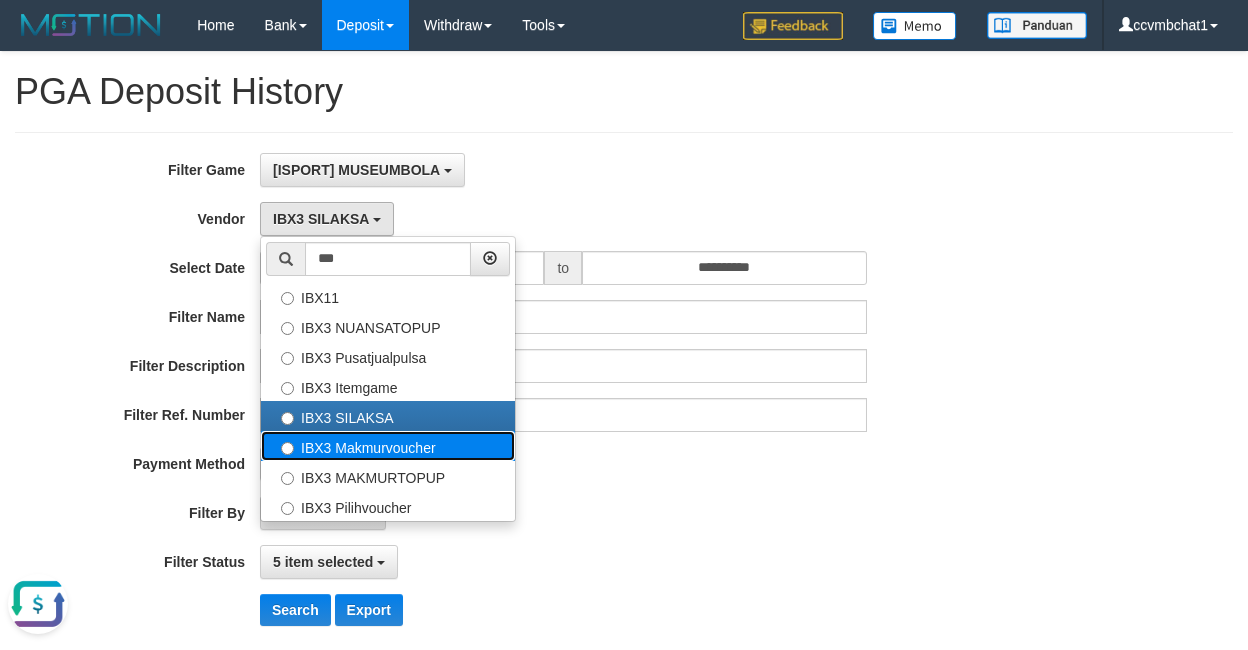 click on "IBX3 Makmurvoucher" at bounding box center [388, 446] 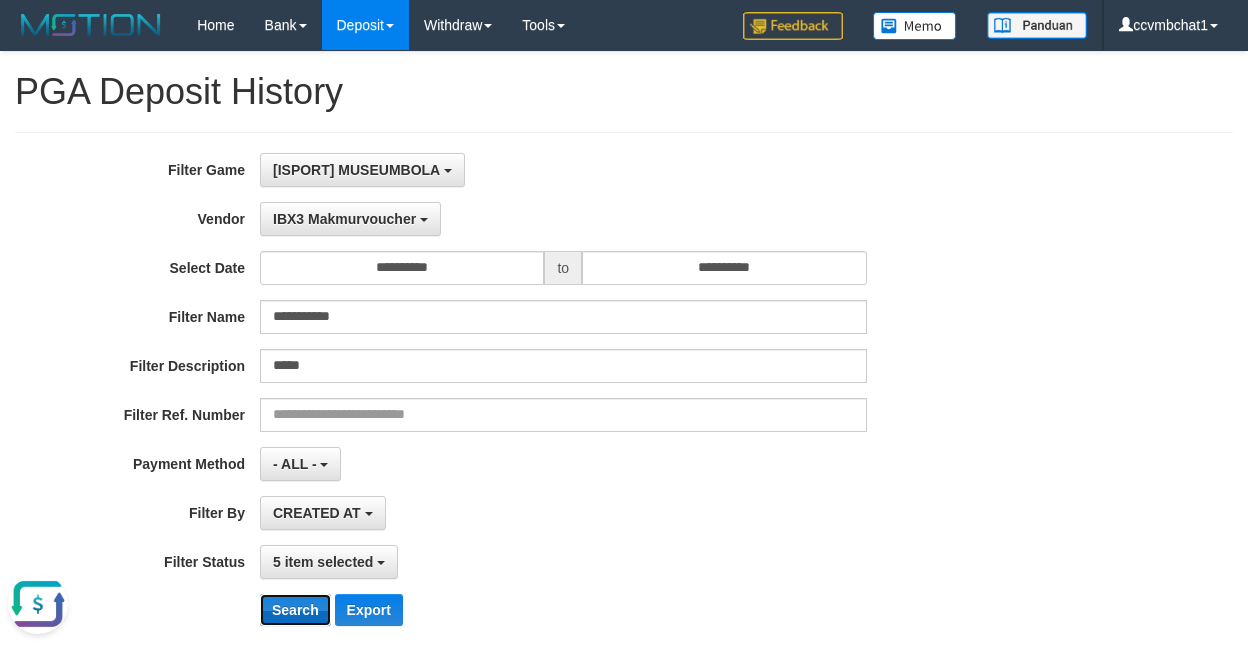click on "Search" at bounding box center (295, 610) 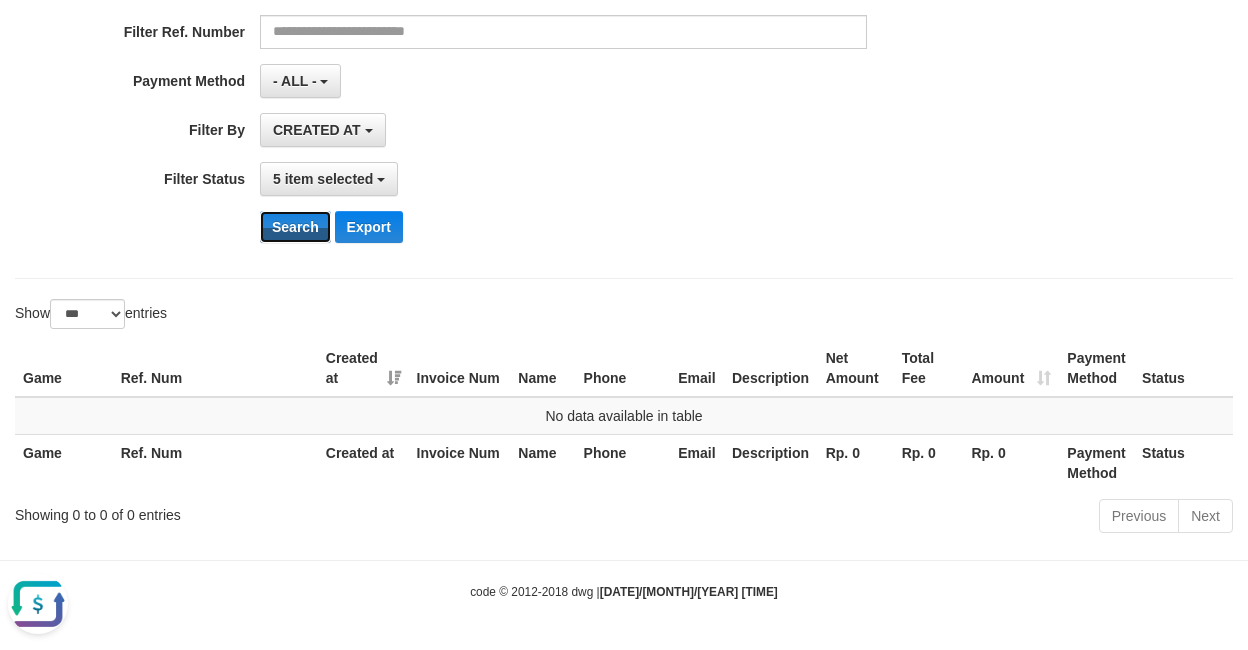 scroll, scrollTop: 384, scrollLeft: 0, axis: vertical 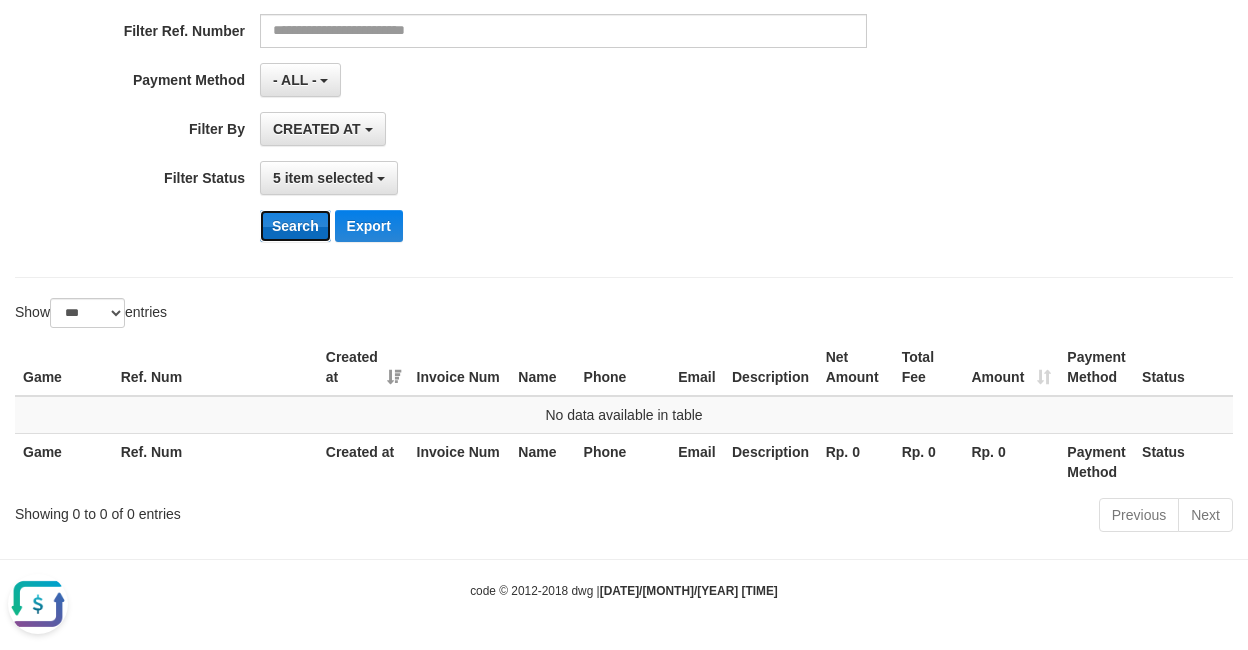 click on "Search" at bounding box center [295, 226] 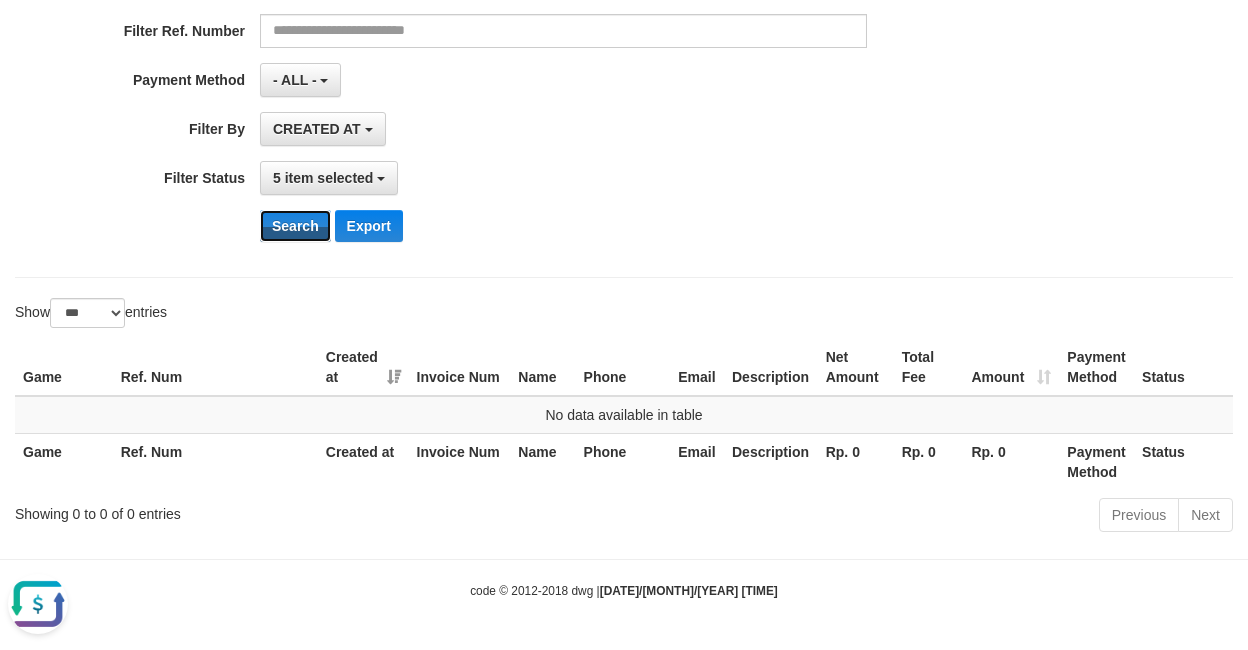 scroll, scrollTop: 0, scrollLeft: 0, axis: both 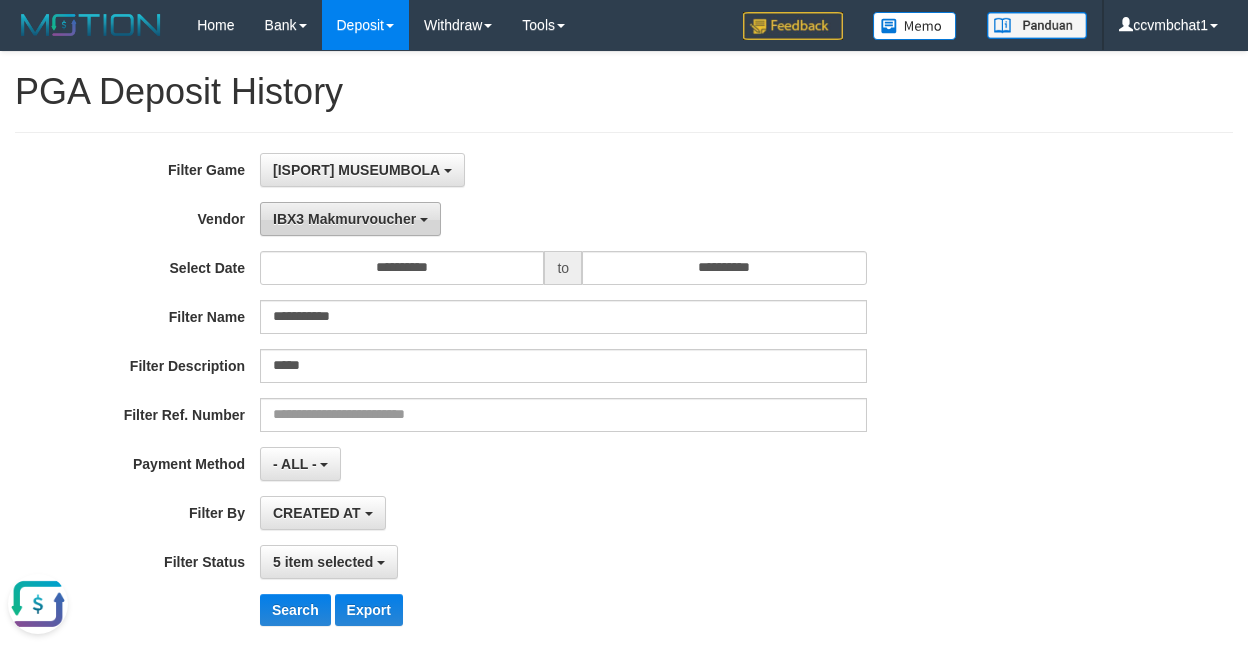 click on "IBX3 Makmurvoucher" at bounding box center [350, 219] 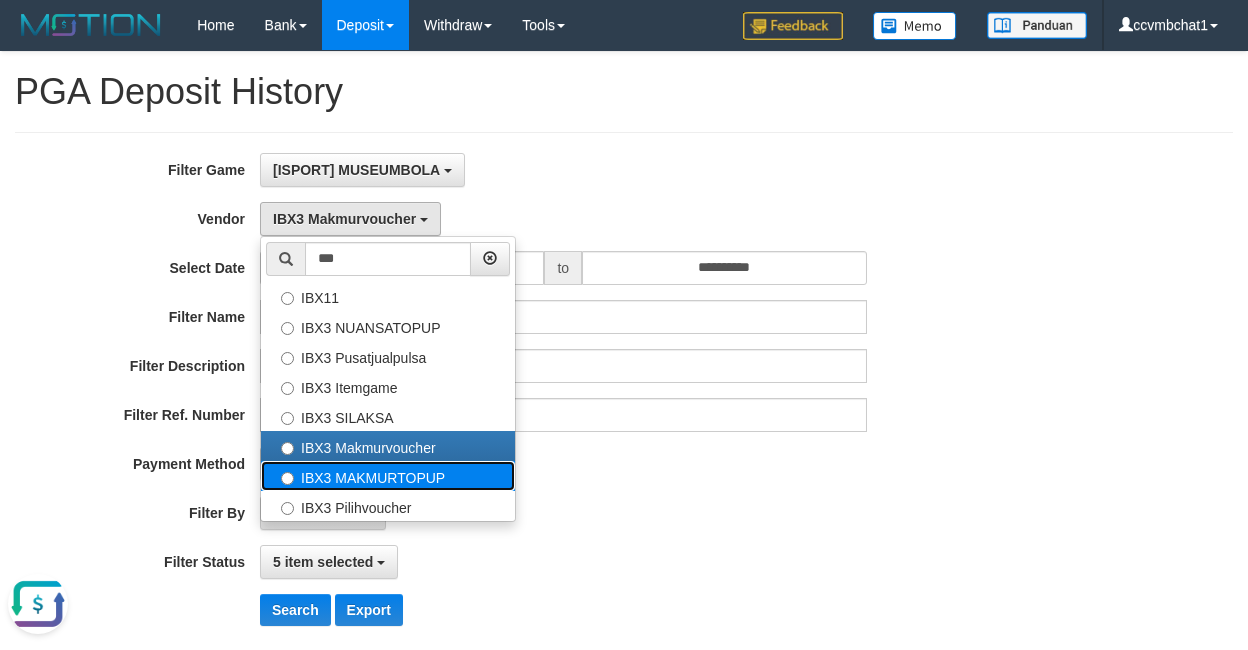 click on "IBX3 MAKMURTOPUP" at bounding box center [388, 476] 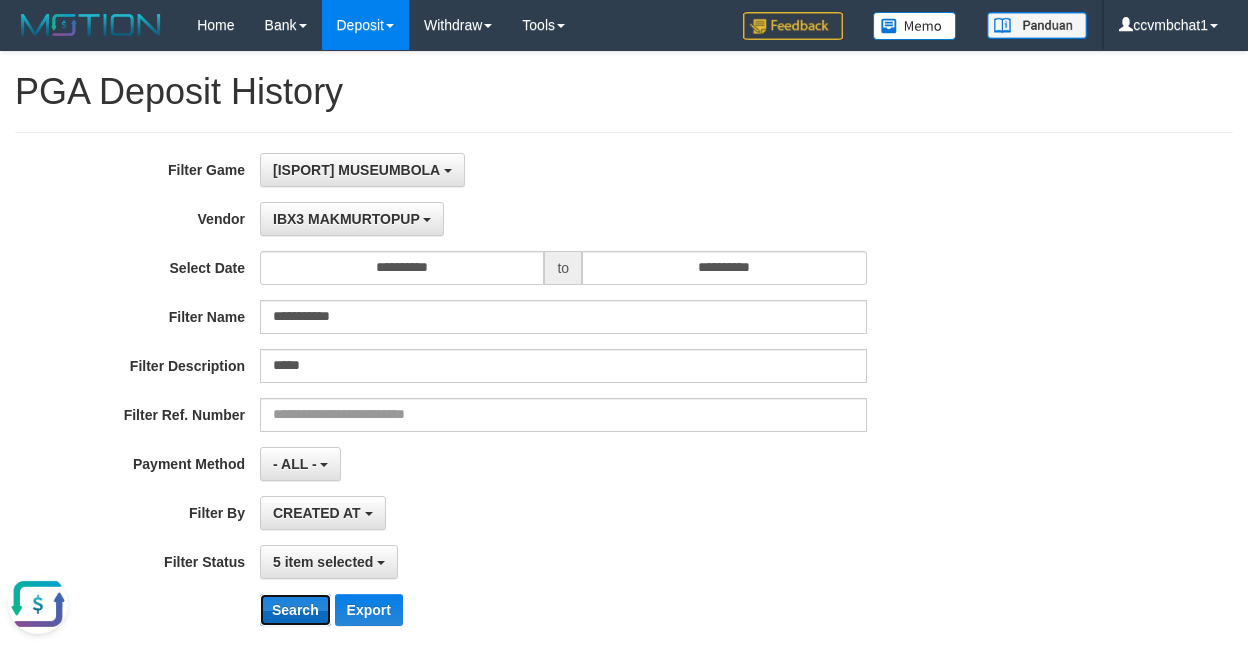 click on "Search" at bounding box center [295, 610] 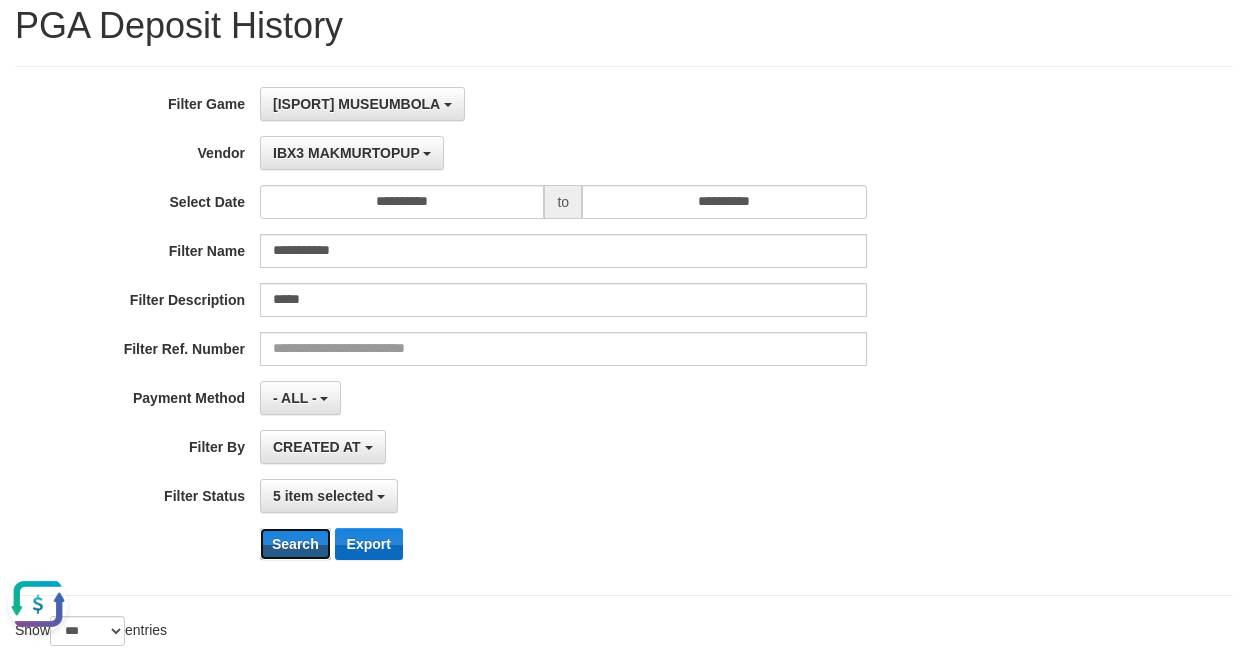 scroll, scrollTop: 0, scrollLeft: 0, axis: both 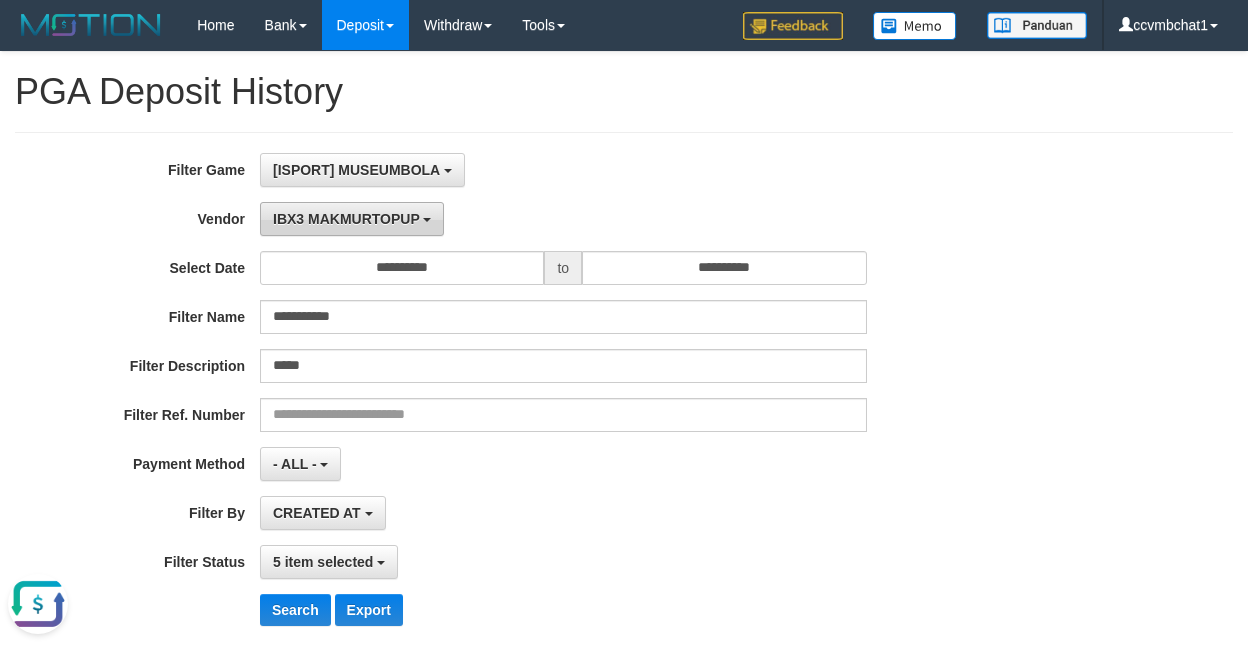 click on "IBX3 MAKMURTOPUP" at bounding box center [346, 219] 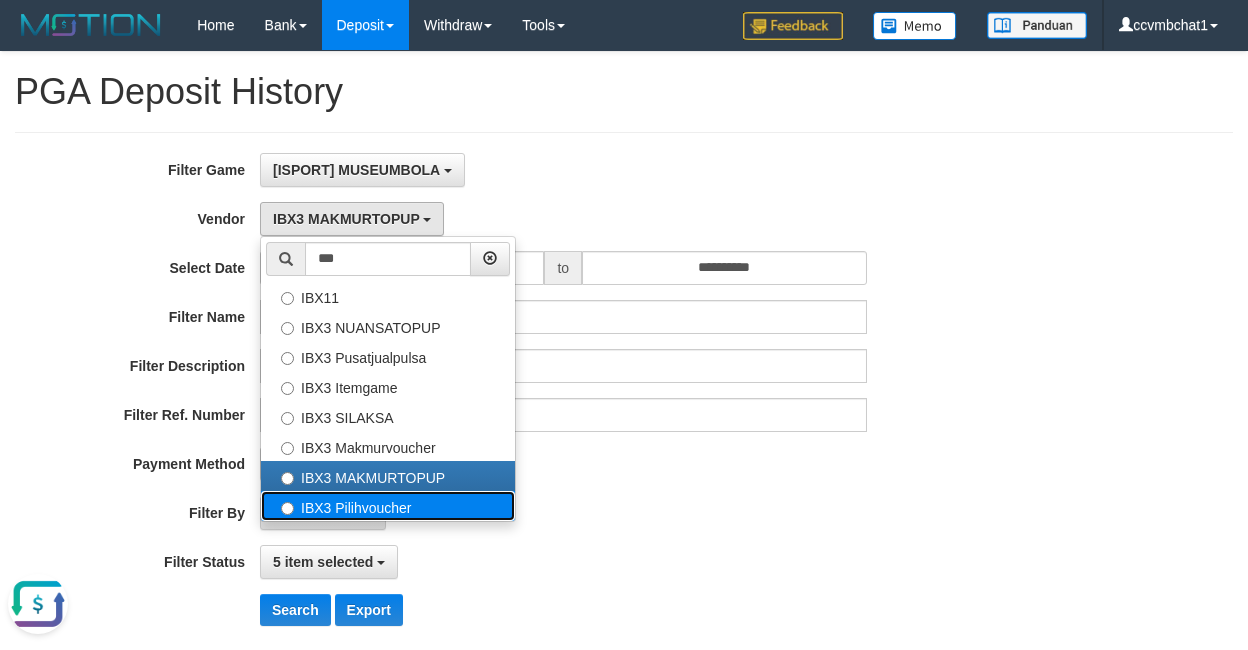 click on "IBX3 Pilihvoucher" at bounding box center (388, 506) 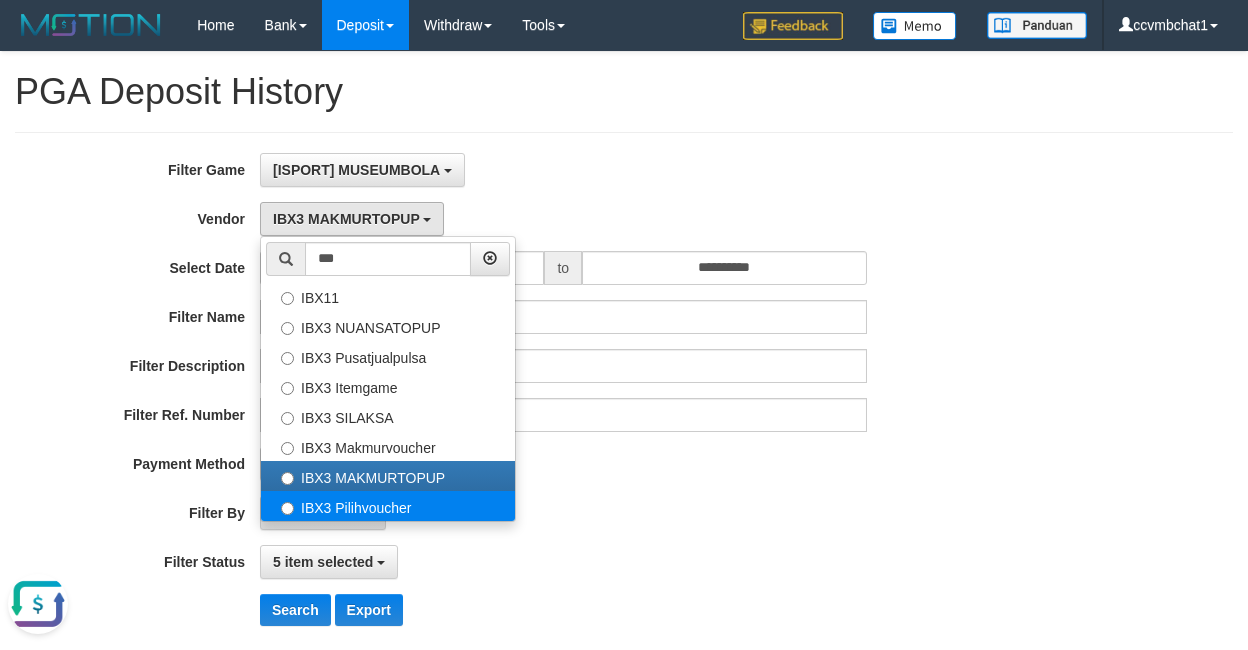 select on "**********" 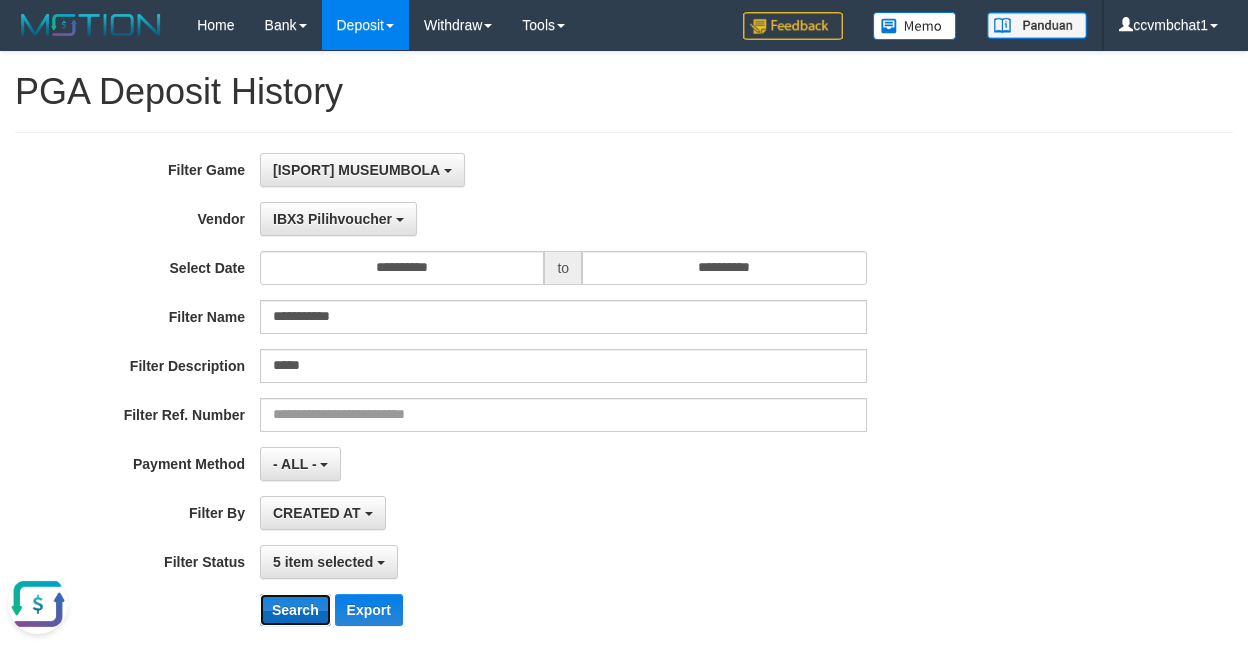 click on "Search" at bounding box center (295, 610) 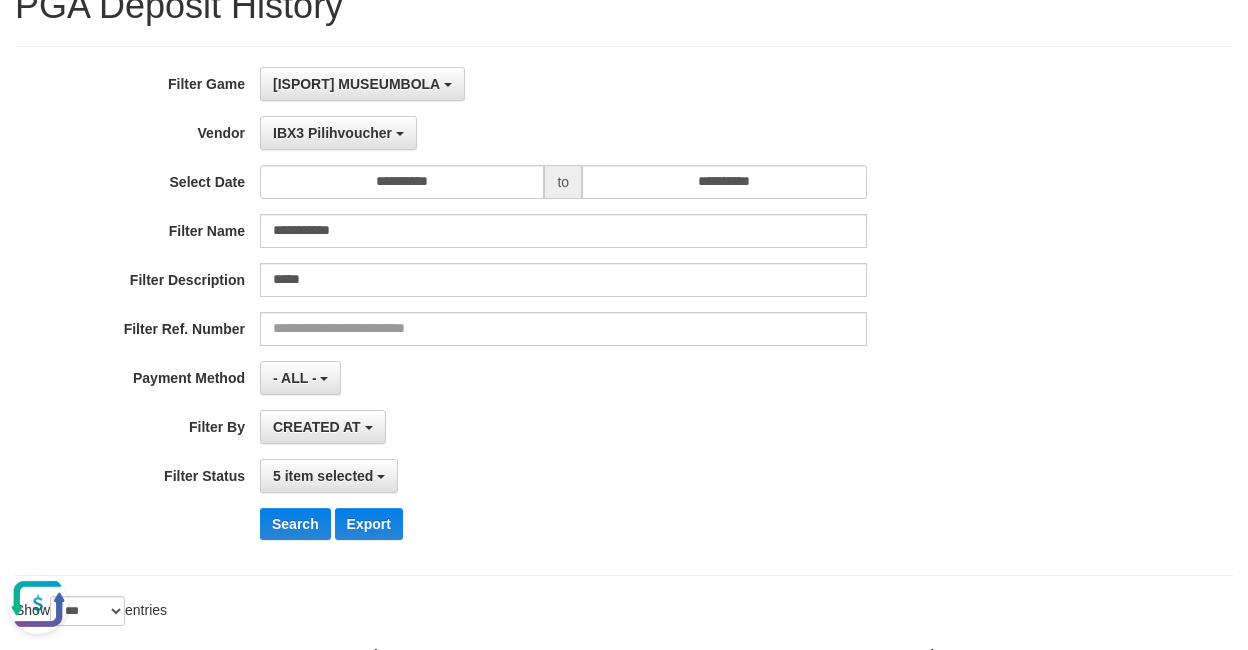 scroll, scrollTop: 84, scrollLeft: 0, axis: vertical 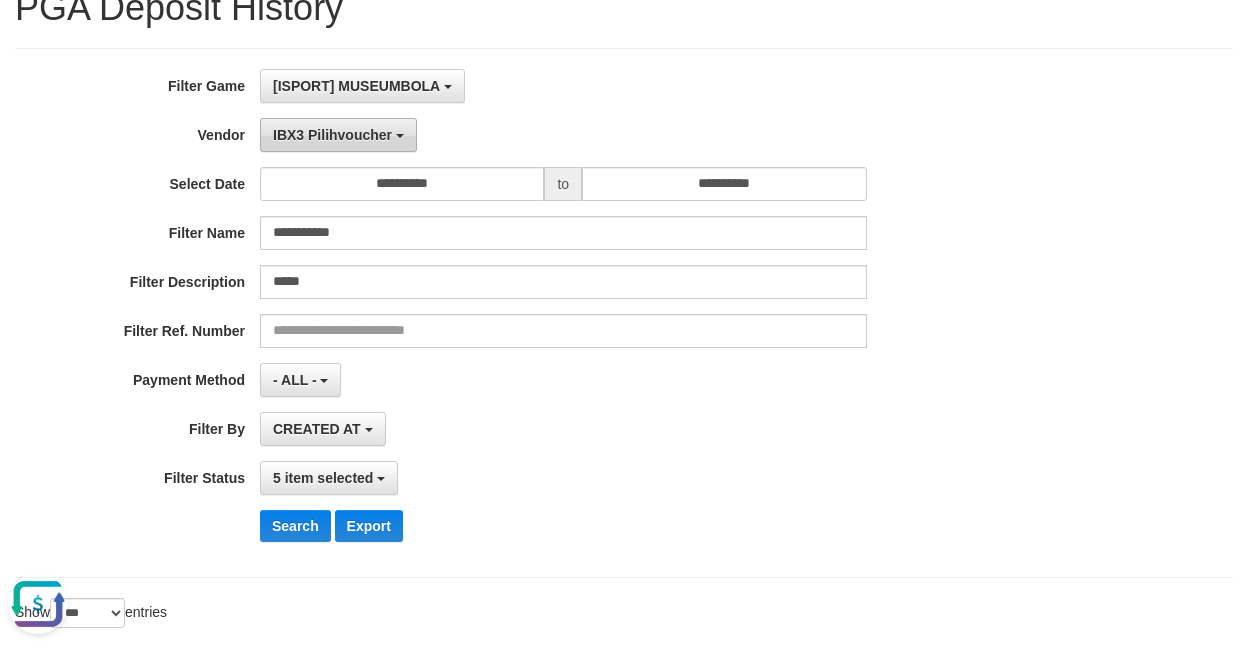 click on "IBX3 Pilihvoucher" at bounding box center (338, 135) 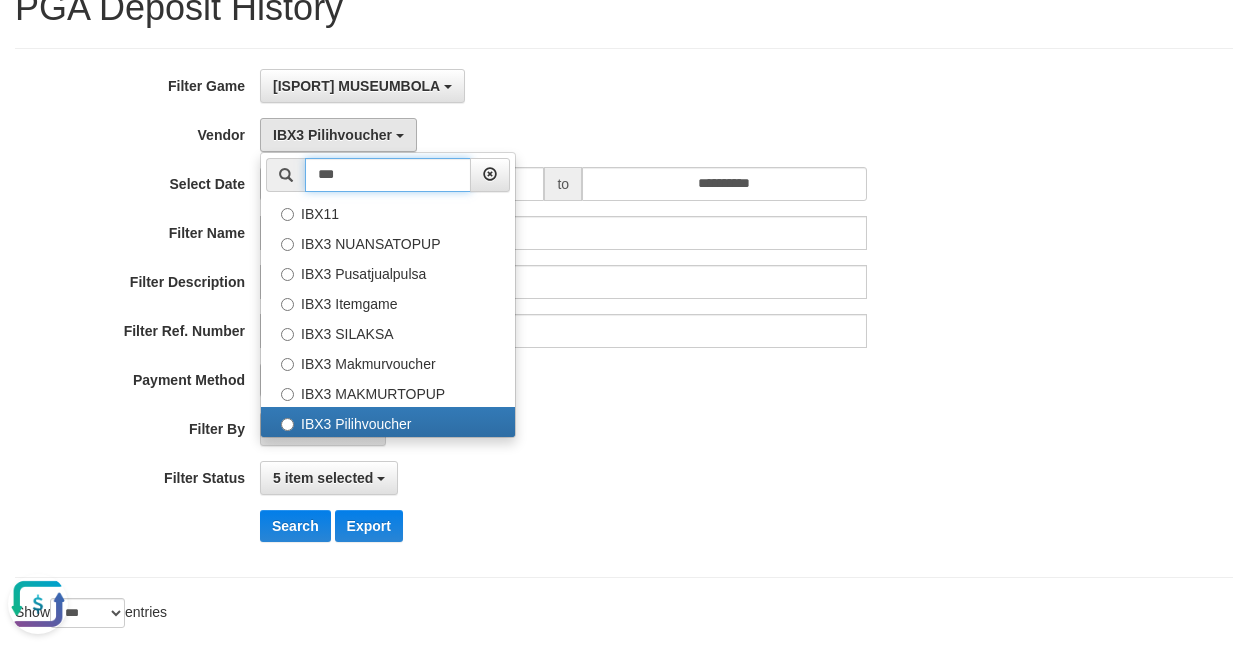 click on "***" at bounding box center [388, 175] 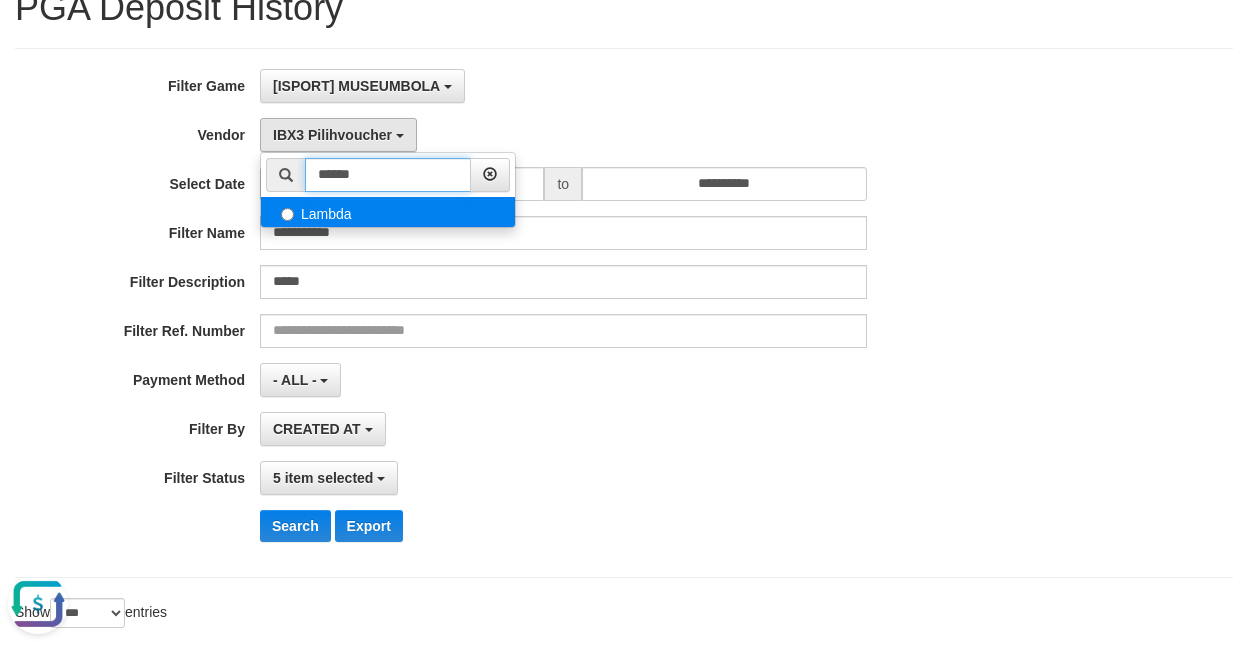 type on "******" 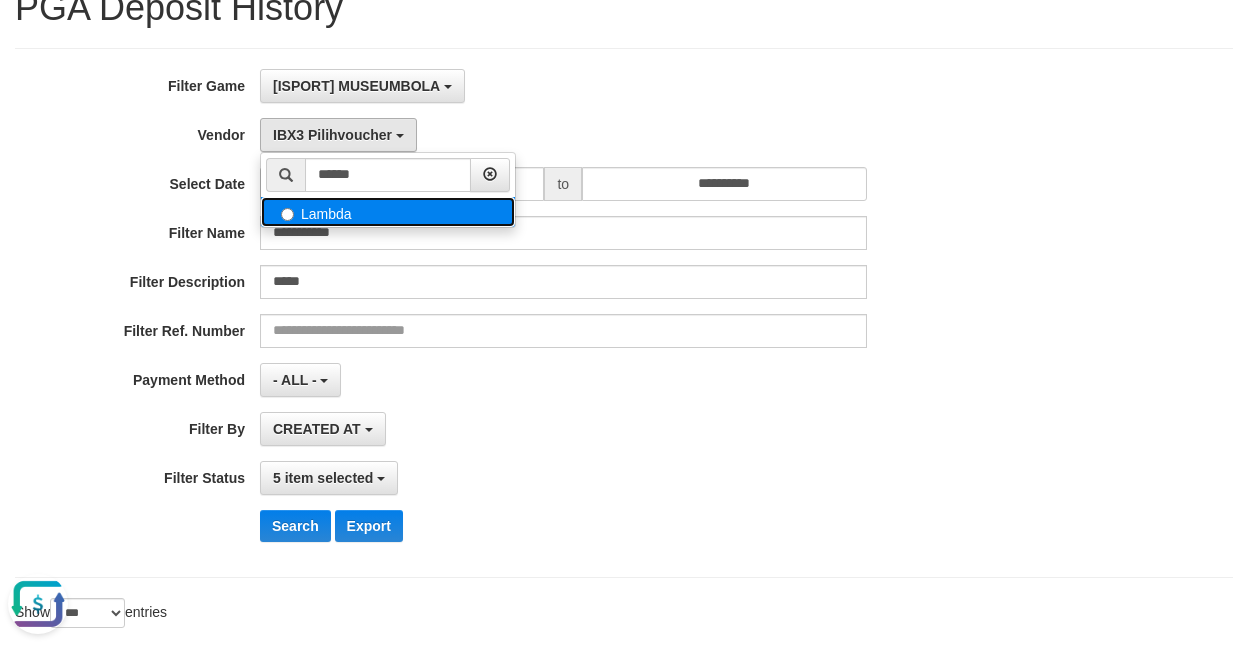 click on "Lambda" at bounding box center (388, 212) 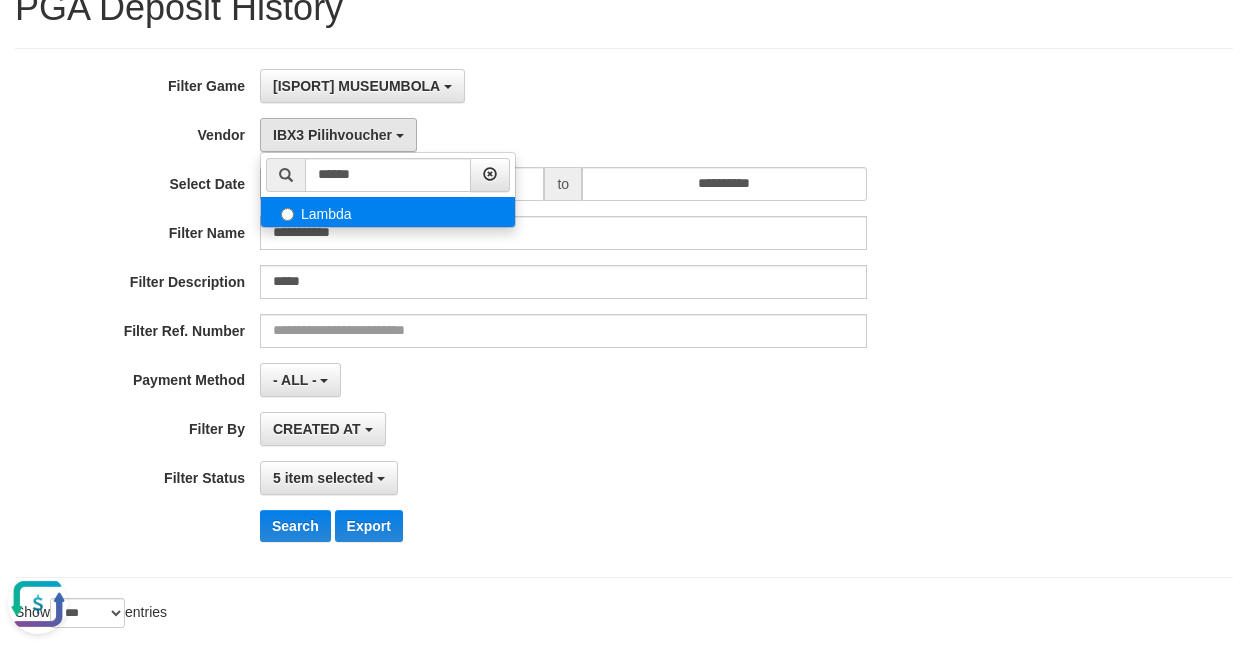 select on "**********" 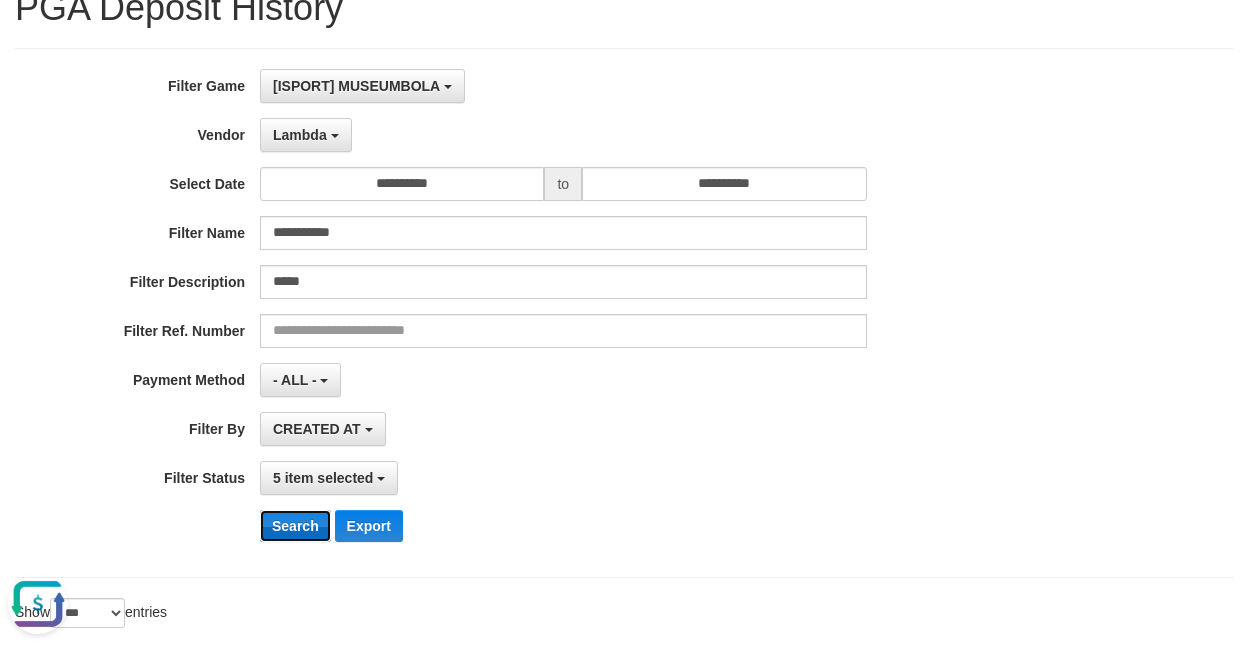 click on "Search" at bounding box center (295, 526) 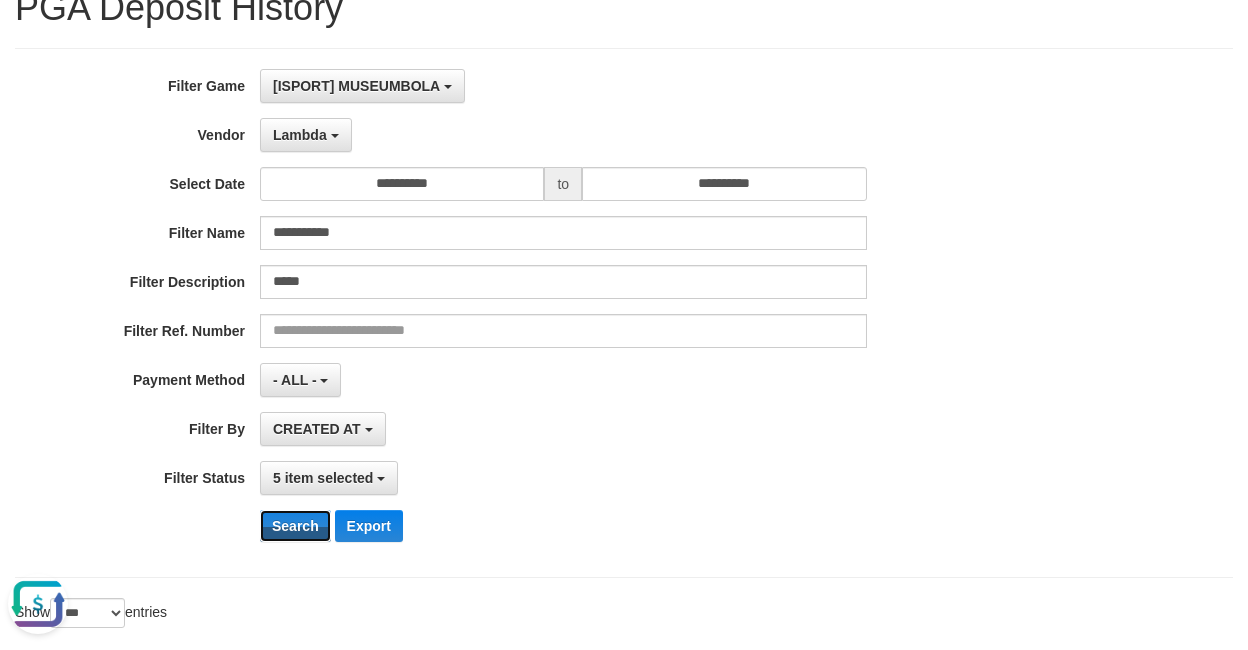 scroll, scrollTop: 384, scrollLeft: 0, axis: vertical 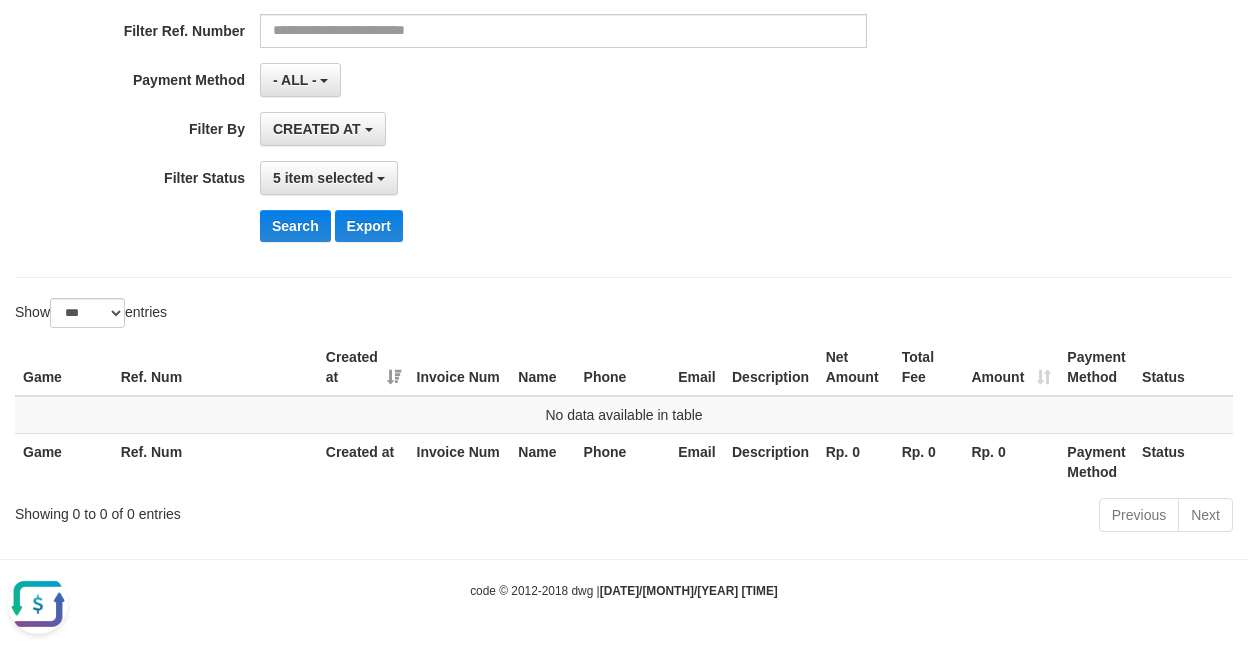 click at bounding box center (38, 604) 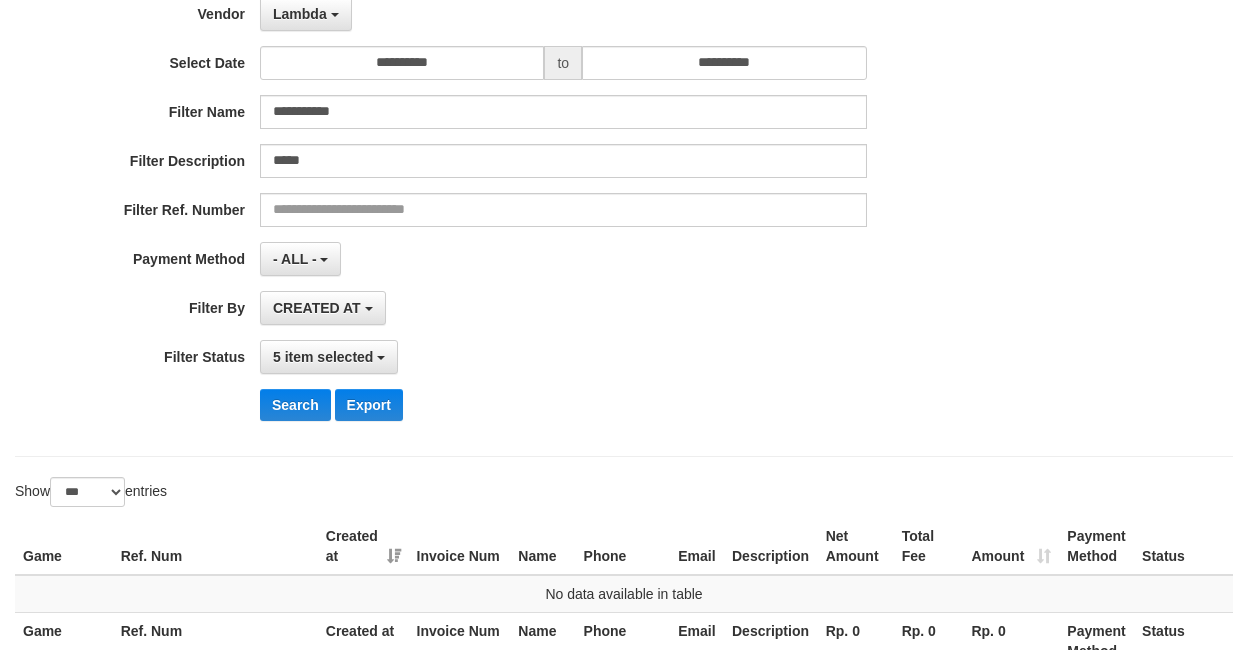 scroll, scrollTop: 0, scrollLeft: 0, axis: both 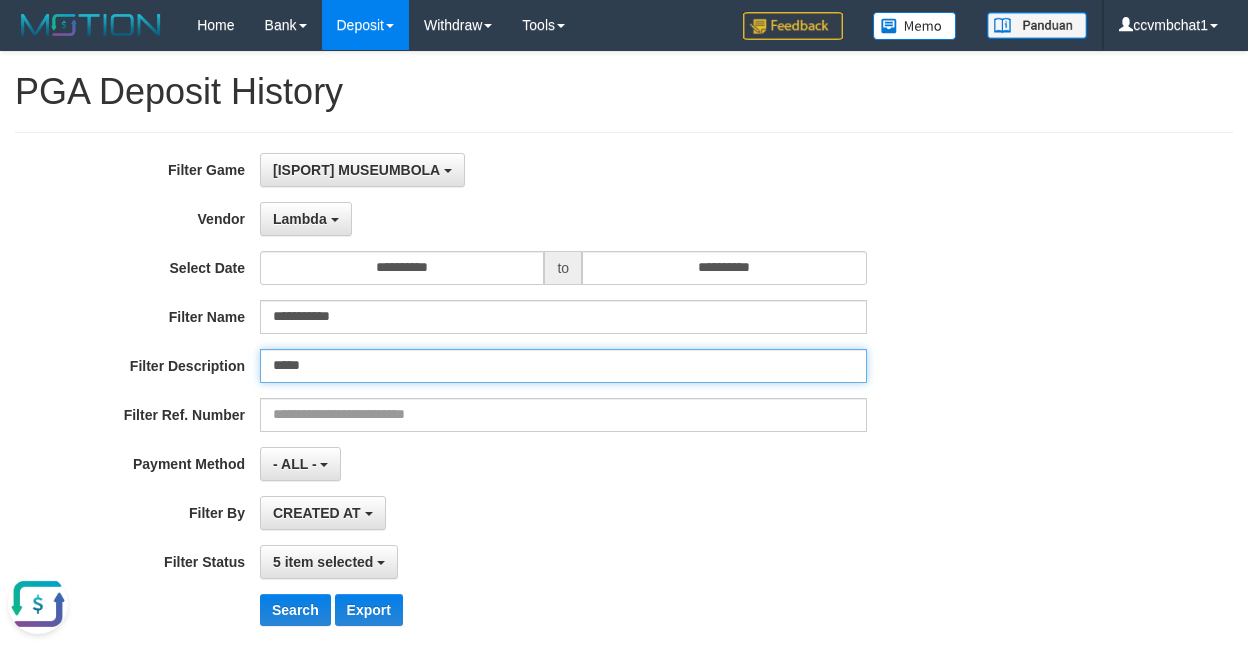 click on "*****" at bounding box center (563, 366) 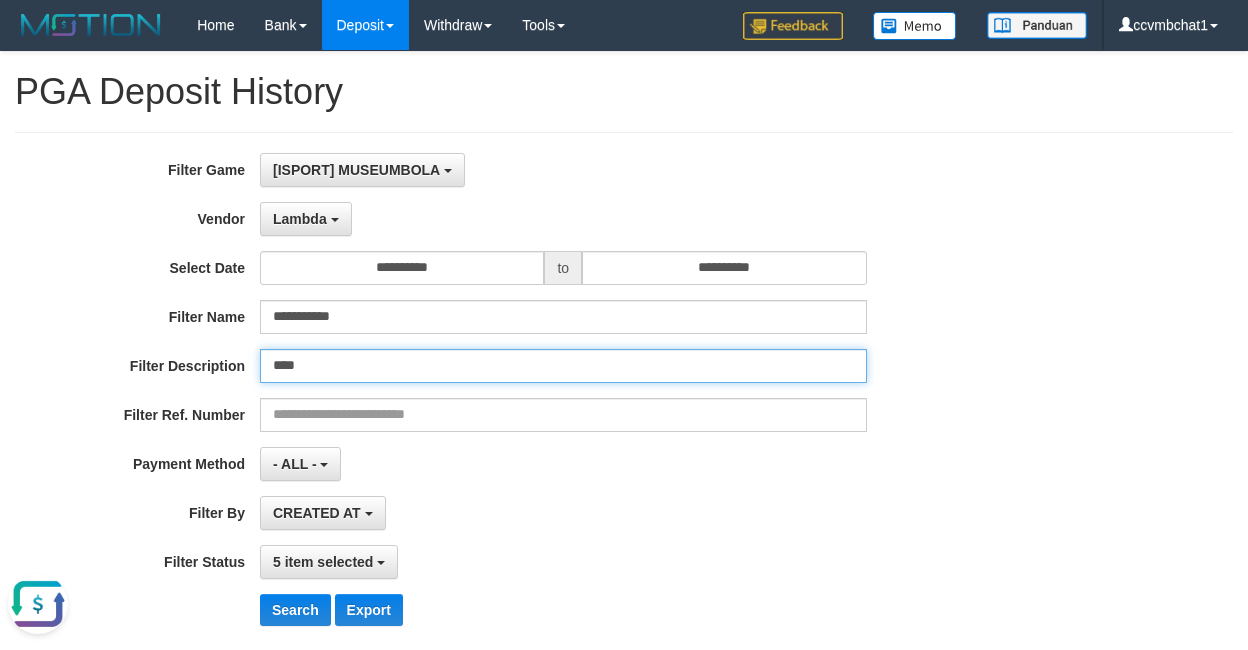 click on "****" at bounding box center [563, 366] 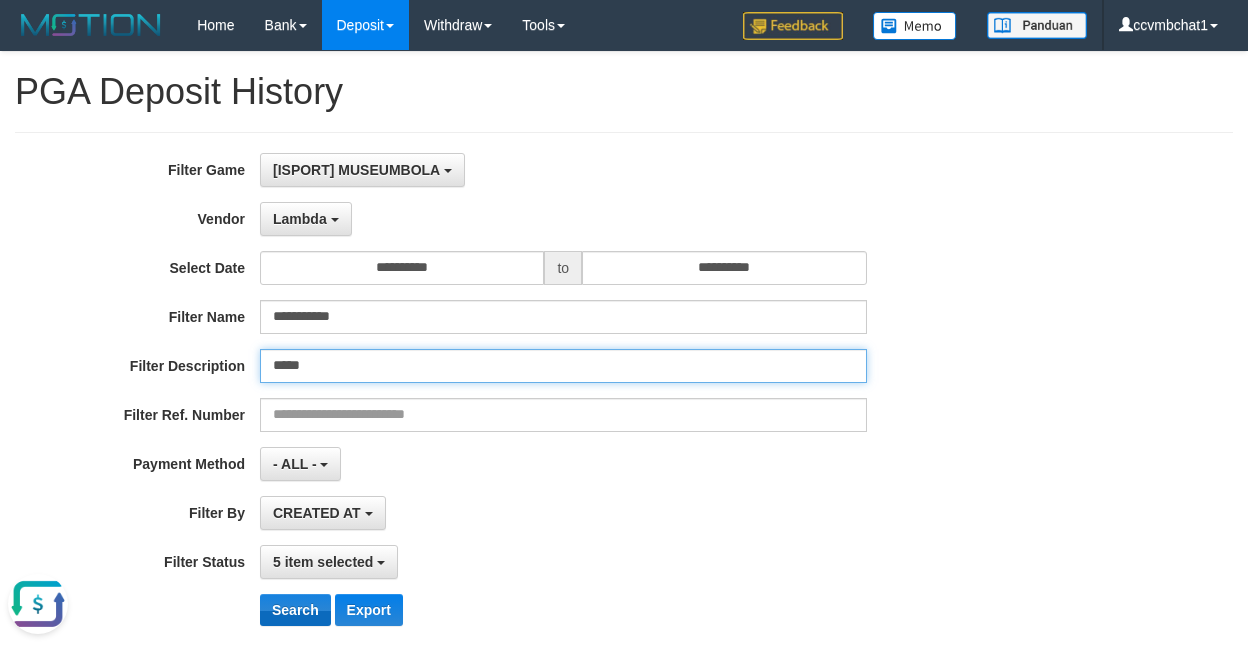 type on "*****" 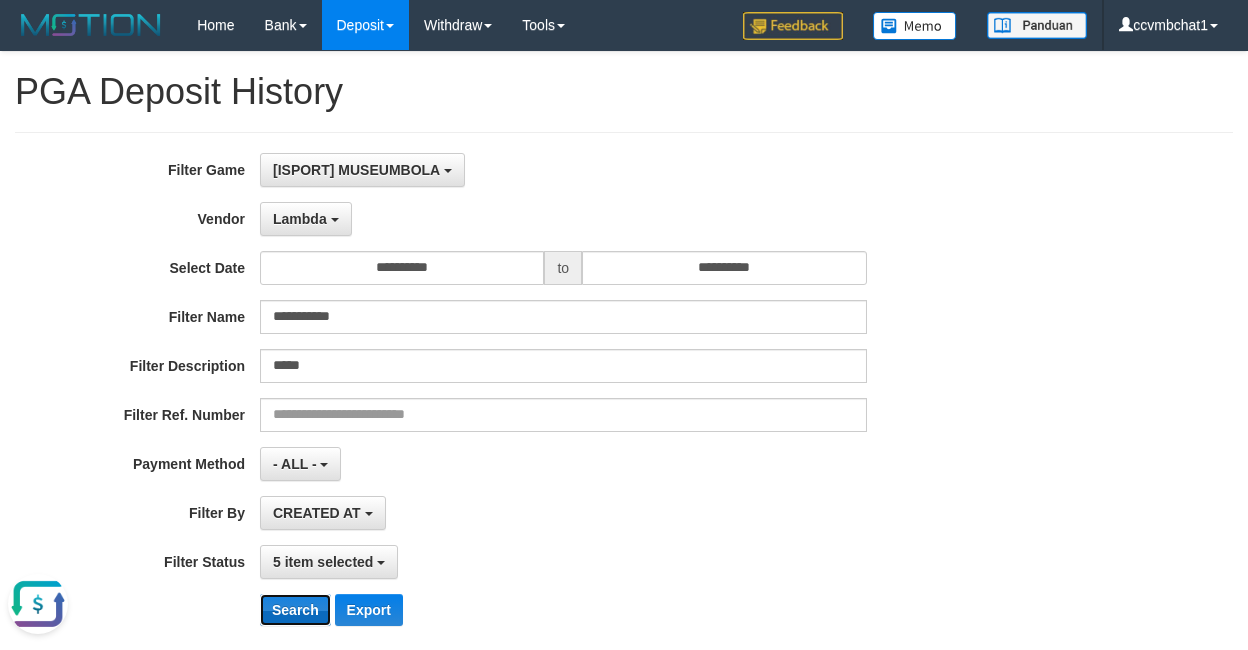 click on "Search" at bounding box center (295, 610) 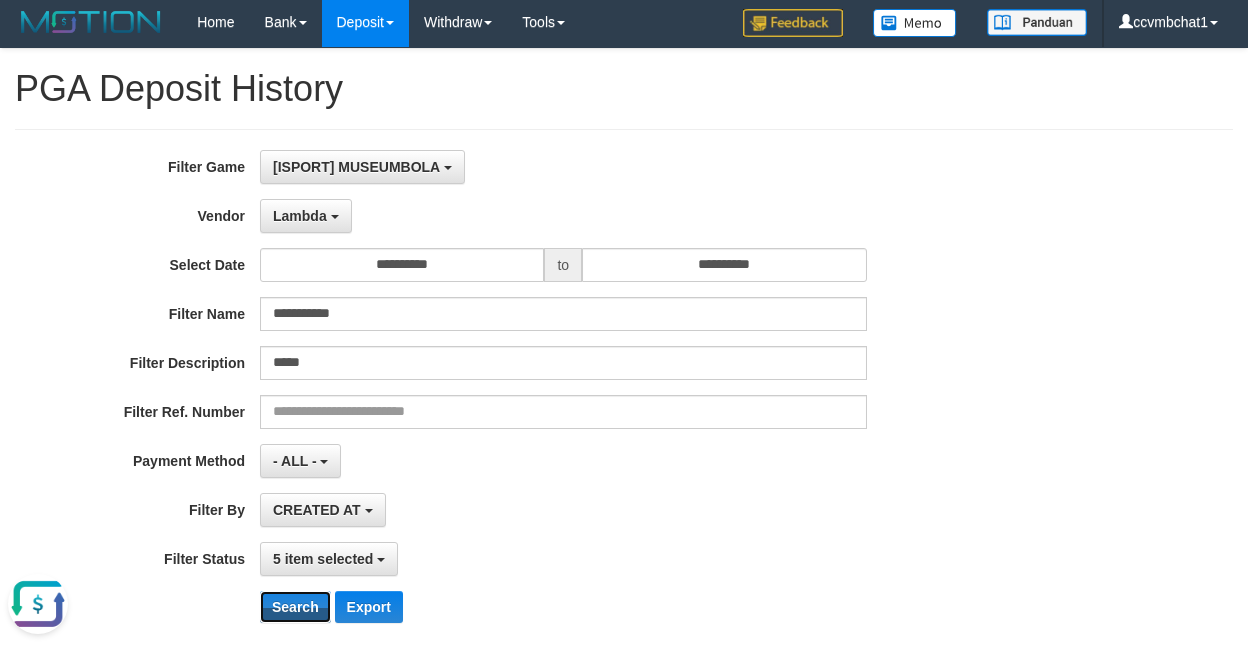 scroll, scrollTop: 0, scrollLeft: 0, axis: both 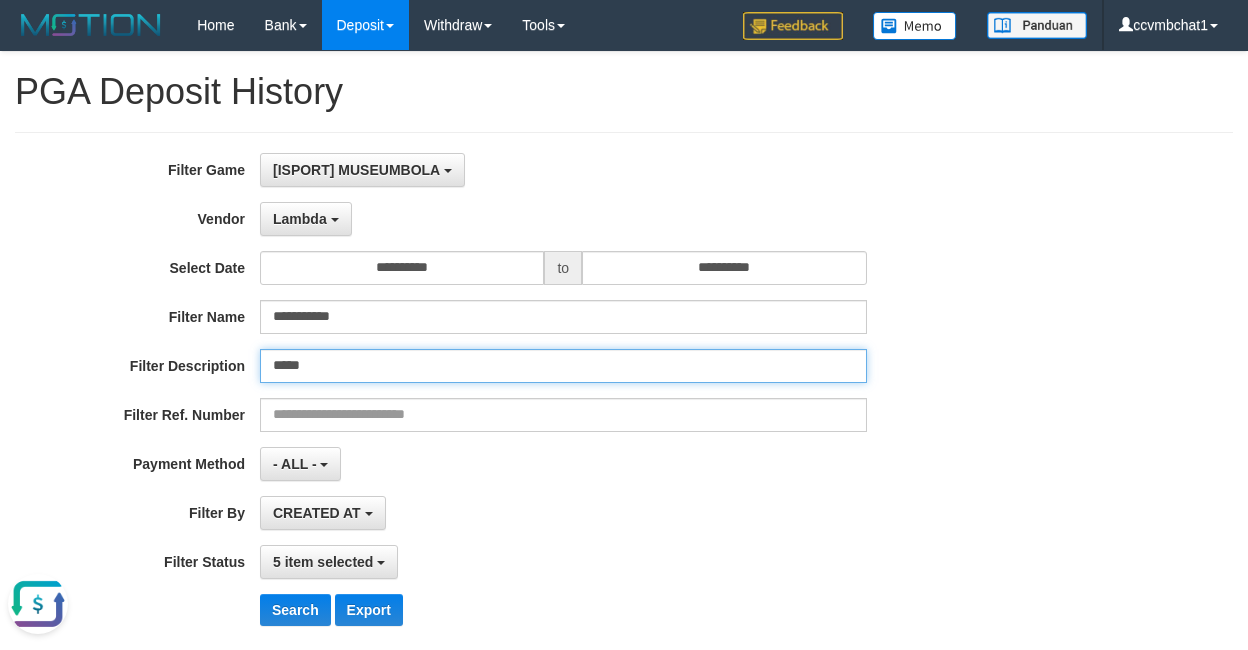 click on "*****" at bounding box center [563, 366] 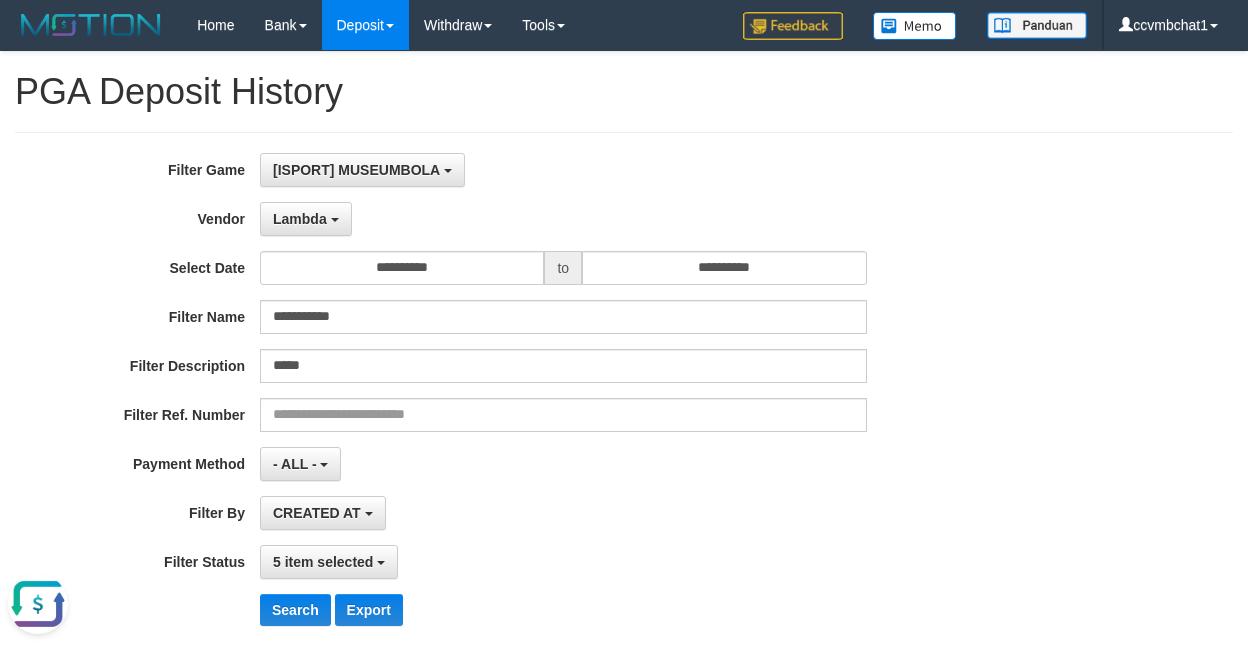 click at bounding box center [38, 604] 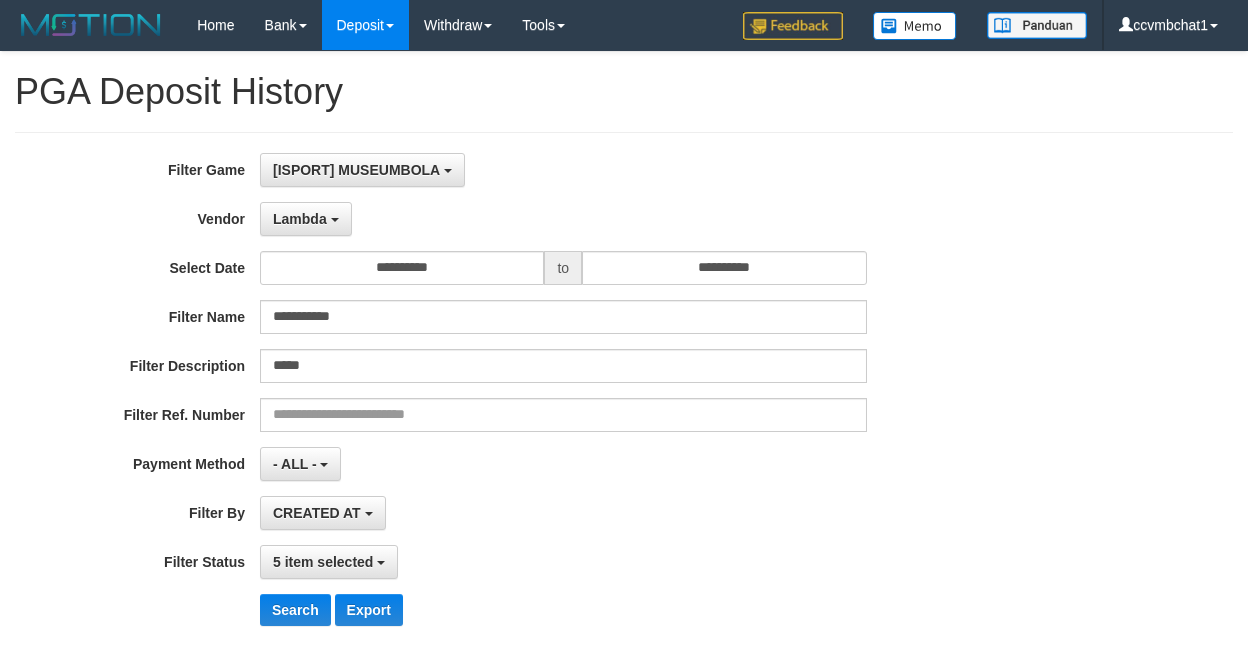 drag, startPoint x: 910, startPoint y: 507, endPoint x: 860, endPoint y: 503, distance: 50.159744 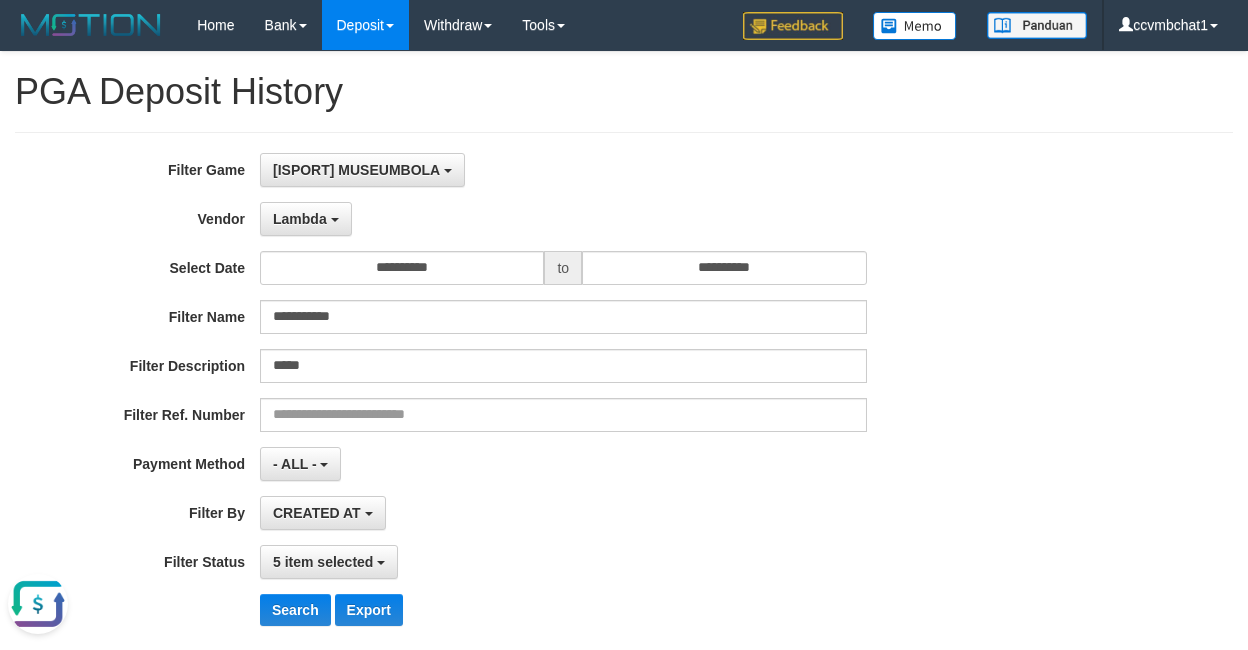 drag, startPoint x: 558, startPoint y: 153, endPoint x: 378, endPoint y: 183, distance: 182.48288 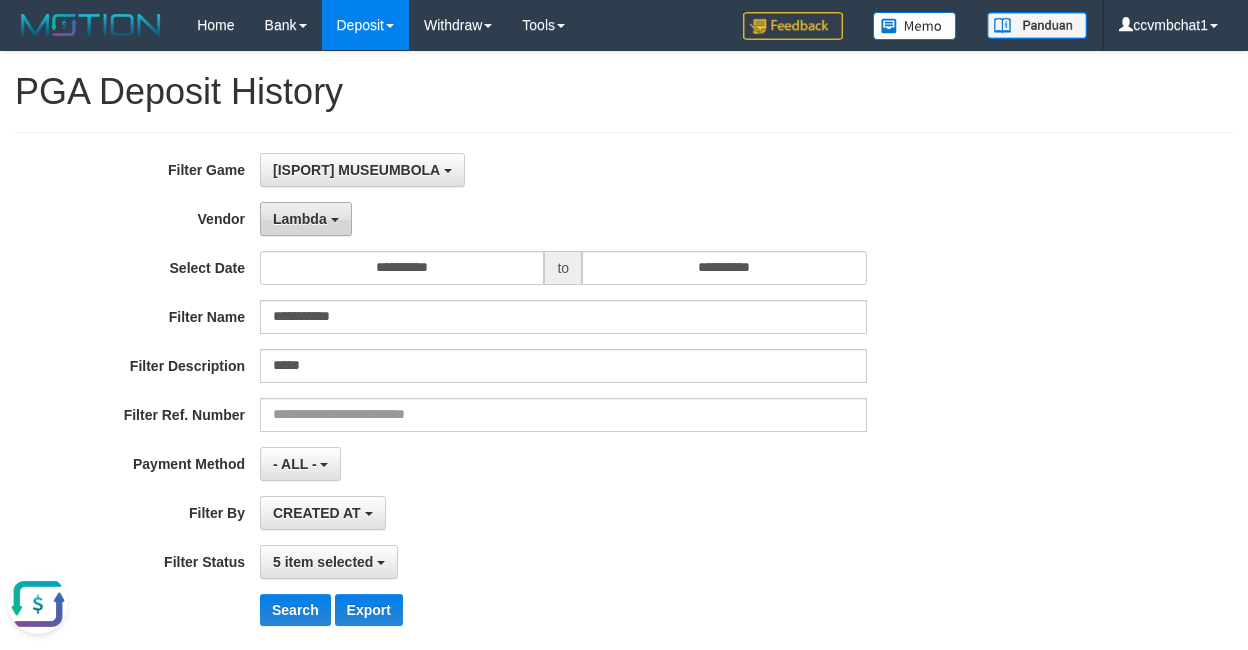 click on "Lambda" at bounding box center [300, 219] 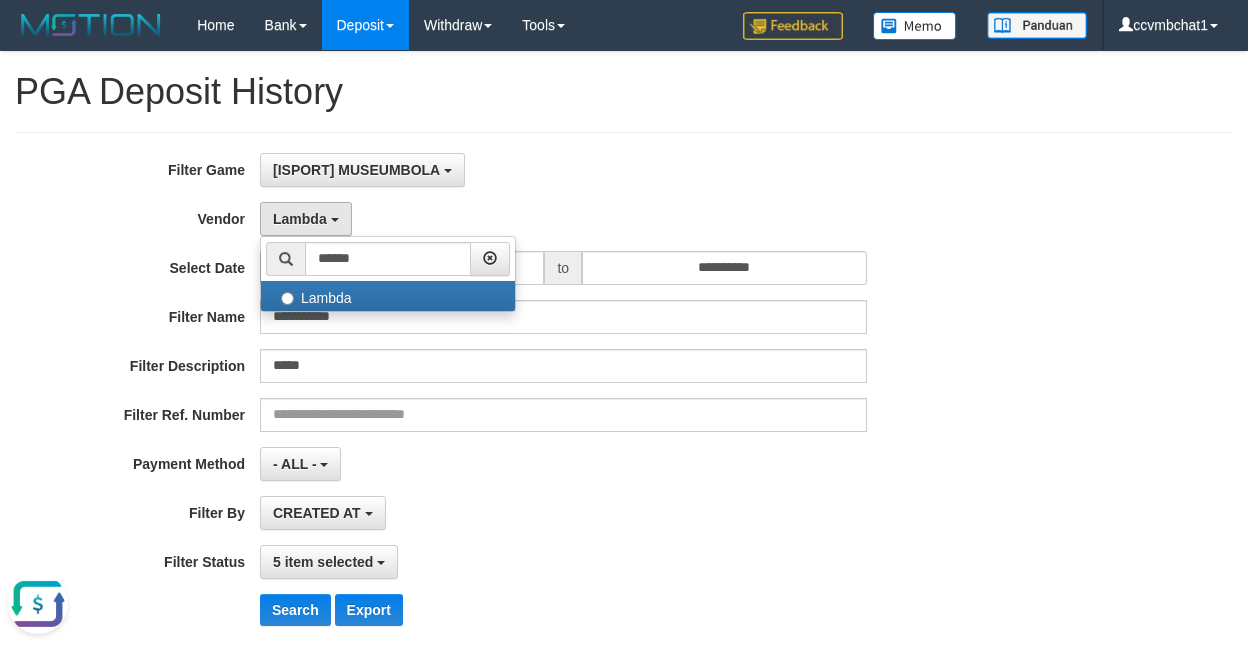 click on "**********" at bounding box center [520, 397] 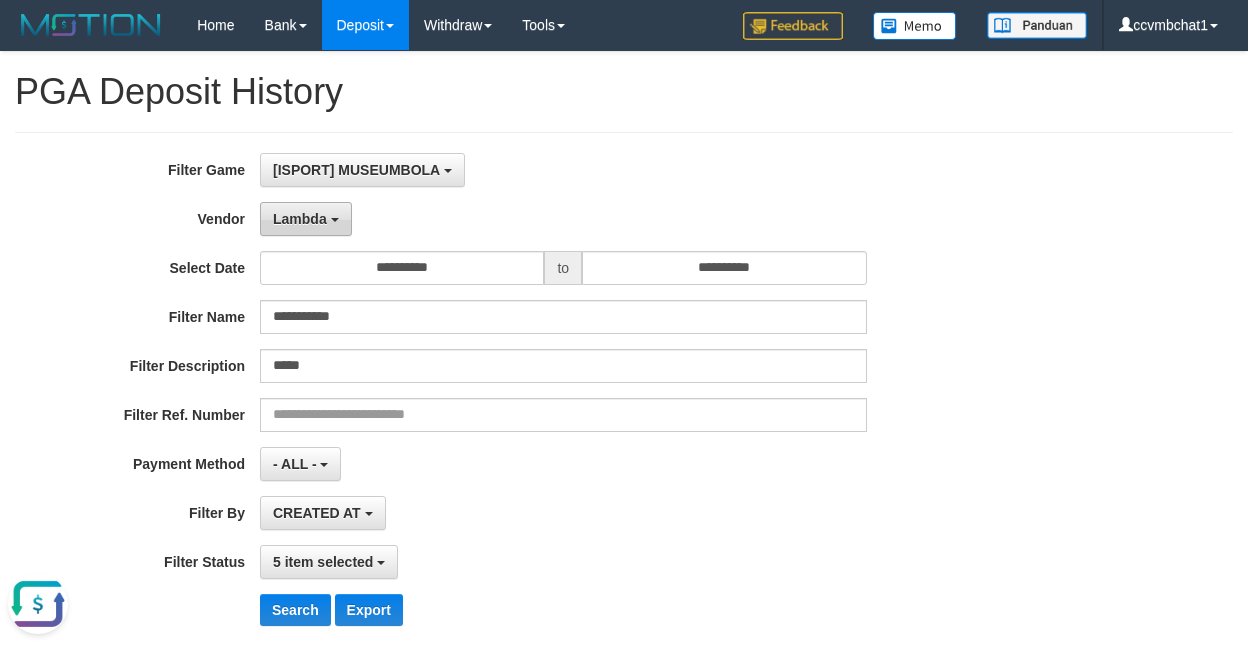 click on "Lambda" at bounding box center [300, 219] 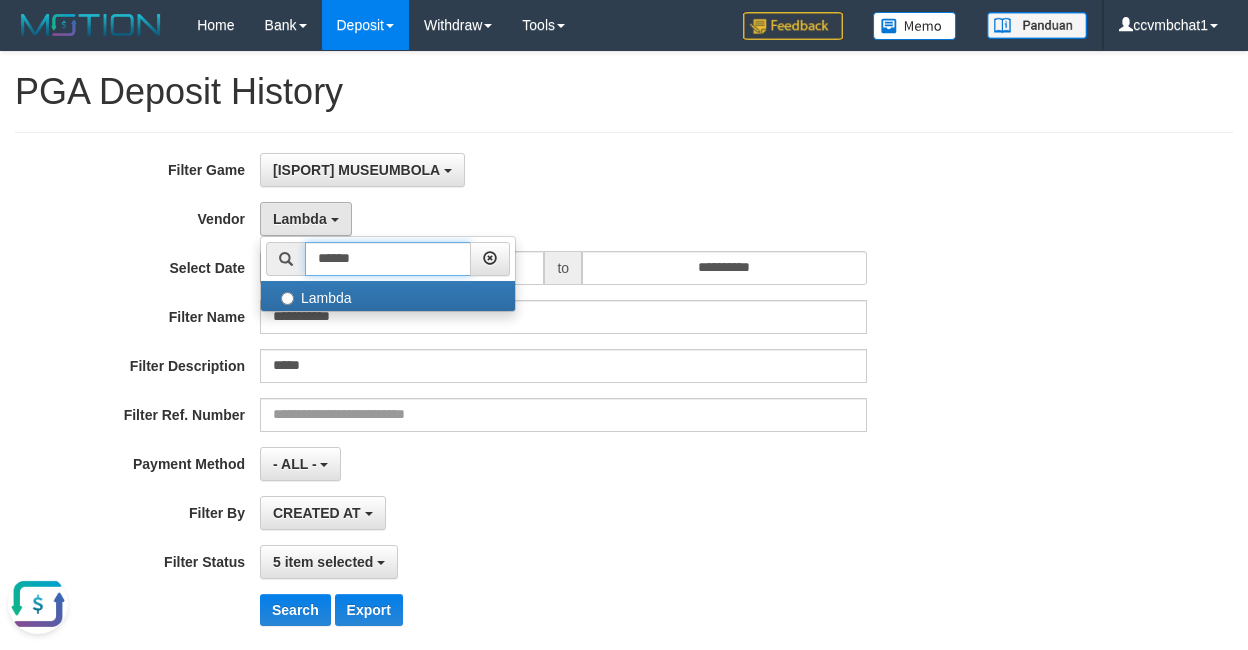 click on "******" at bounding box center (388, 259) 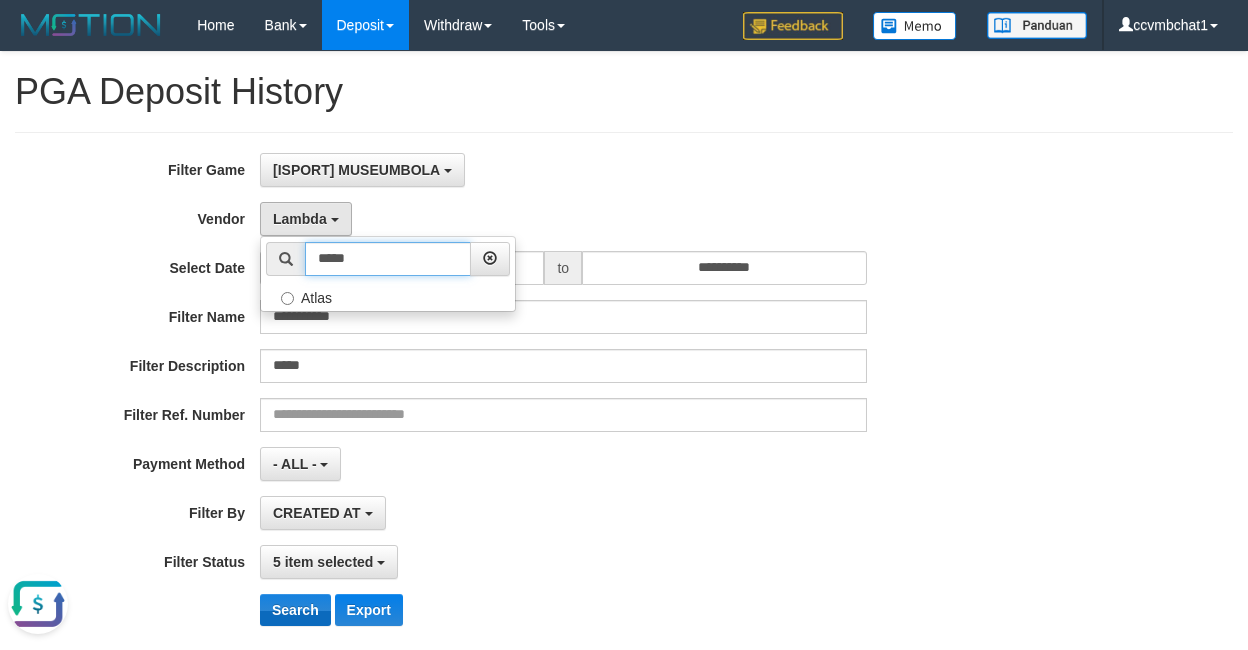 type on "*****" 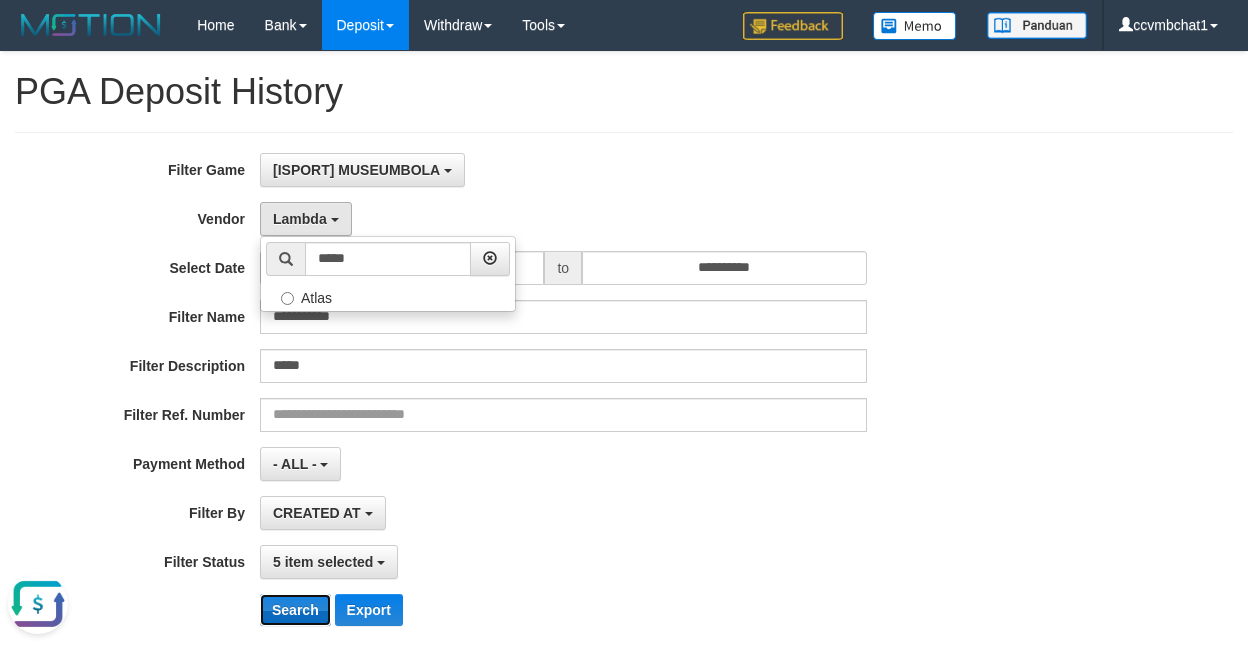click on "Search" at bounding box center (295, 610) 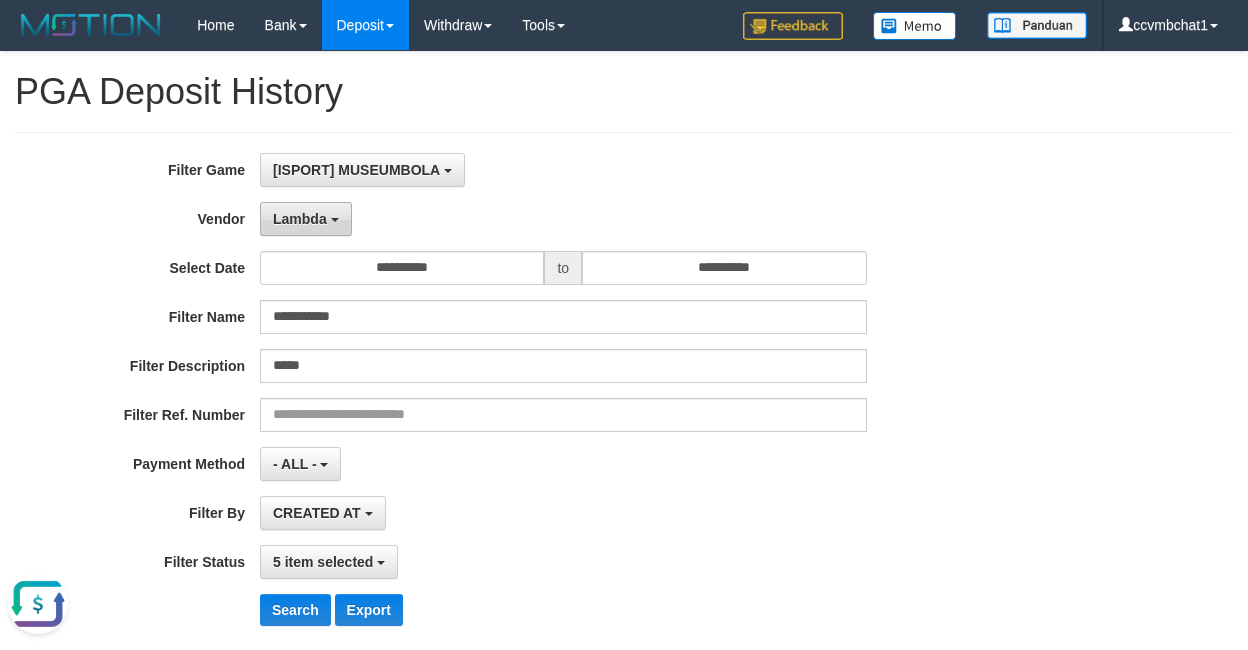 click on "Lambda" at bounding box center [300, 219] 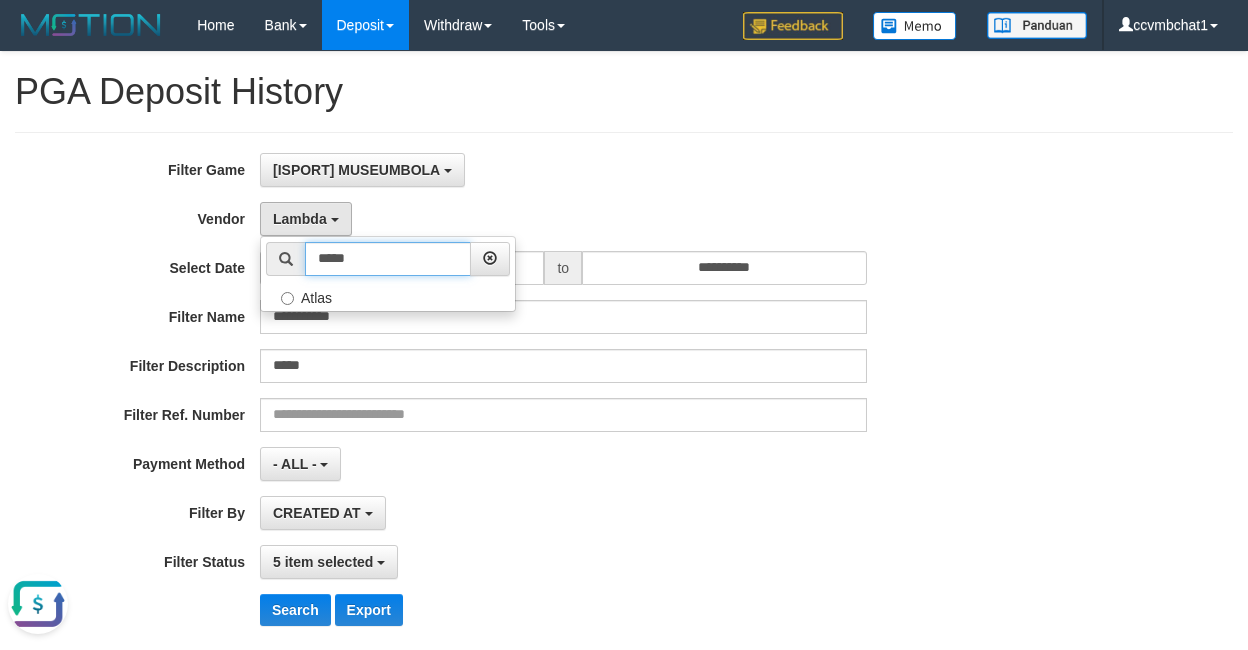 click on "*****" at bounding box center [388, 259] 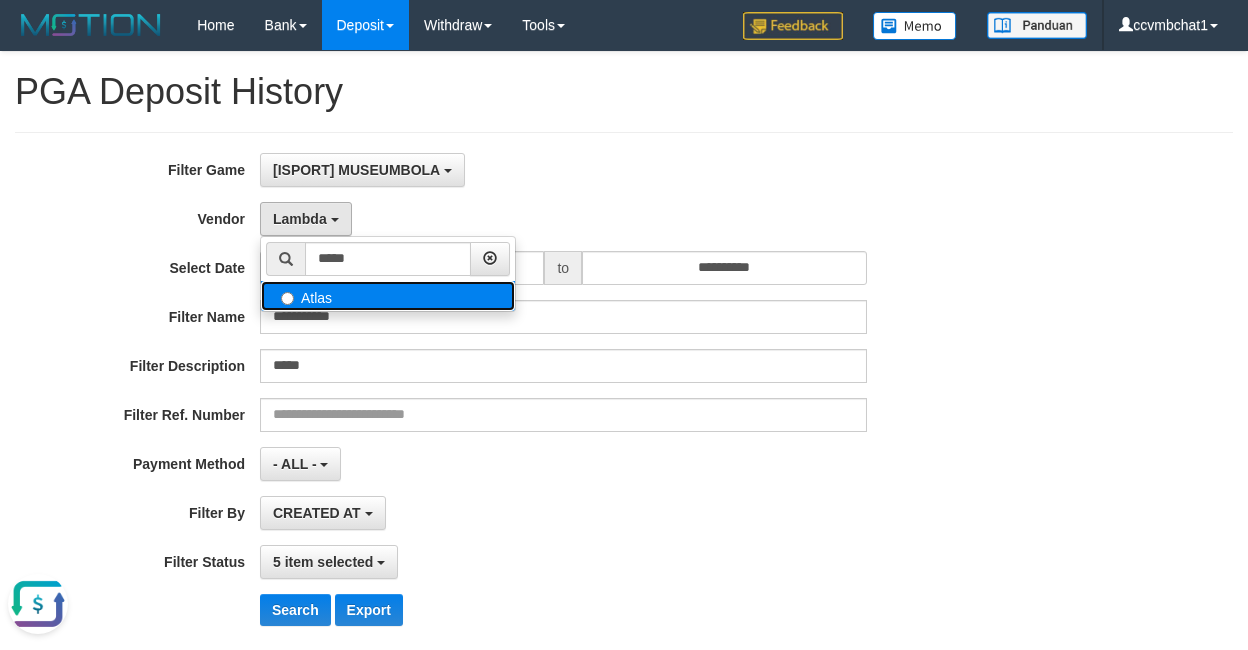 click on "Atlas" at bounding box center (388, 296) 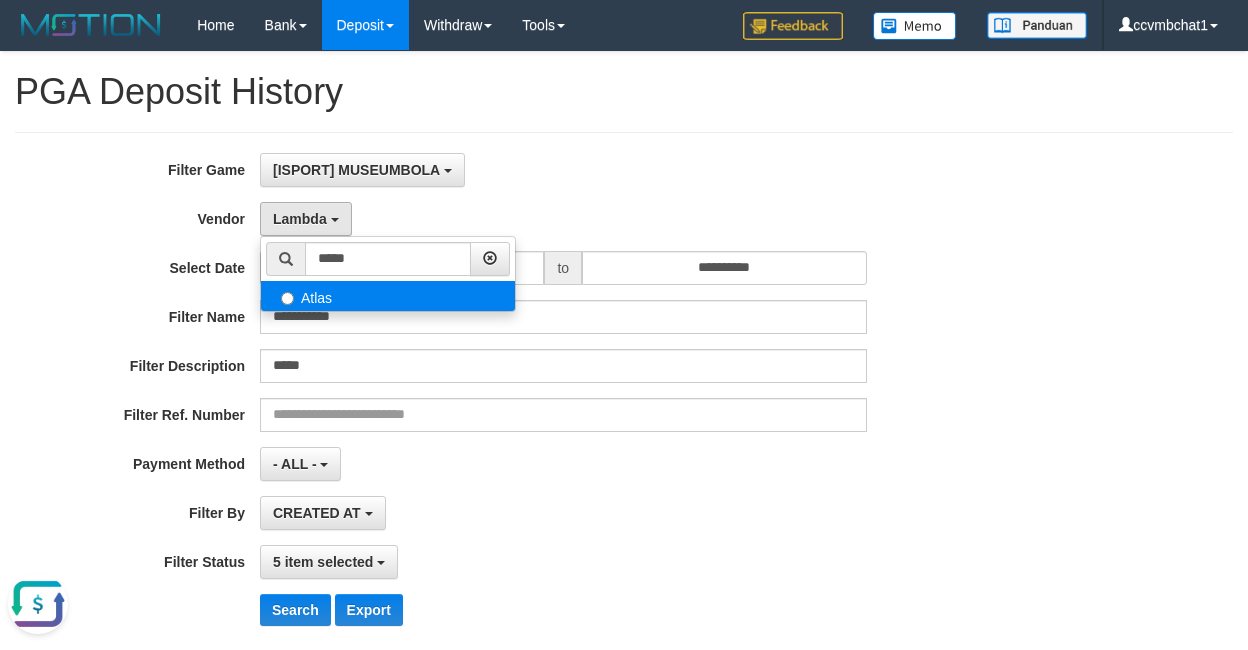 select on "**********" 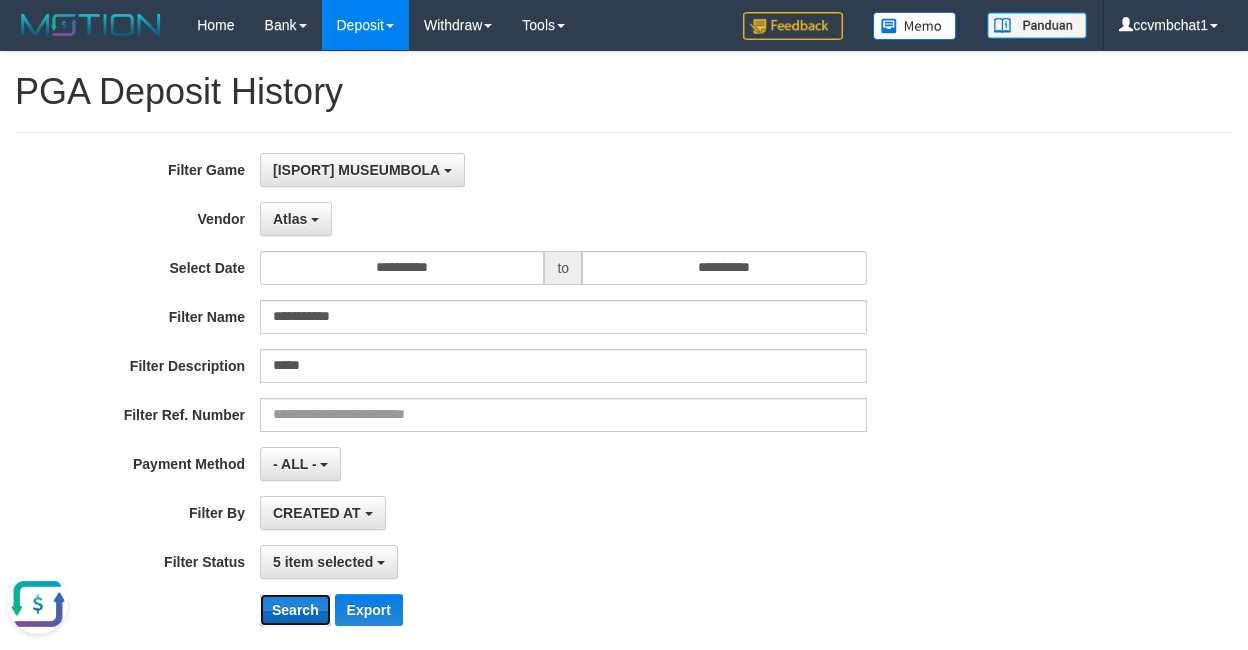 click on "Search" at bounding box center [295, 610] 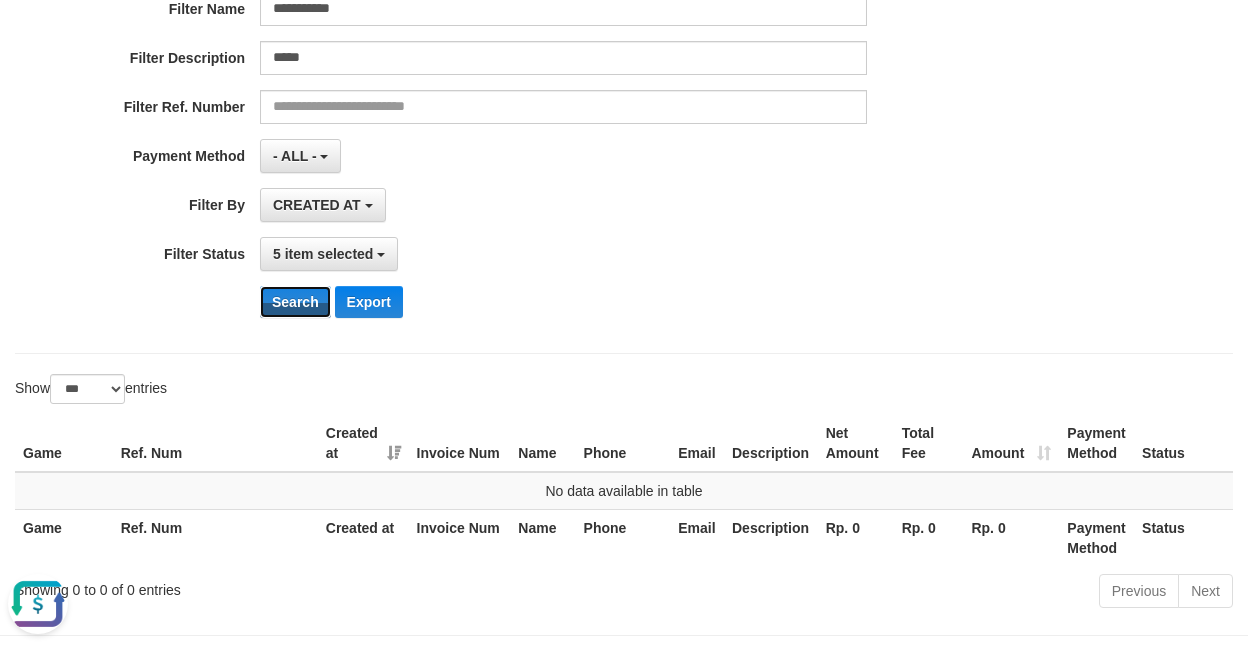 scroll, scrollTop: 184, scrollLeft: 0, axis: vertical 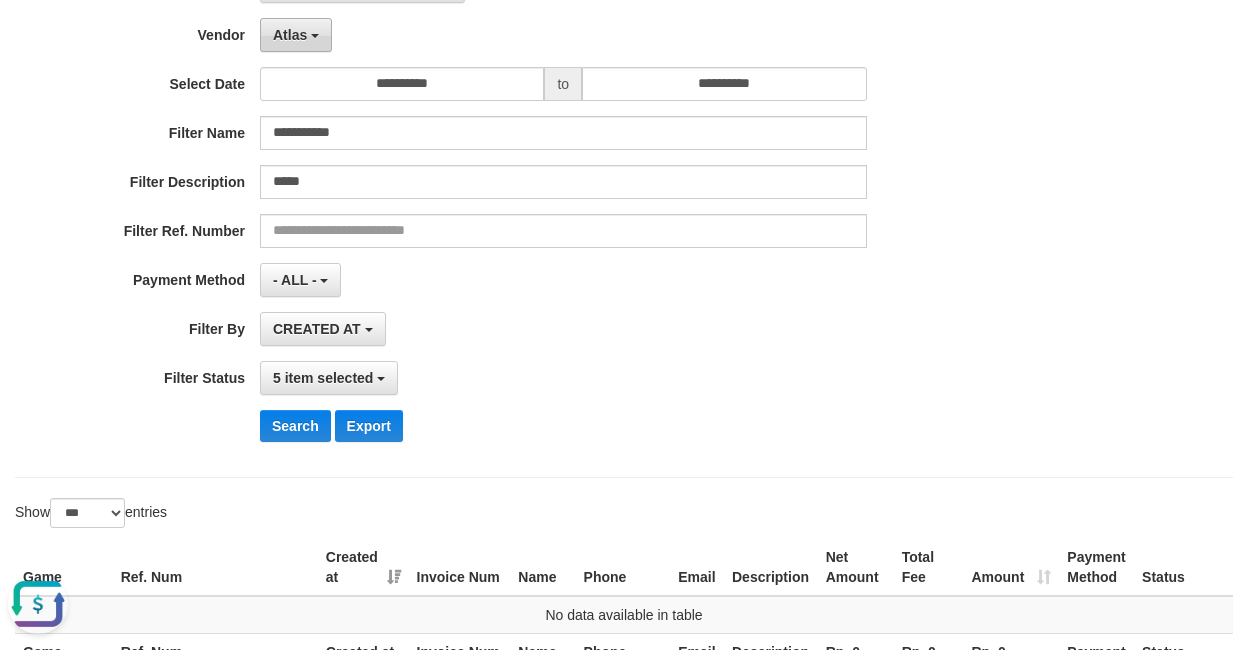 click on "Atlas" at bounding box center [290, 35] 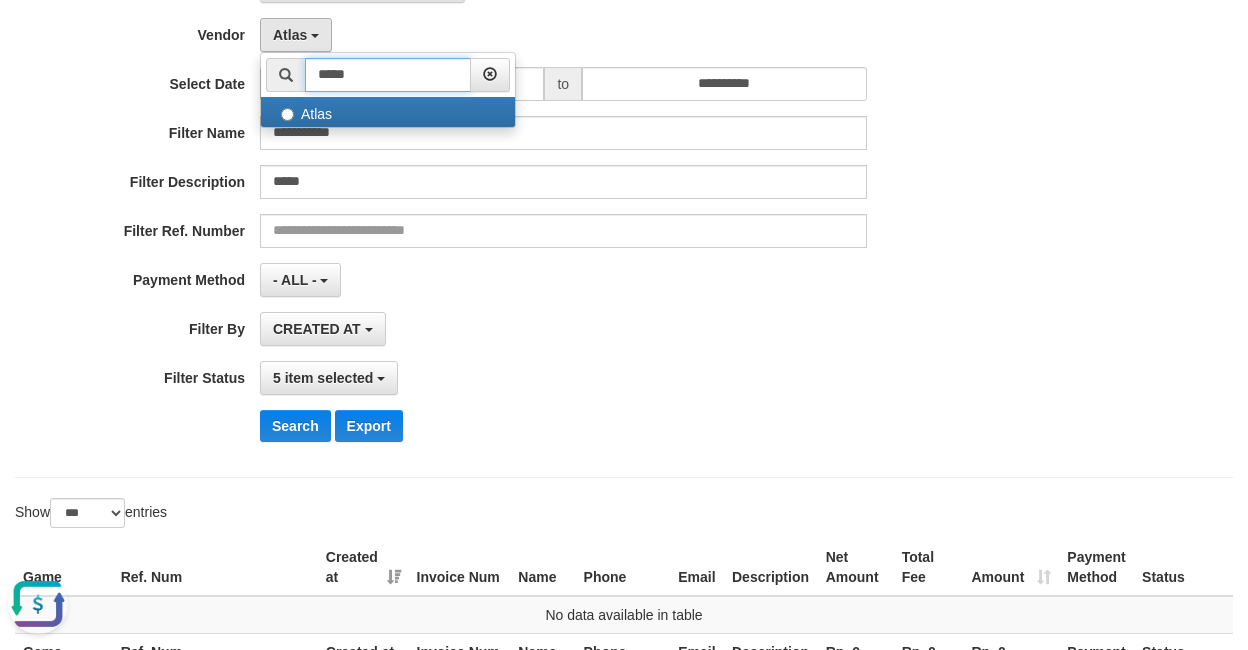 click on "*****" at bounding box center (388, 75) 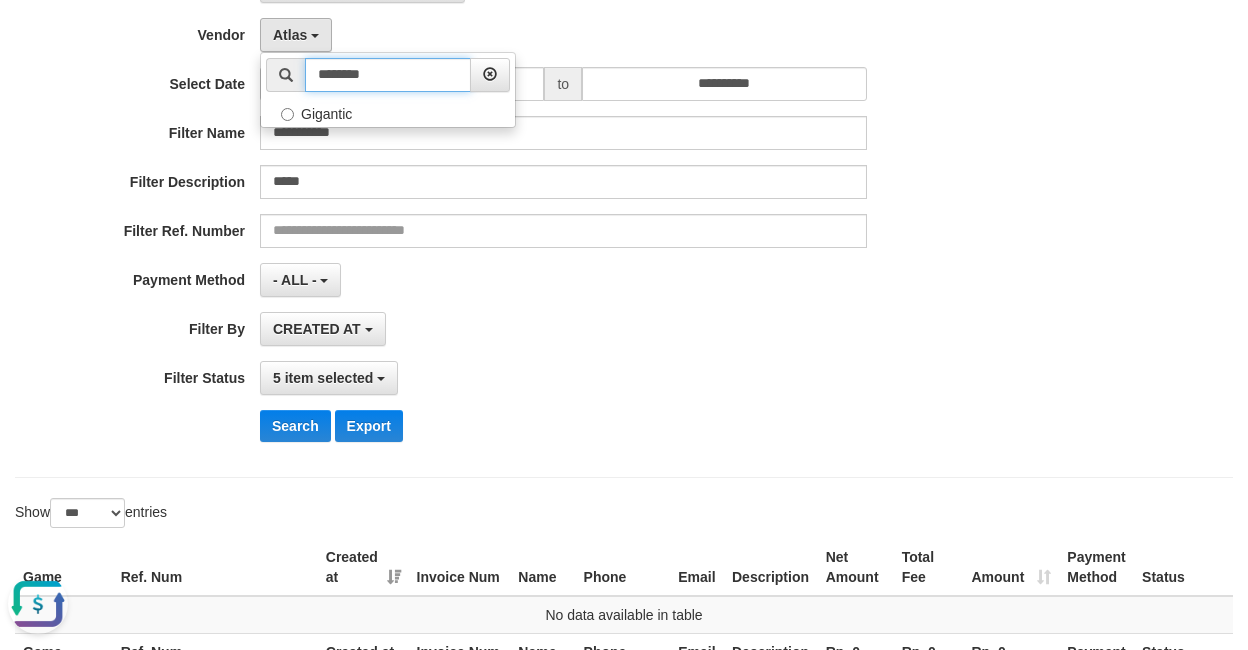 type on "********" 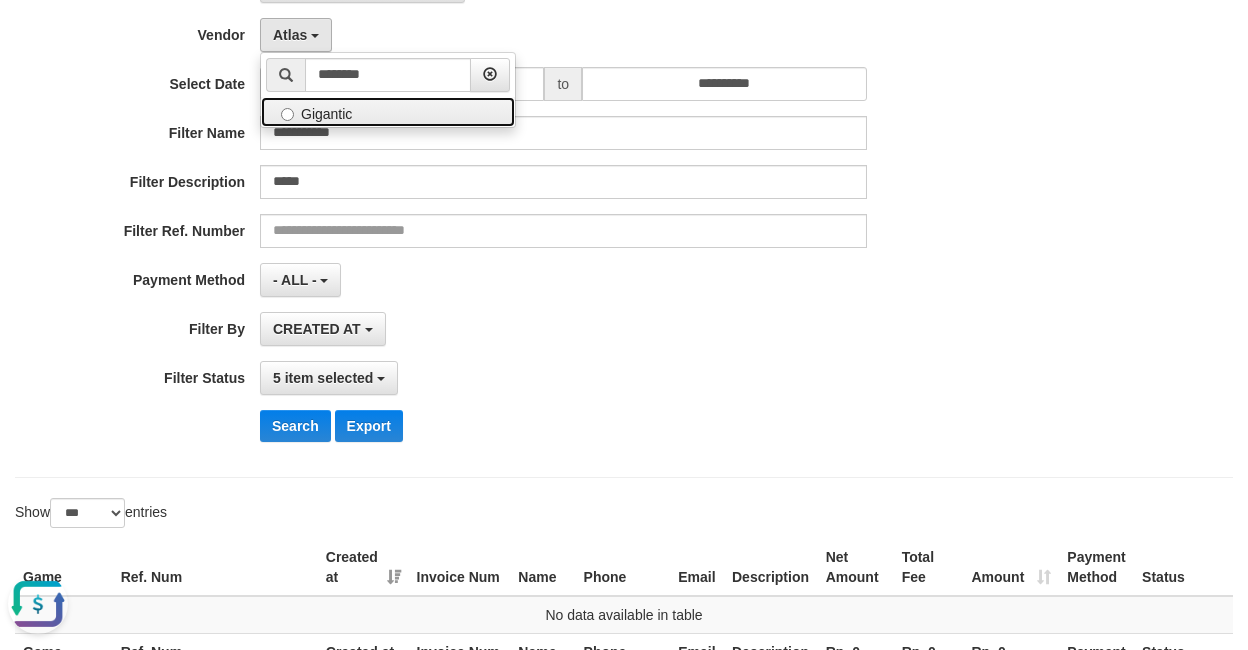 click on "Gigantic" at bounding box center [388, 112] 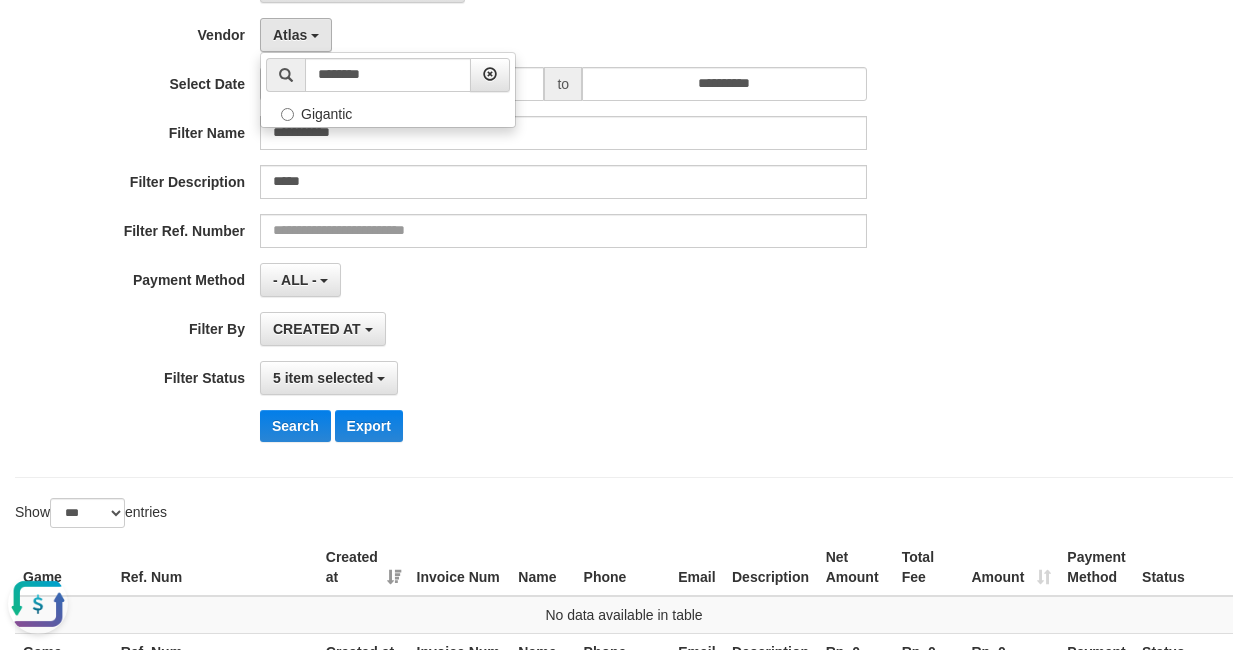 select on "**********" 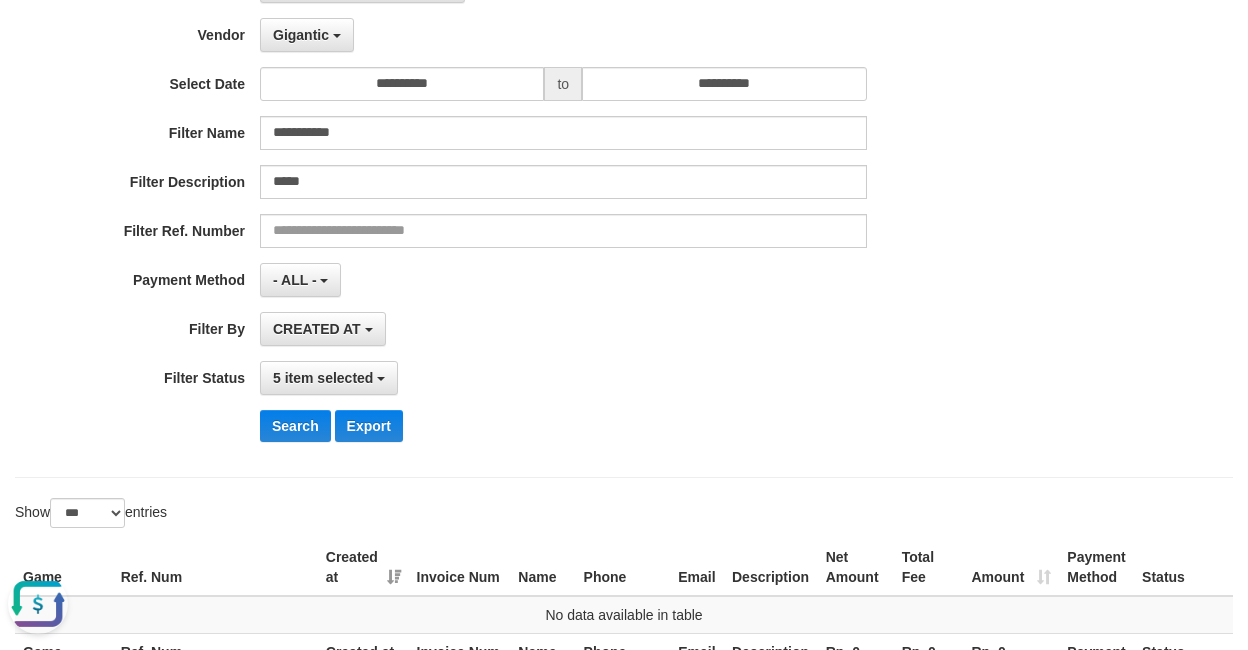 drag, startPoint x: 565, startPoint y: 412, endPoint x: 522, endPoint y: 418, distance: 43.416588 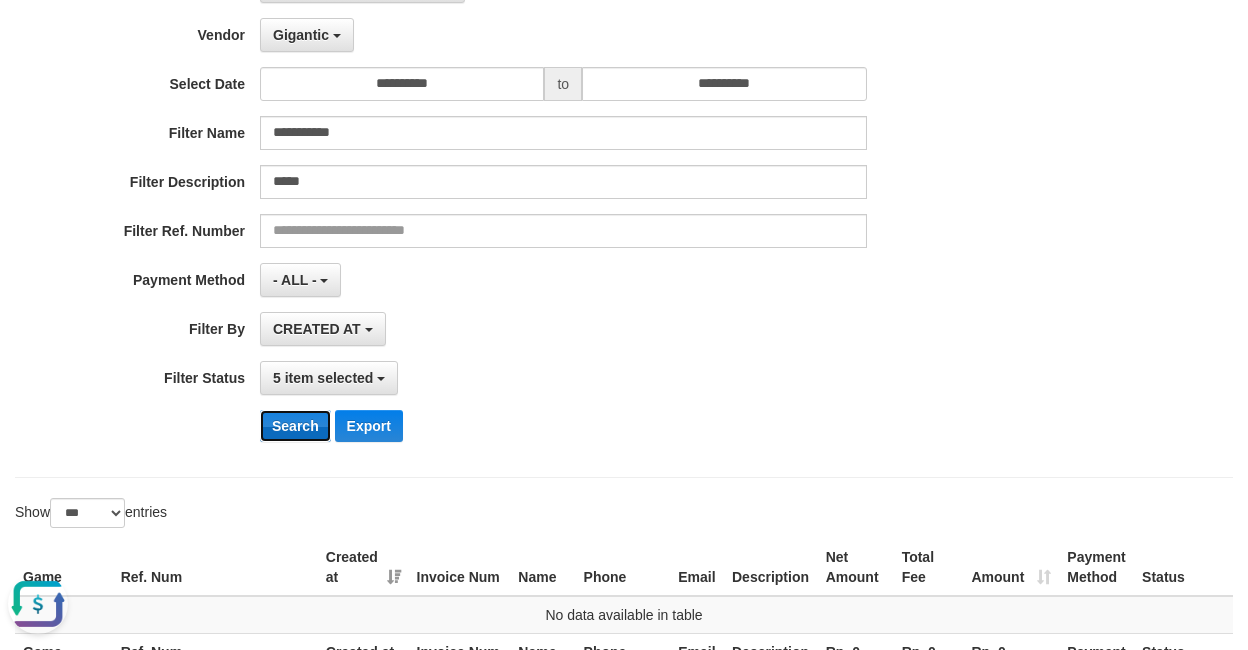 click on "Search" at bounding box center [295, 426] 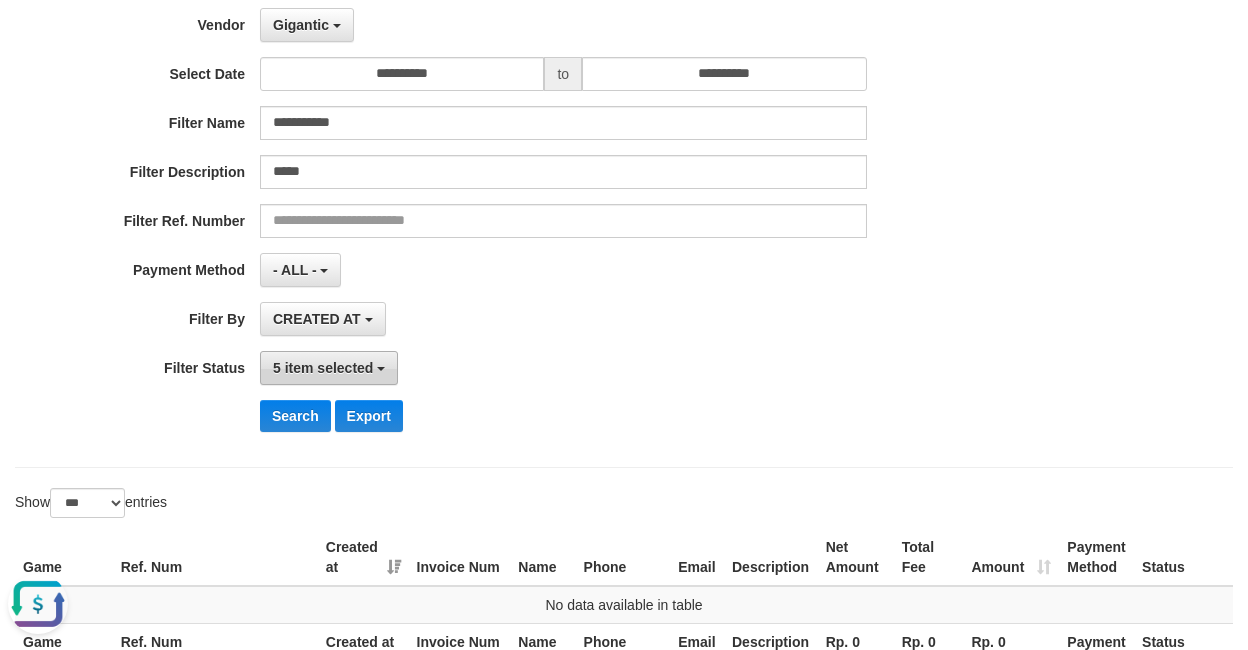 scroll, scrollTop: 0, scrollLeft: 0, axis: both 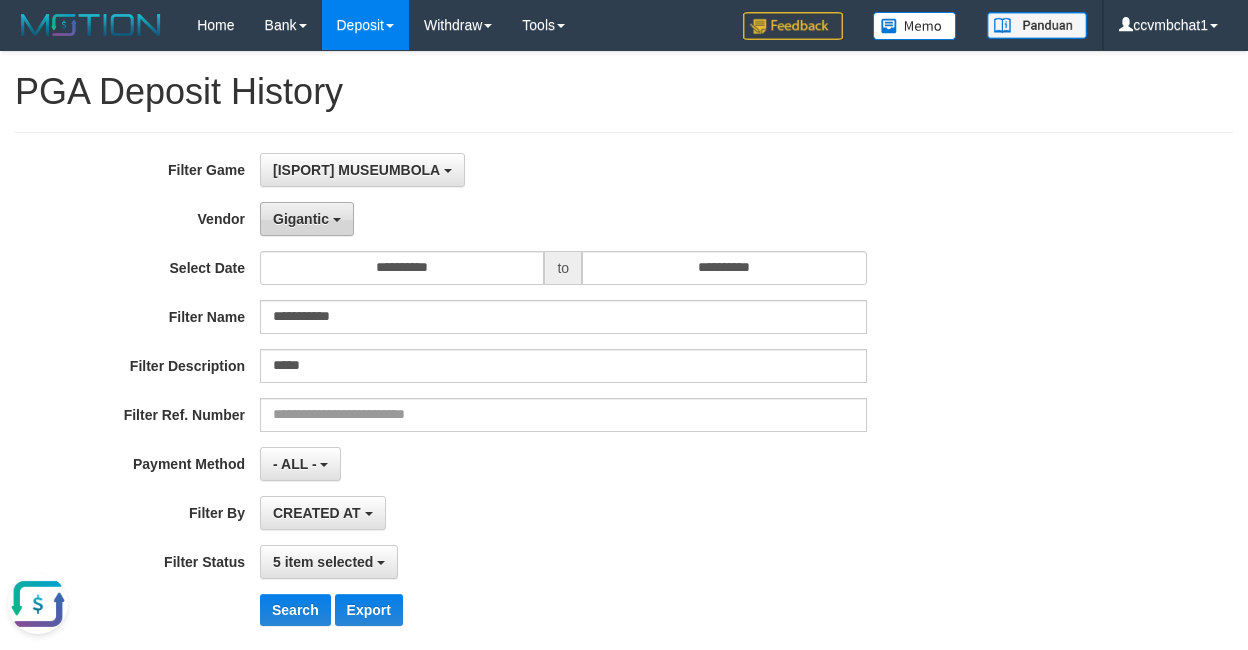 click on "Gigantic" at bounding box center (301, 219) 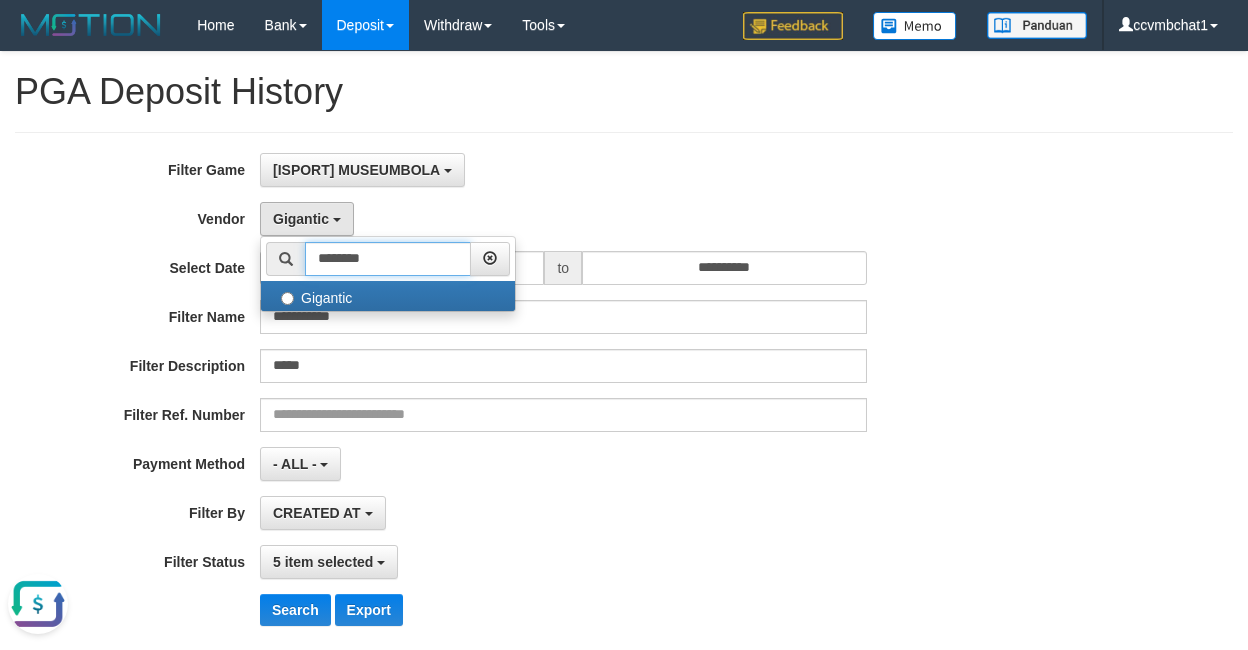 click on "********" at bounding box center [388, 259] 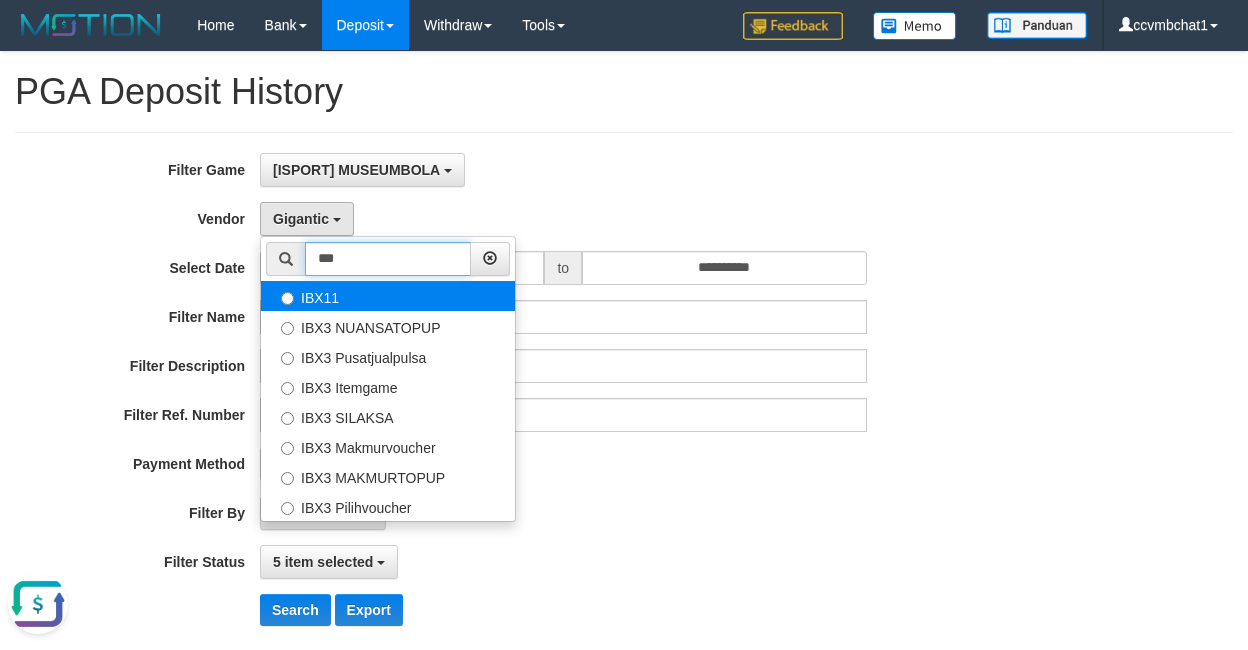 type on "***" 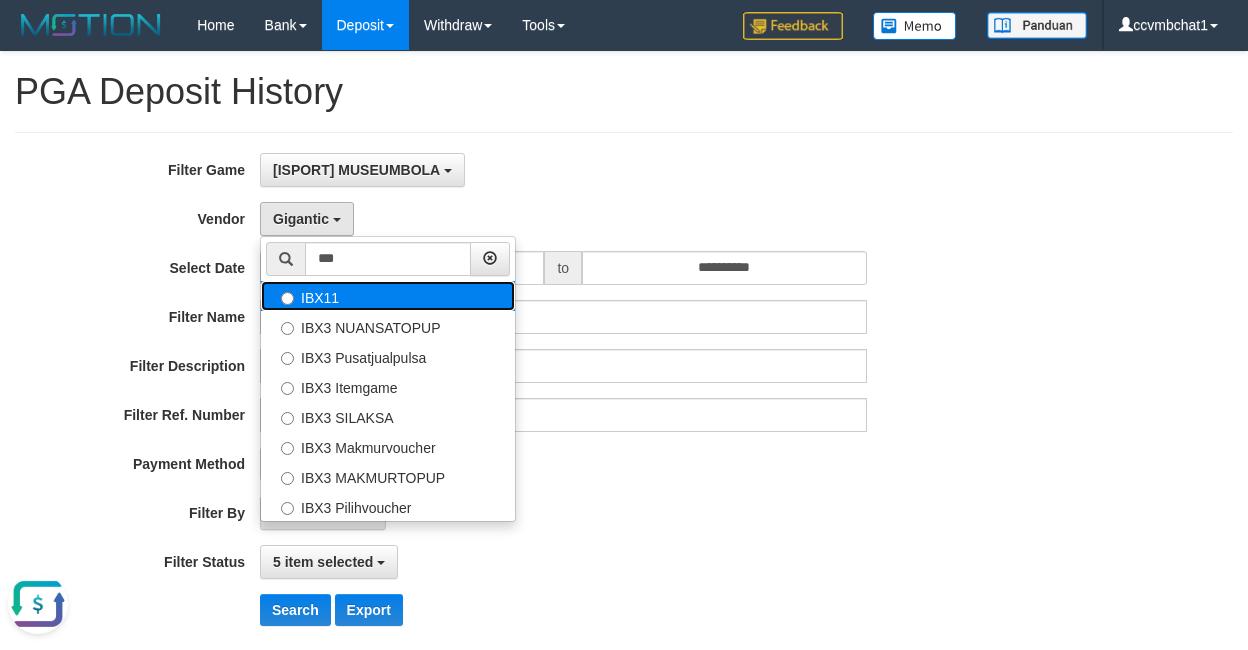 click on "IBX11" at bounding box center [388, 296] 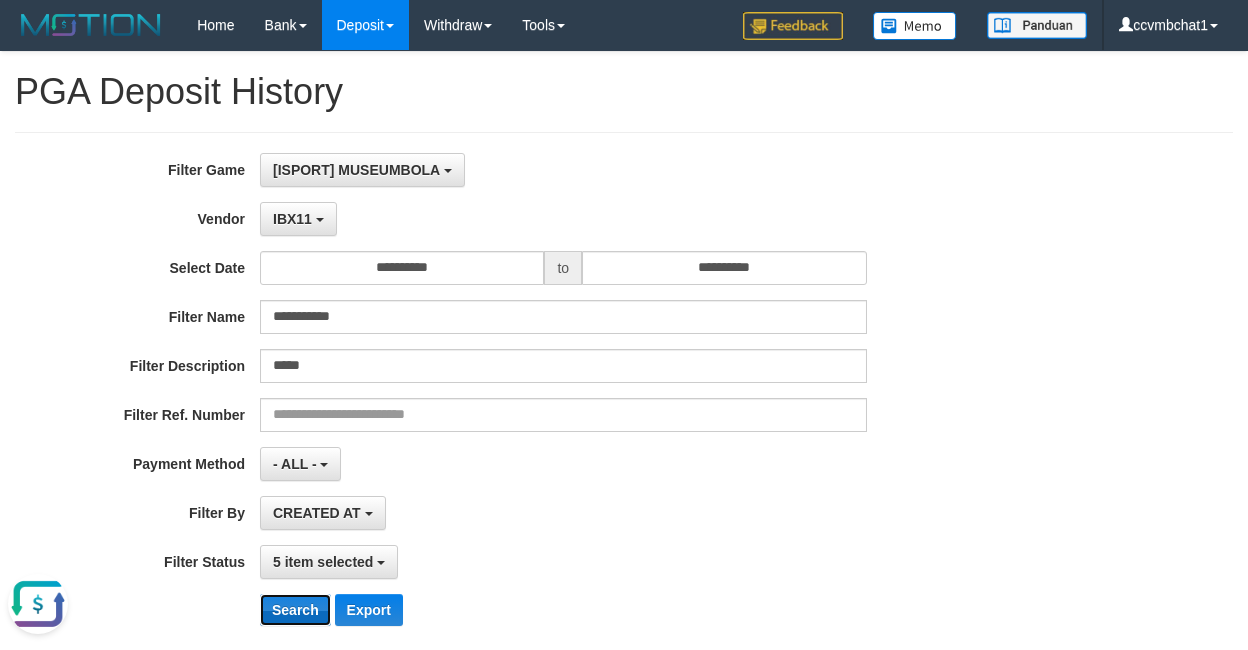 click on "Search" at bounding box center [295, 610] 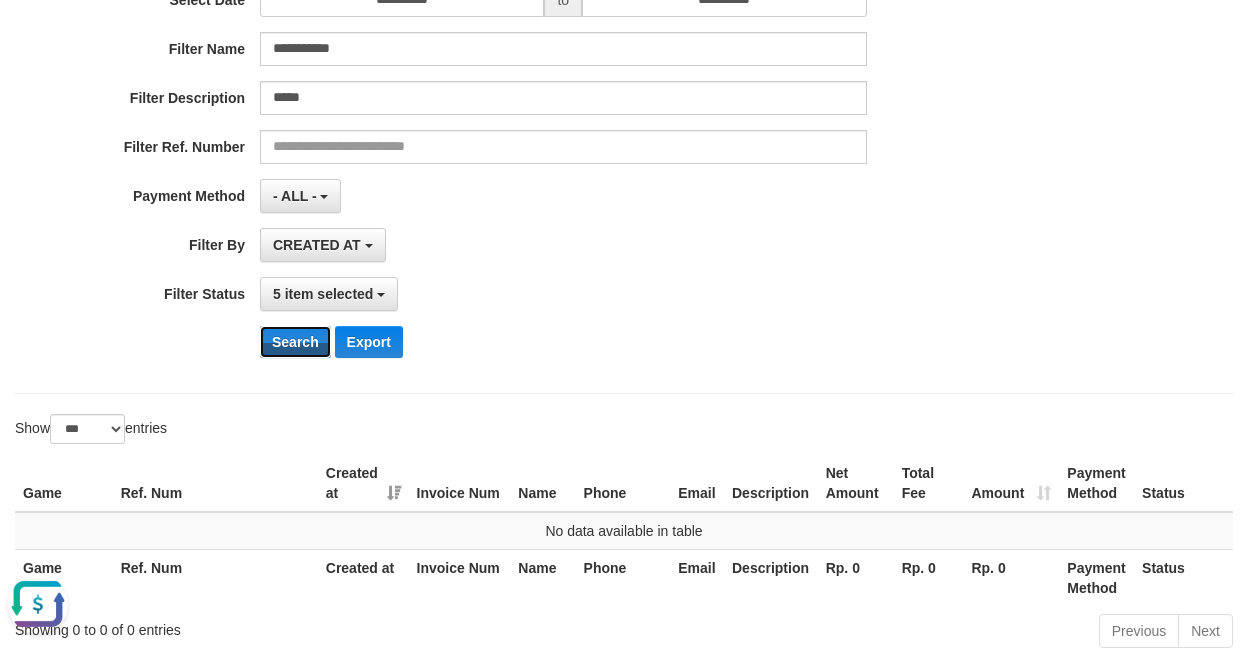 scroll, scrollTop: 0, scrollLeft: 0, axis: both 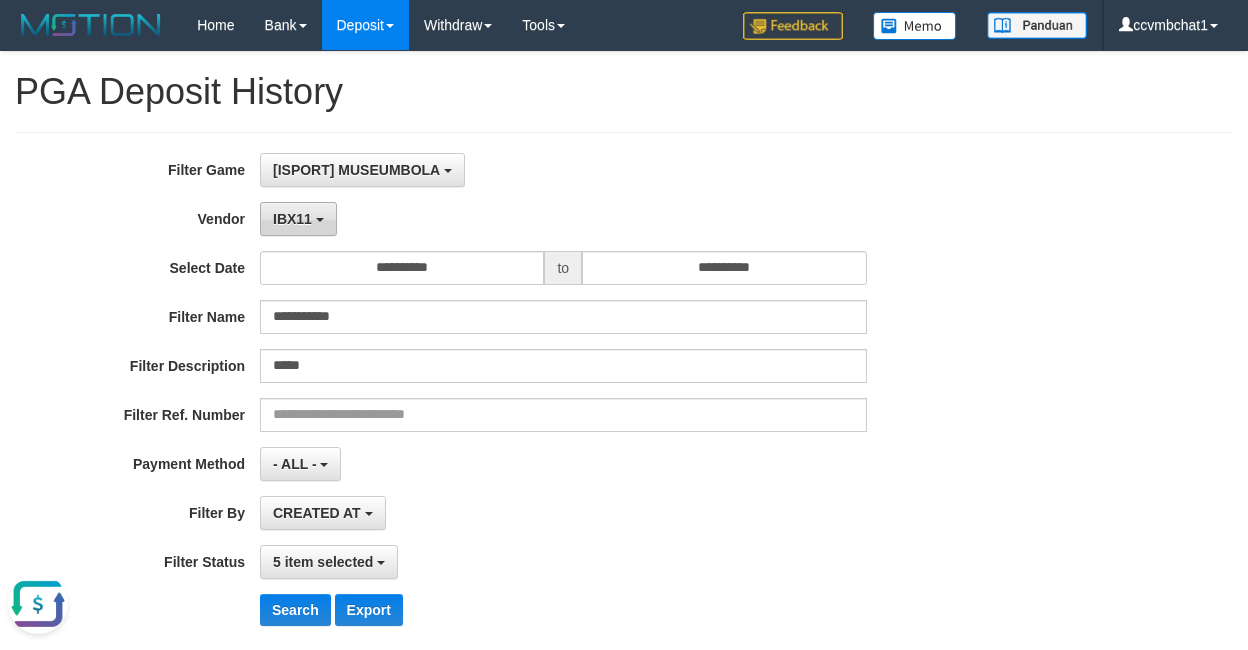 click on "IBX11" at bounding box center (298, 219) 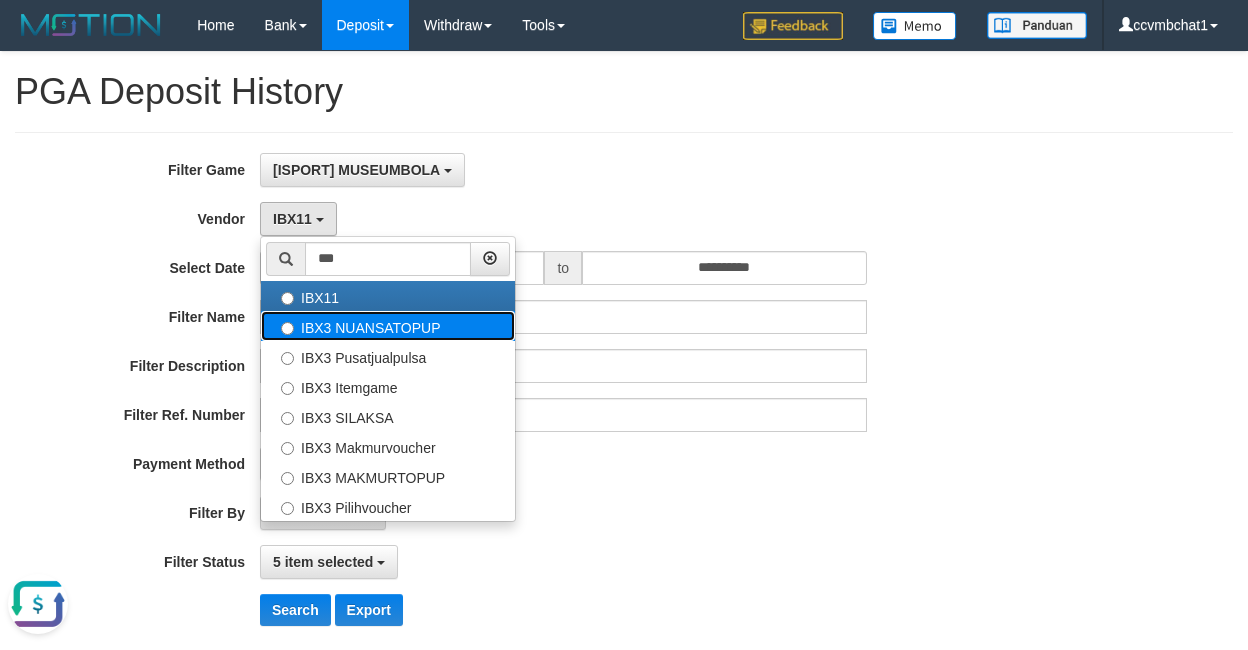 click on "IBX3 NUANSATOPUP" at bounding box center [388, 326] 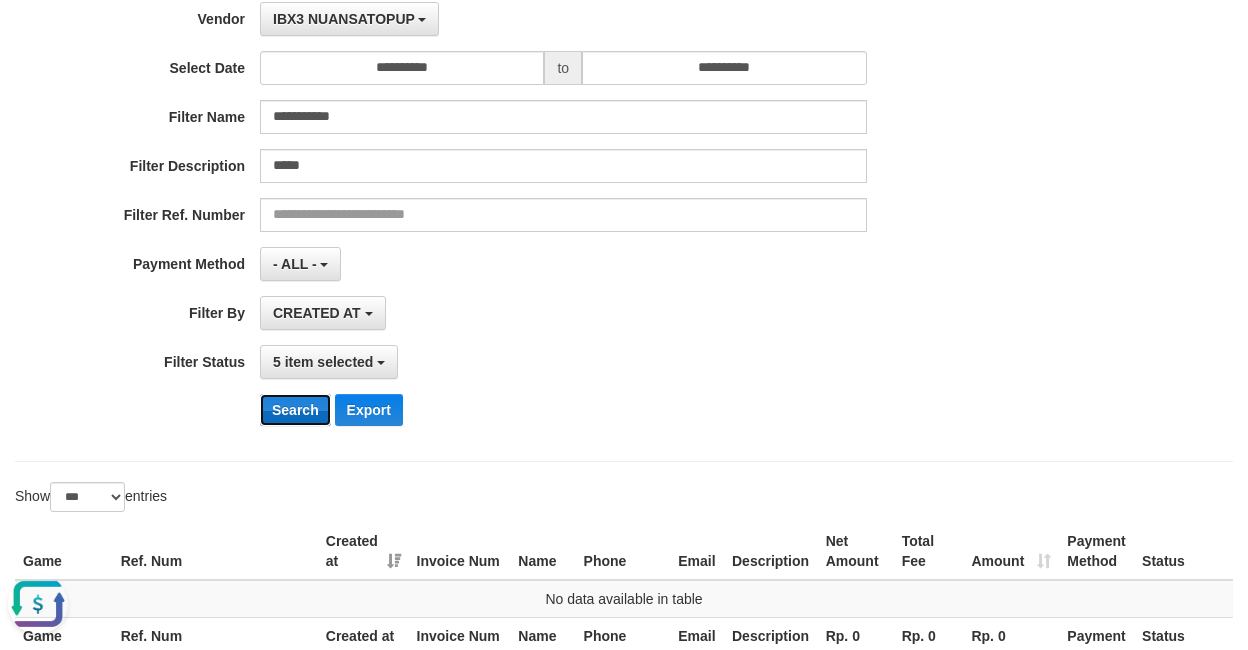 click on "Search" at bounding box center [295, 410] 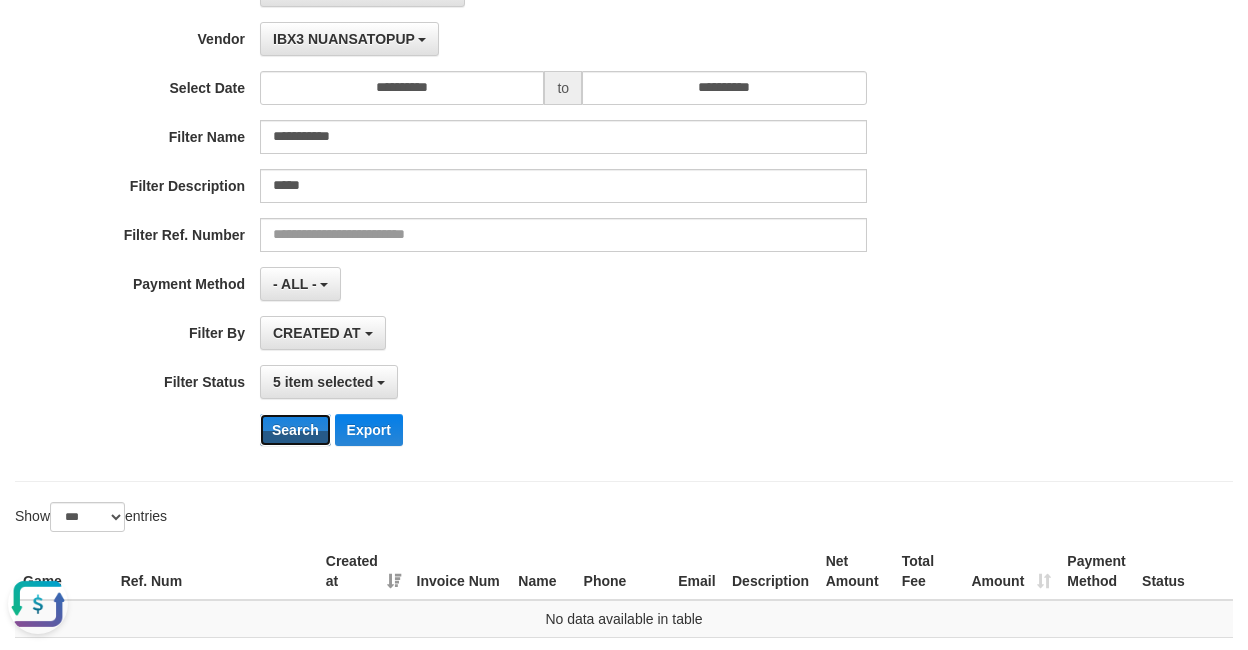 scroll, scrollTop: 0, scrollLeft: 0, axis: both 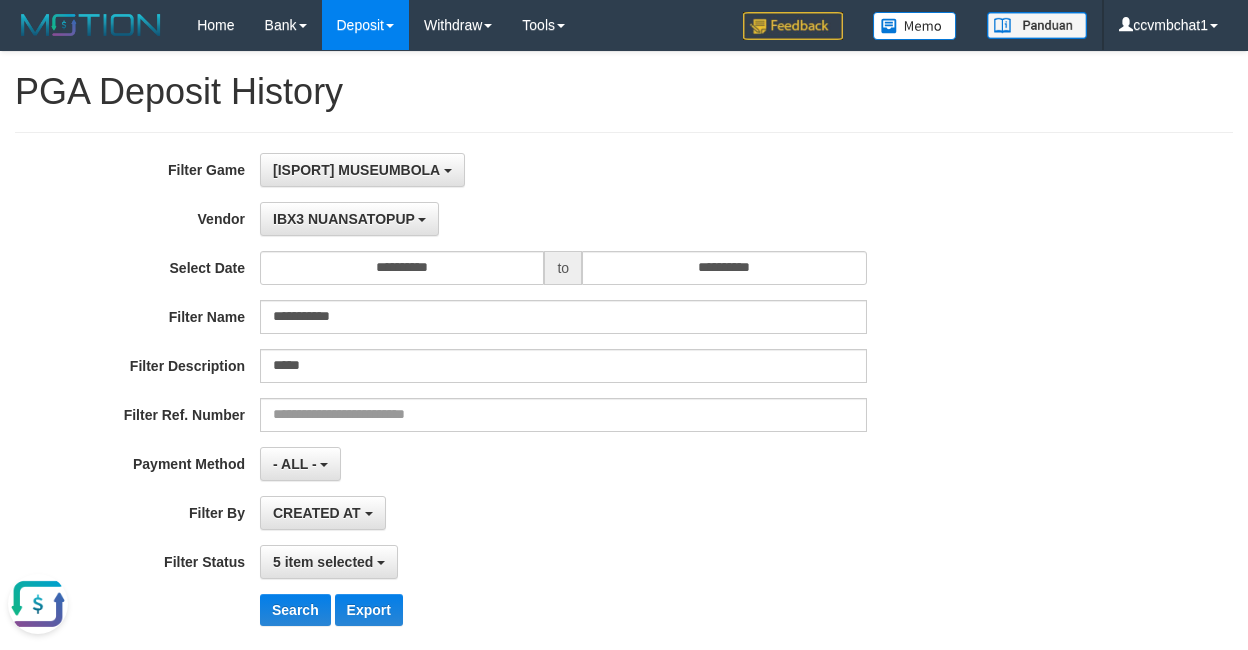 click on "**********" at bounding box center [520, 397] 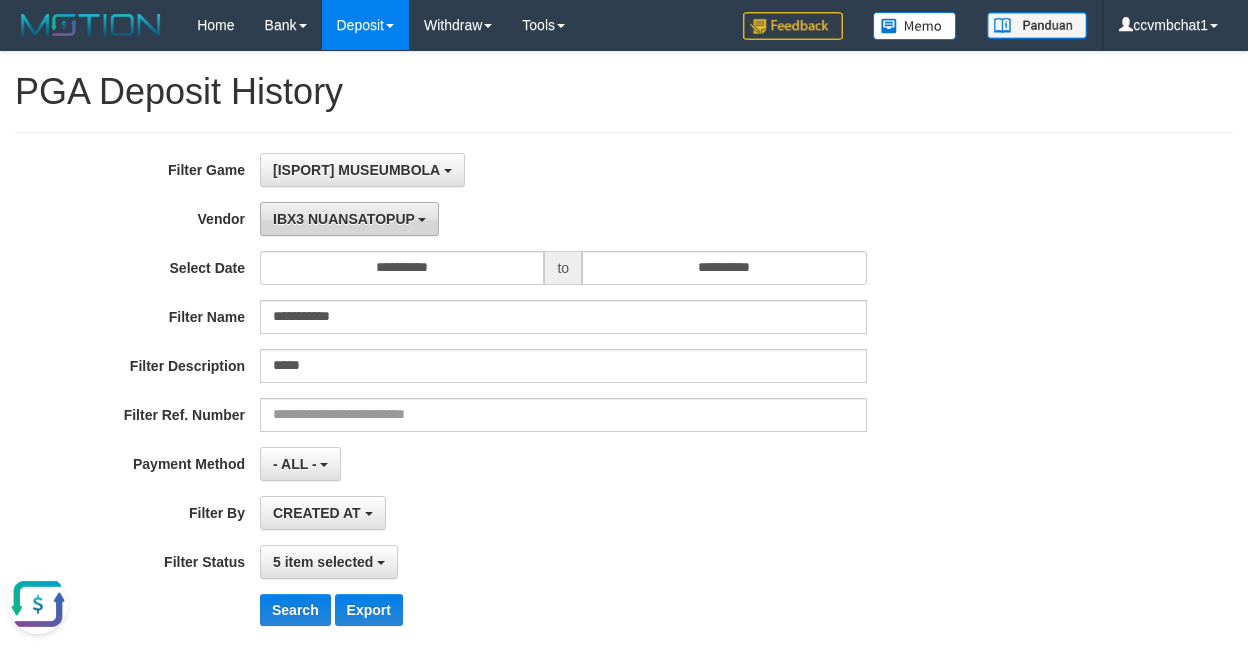 click on "IBX3 NUANSATOPUP" at bounding box center [344, 219] 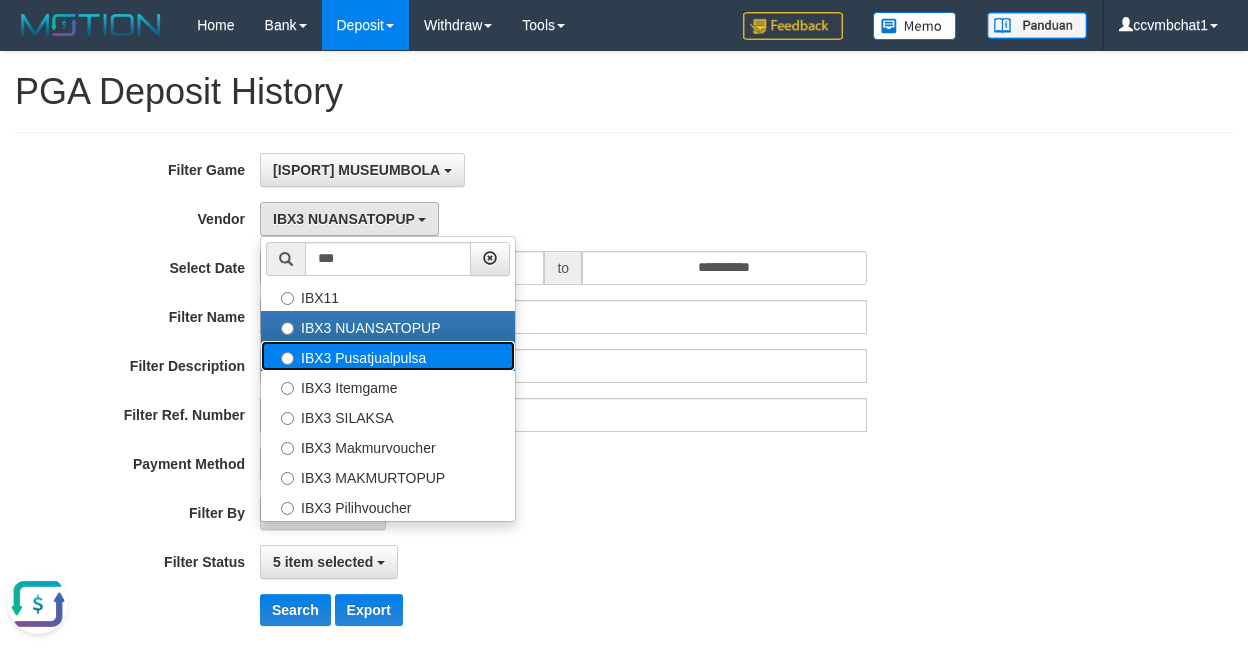 click on "IBX3 Pusatjualpulsa" at bounding box center (388, 356) 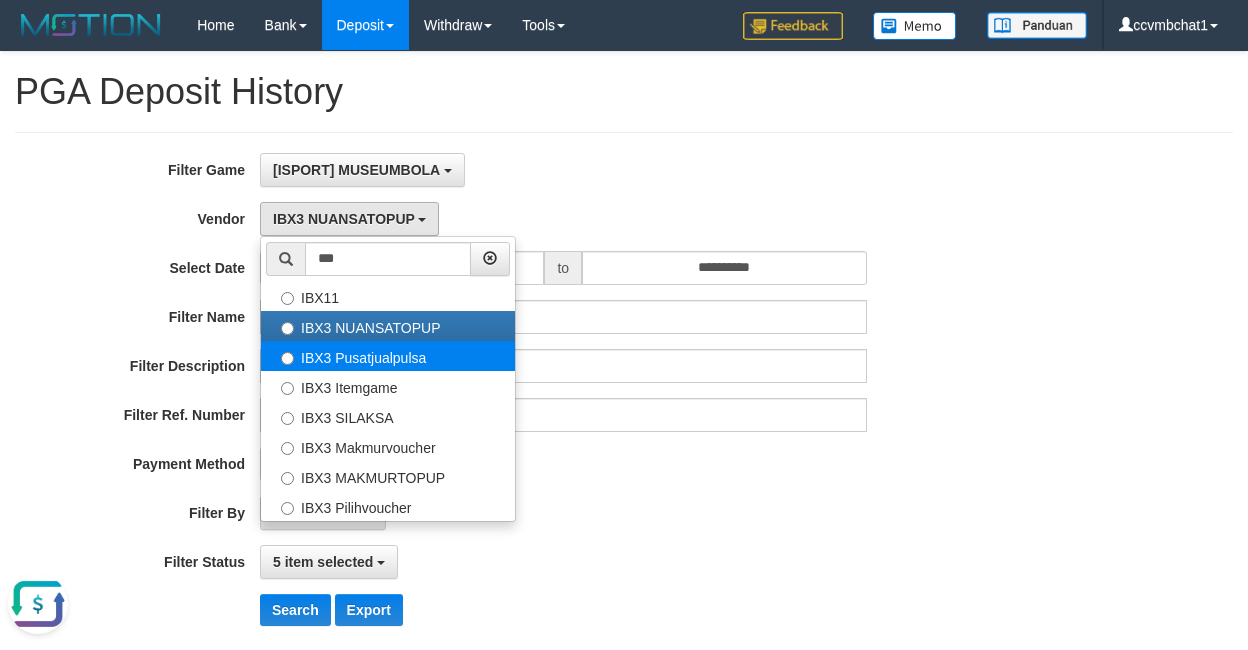 select on "**********" 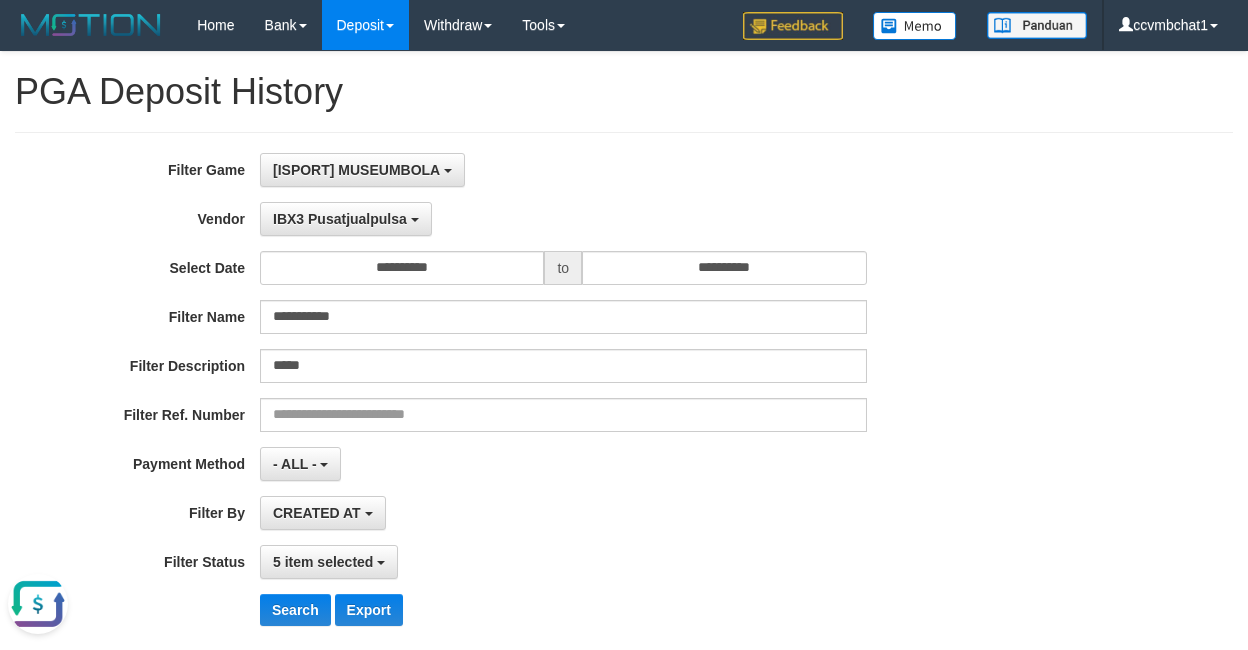 scroll, scrollTop: 300, scrollLeft: 0, axis: vertical 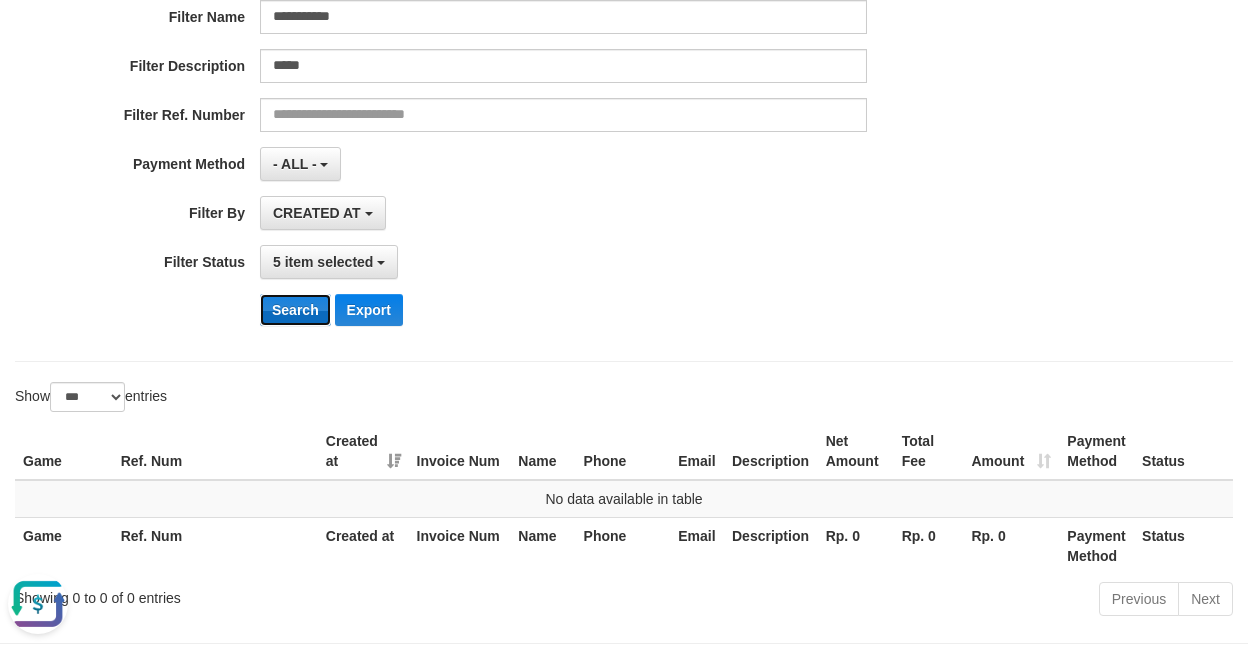 click on "Search" at bounding box center (295, 310) 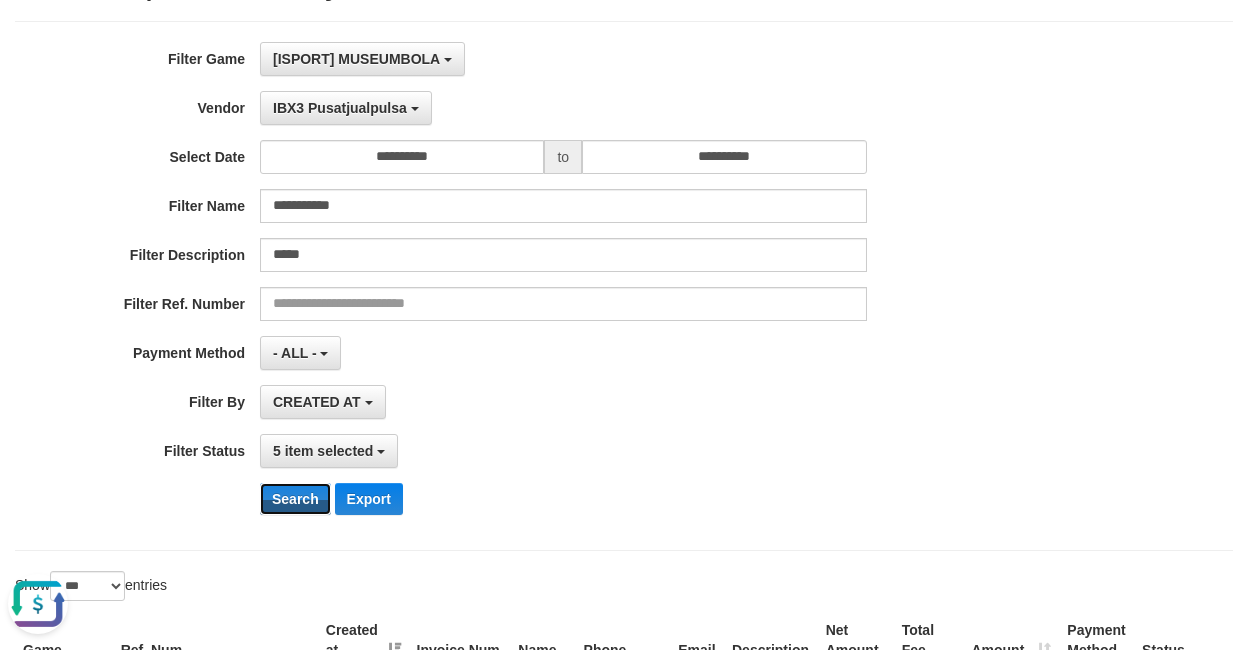 scroll, scrollTop: 100, scrollLeft: 0, axis: vertical 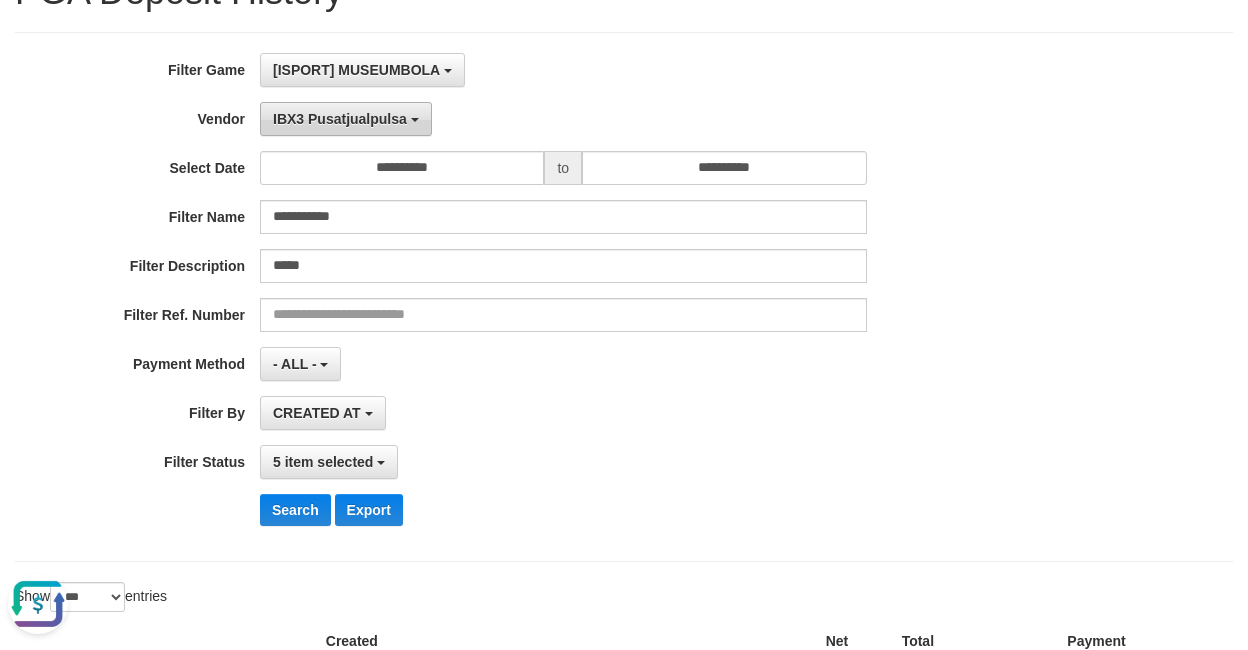 click on "IBX3 Pusatjualpulsa" at bounding box center (340, 119) 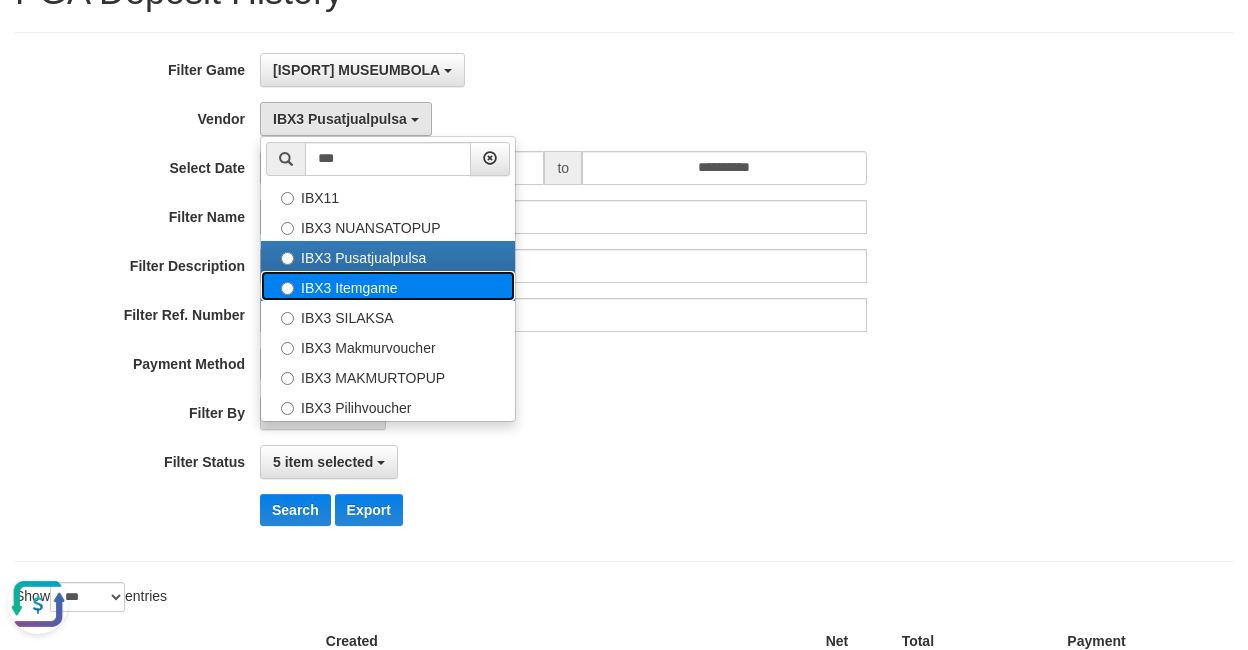 click on "IBX3 Itemgame" at bounding box center (388, 286) 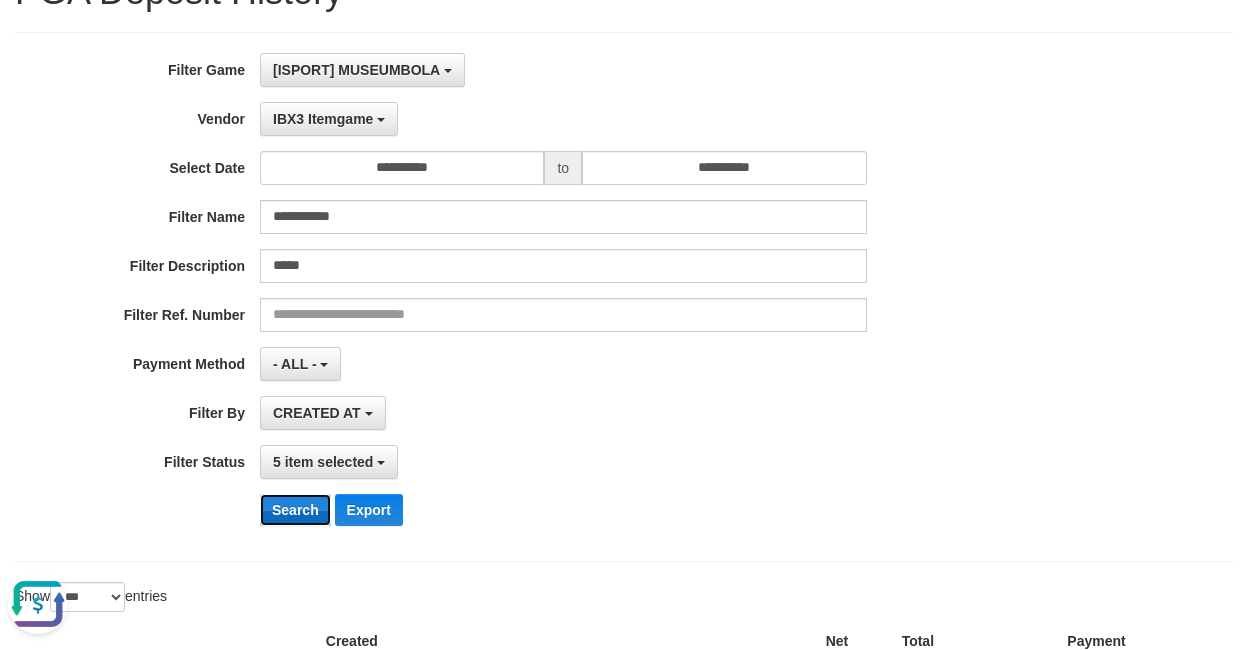 click on "Search" at bounding box center [295, 510] 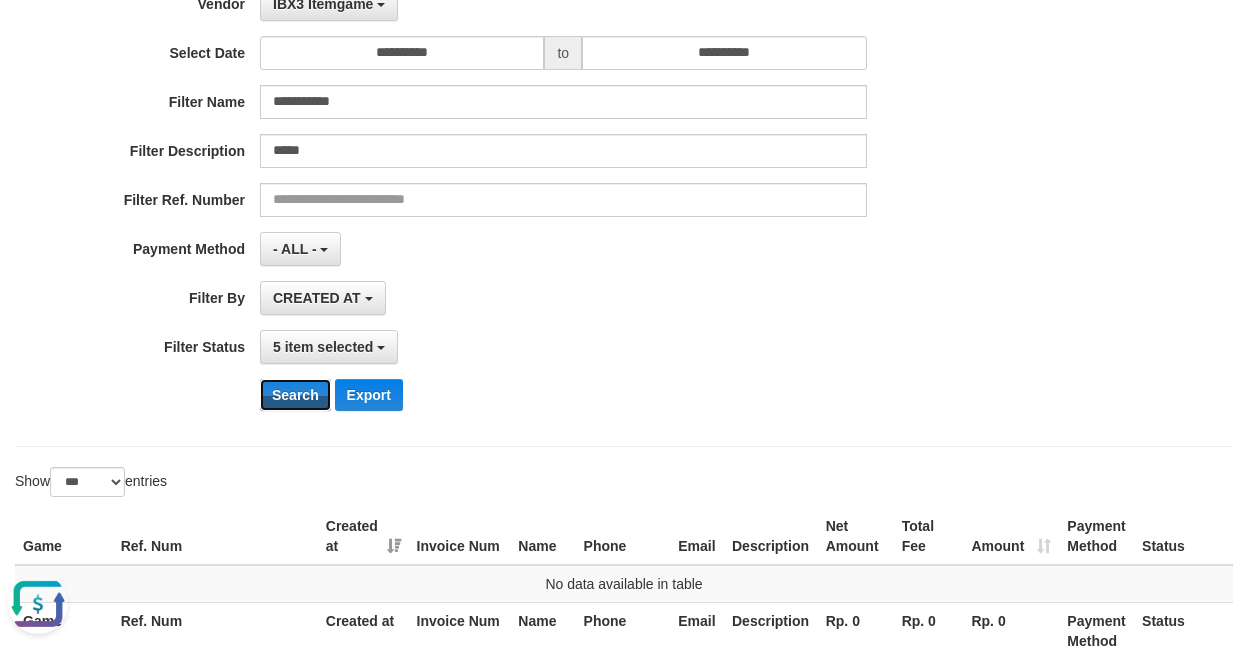 scroll, scrollTop: 0, scrollLeft: 0, axis: both 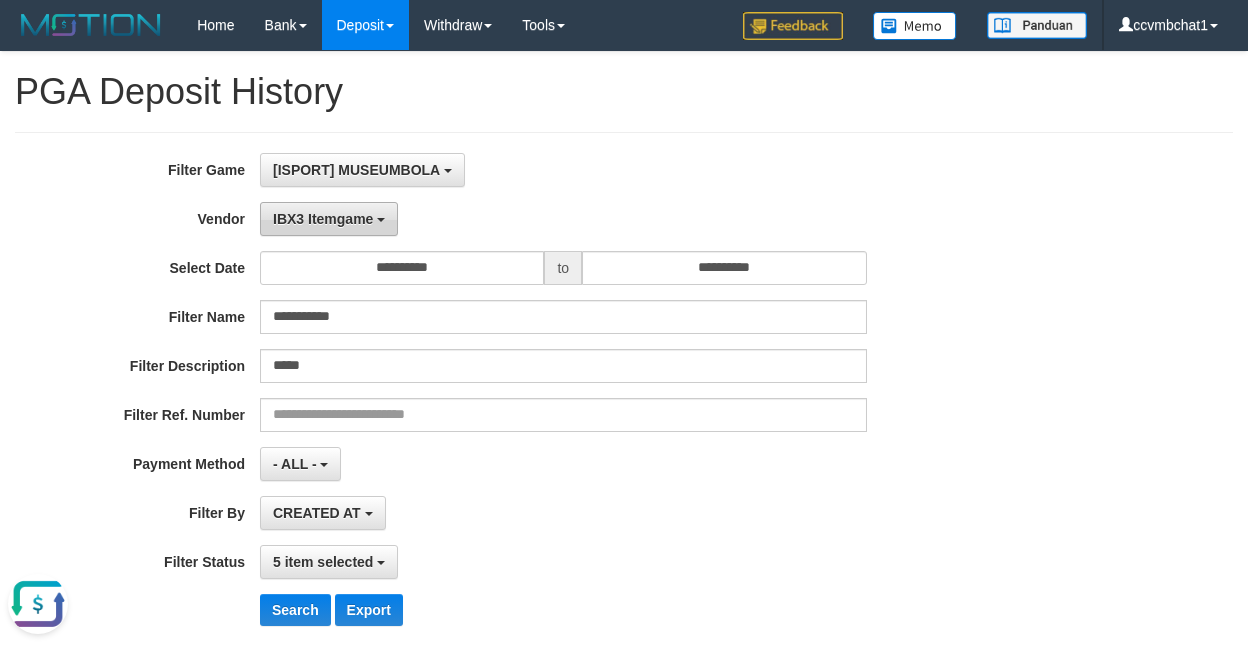 click on "IBX3 Itemgame" at bounding box center (323, 219) 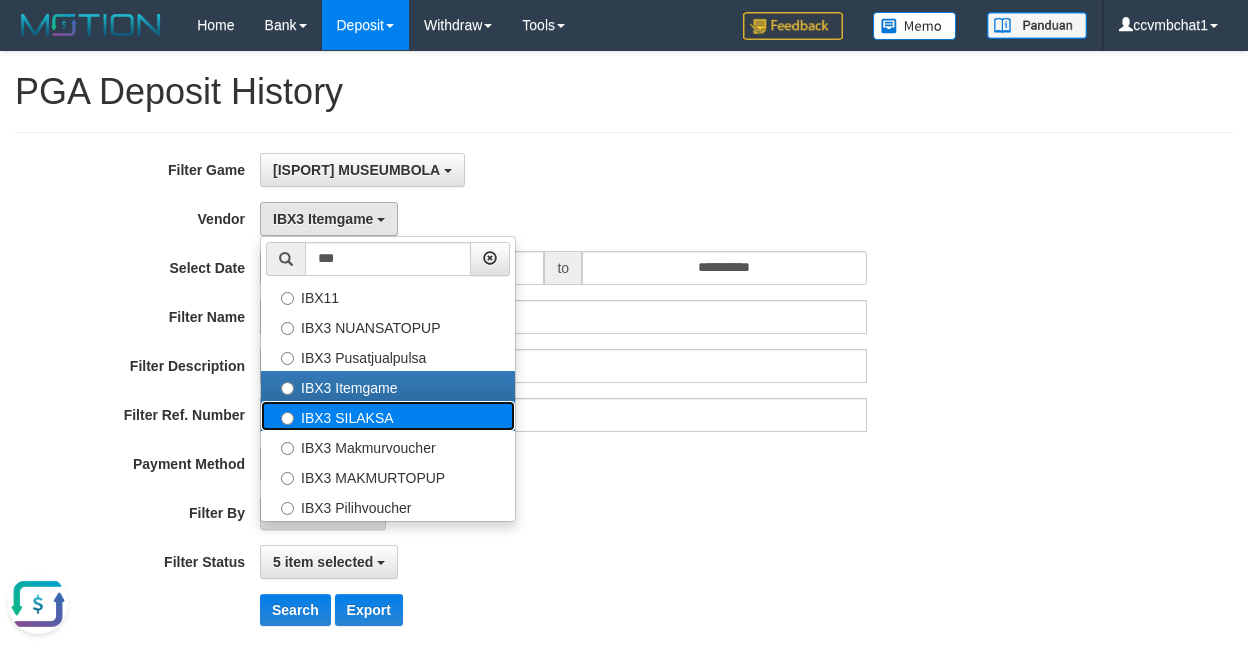 click on "IBX3 SILAKSA" at bounding box center [388, 416] 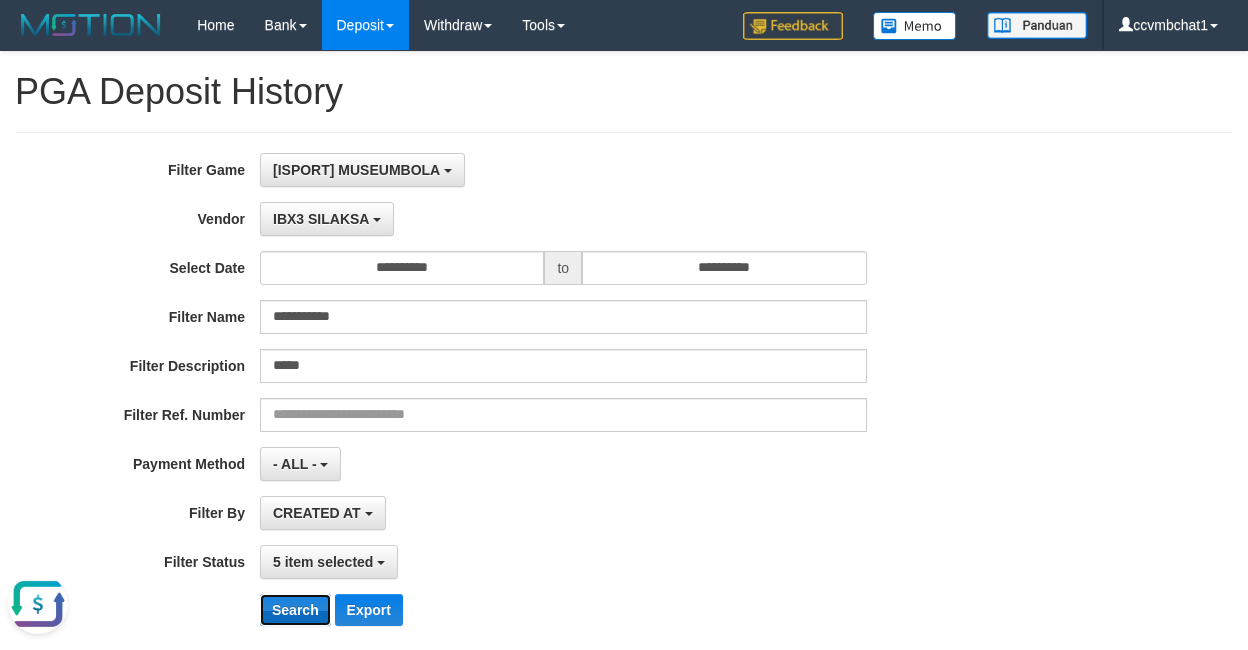 click on "Search" at bounding box center [295, 610] 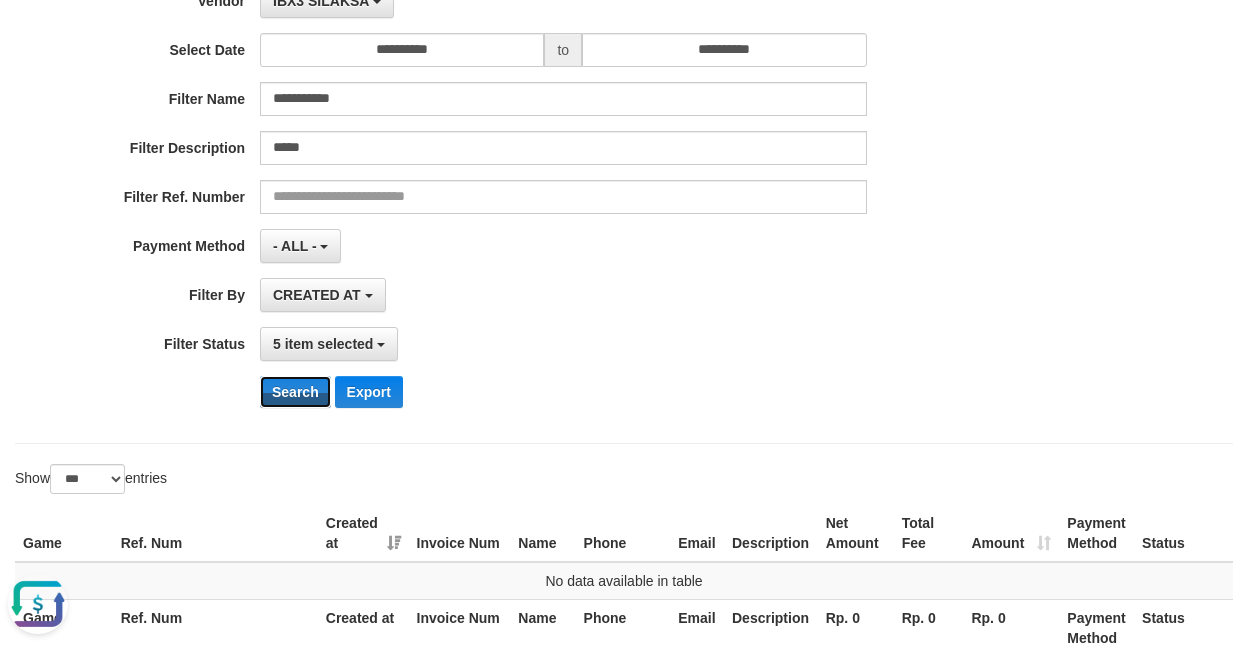 scroll, scrollTop: 0, scrollLeft: 0, axis: both 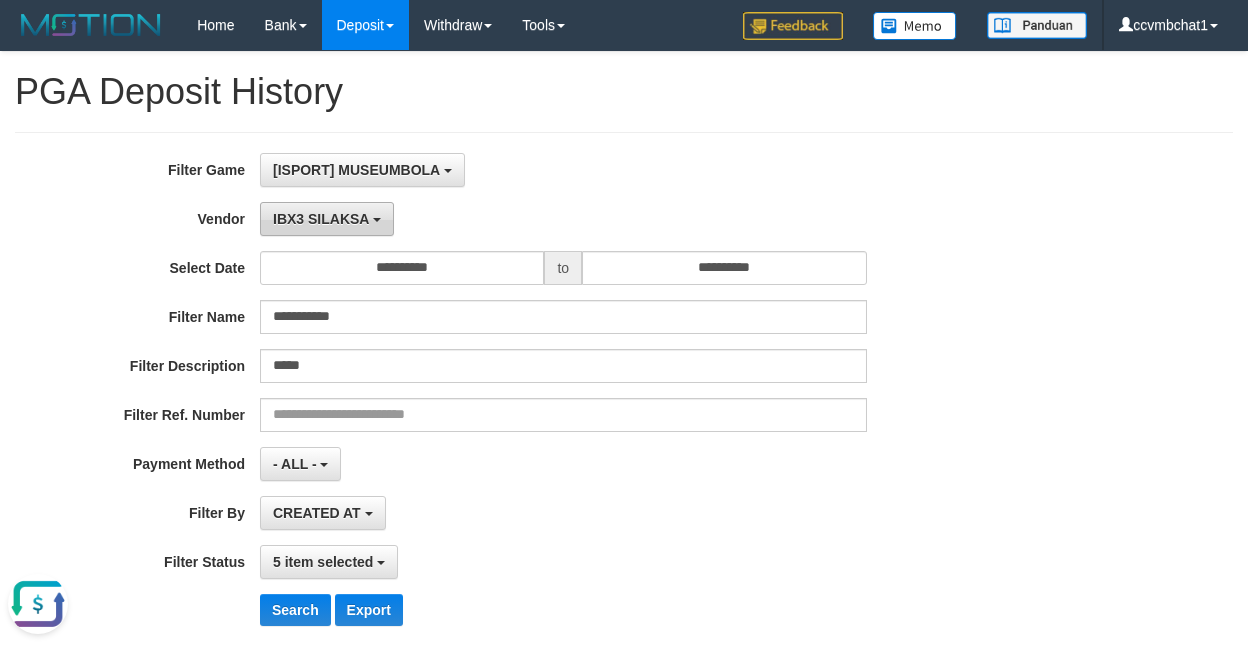 click on "IBX3 SILAKSA" at bounding box center [327, 219] 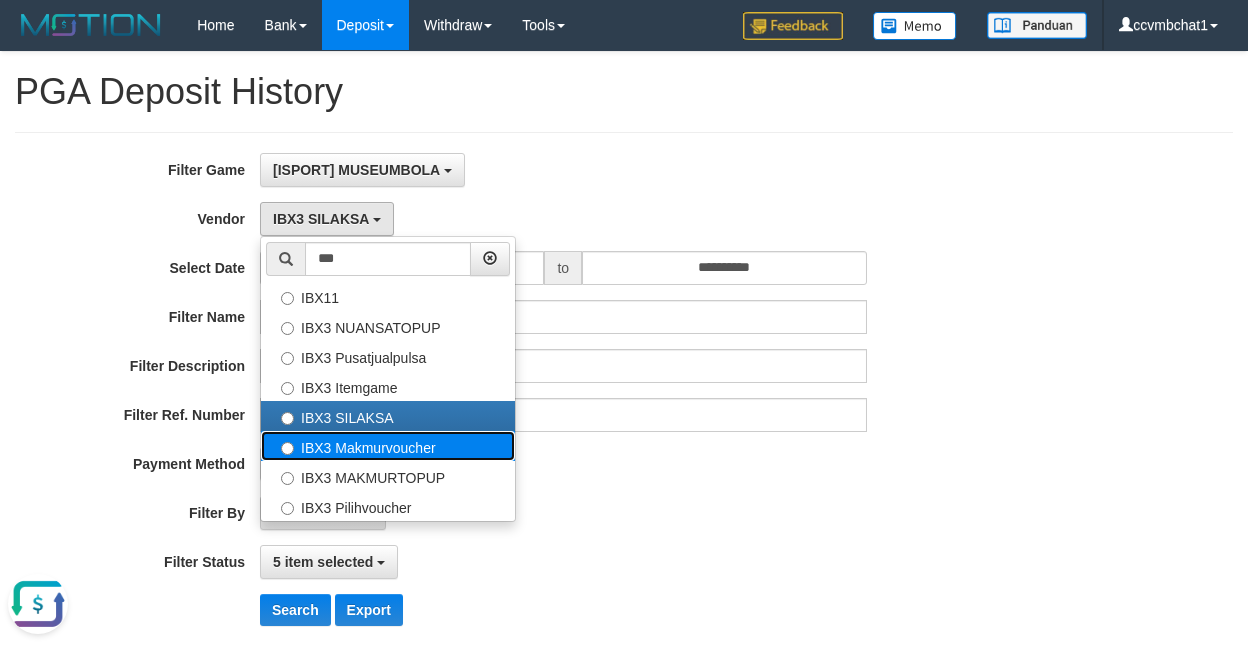 click on "IBX3 Makmurvoucher" at bounding box center (388, 446) 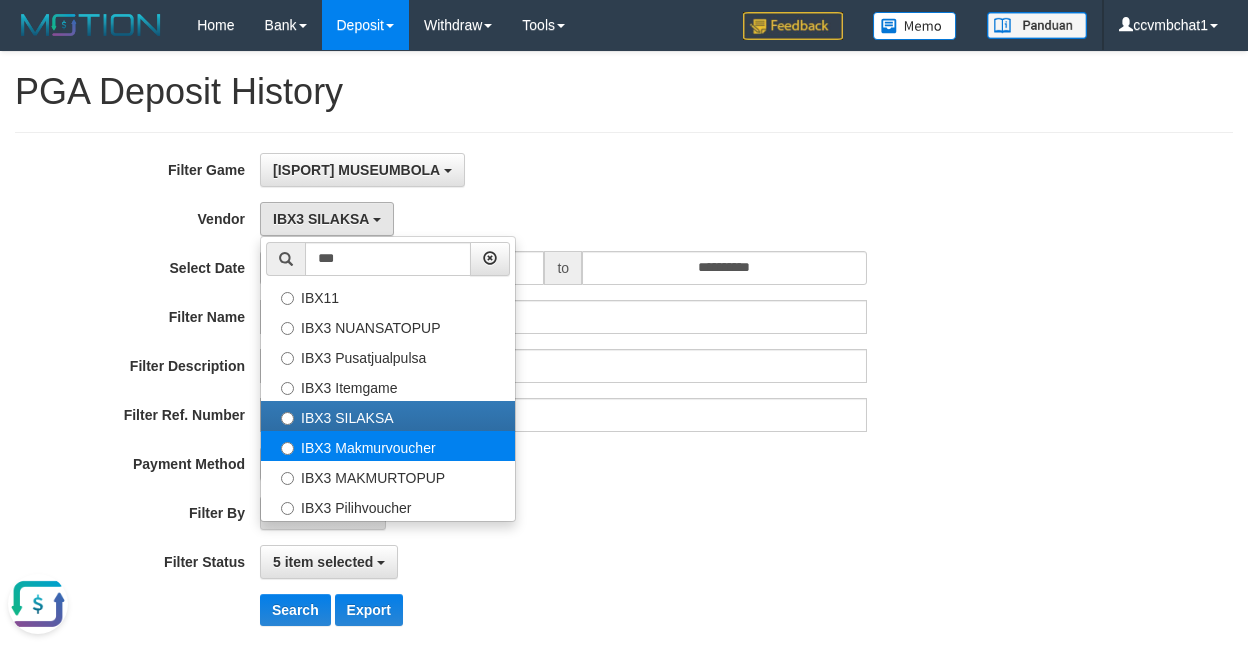 select on "**********" 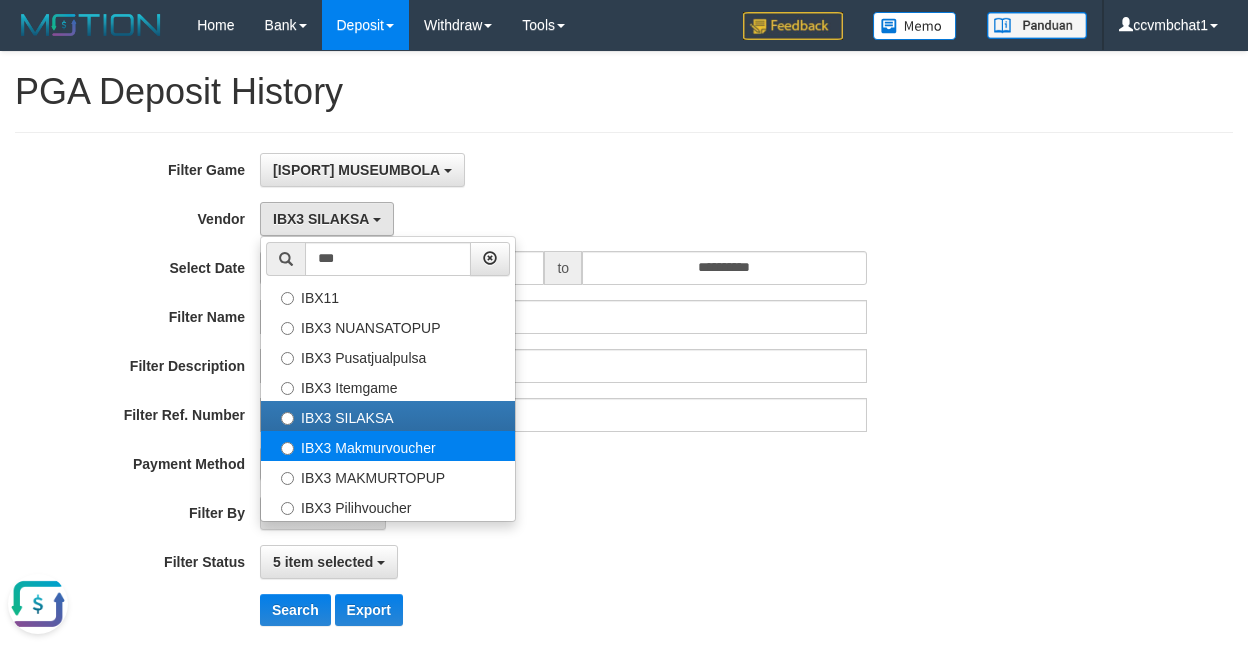 type on "***" 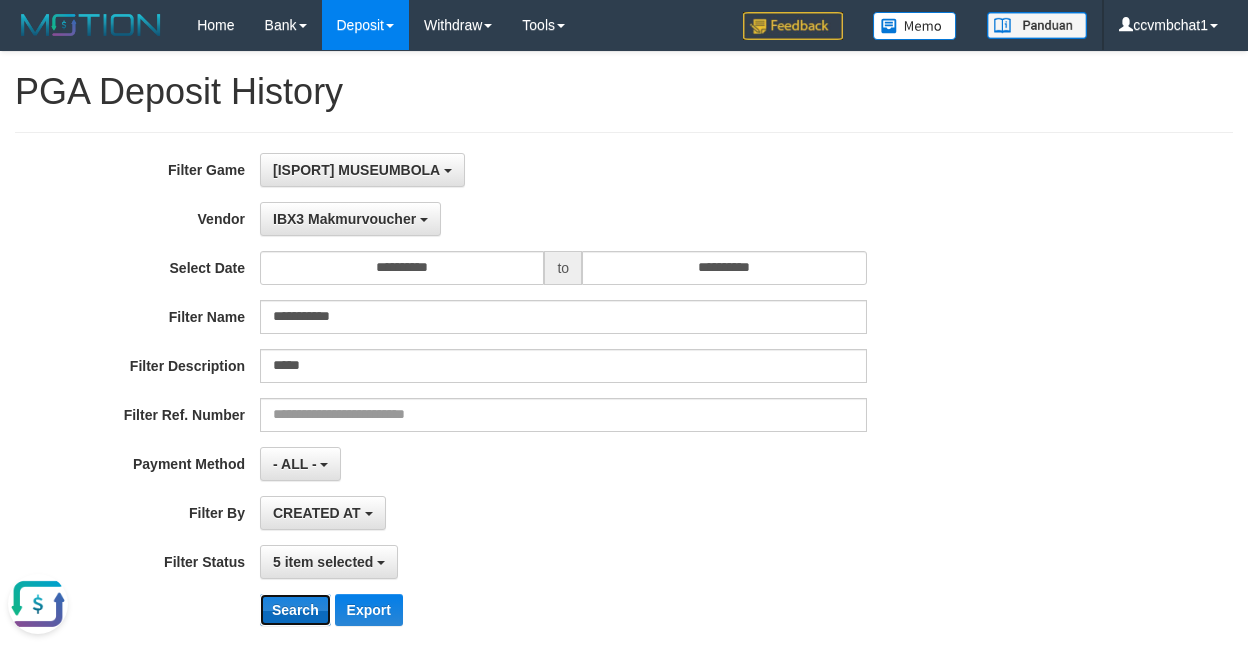 click on "Search" at bounding box center [295, 610] 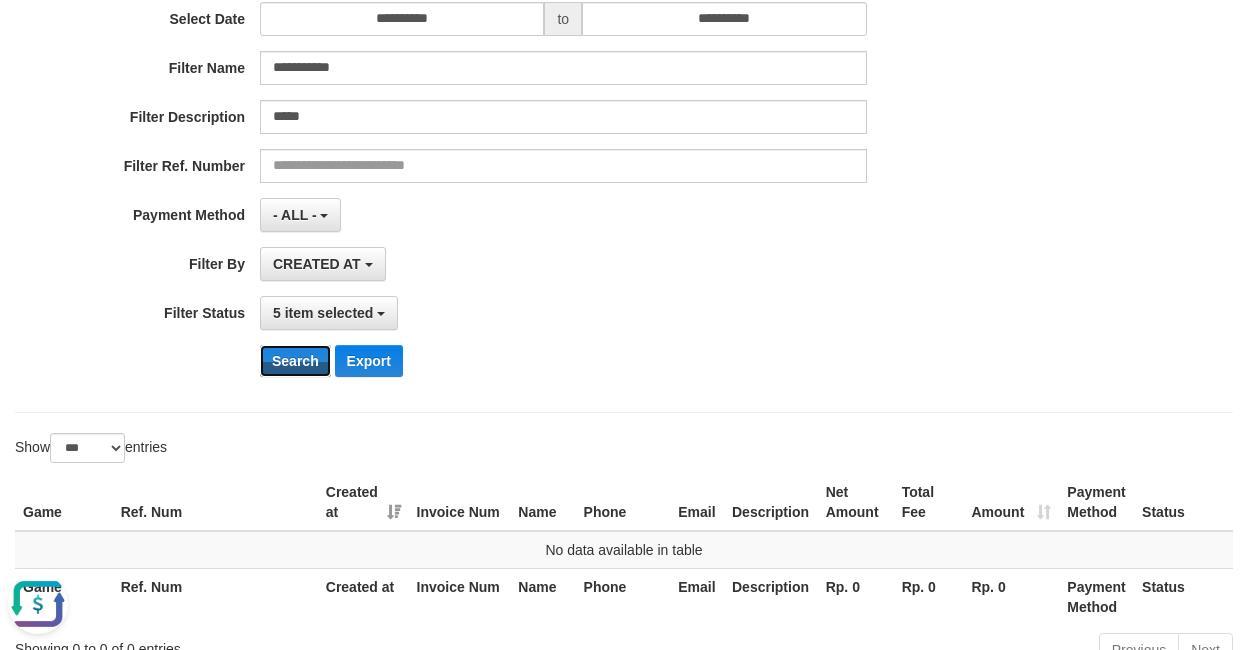 scroll, scrollTop: 0, scrollLeft: 0, axis: both 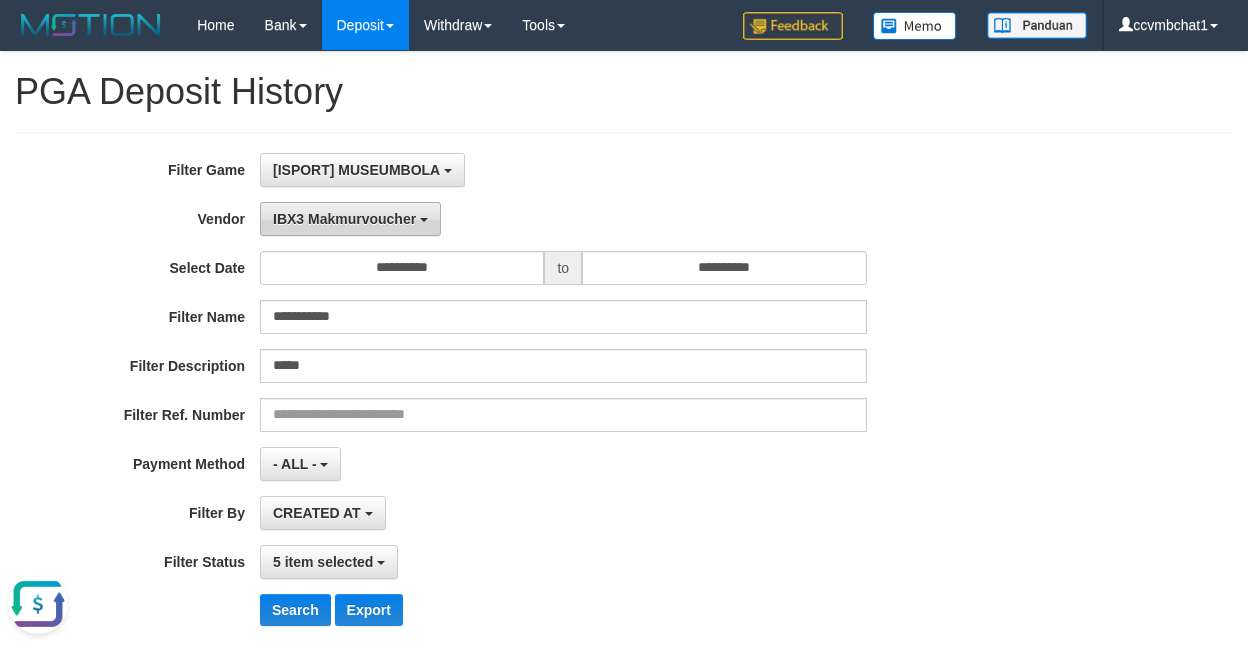 click on "IBX3 Makmurvoucher" at bounding box center (350, 219) 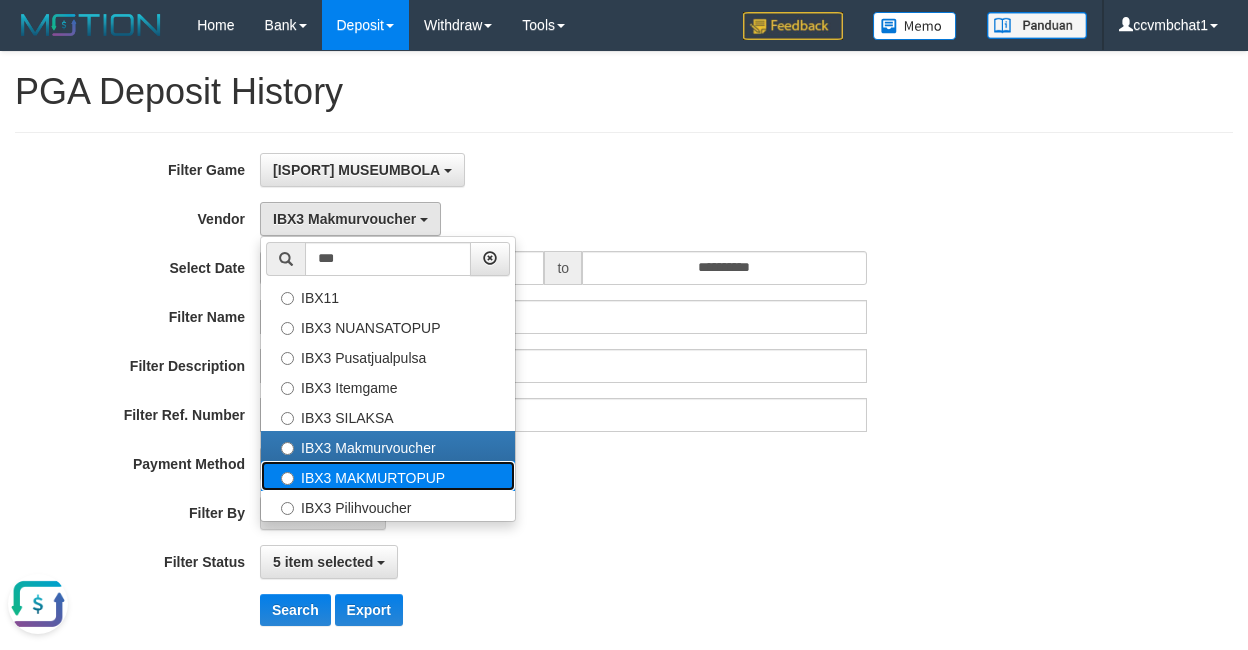 click on "IBX3 MAKMURTOPUP" at bounding box center (388, 476) 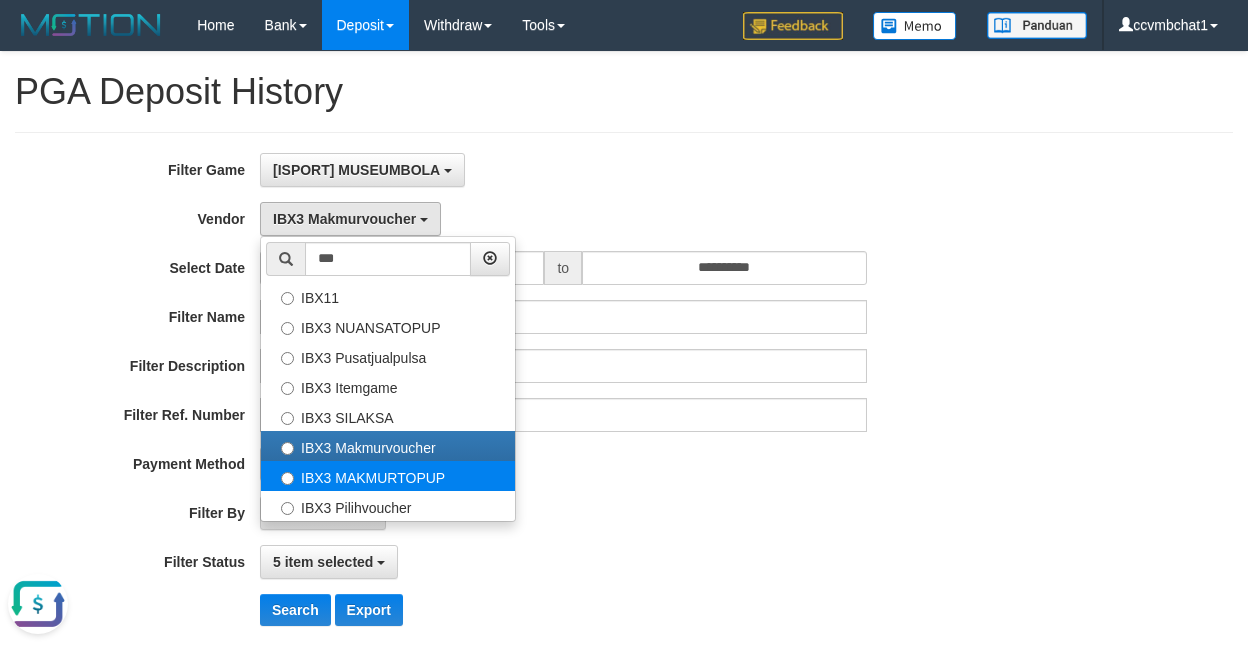 select on "**********" 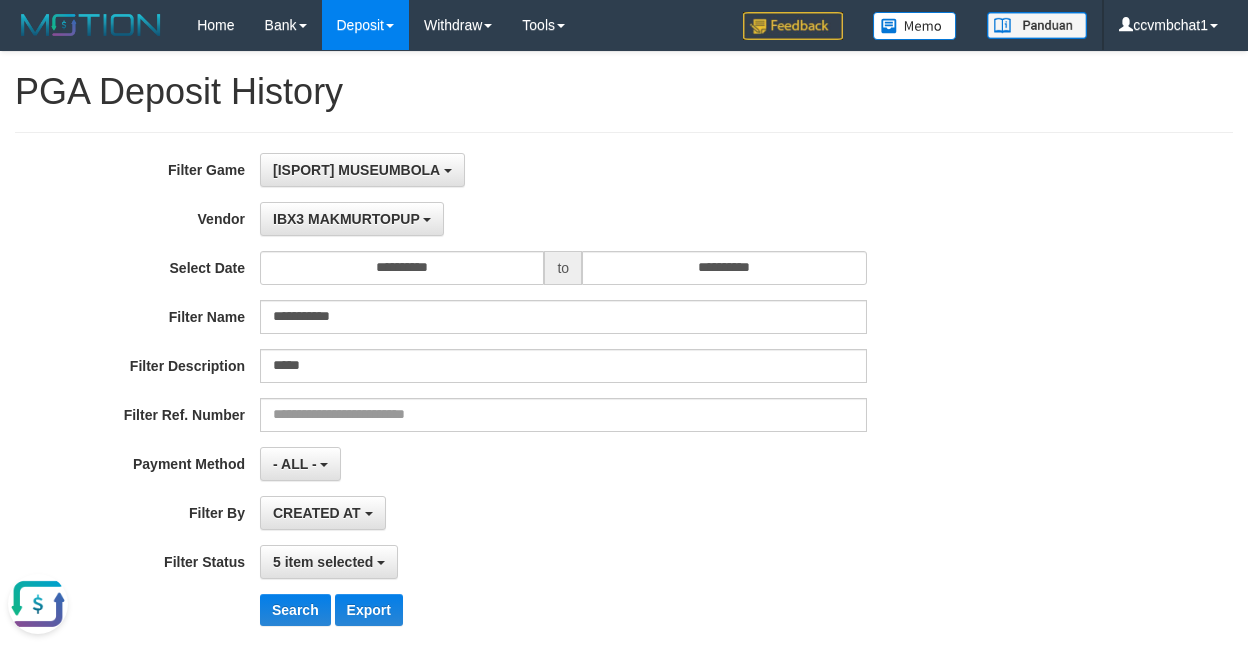 click on "**********" at bounding box center (520, 397) 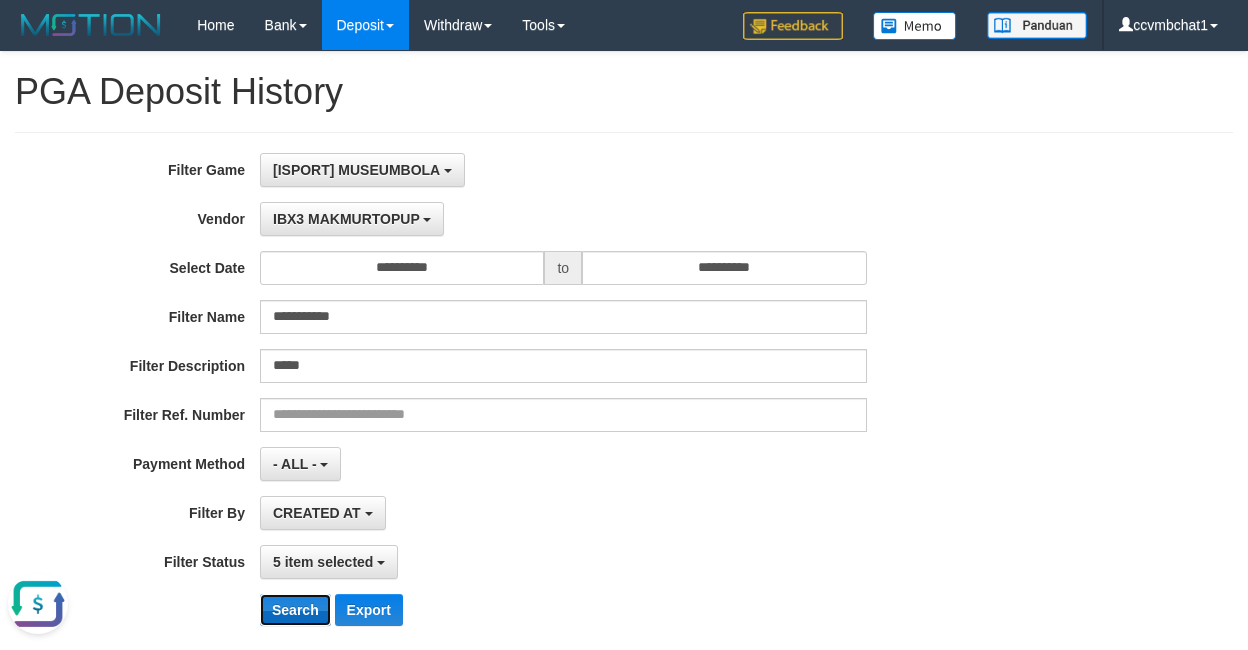 click on "Search" at bounding box center [295, 610] 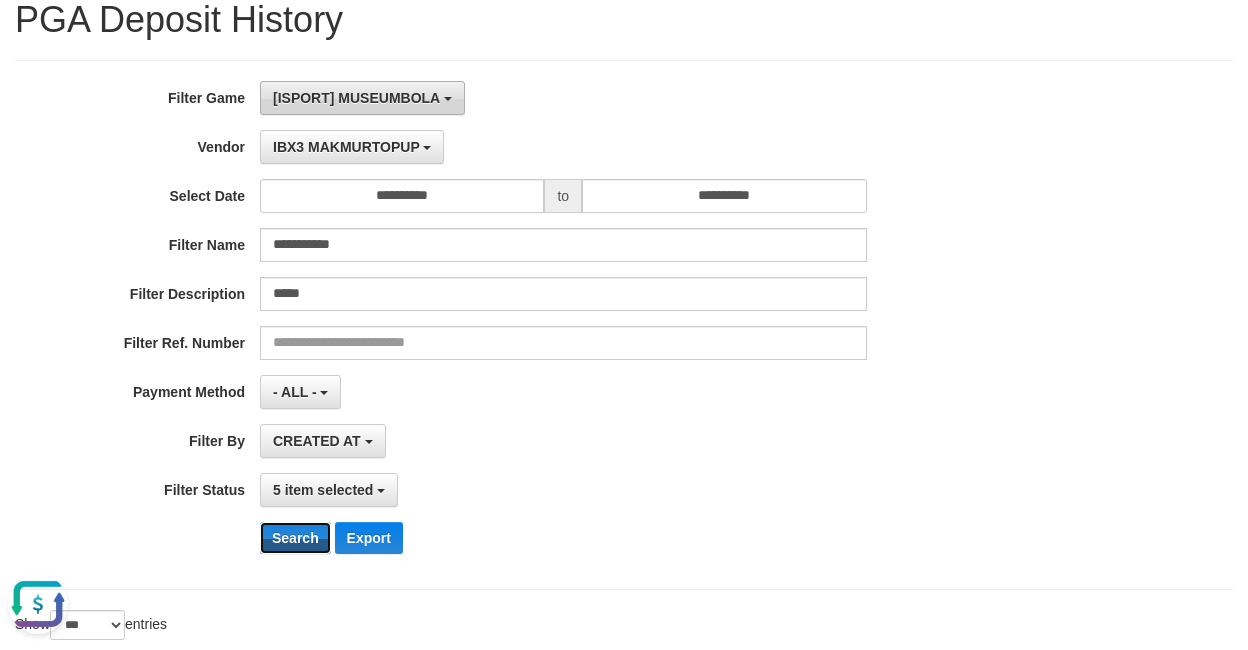 scroll, scrollTop: 0, scrollLeft: 0, axis: both 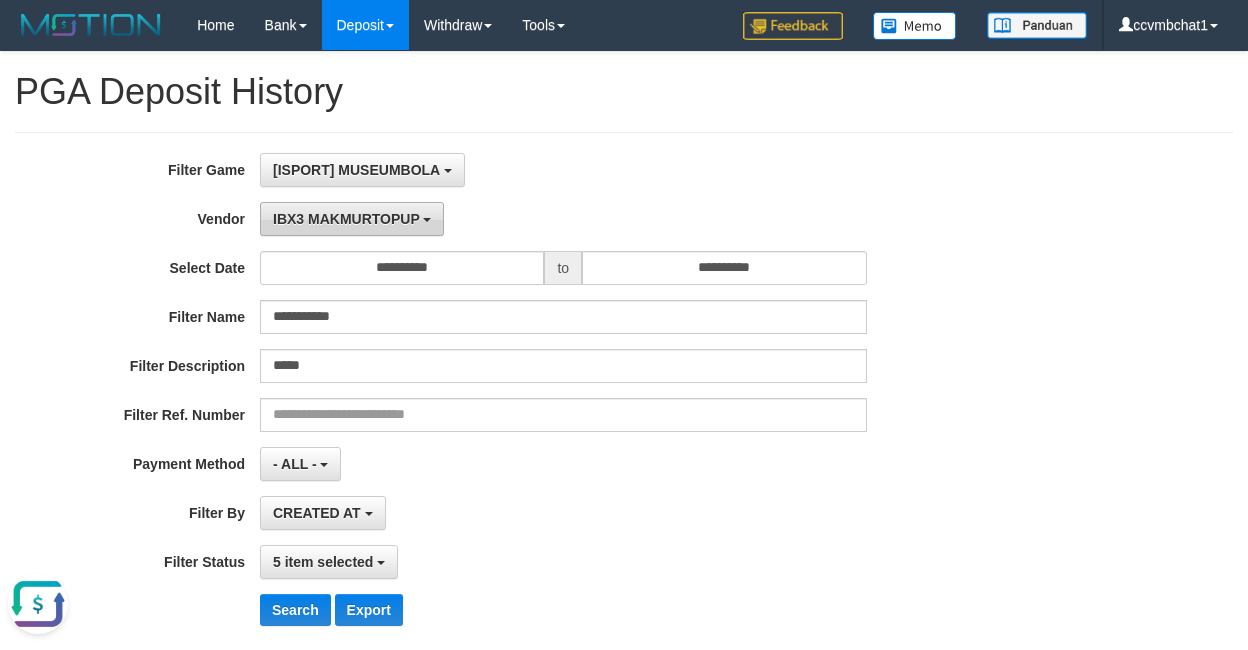 click on "IBX3 MAKMURTOPUP" at bounding box center [346, 219] 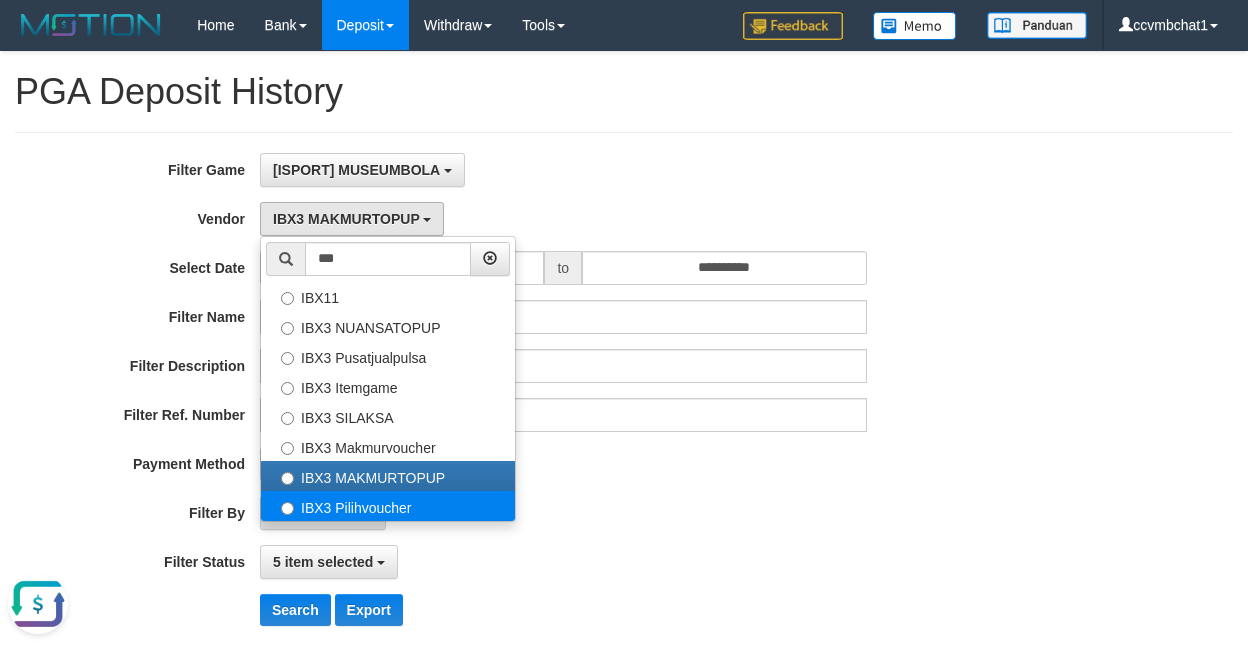 select on "**********" 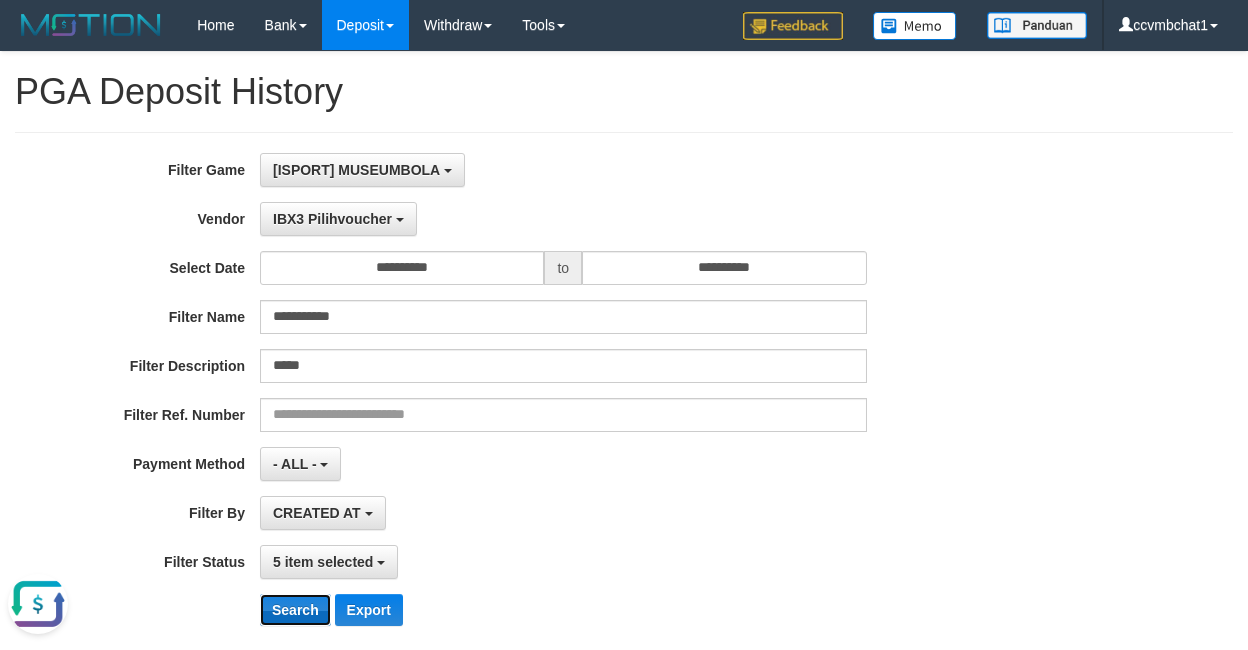 click on "Search" at bounding box center [295, 610] 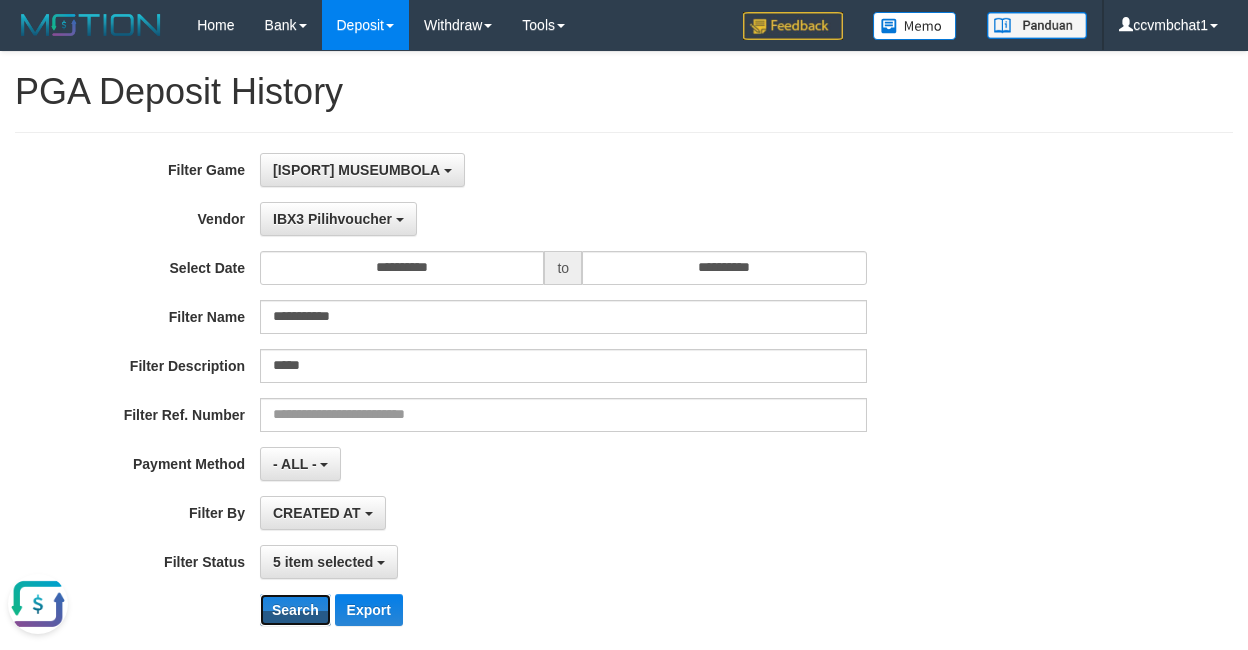 scroll, scrollTop: 384, scrollLeft: 0, axis: vertical 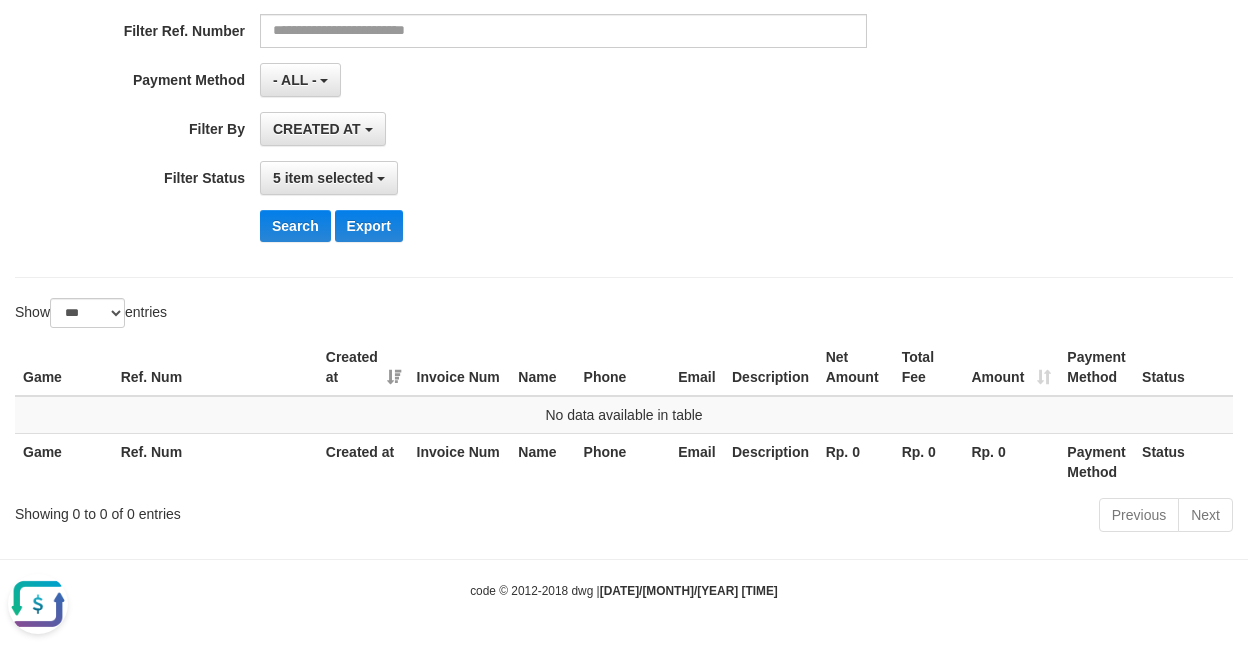 click at bounding box center (38, 604) 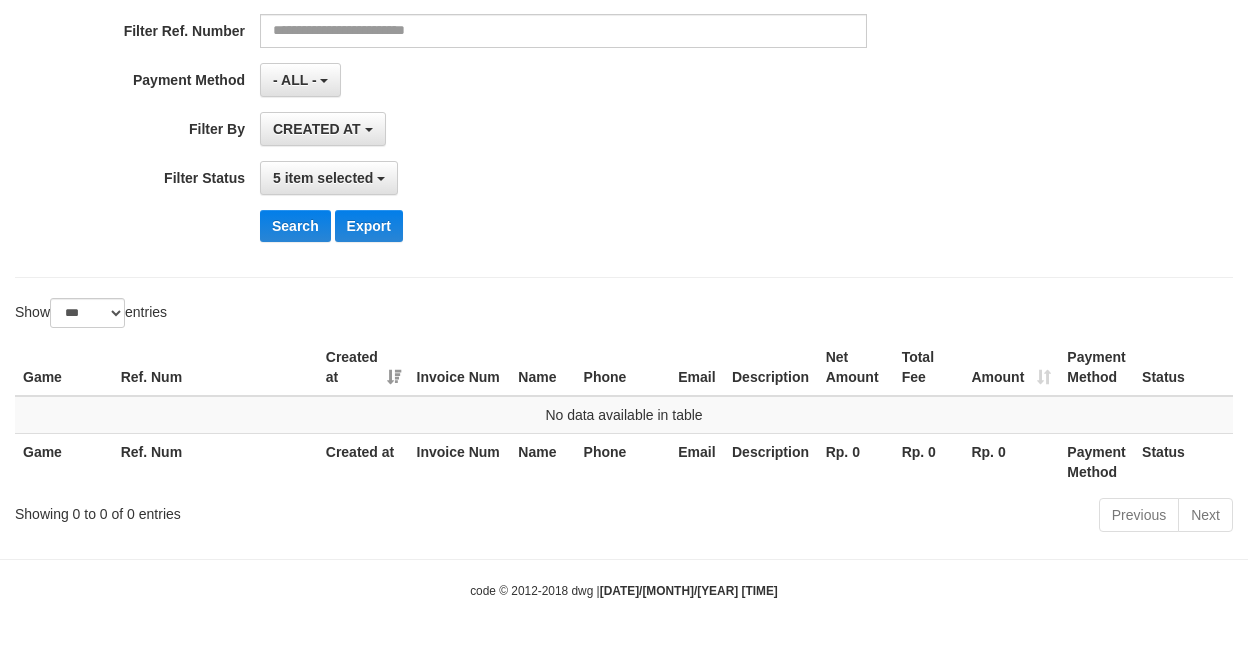click on "Search
Export" at bounding box center (650, 226) 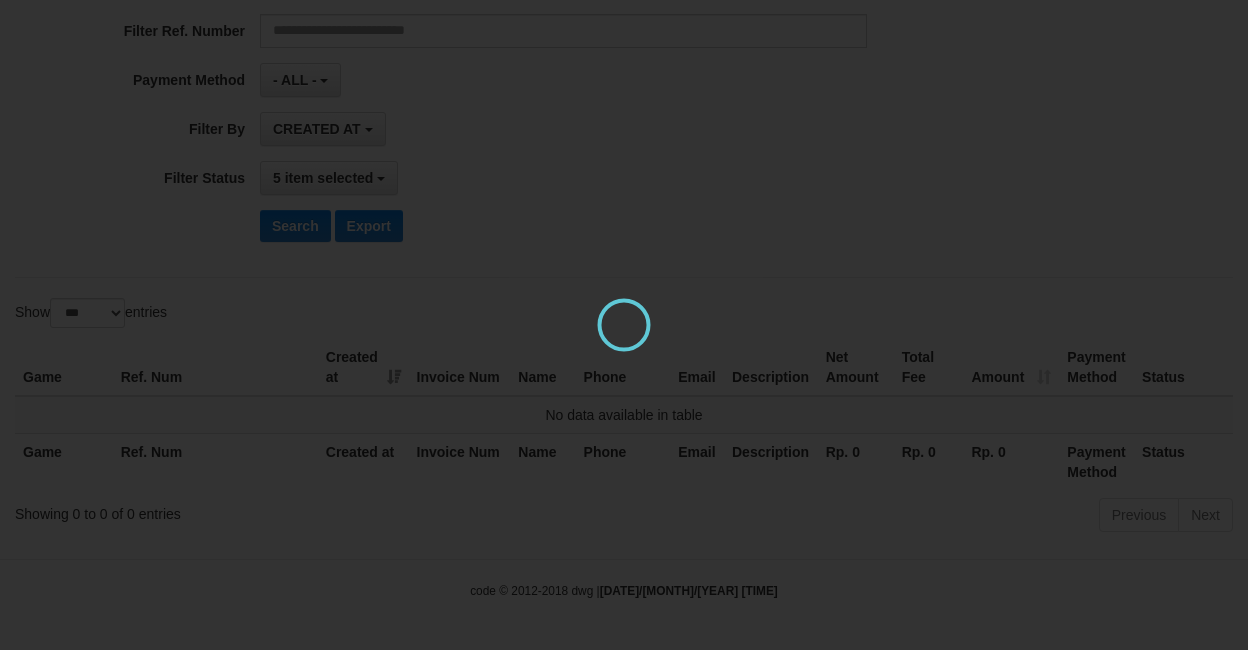 scroll, scrollTop: 0, scrollLeft: 0, axis: both 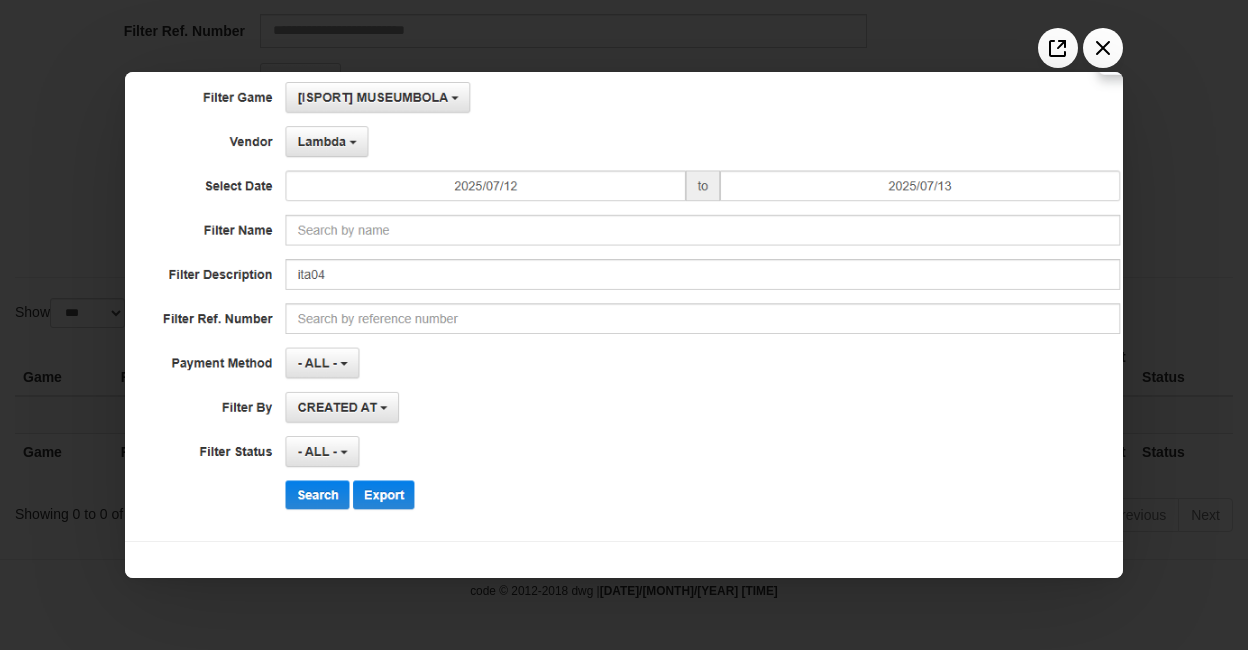click at bounding box center [624, 325] 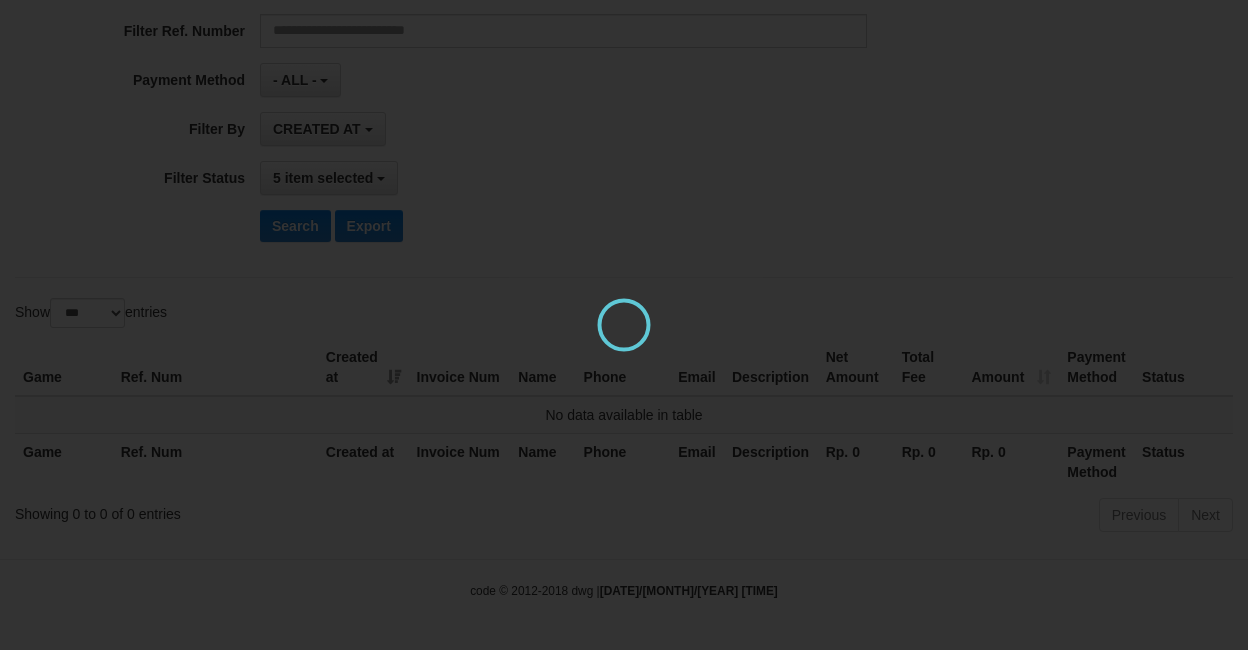 scroll, scrollTop: 0, scrollLeft: 0, axis: both 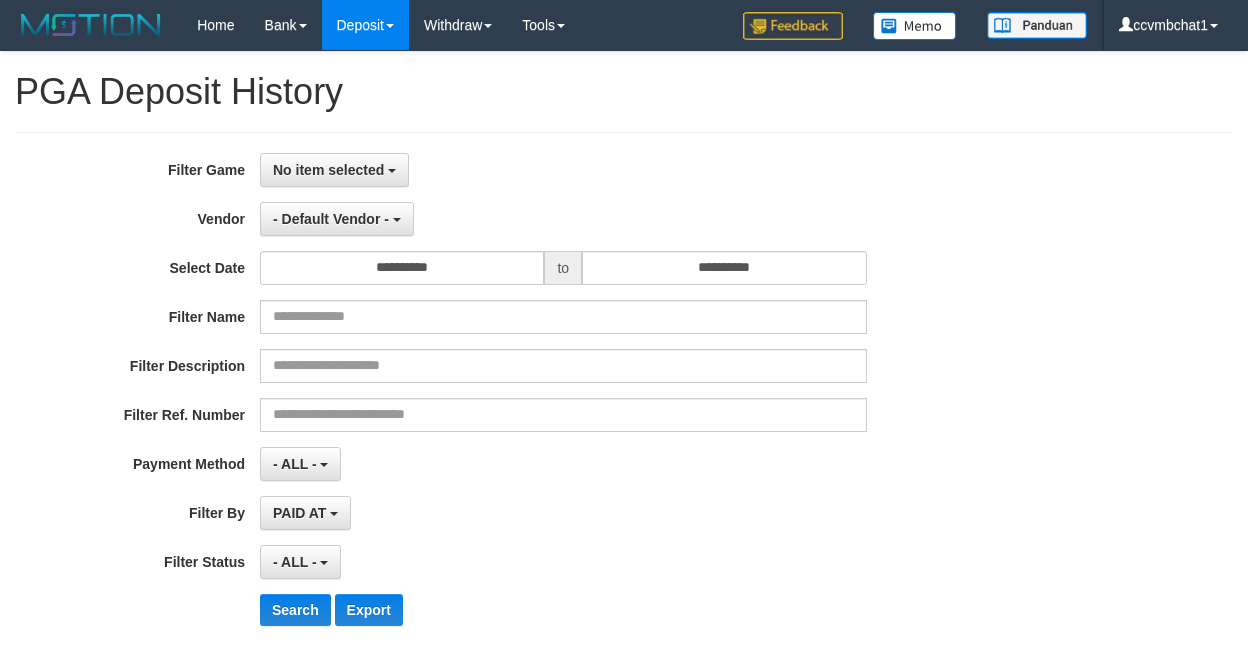 select 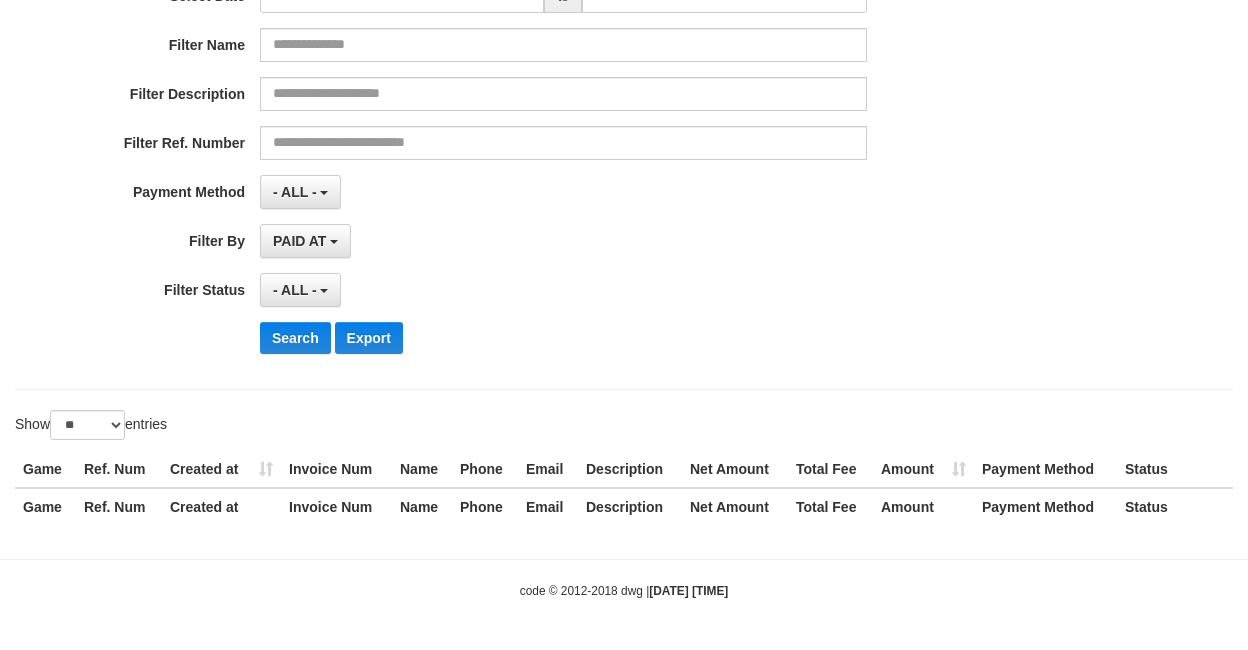 scroll, scrollTop: 0, scrollLeft: 0, axis: both 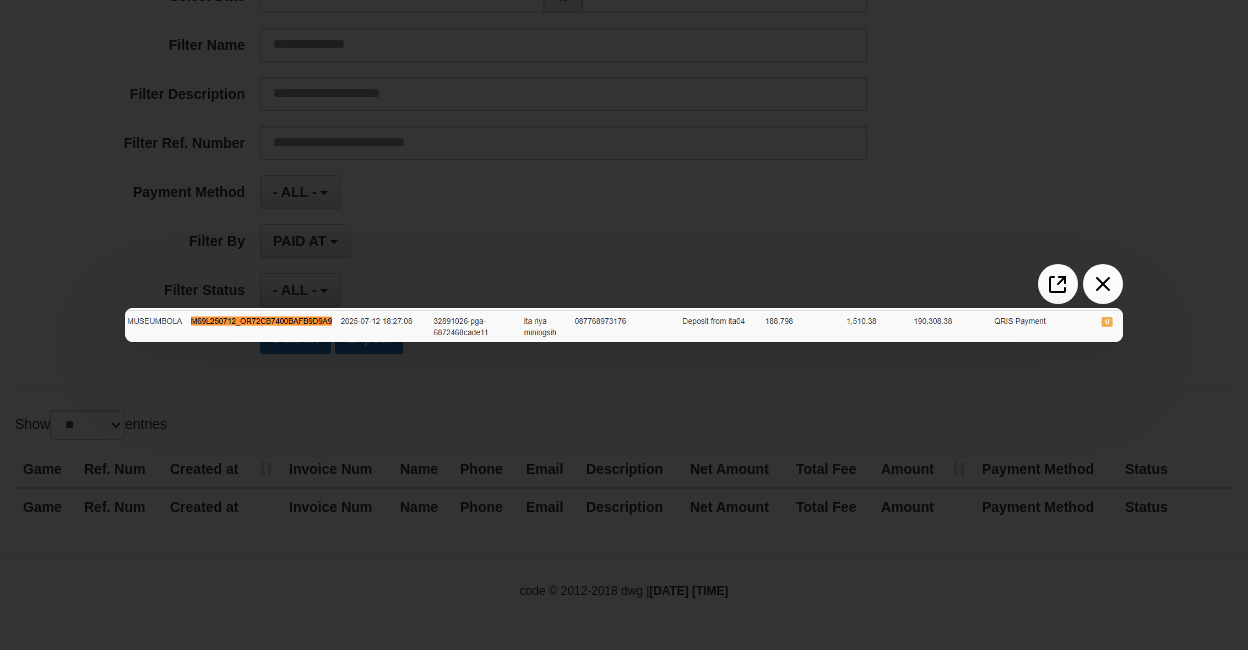 click at bounding box center (624, 325) 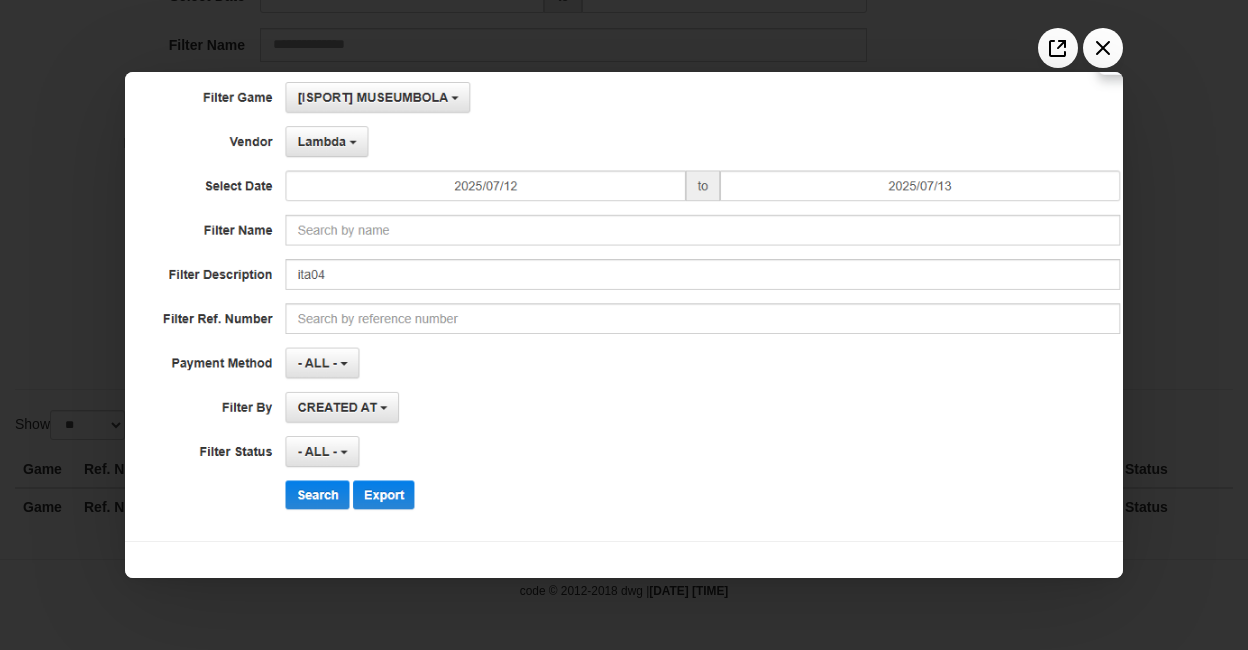 scroll, scrollTop: 0, scrollLeft: 0, axis: both 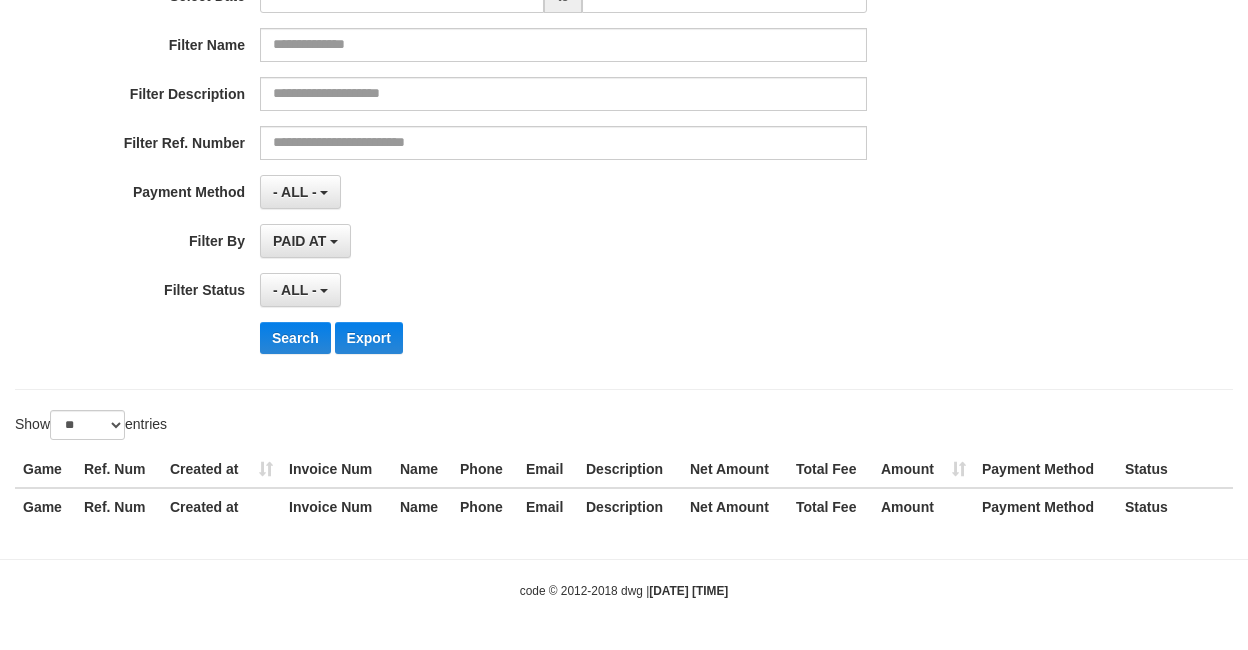 click on "**********" at bounding box center [520, 125] 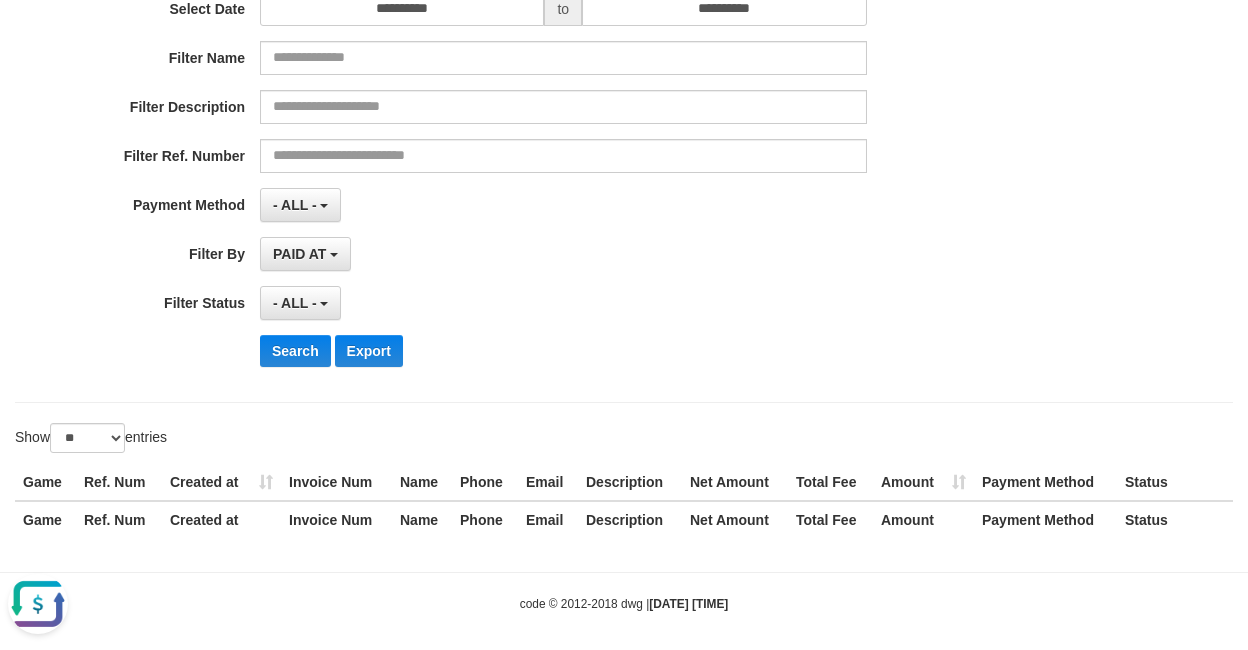 scroll, scrollTop: 72, scrollLeft: 0, axis: vertical 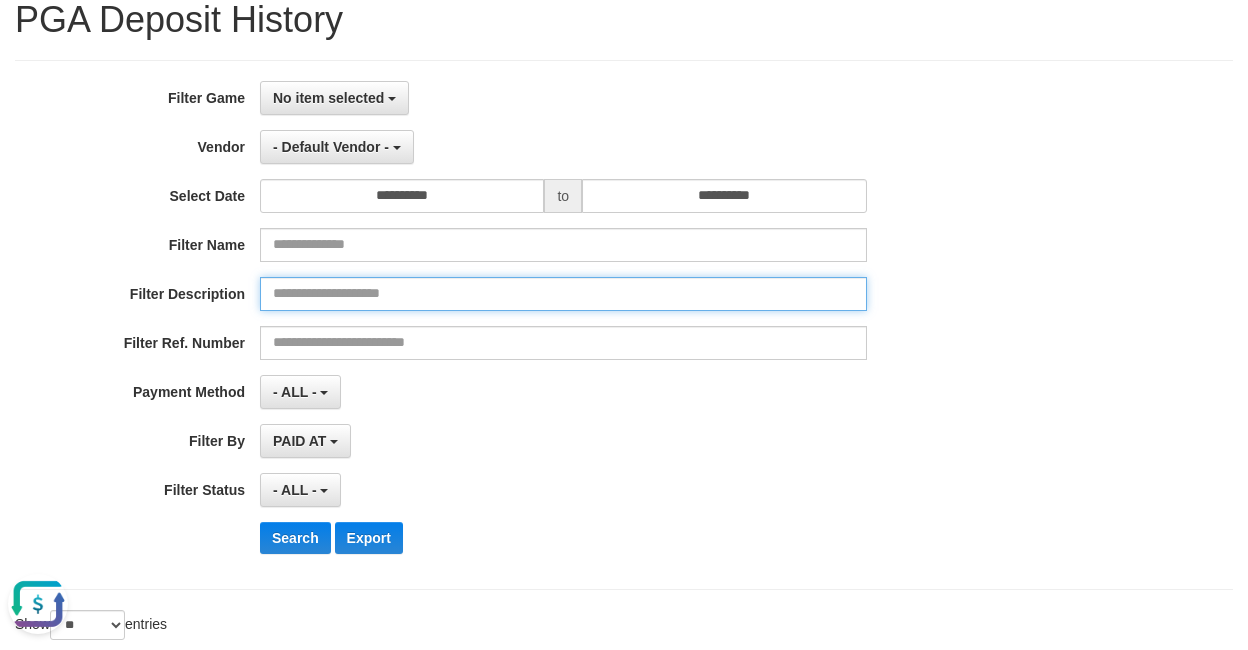 click at bounding box center (563, 294) 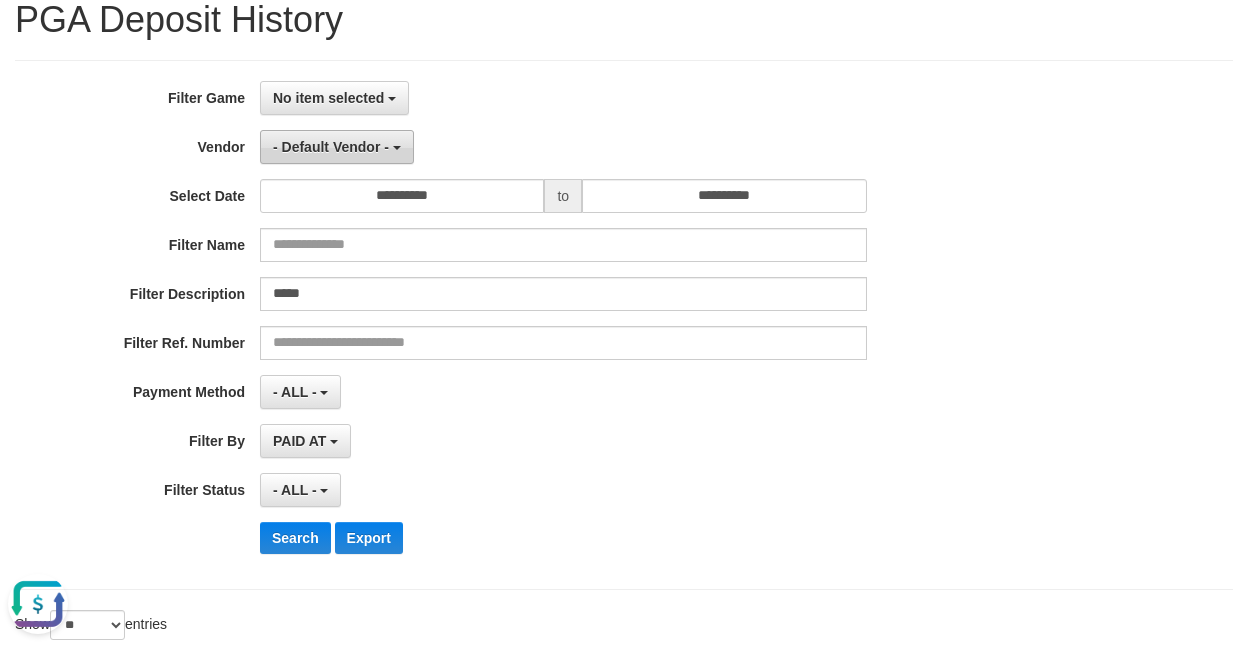 click on "- Default Vendor -" at bounding box center (331, 147) 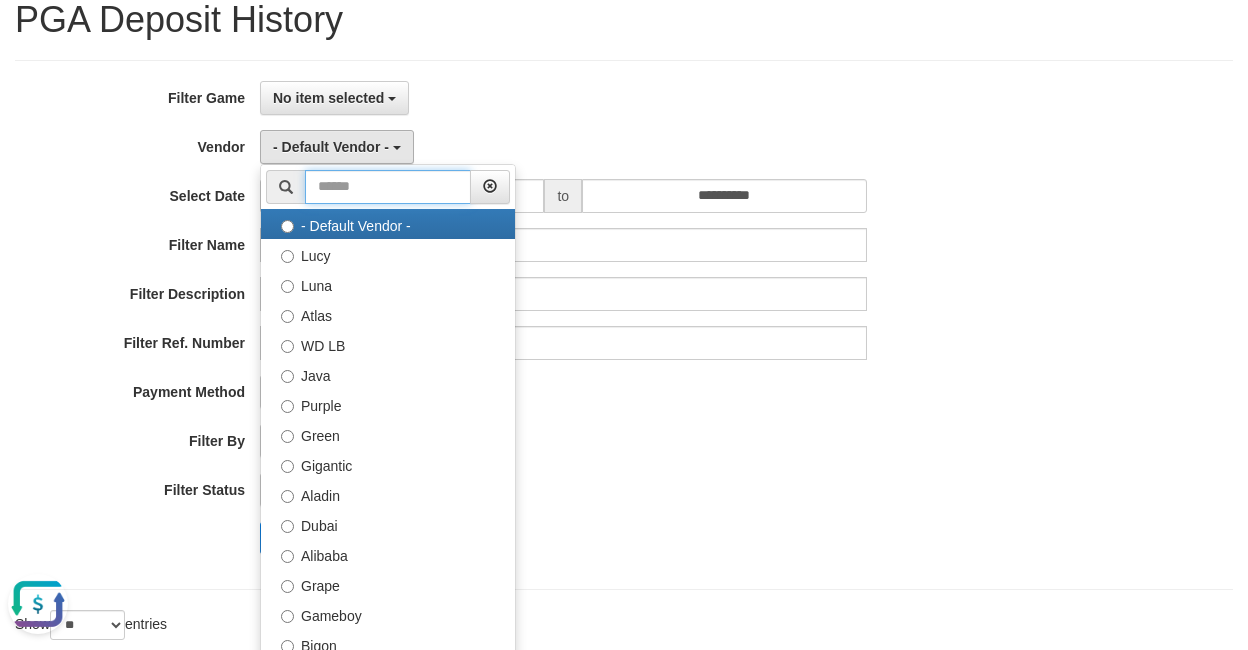 click at bounding box center (388, 187) 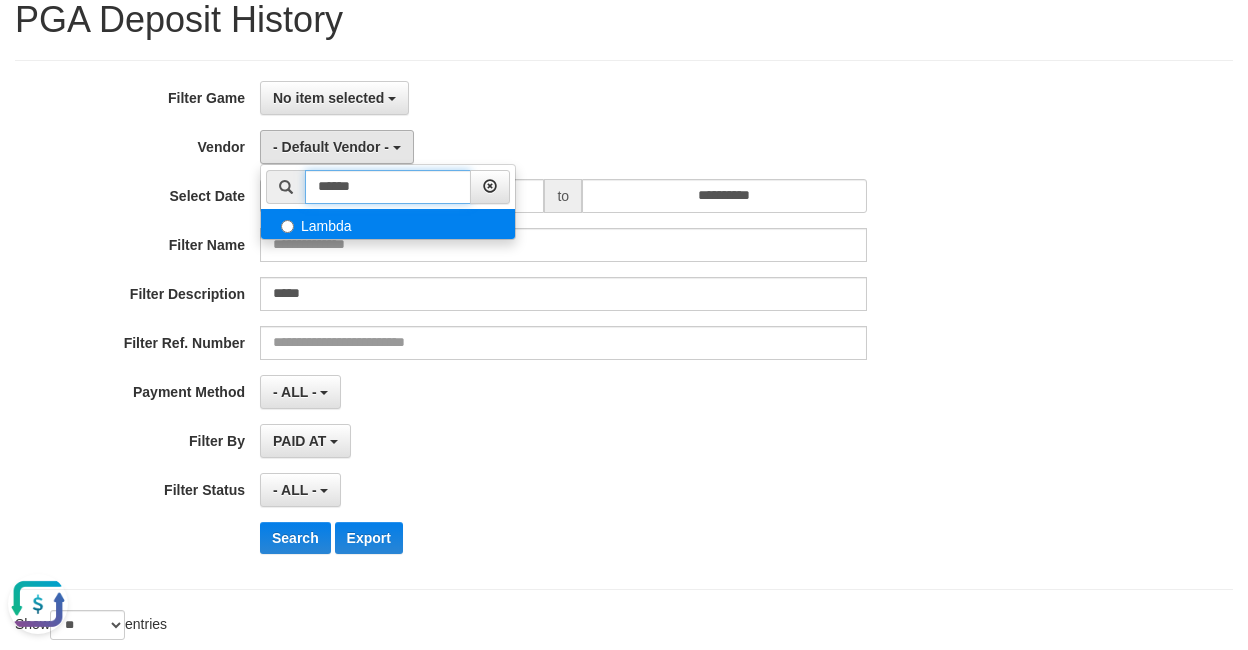 type on "******" 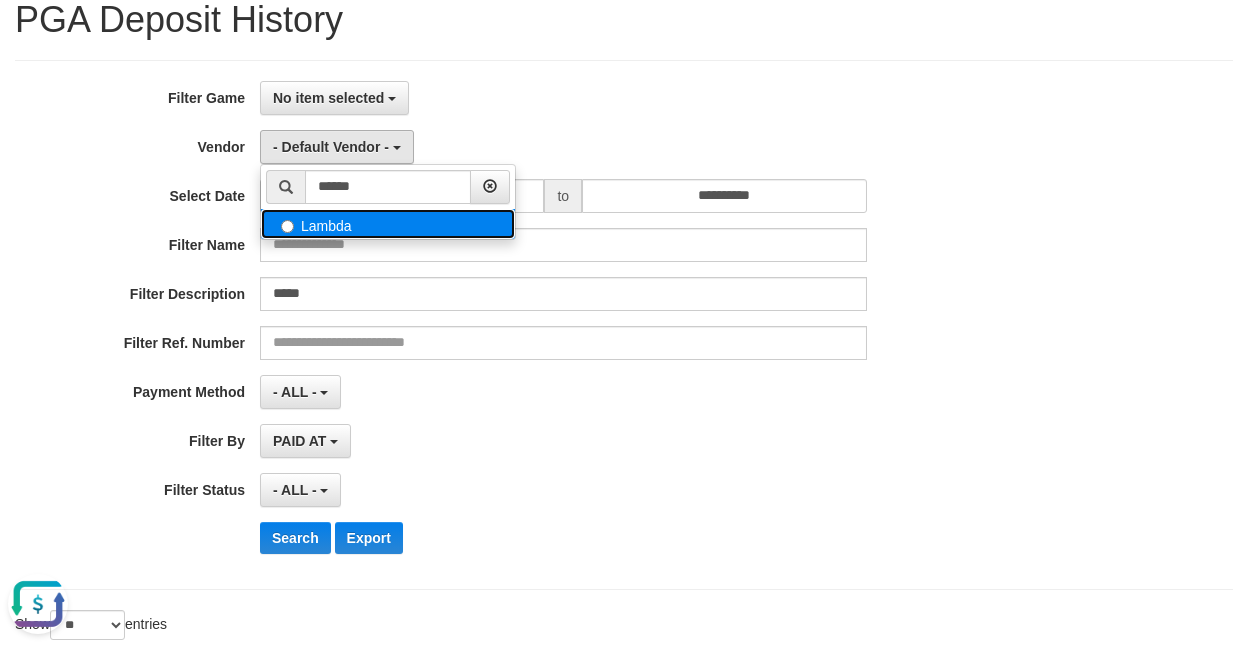 click on "Lambda" at bounding box center (388, 224) 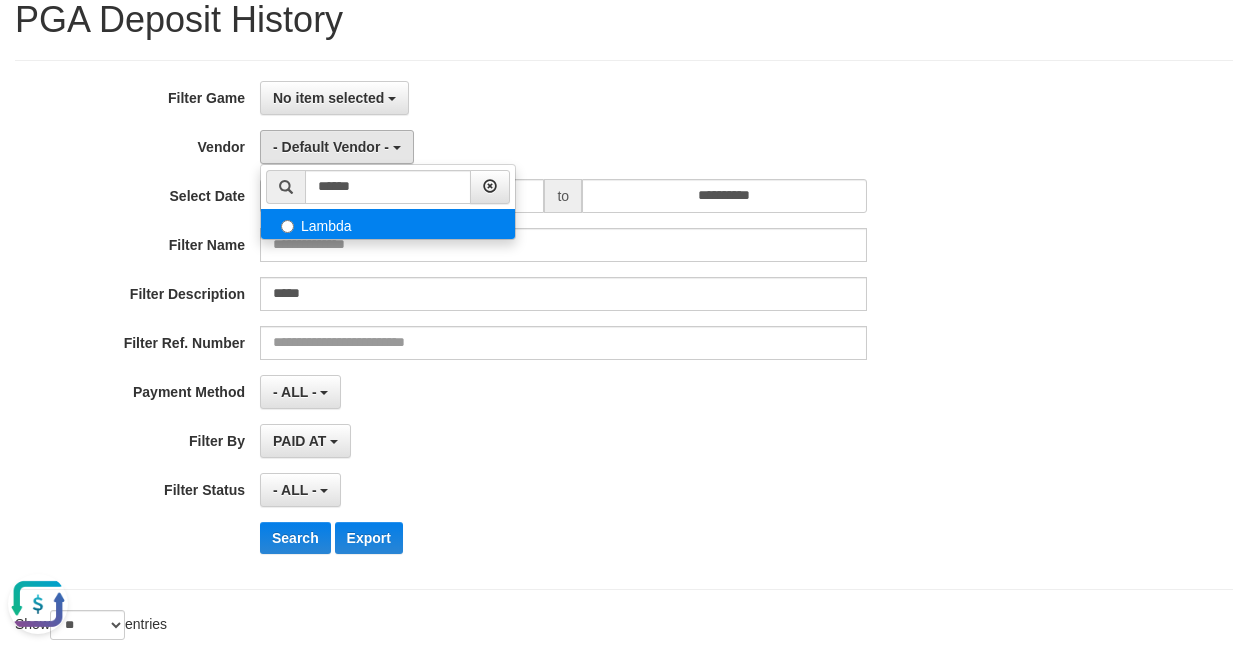 select on "**********" 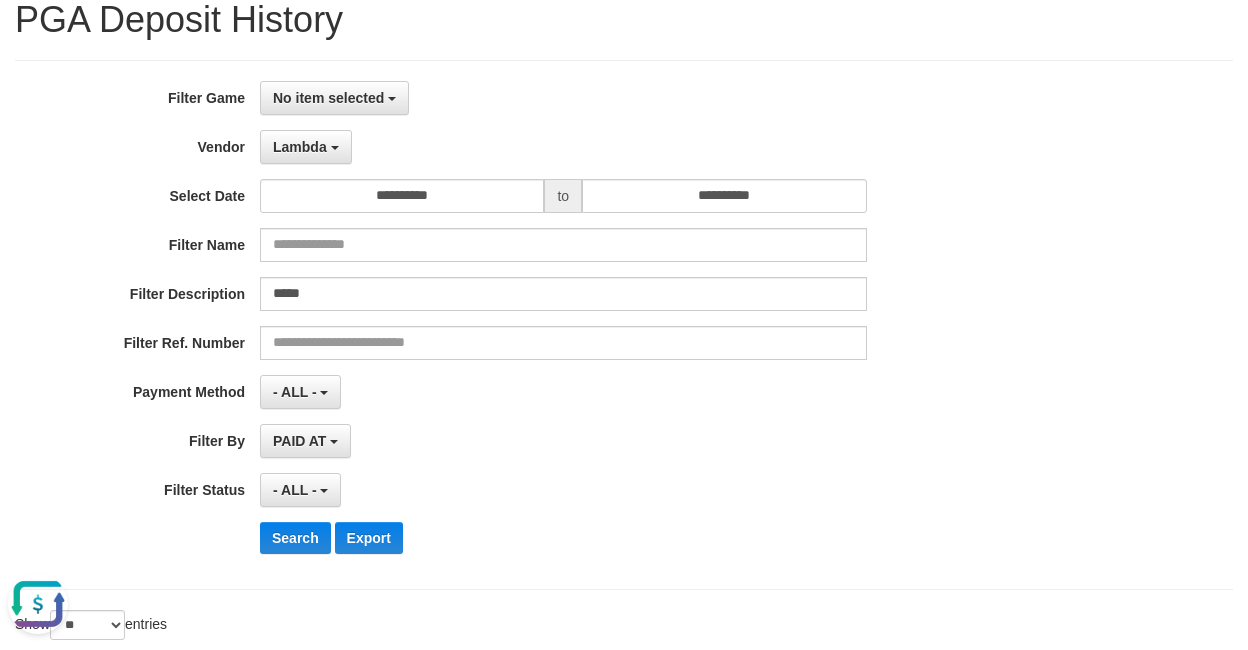 click on "to" at bounding box center [563, 196] 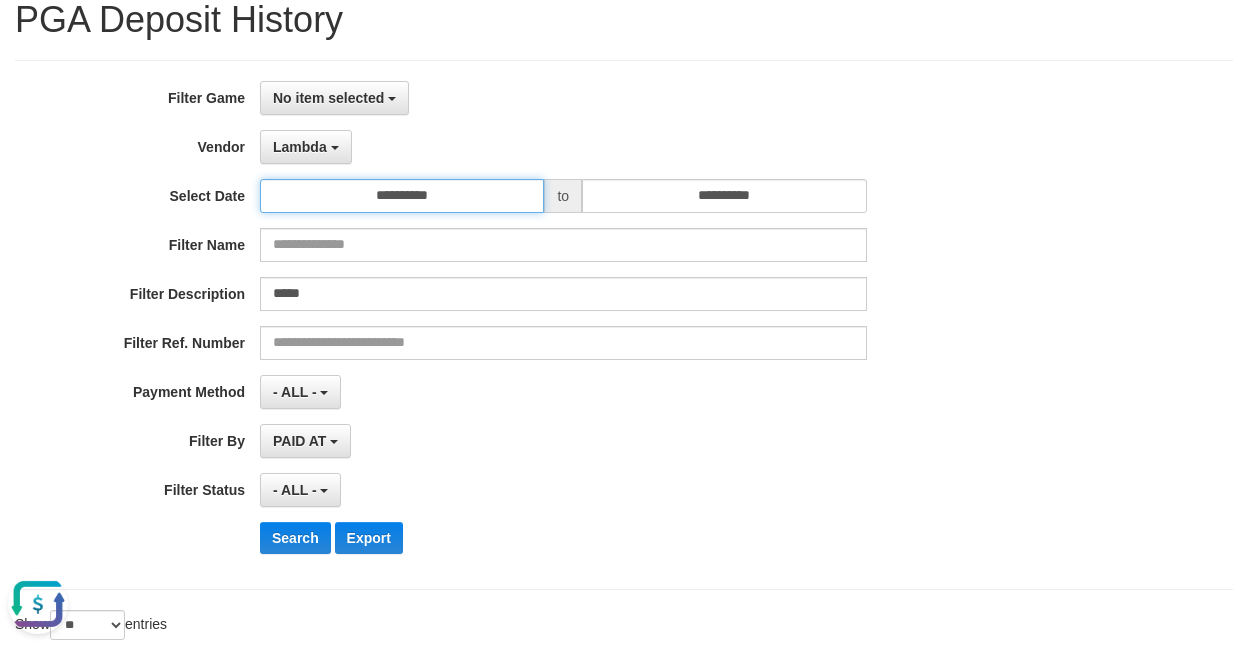 click on "**********" at bounding box center [402, 196] 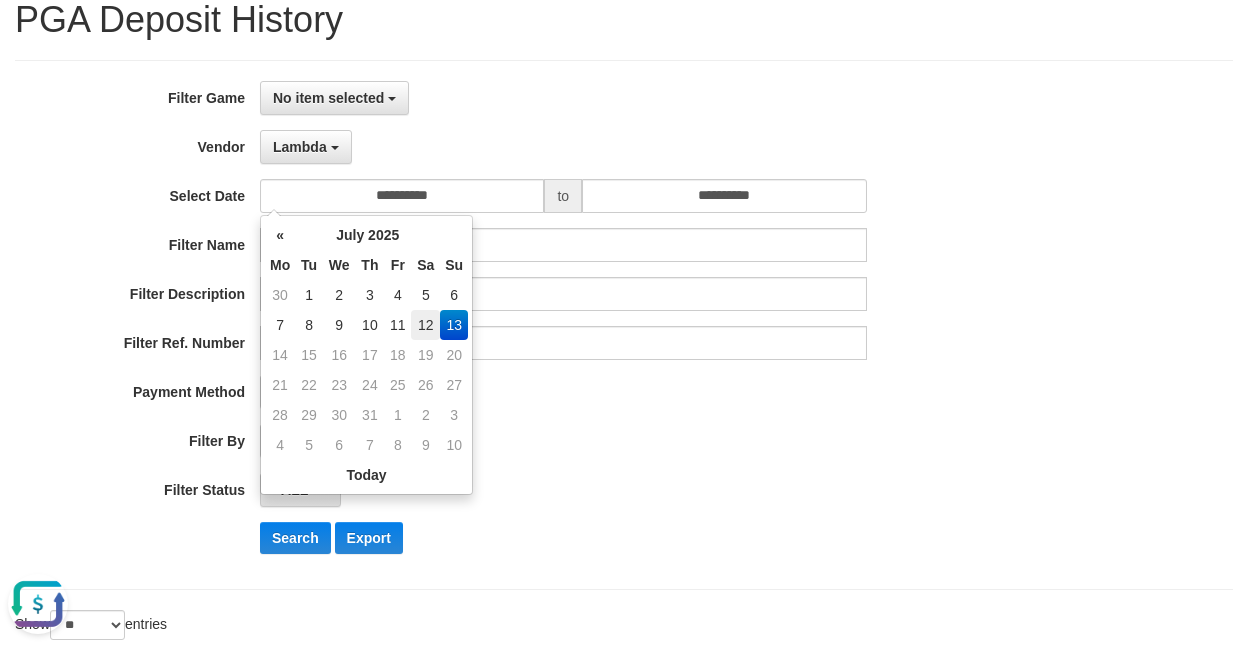 click on "12" at bounding box center [425, 325] 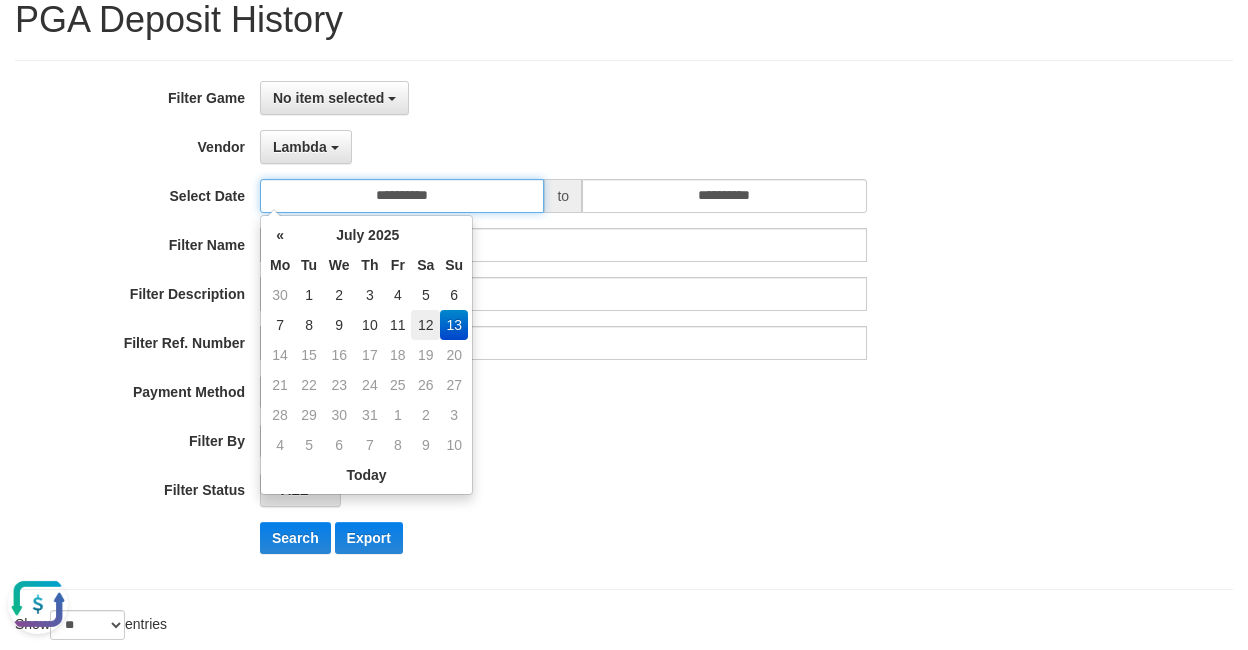 type on "**********" 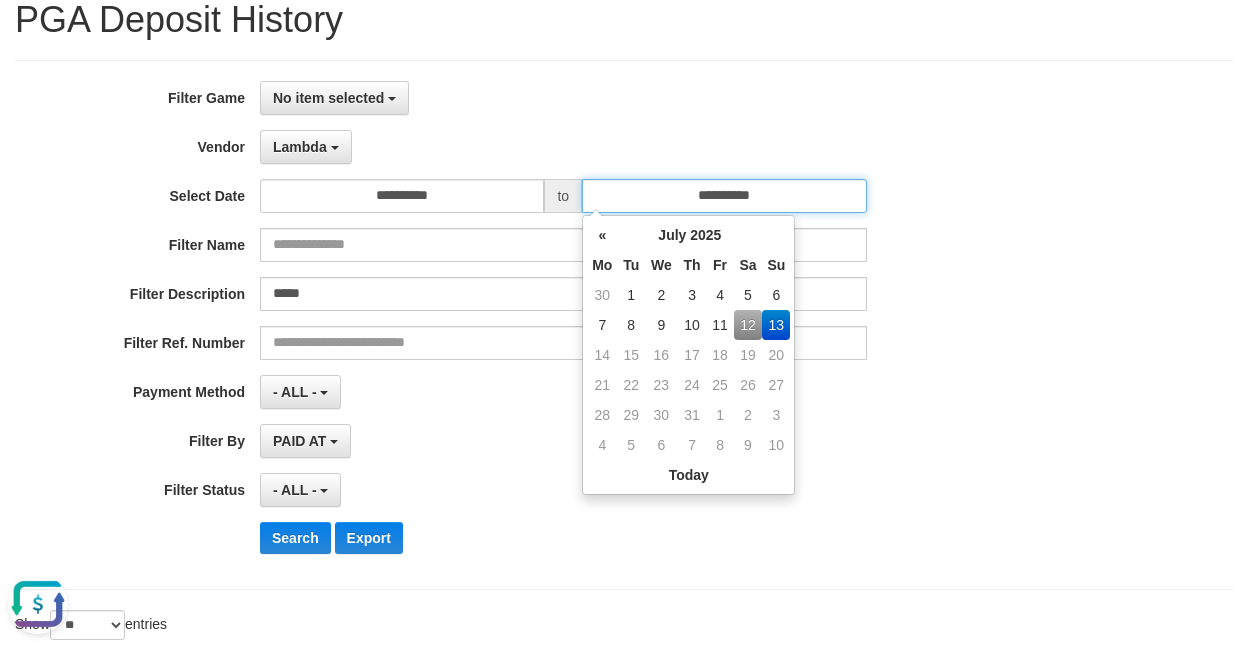 click on "**********" at bounding box center (724, 196) 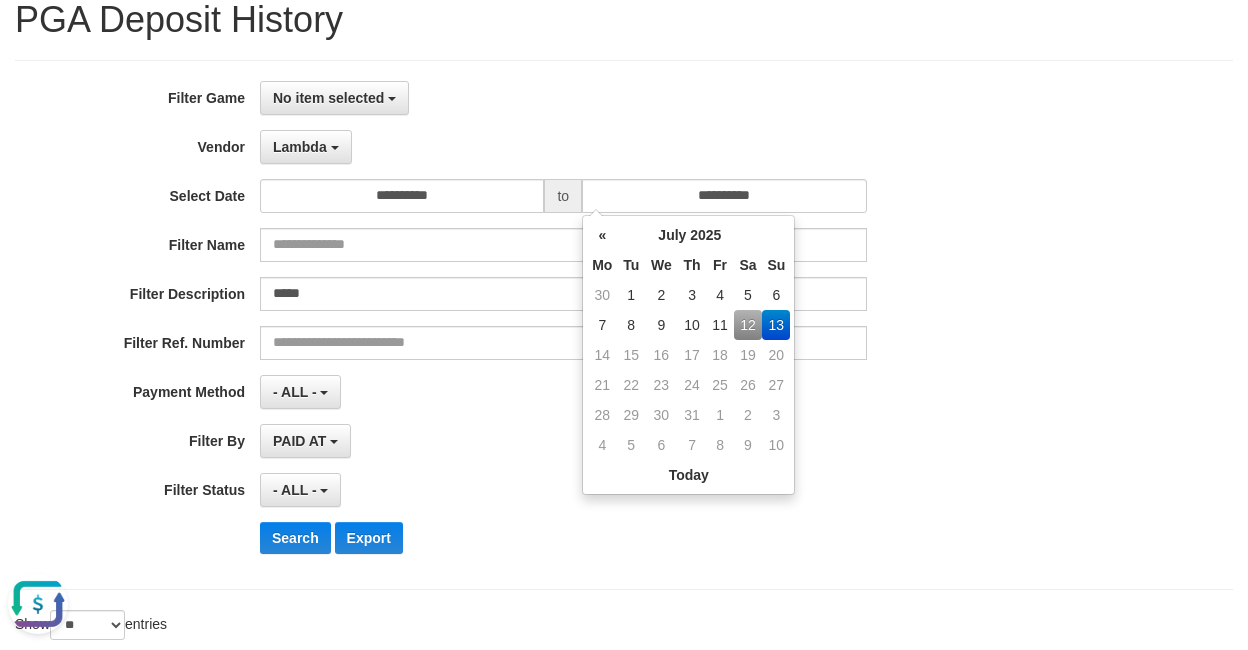 click on "12" at bounding box center [748, 325] 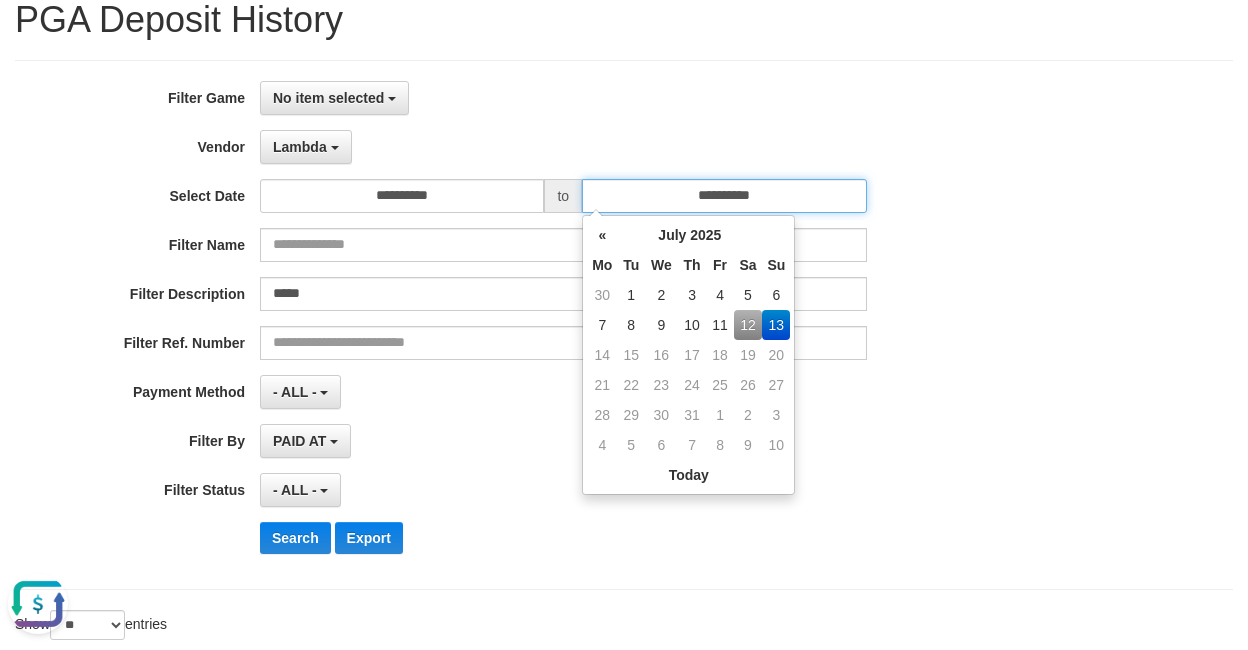 type on "**********" 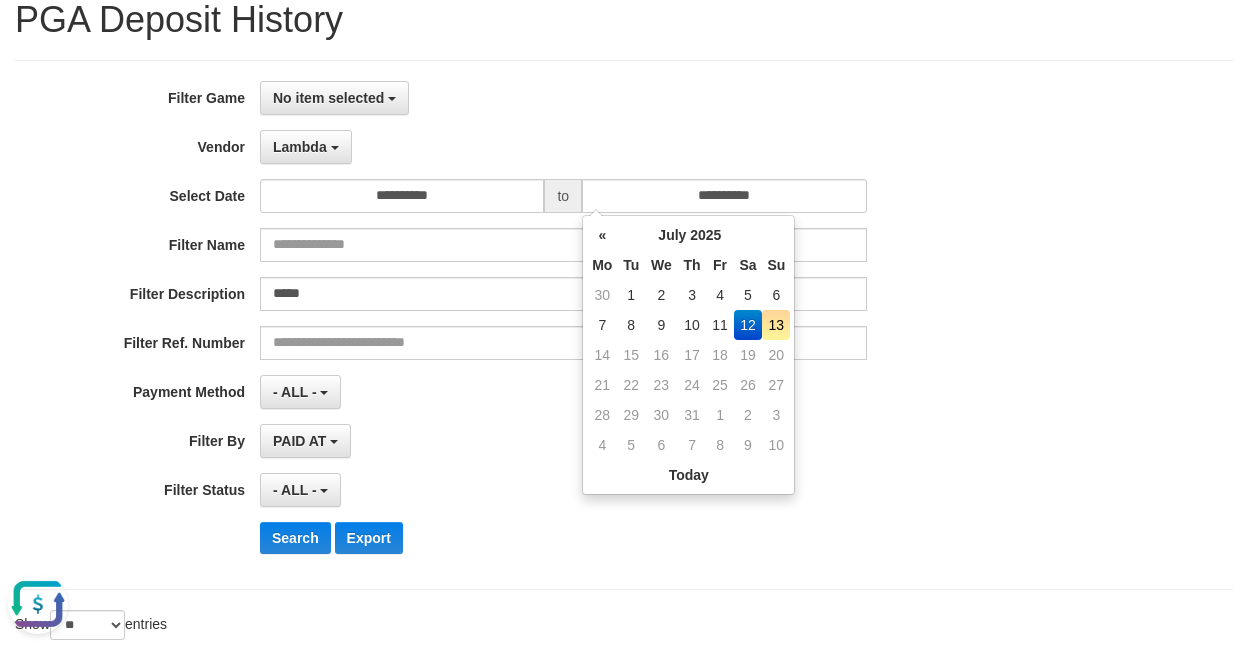 click on "Search
Export" at bounding box center [650, 538] 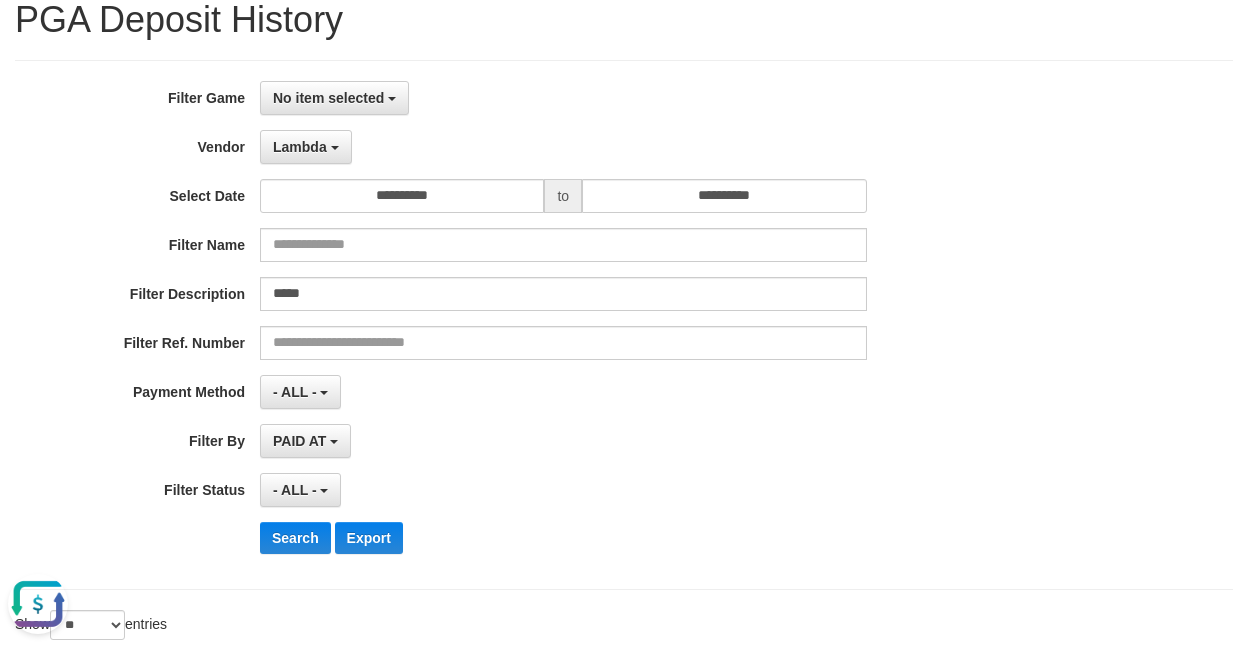 click at bounding box center [38, 604] 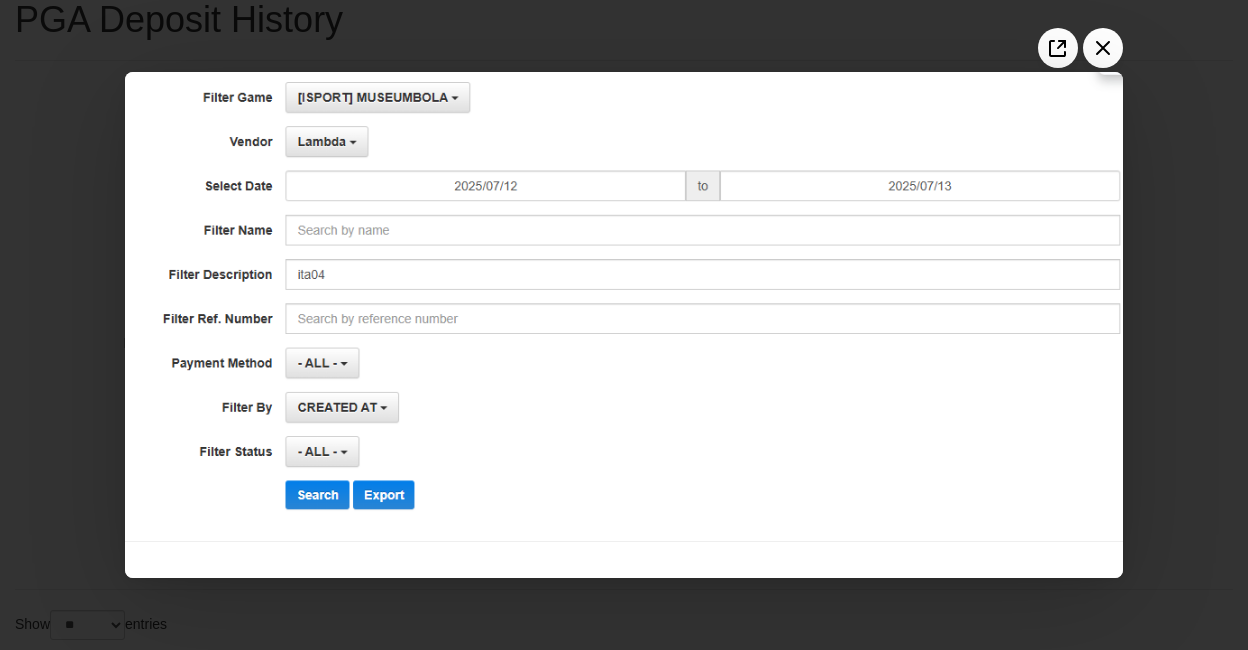 scroll, scrollTop: 0, scrollLeft: 0, axis: both 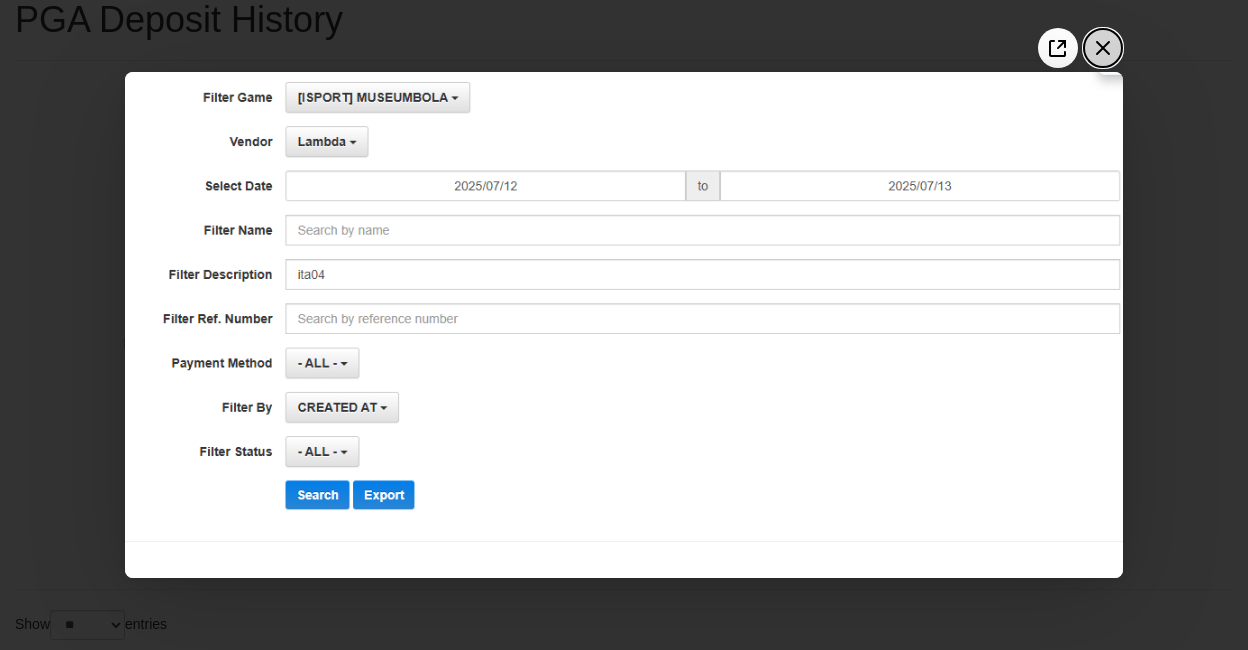 click 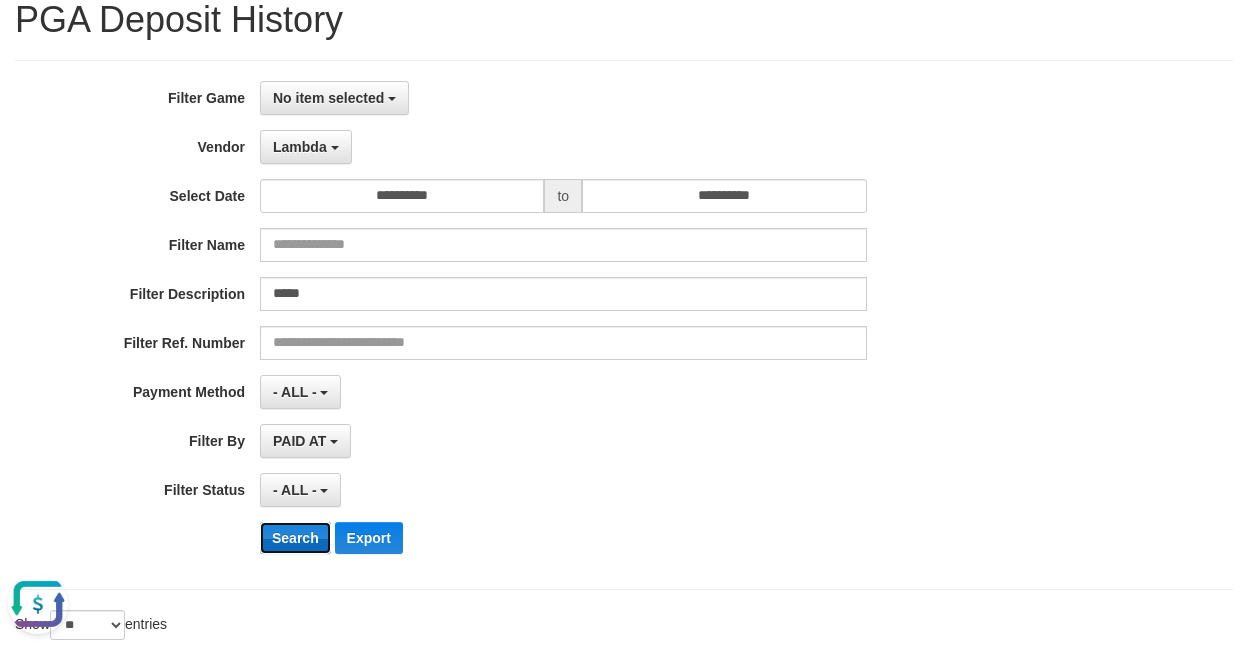 click on "Search" at bounding box center [295, 538] 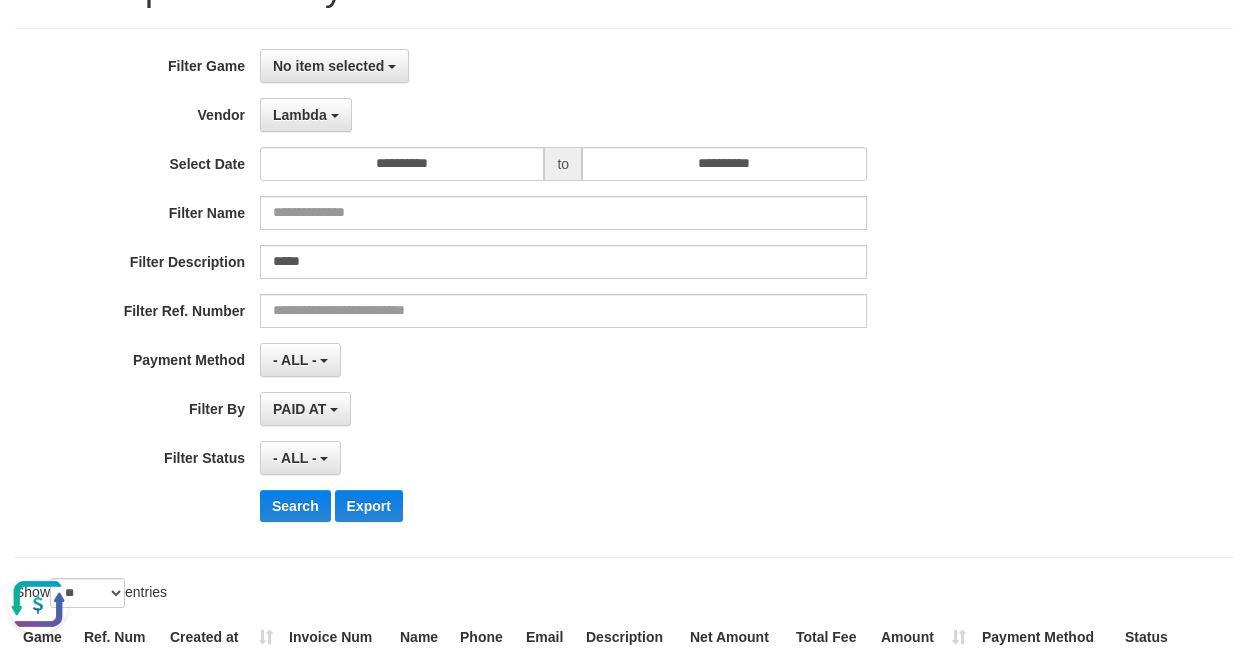 scroll, scrollTop: 272, scrollLeft: 0, axis: vertical 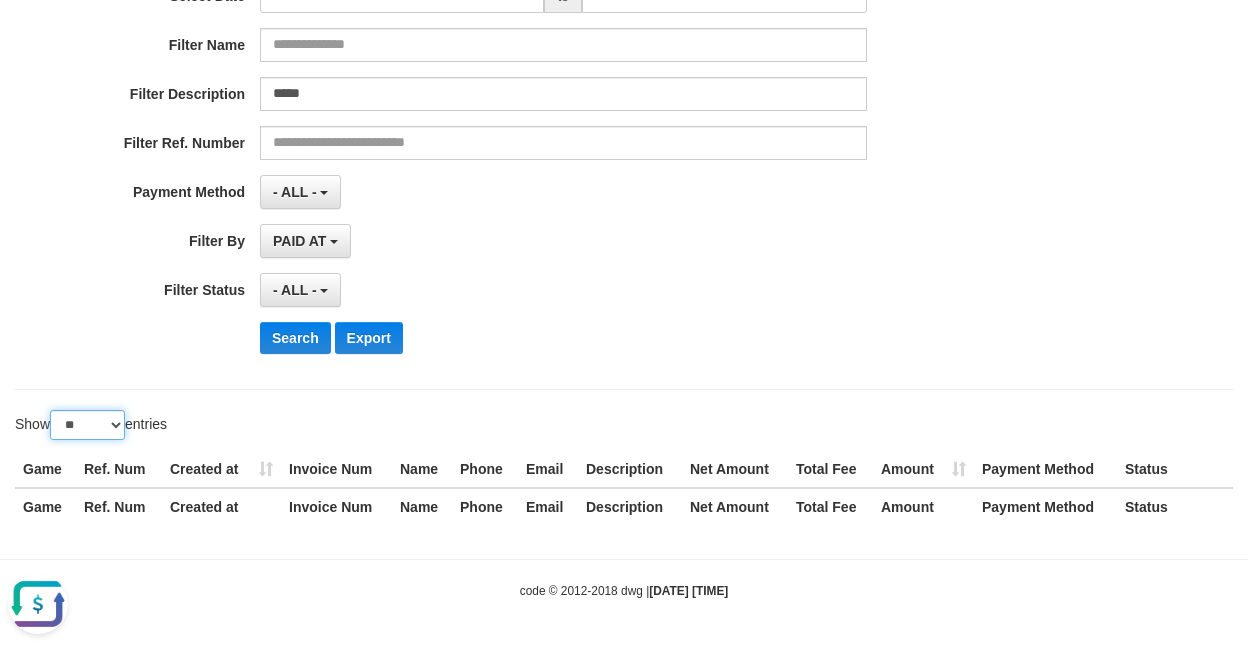 click on "** ** ** ***" at bounding box center [87, 425] 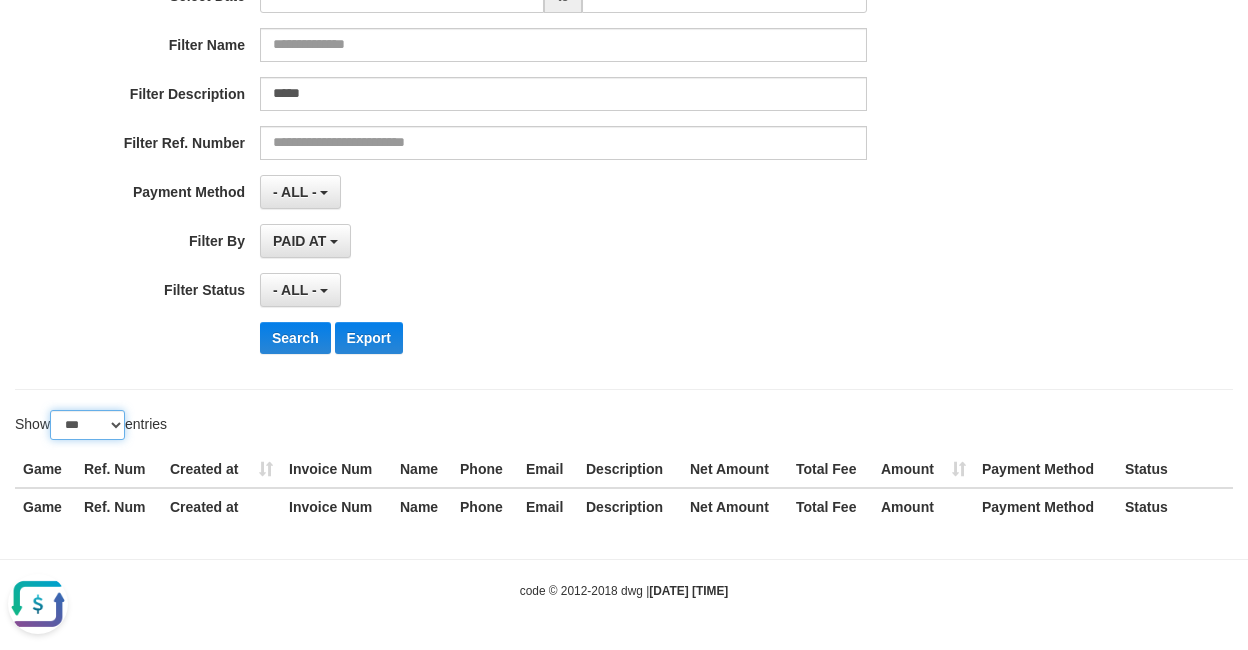 click on "** ** ** ***" at bounding box center [87, 425] 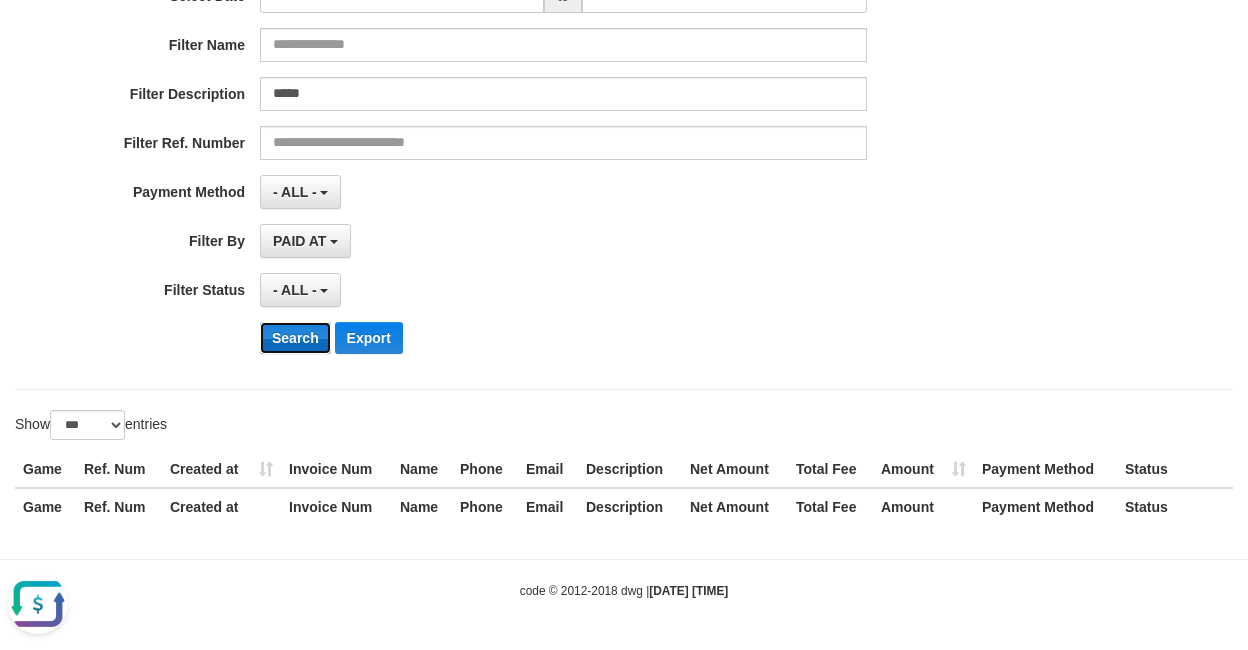 click on "Search" at bounding box center (295, 338) 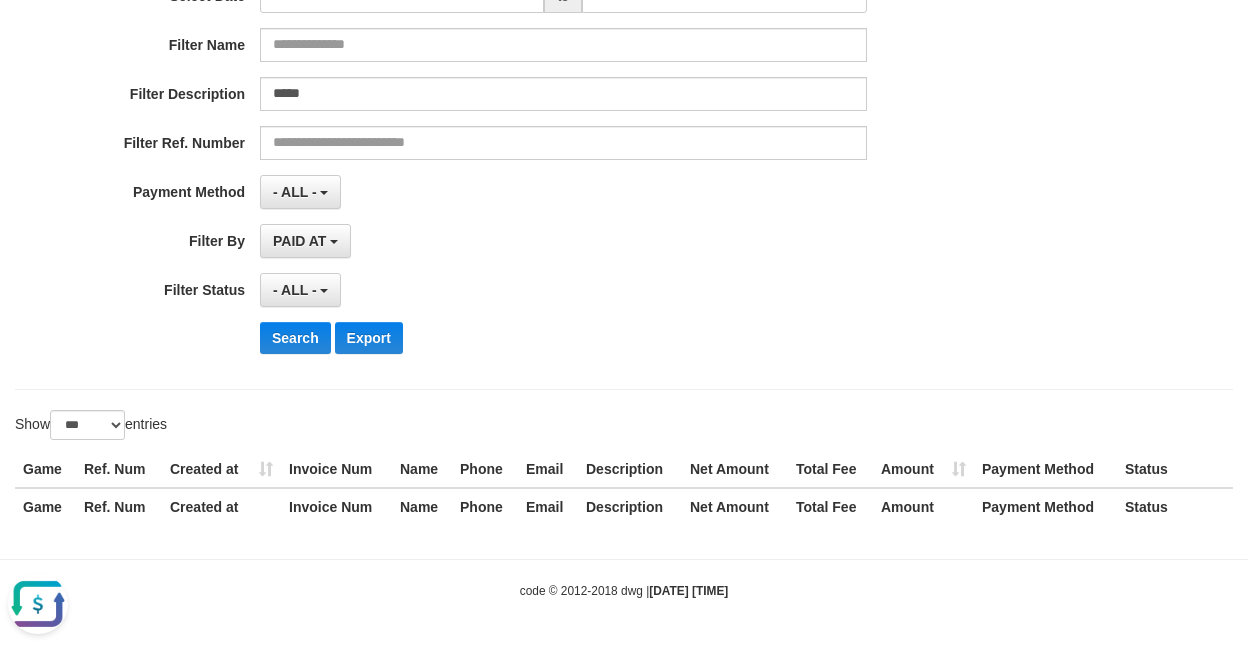 drag, startPoint x: 44, startPoint y: 609, endPoint x: 49, endPoint y: 1175, distance: 566.0221 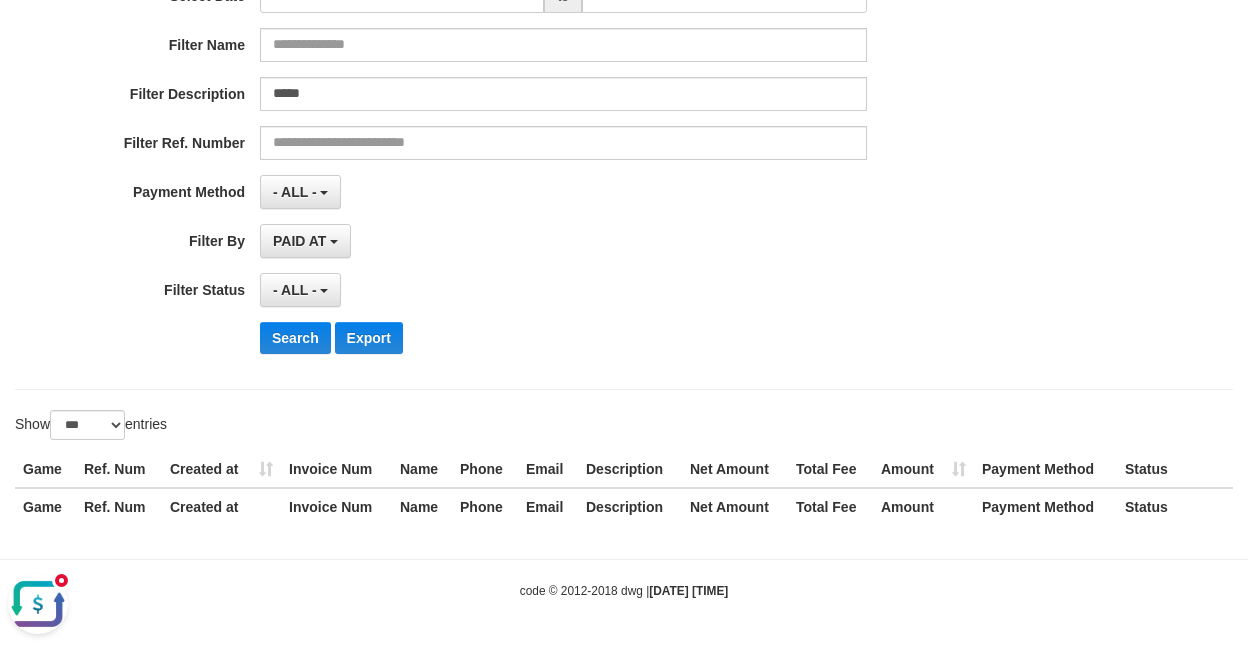 click on "**********" at bounding box center (520, 241) 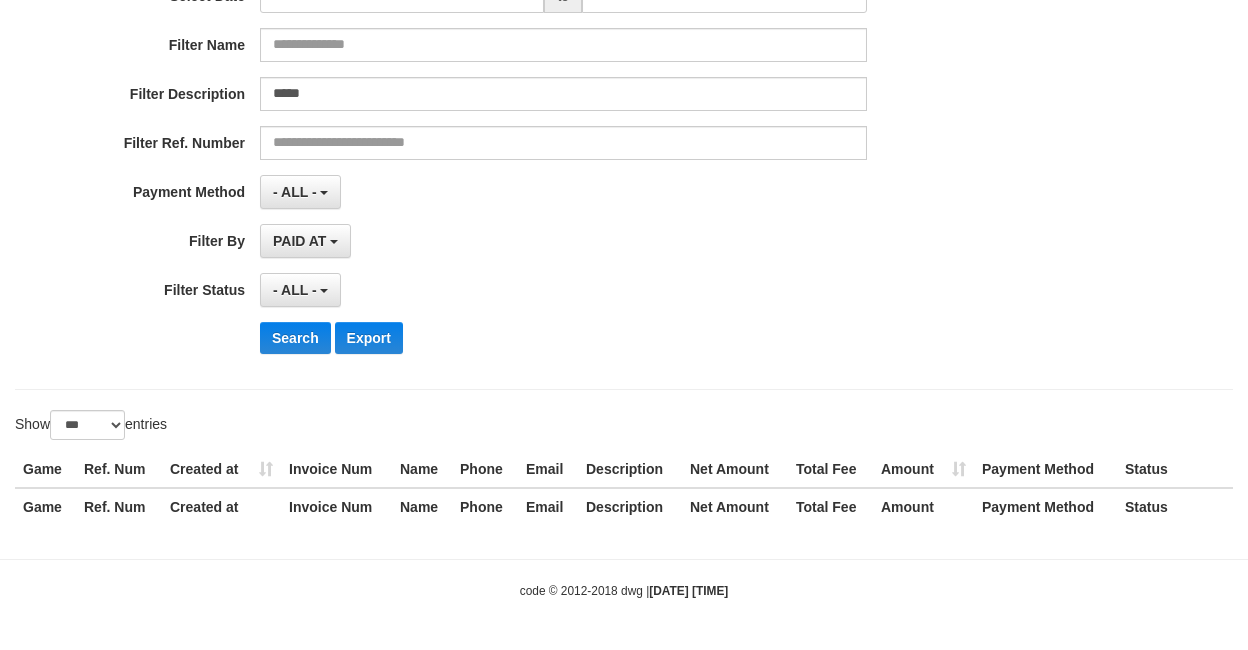 click on "**********" at bounding box center (520, 125) 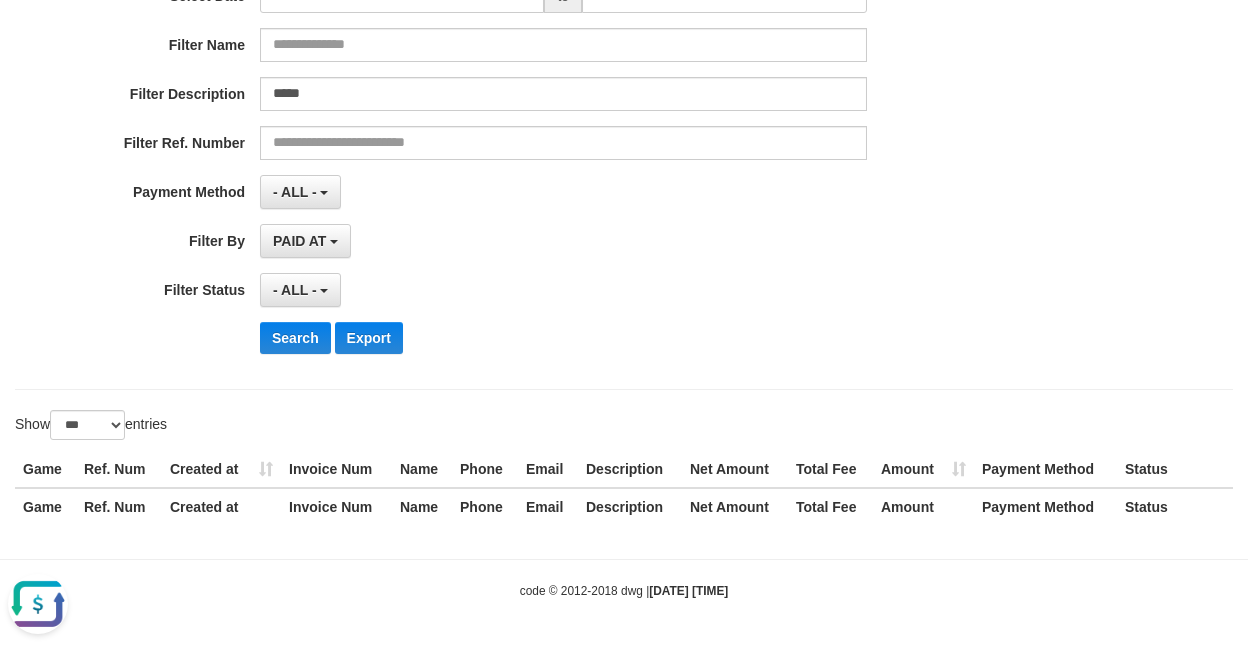 scroll, scrollTop: 0, scrollLeft: 0, axis: both 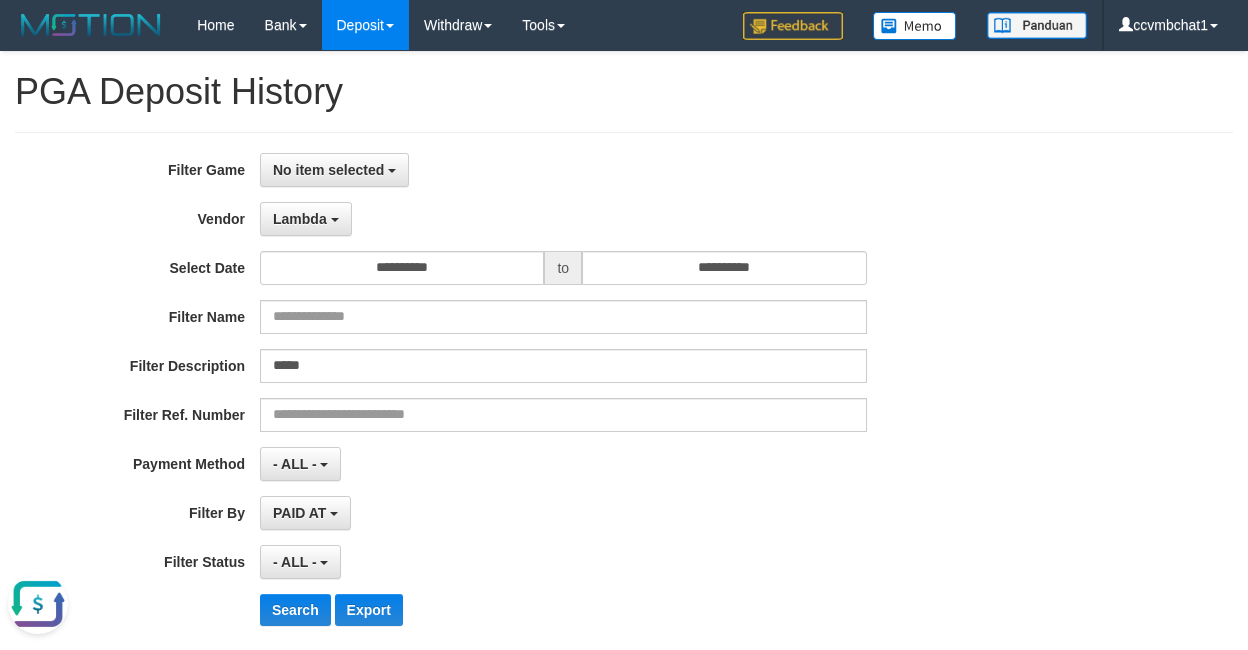 click at bounding box center (38, 604) 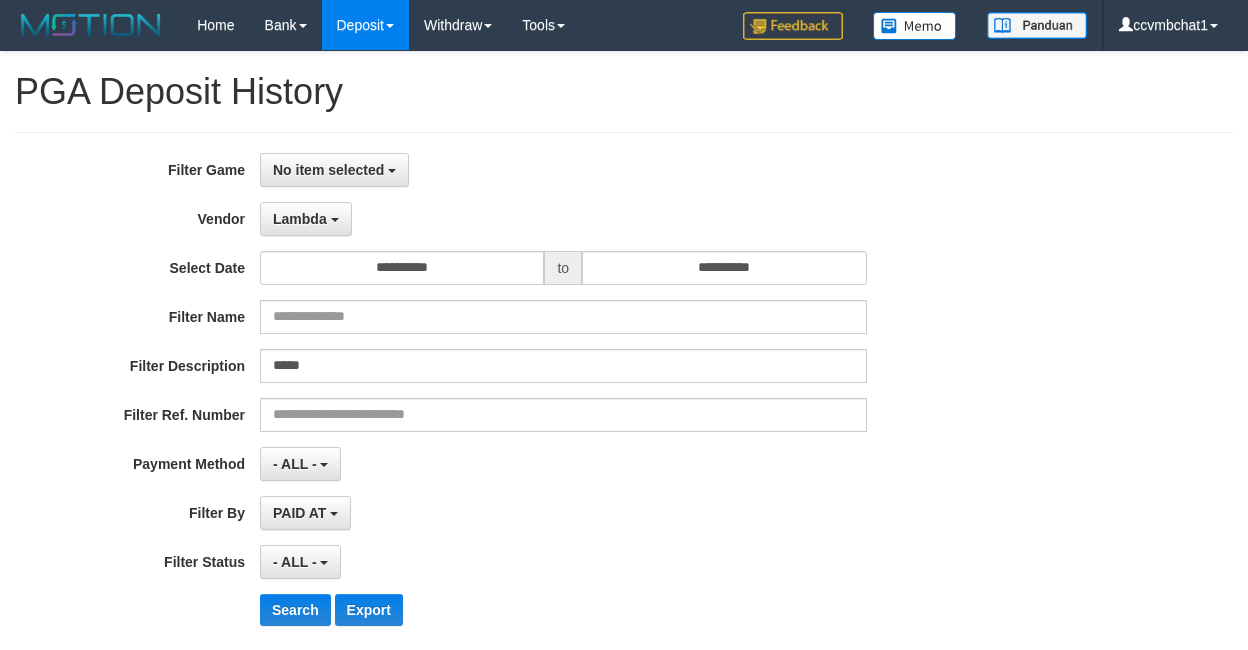 click on "**********" at bounding box center (624, 431) 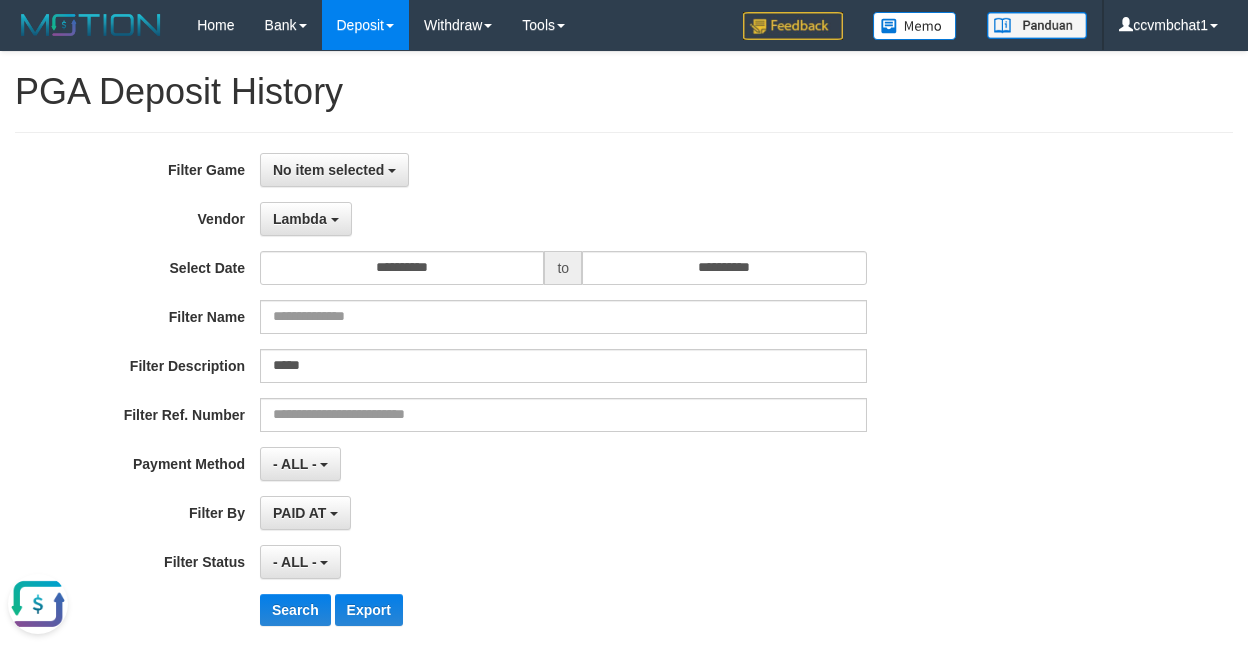 drag, startPoint x: 29, startPoint y: 612, endPoint x: 28, endPoint y: 1177, distance: 565.00085 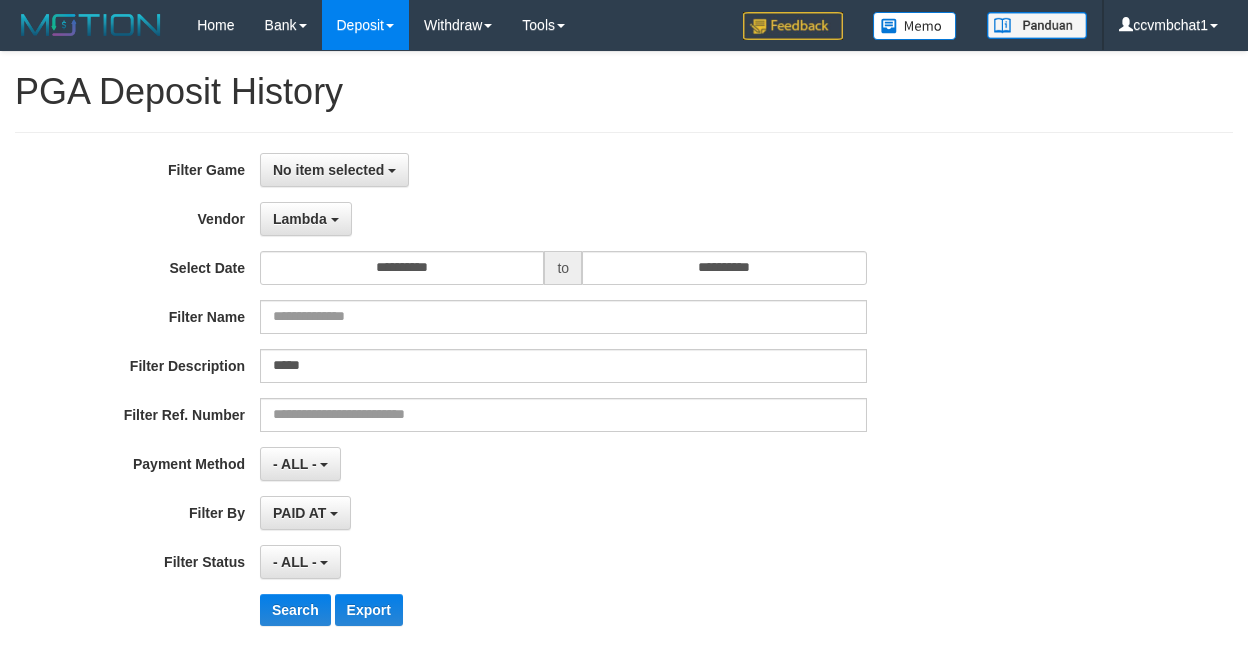click on "**********" at bounding box center [520, 397] 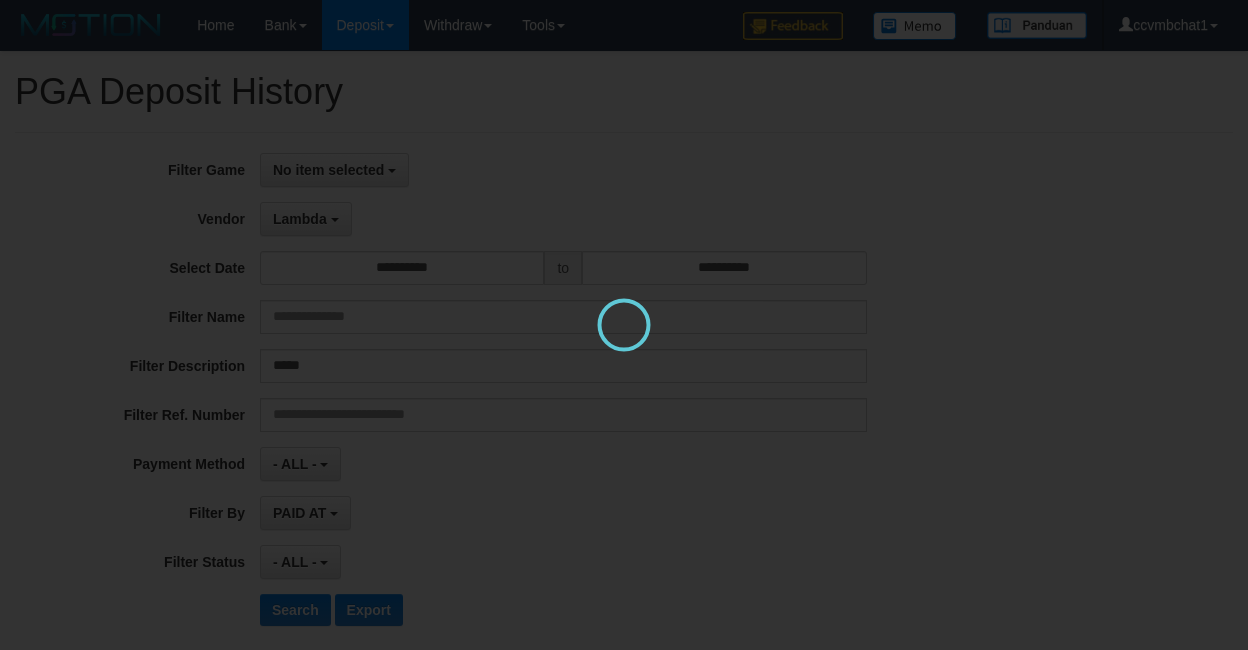 scroll, scrollTop: 0, scrollLeft: 0, axis: both 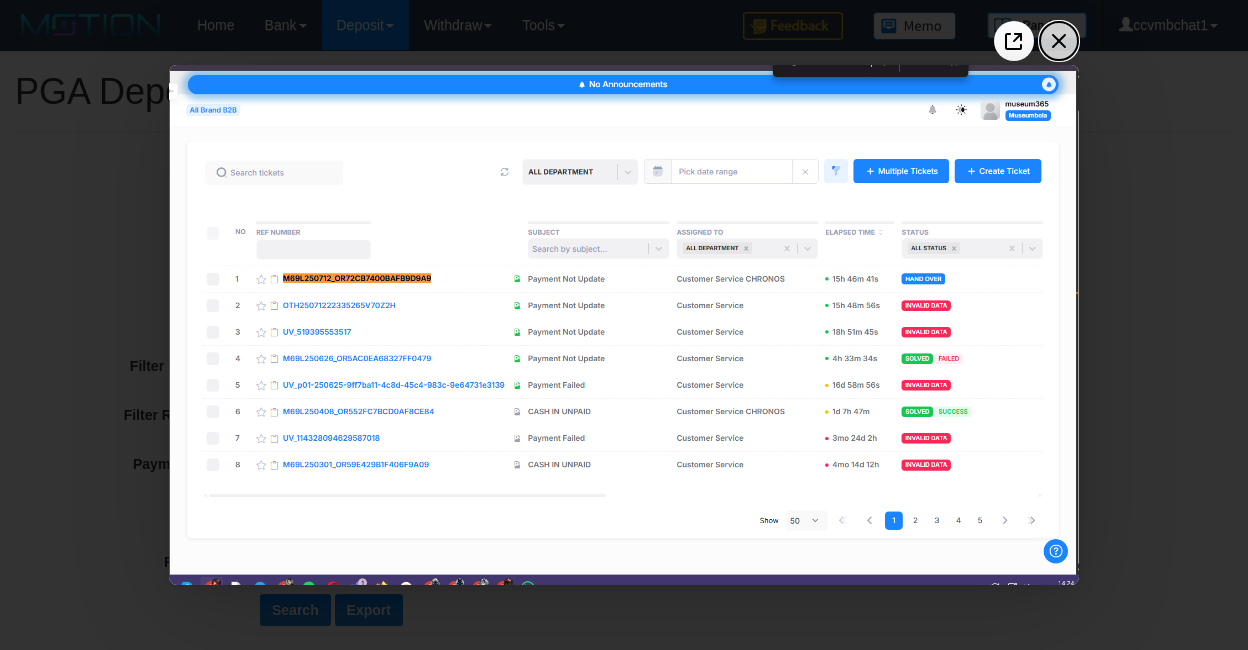 click 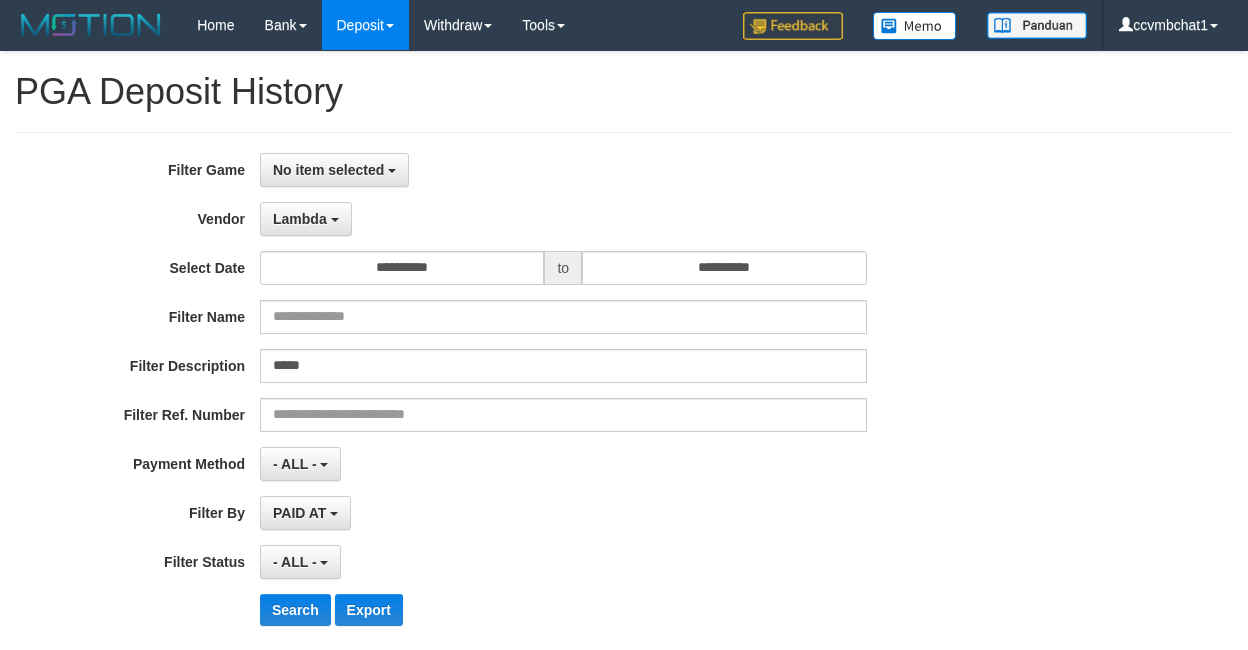 click on "**********" at bounding box center [624, 397] 